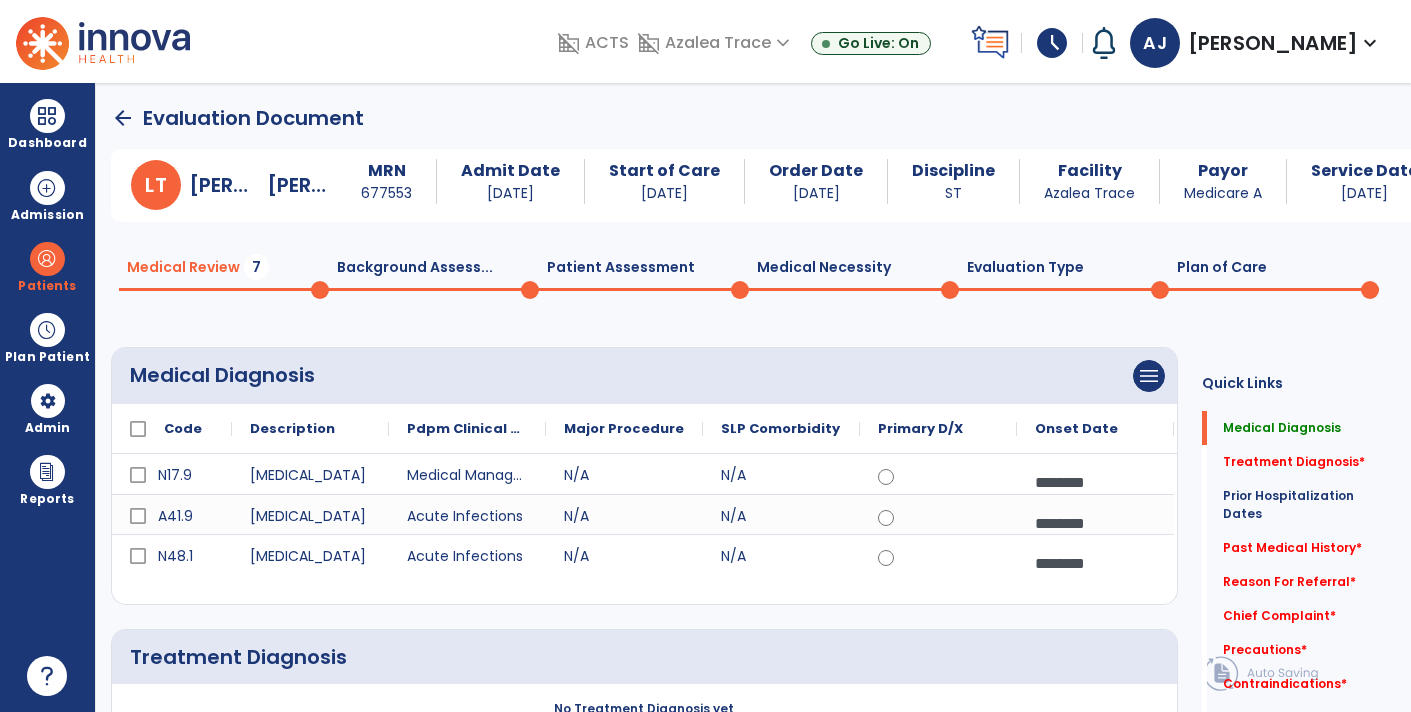 scroll, scrollTop: 0, scrollLeft: 0, axis: both 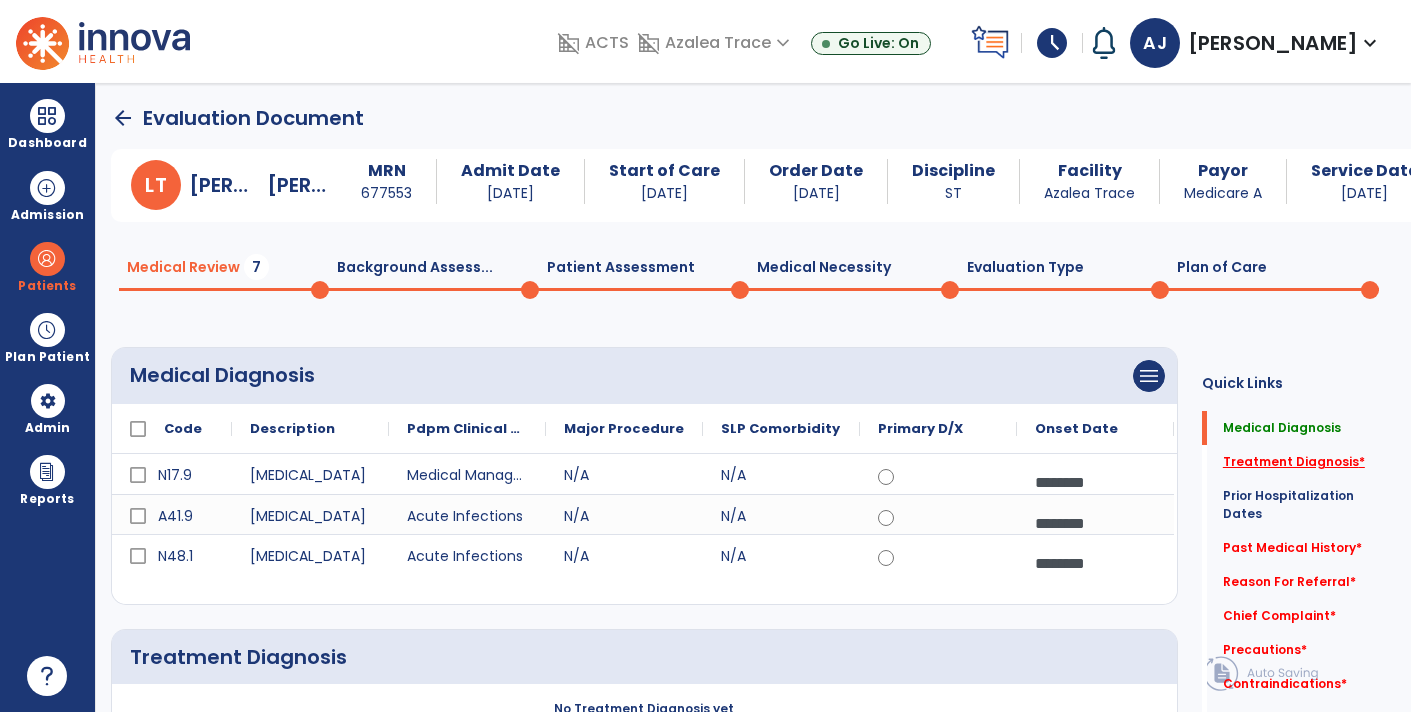 click on "Treatment Diagnosis   *" 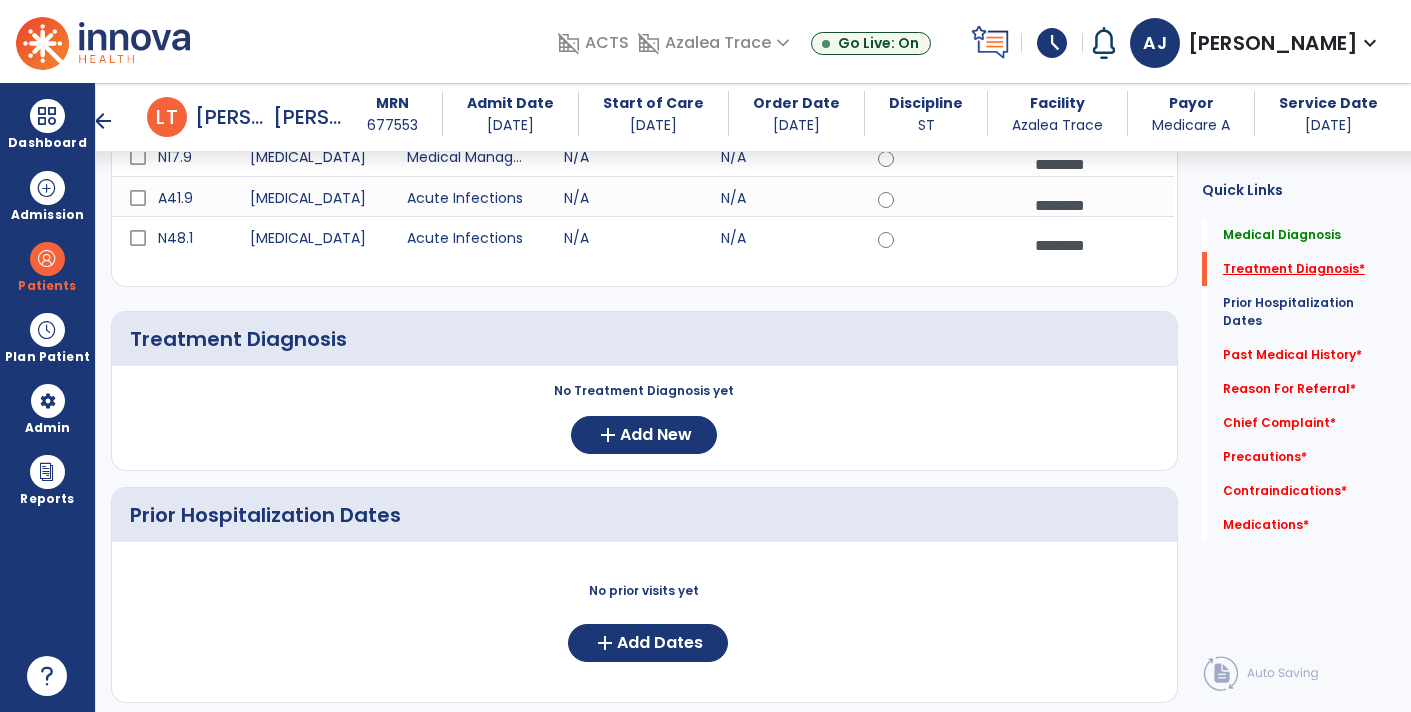 scroll, scrollTop: 310, scrollLeft: 0, axis: vertical 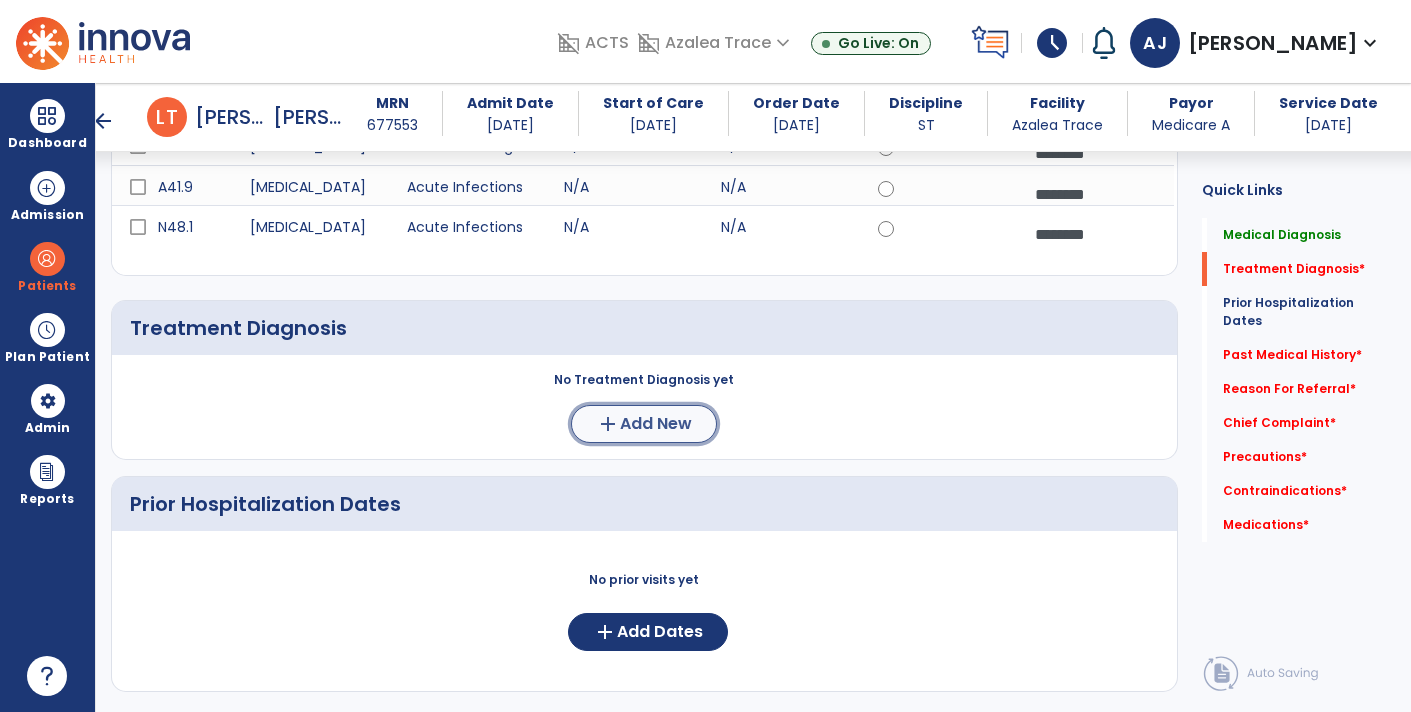 click on "Add New" 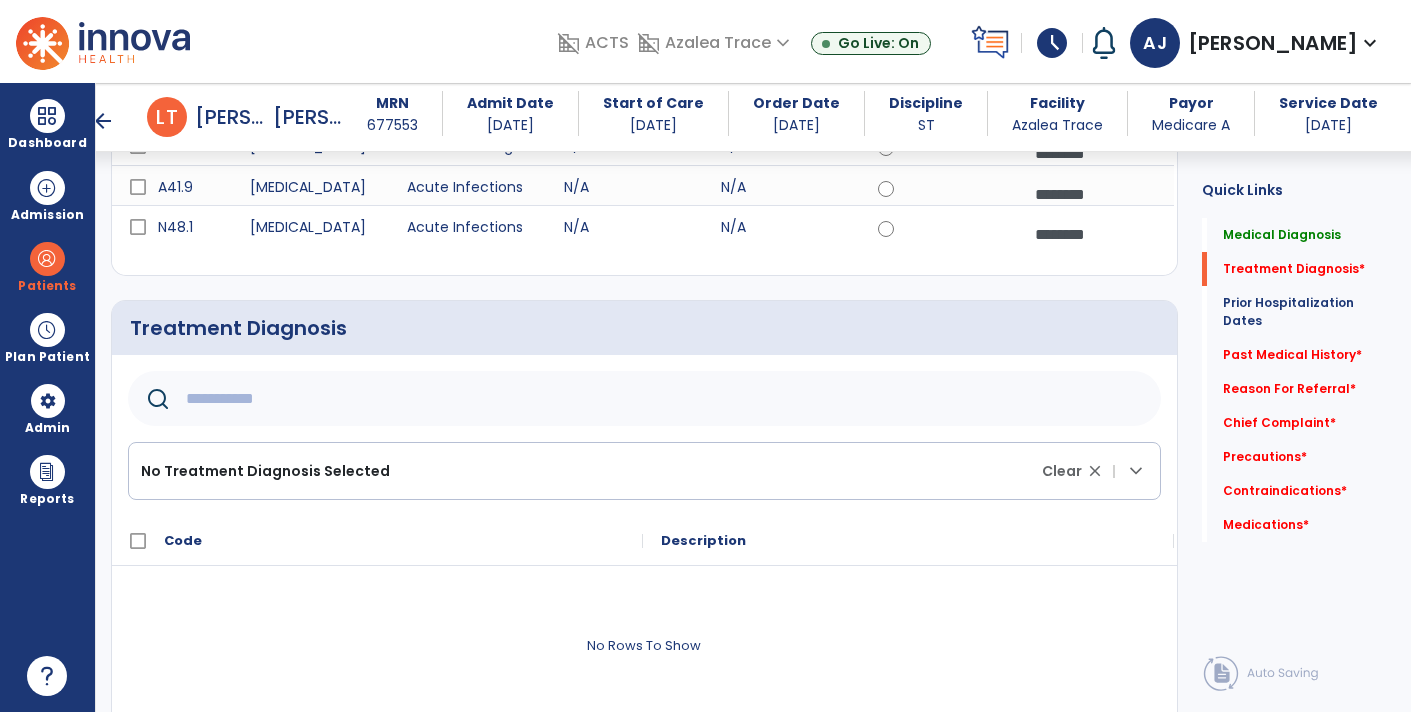 click 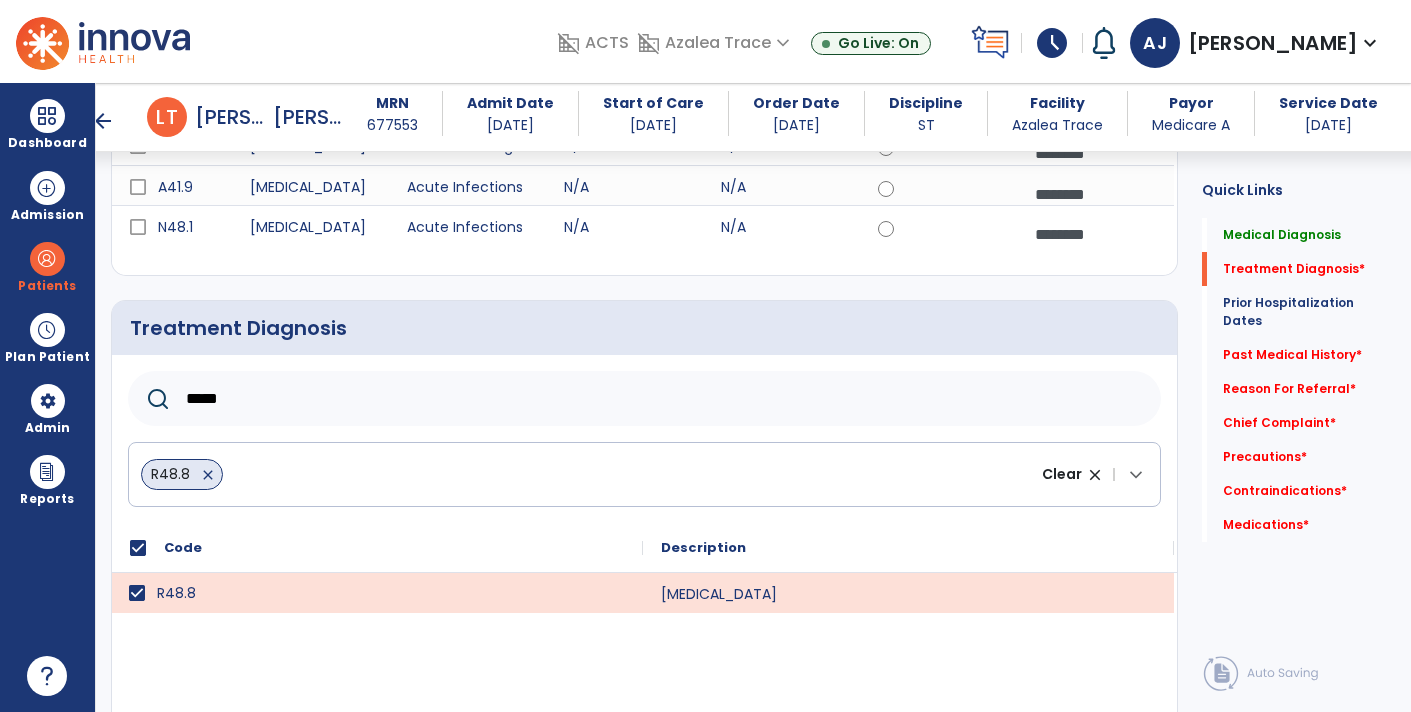 click on "*****" 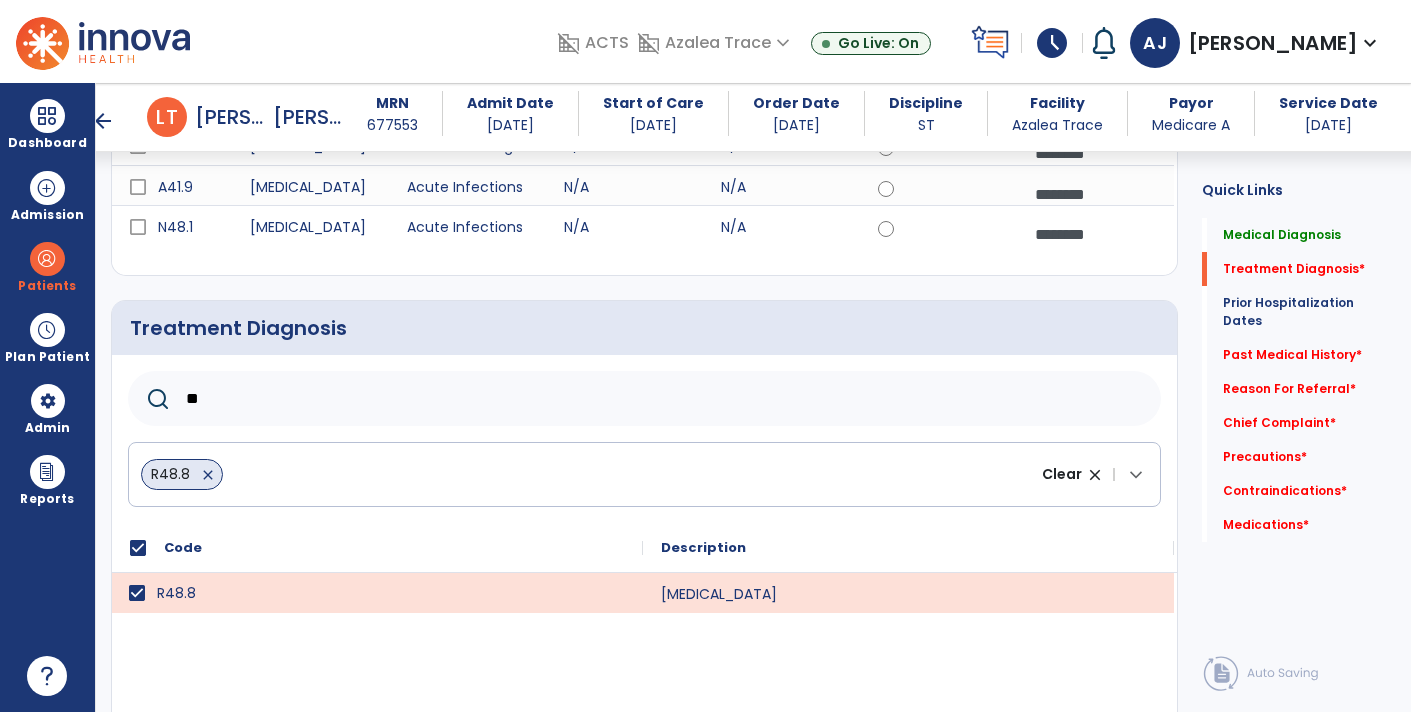 type on "*" 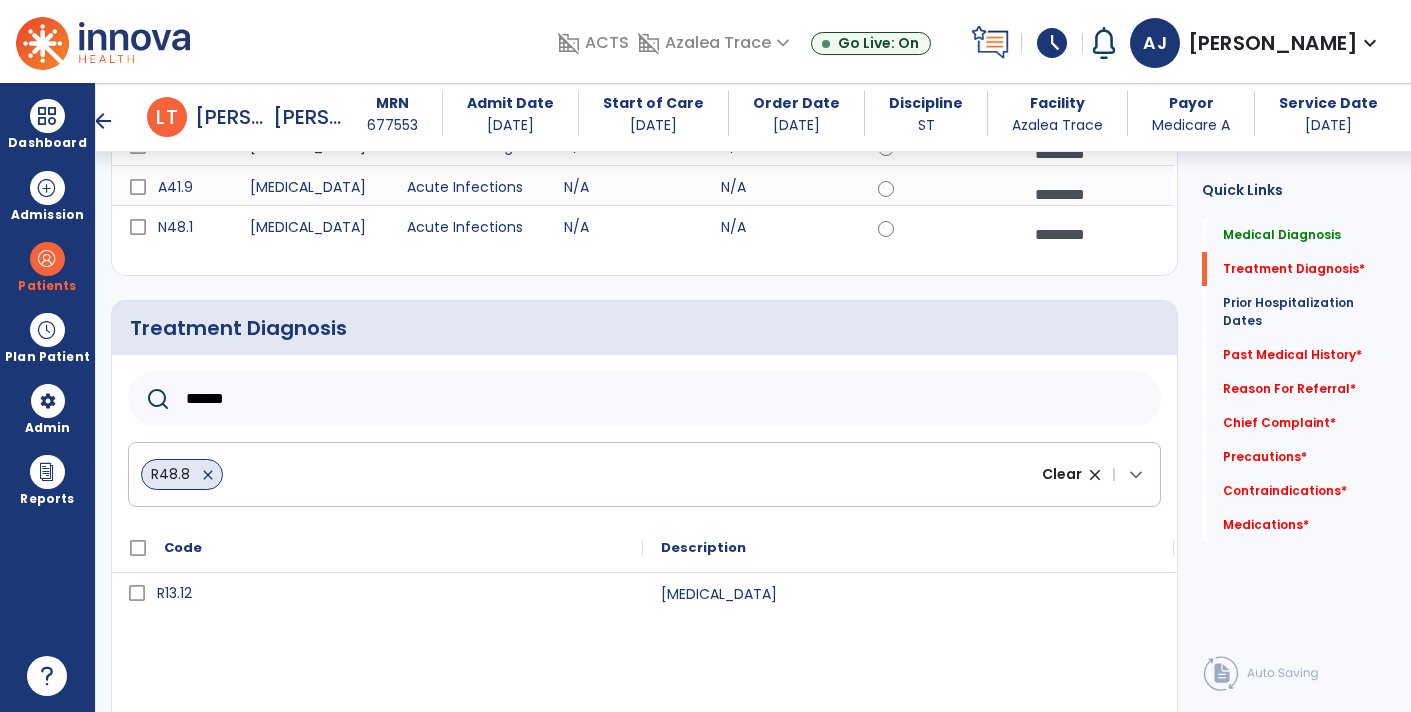 type on "******" 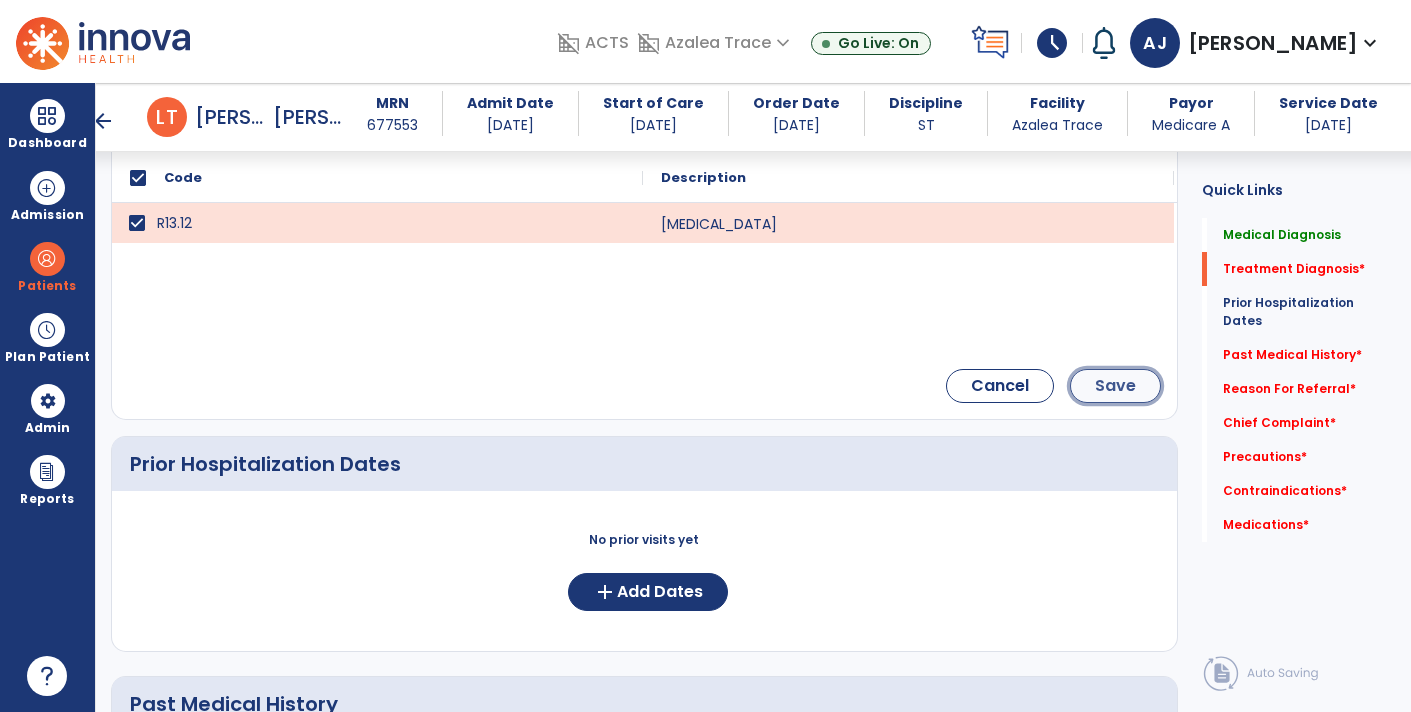 click on "Save" 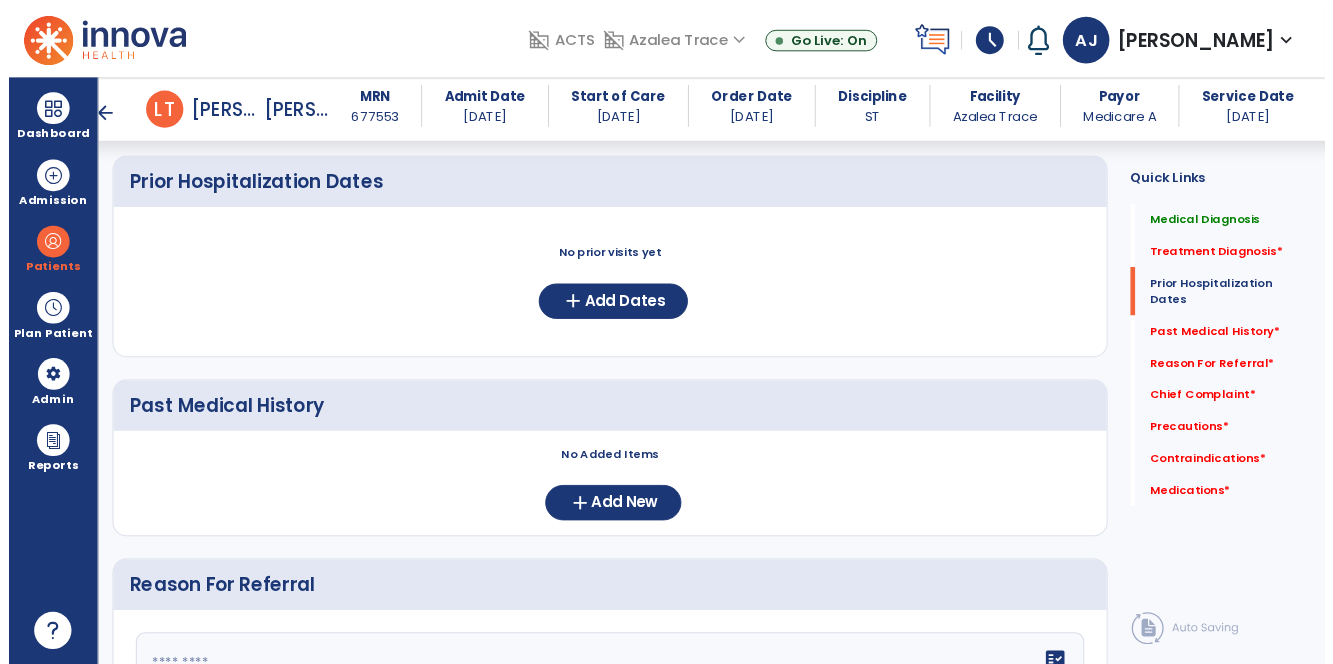 scroll, scrollTop: 765, scrollLeft: 0, axis: vertical 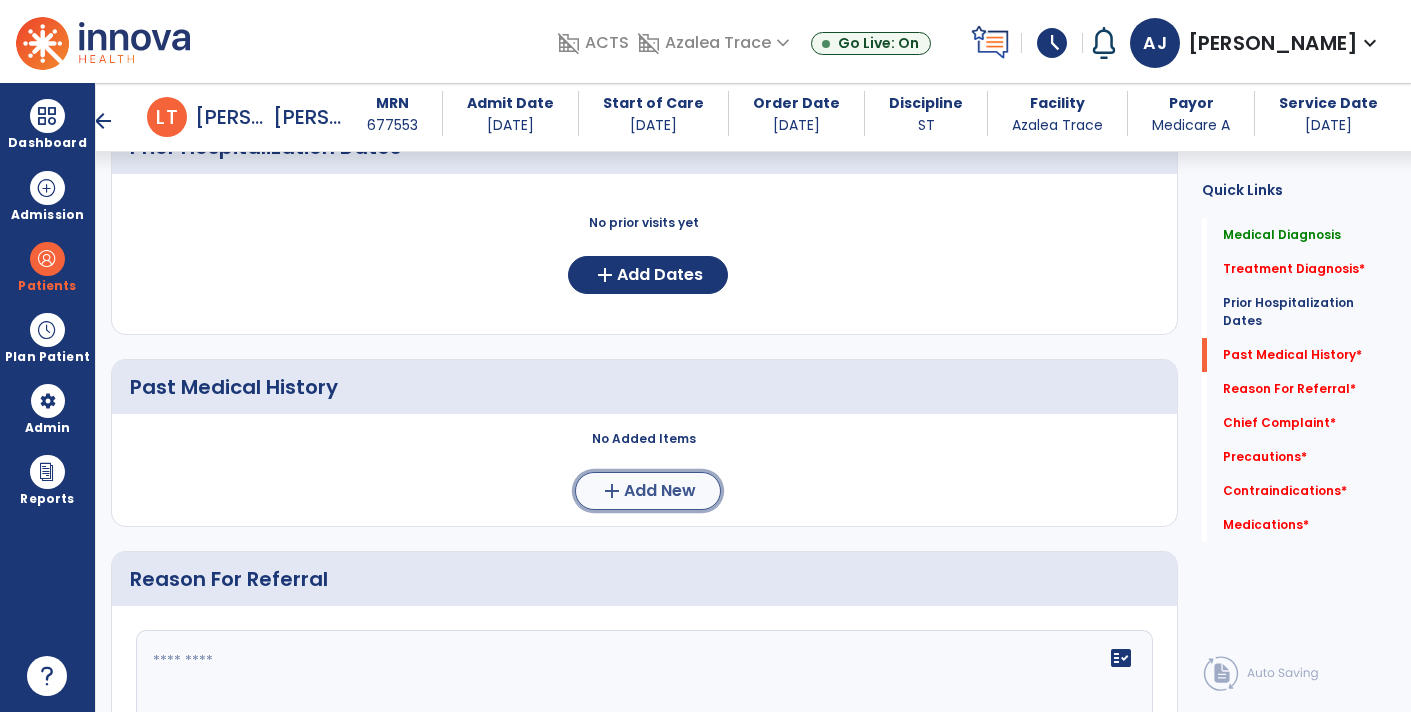 click on "Add New" 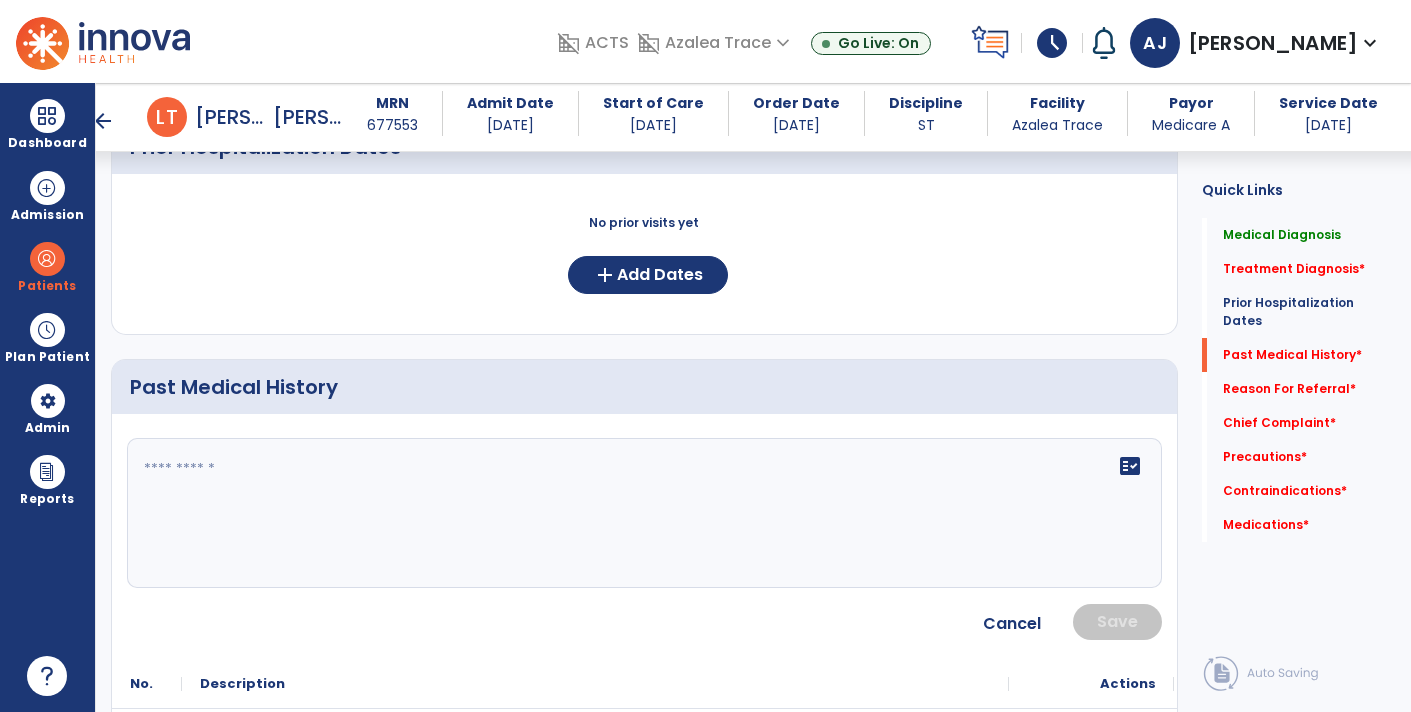 click 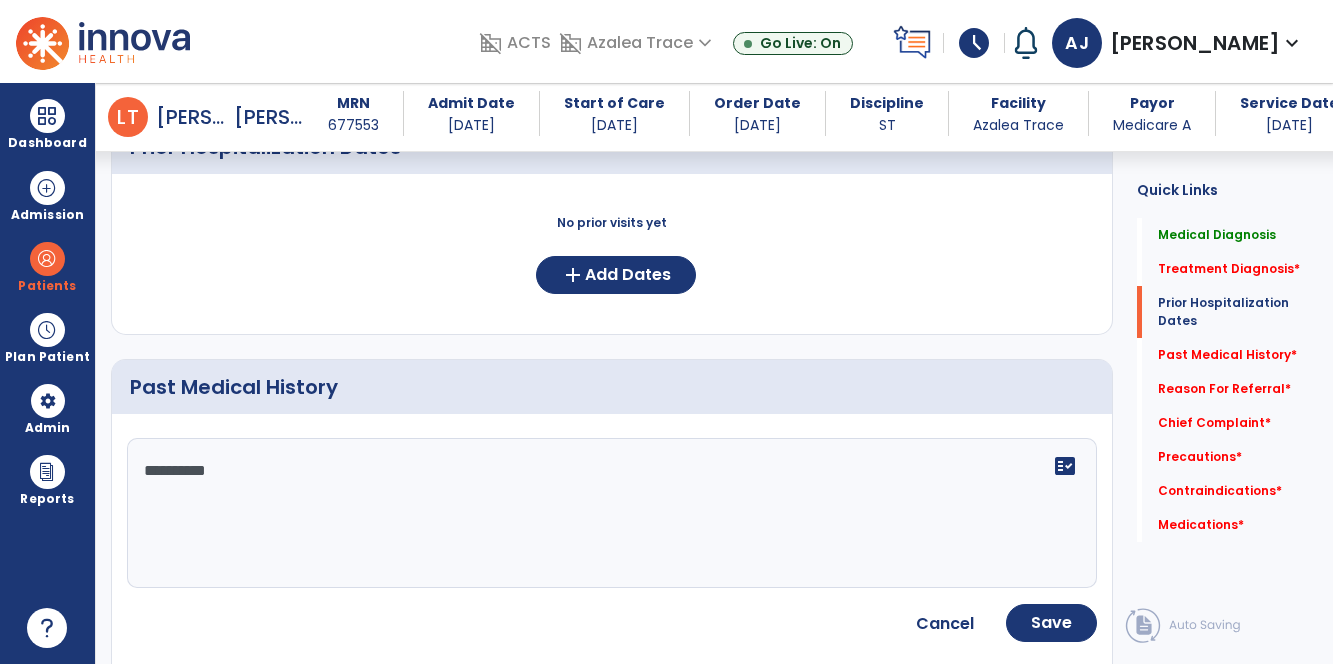 scroll, scrollTop: 765, scrollLeft: 0, axis: vertical 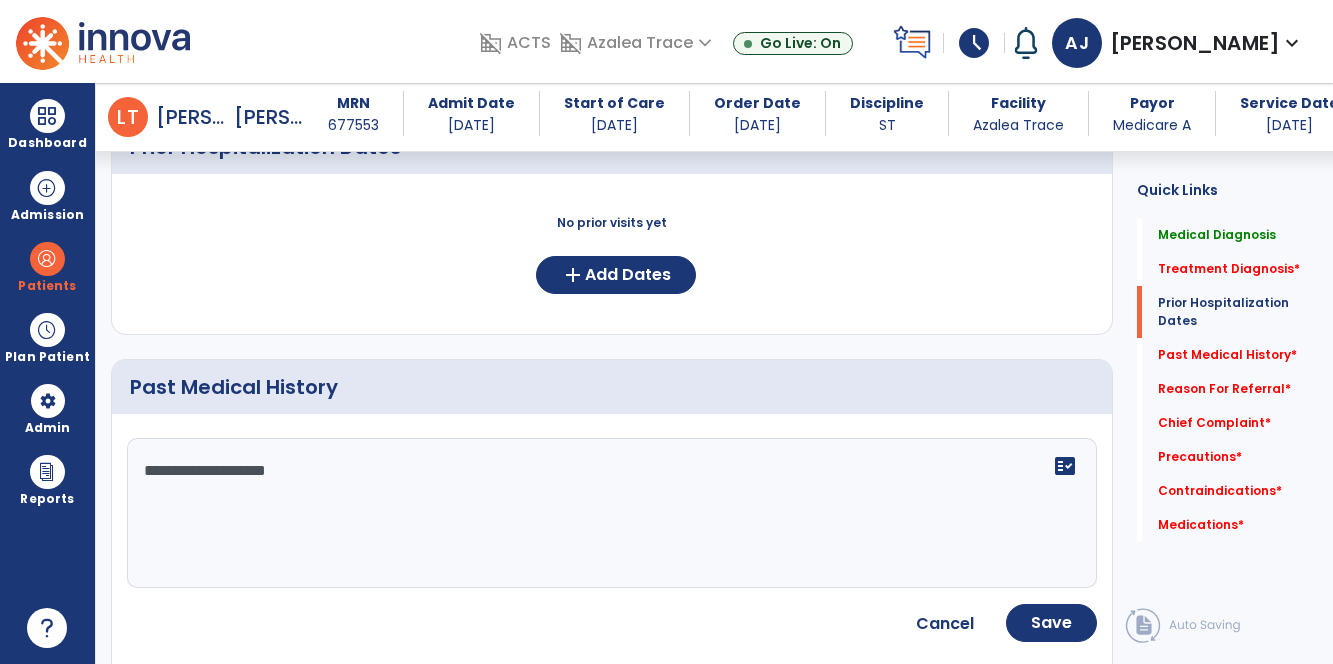type on "**********" 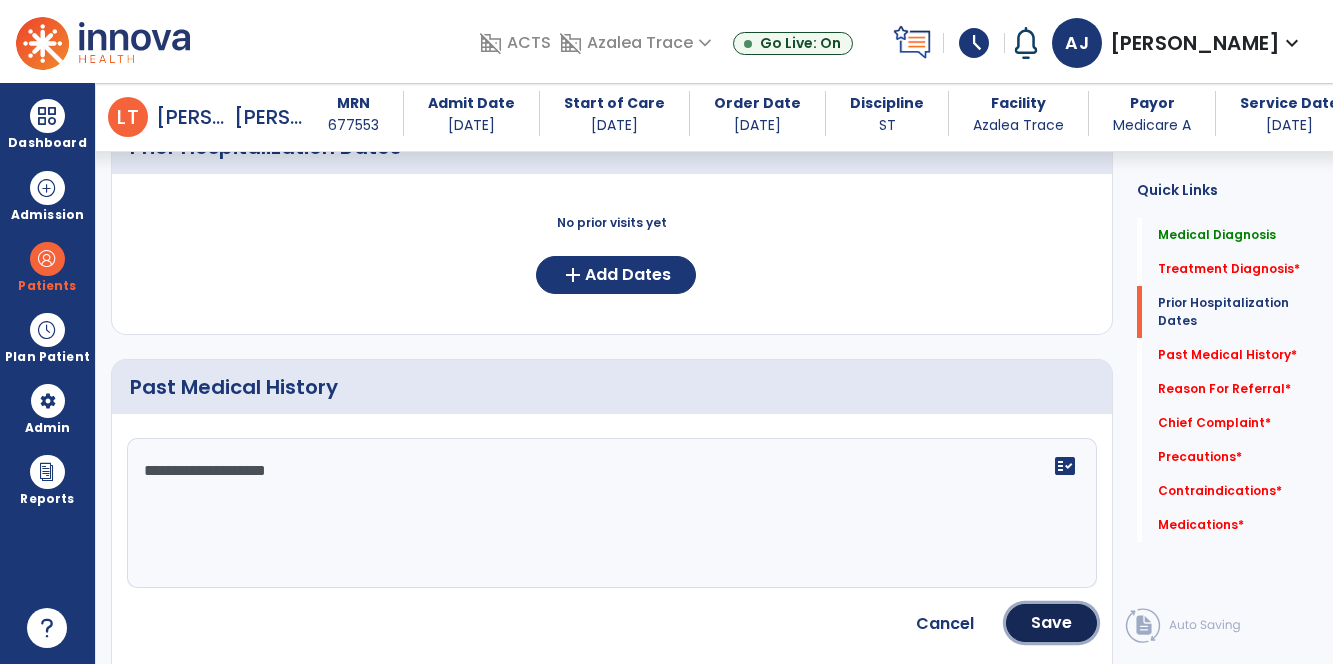click on "Save" 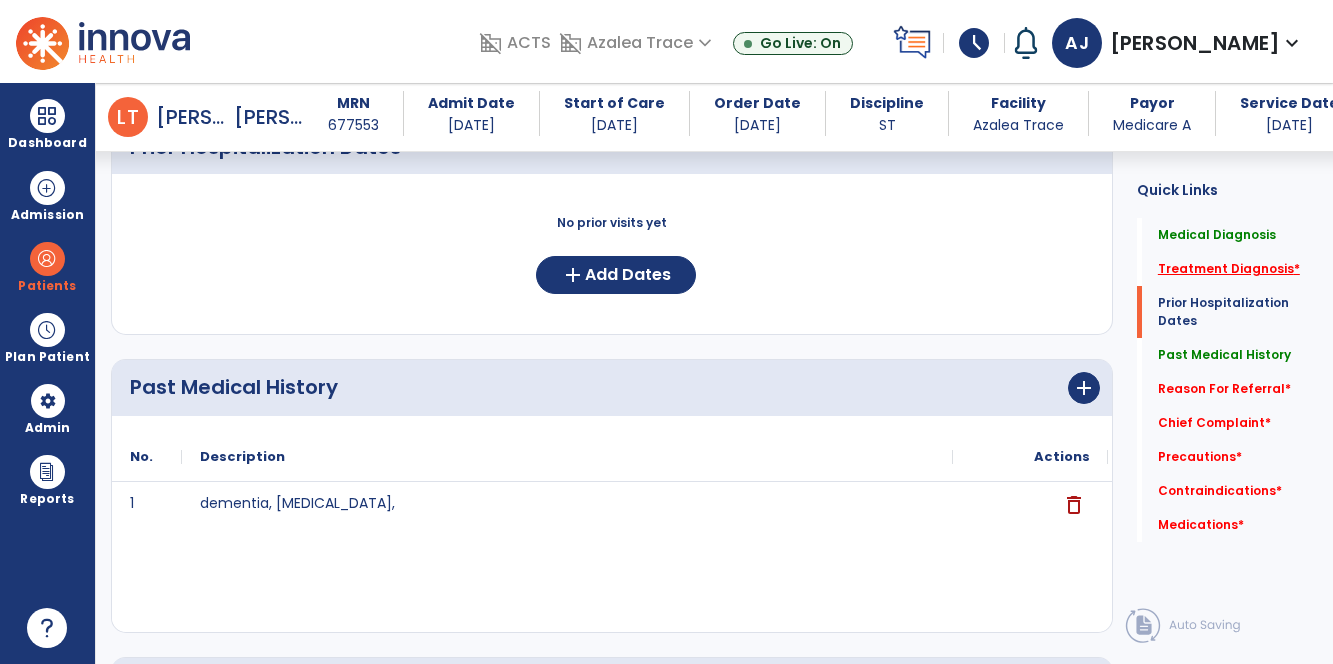click on "Treatment Diagnosis   *" 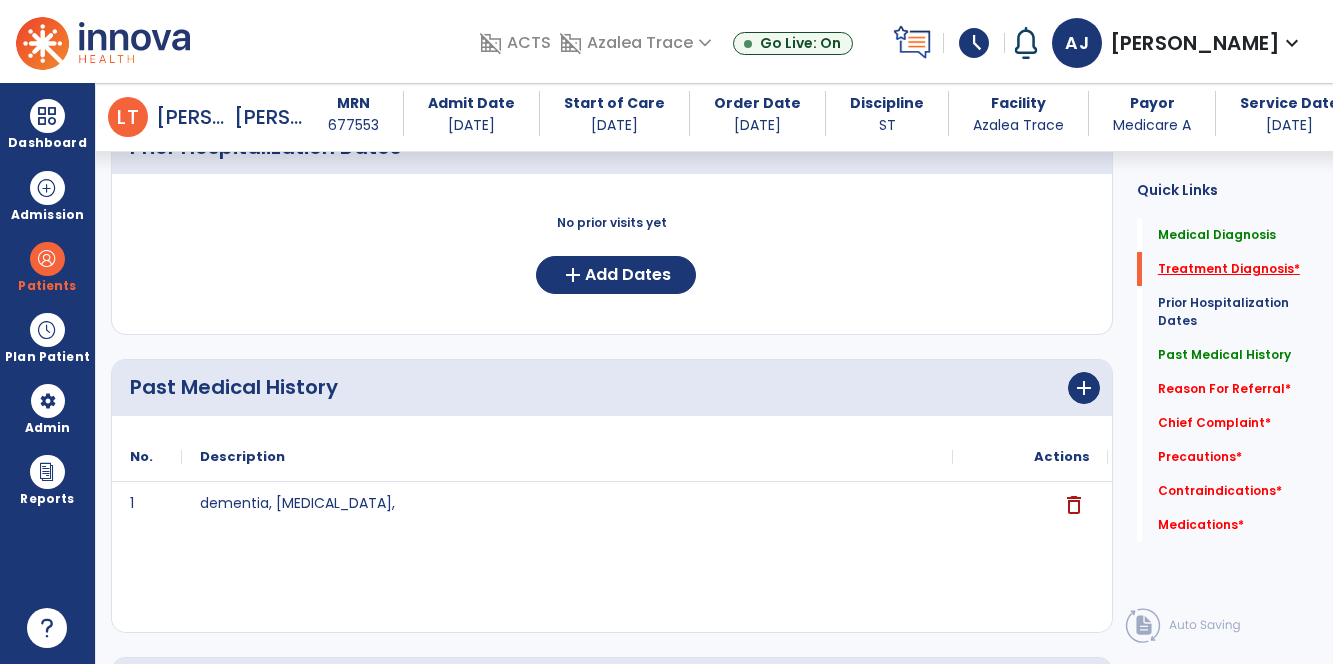 click on "Treatment Diagnosis   *" 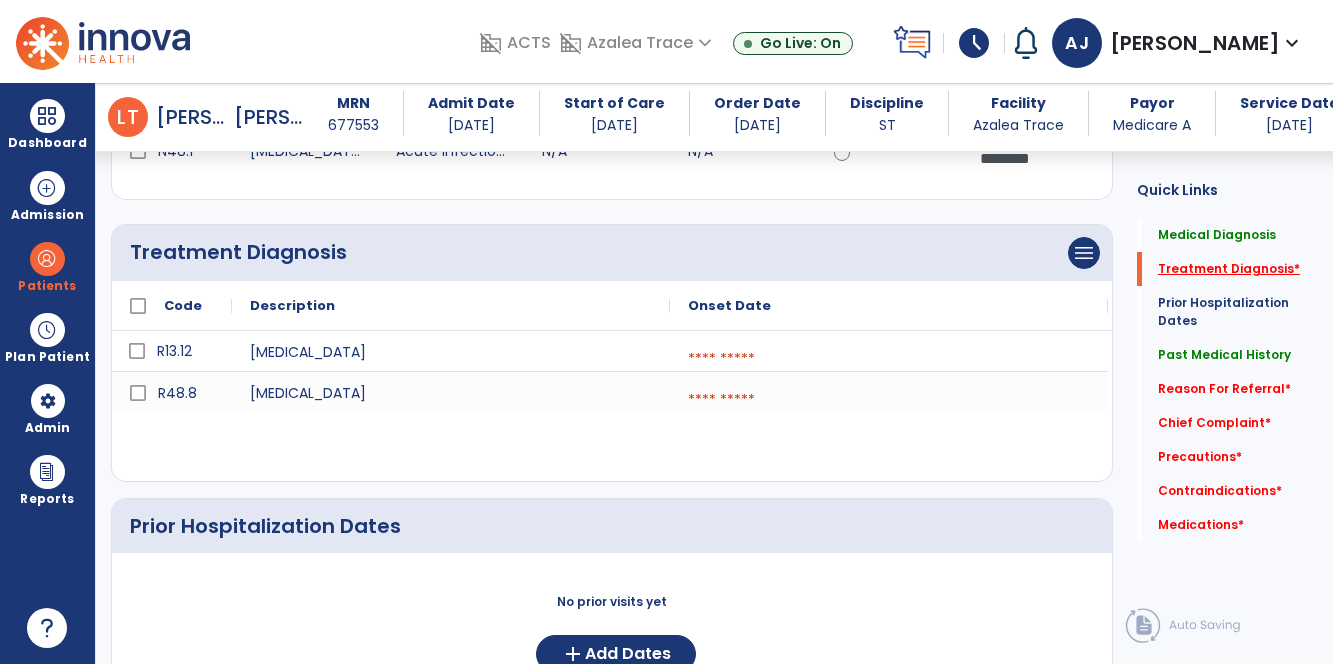 scroll, scrollTop: 389, scrollLeft: 0, axis: vertical 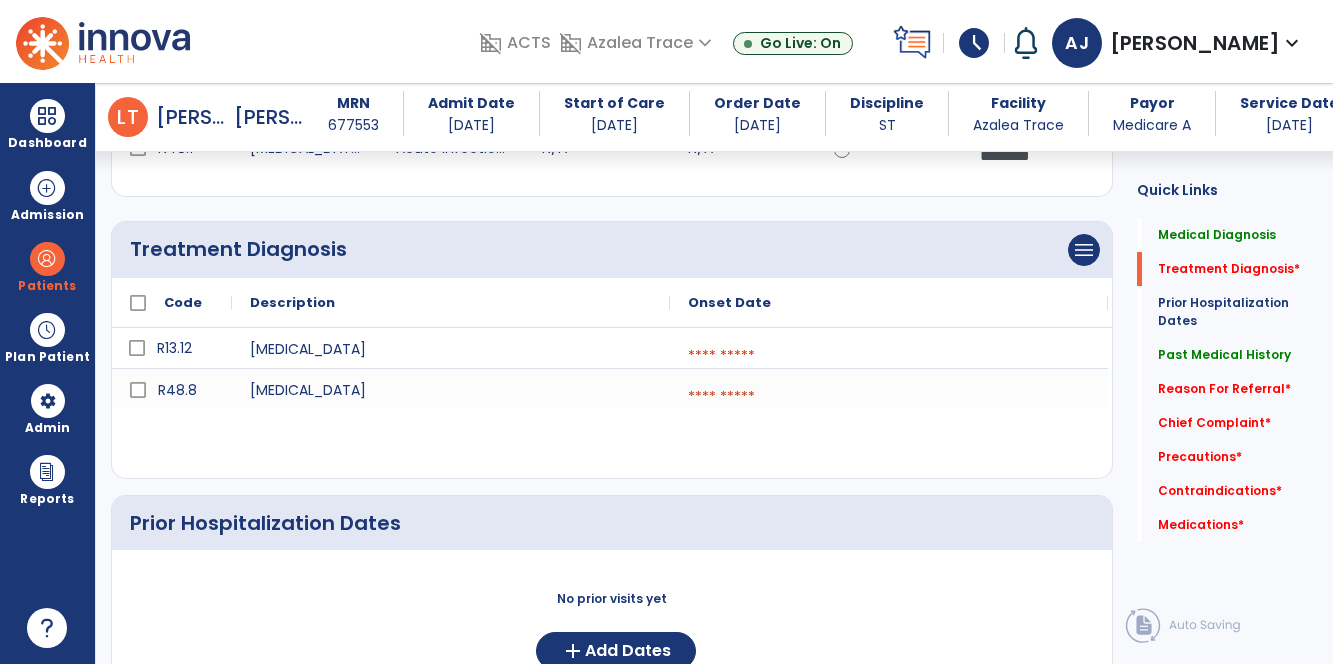 click at bounding box center [889, 356] 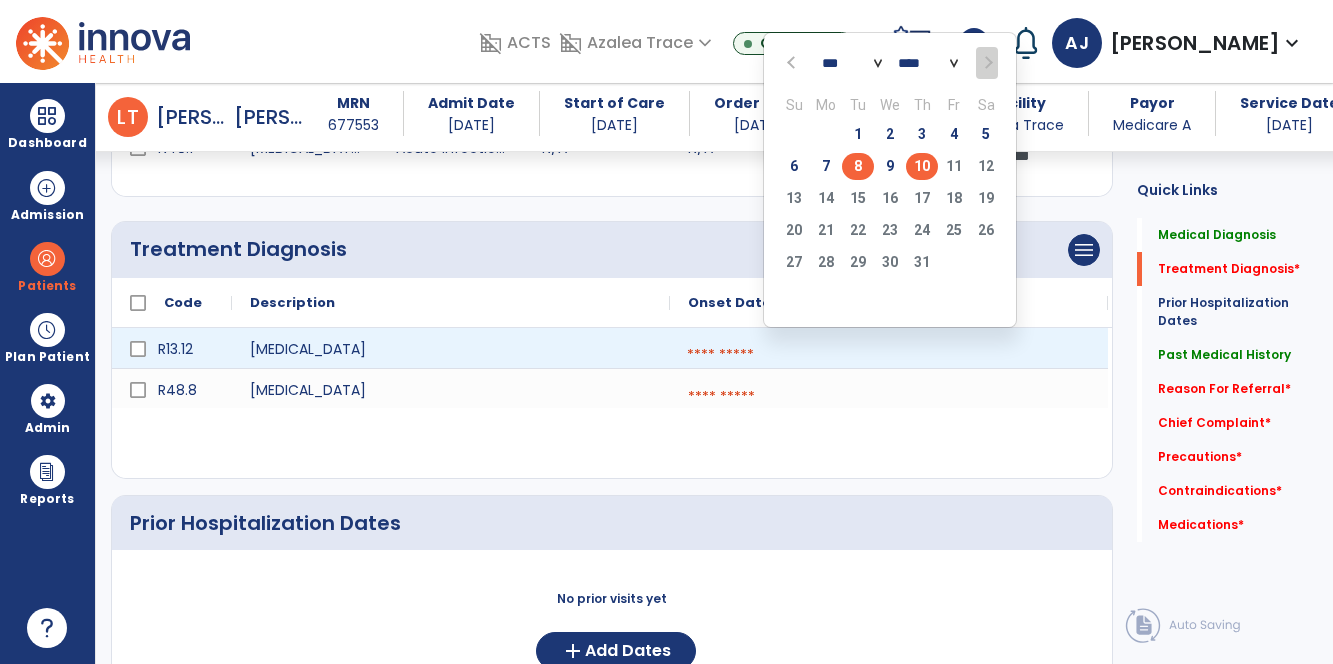 click on "8" 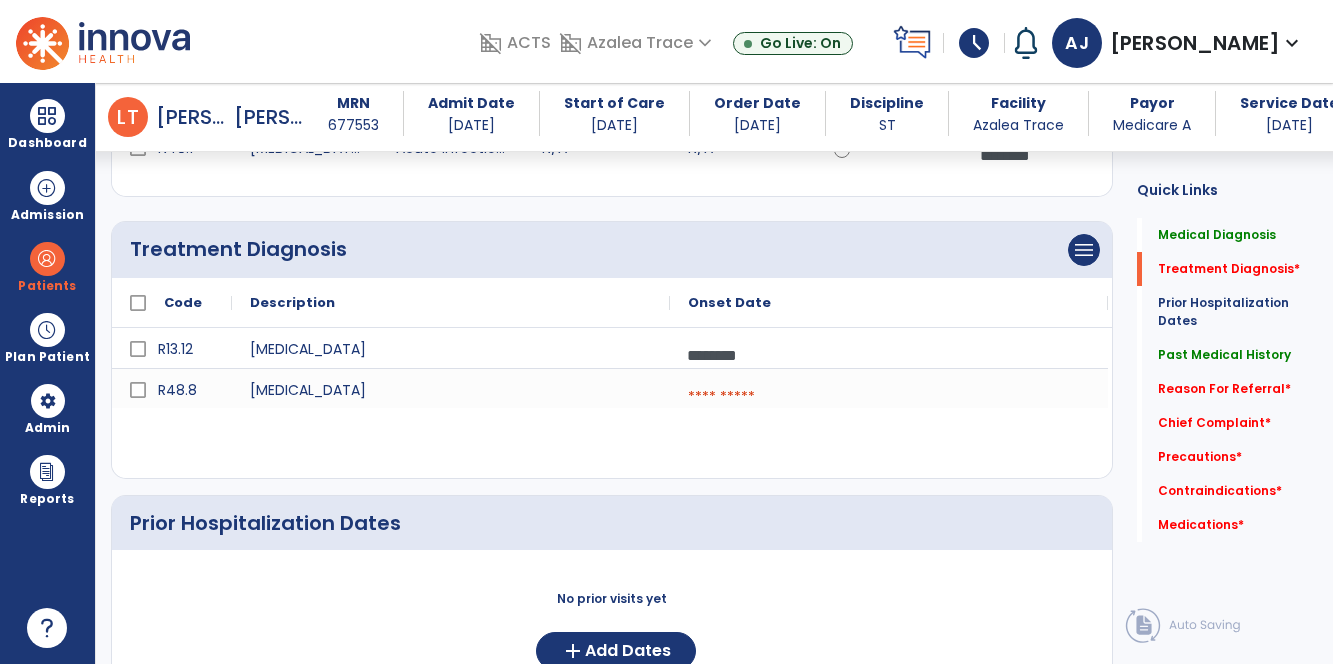 click on "********" at bounding box center [889, 355] 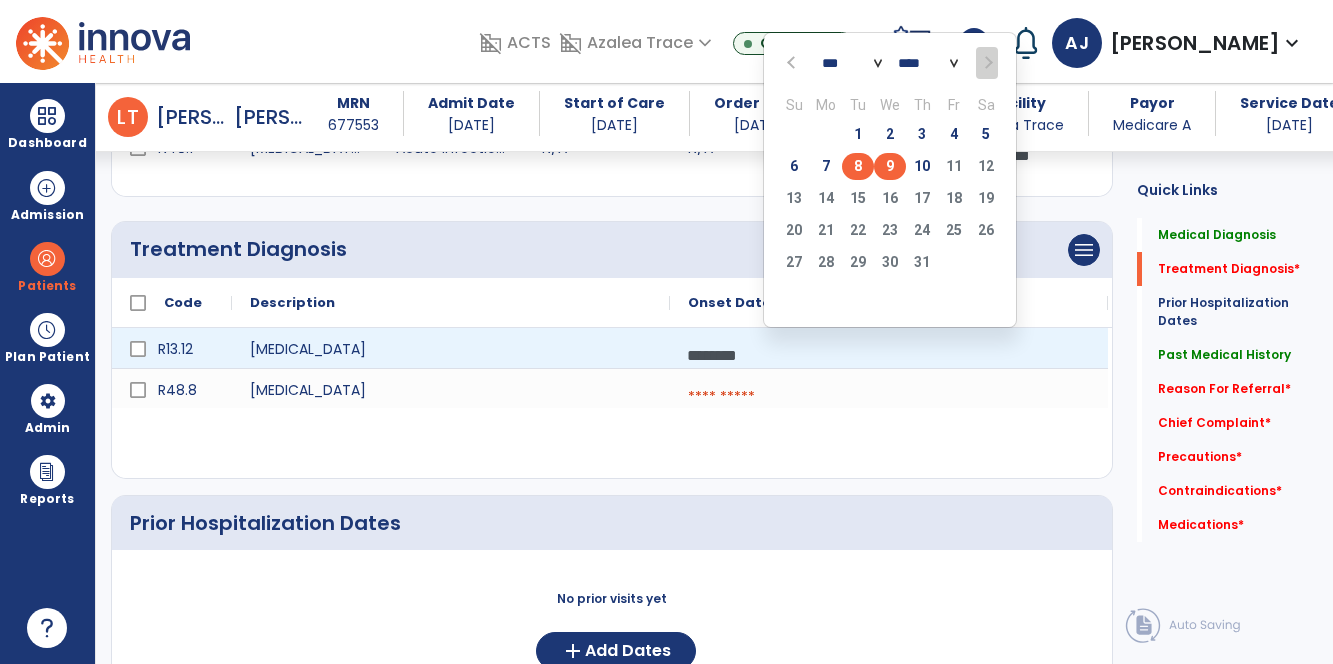 click on "9" 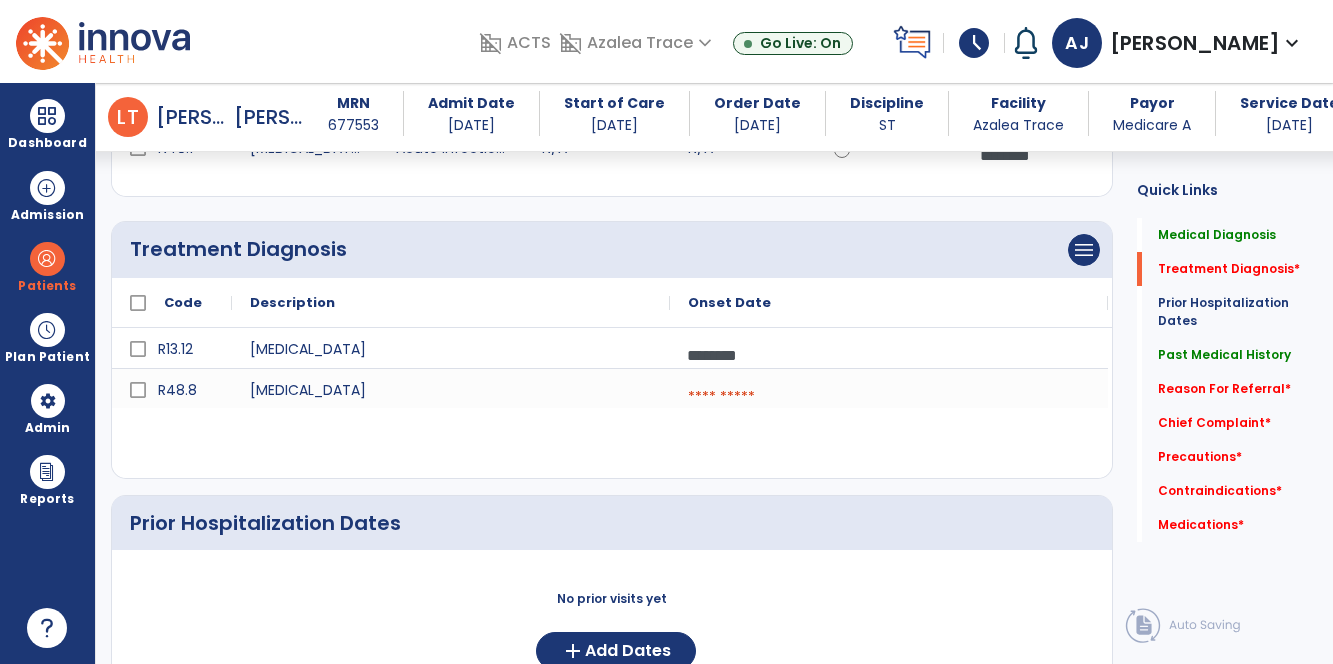 click on "********" at bounding box center (889, 355) 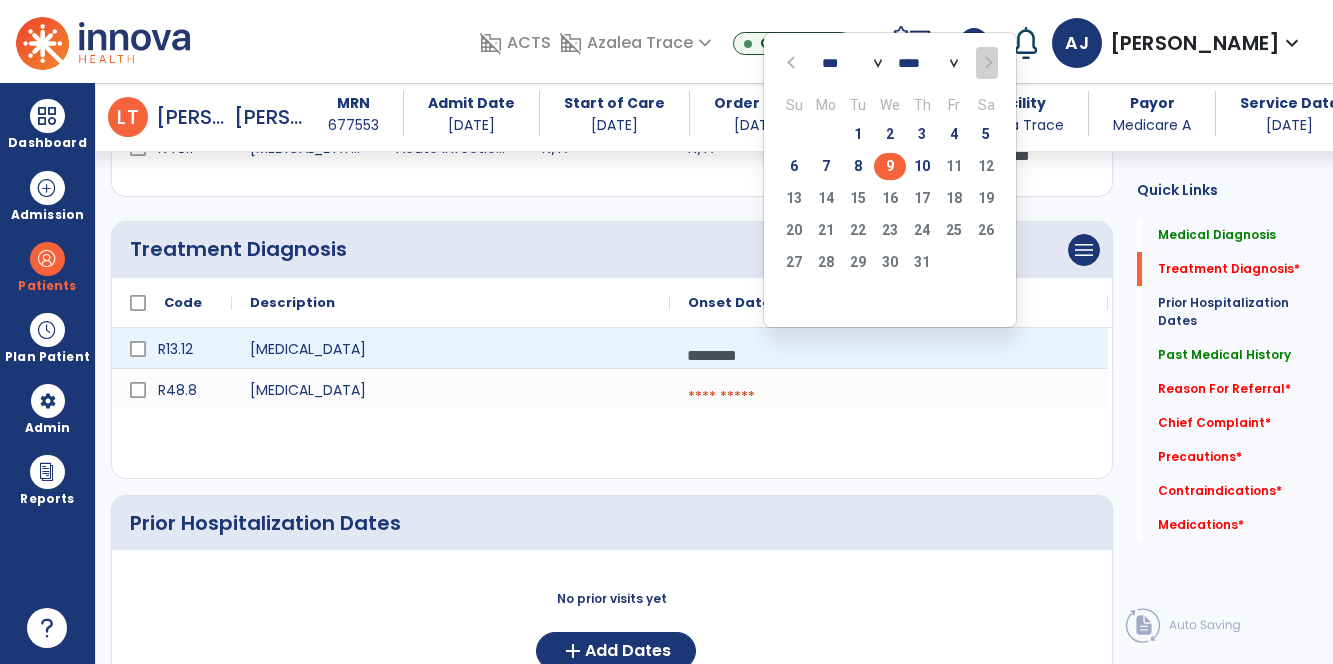 click on "9" 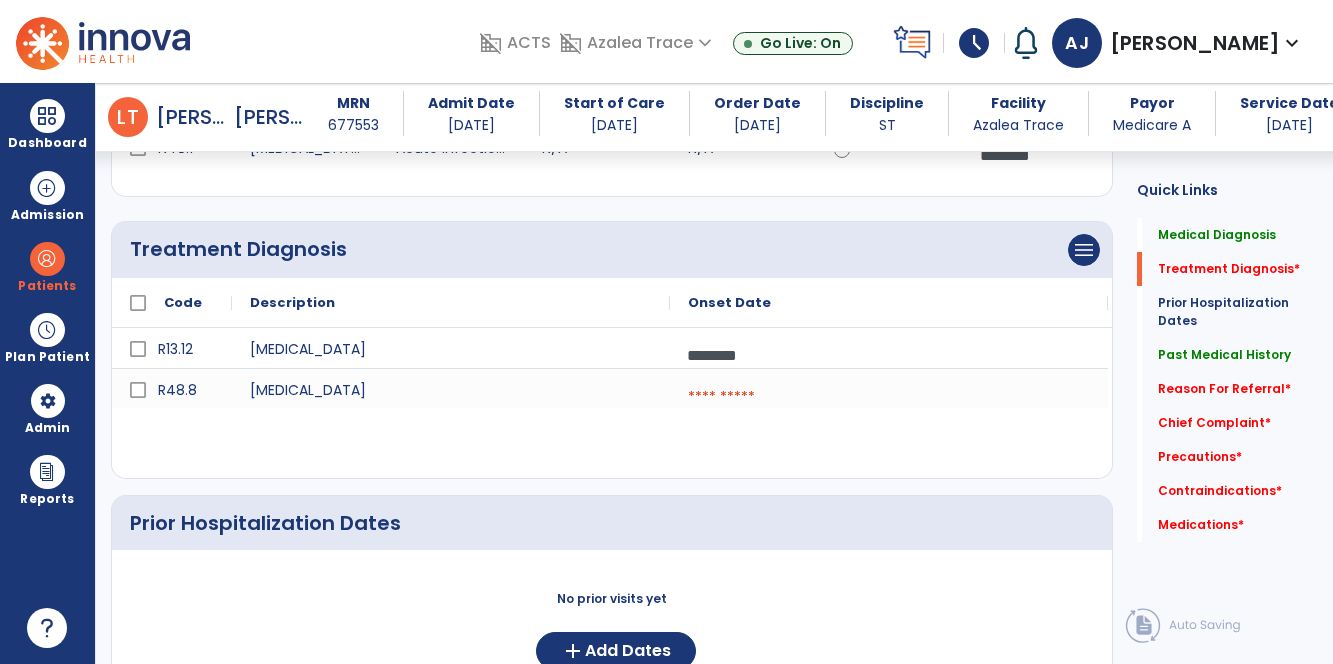 click at bounding box center [889, 397] 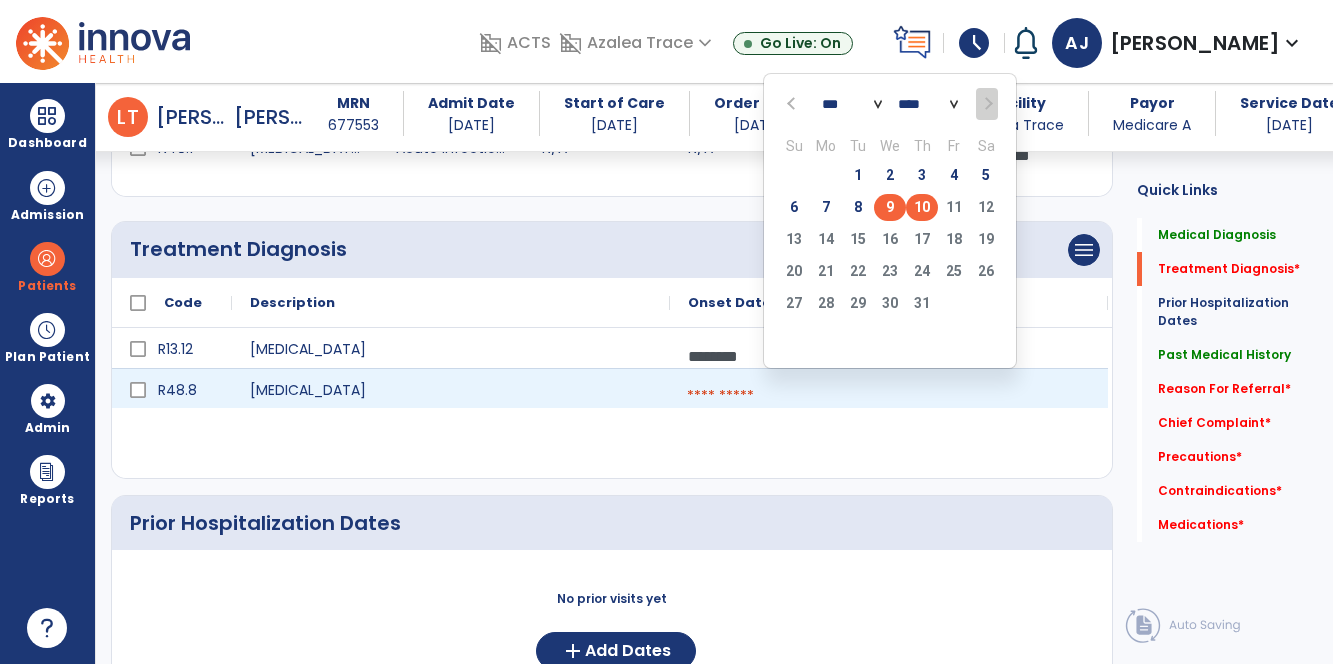 click on "9" 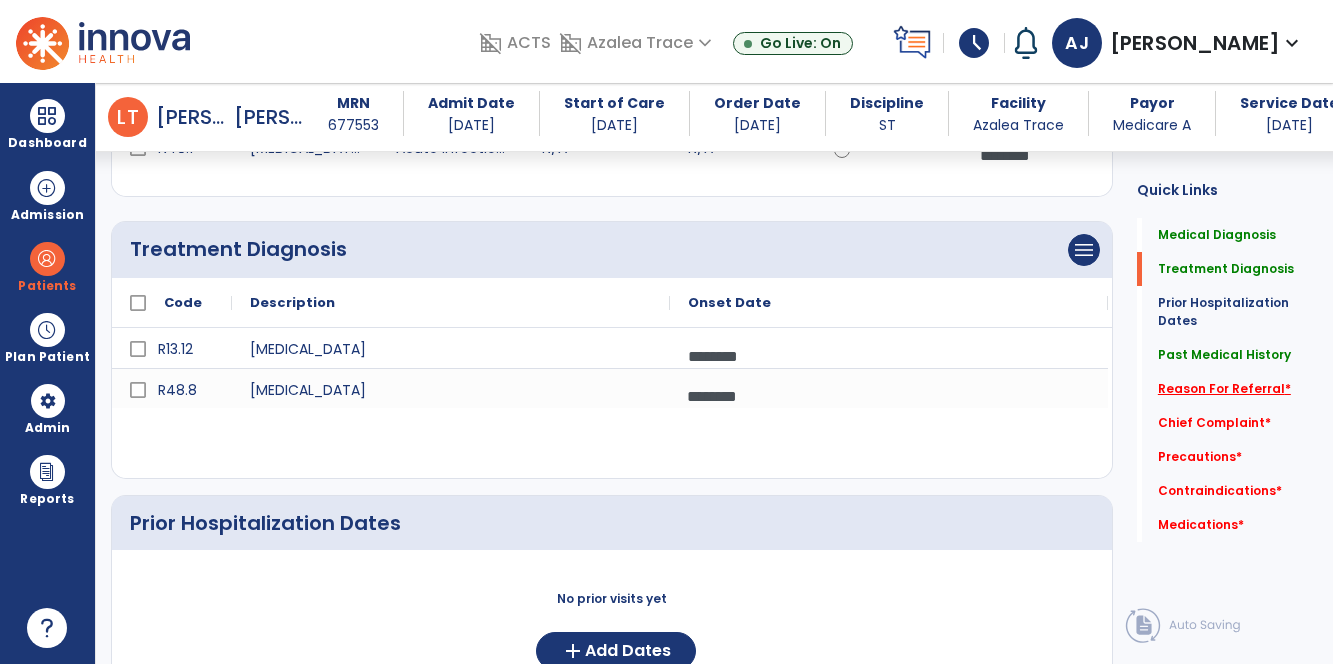 click on "Reason For Referral   *" 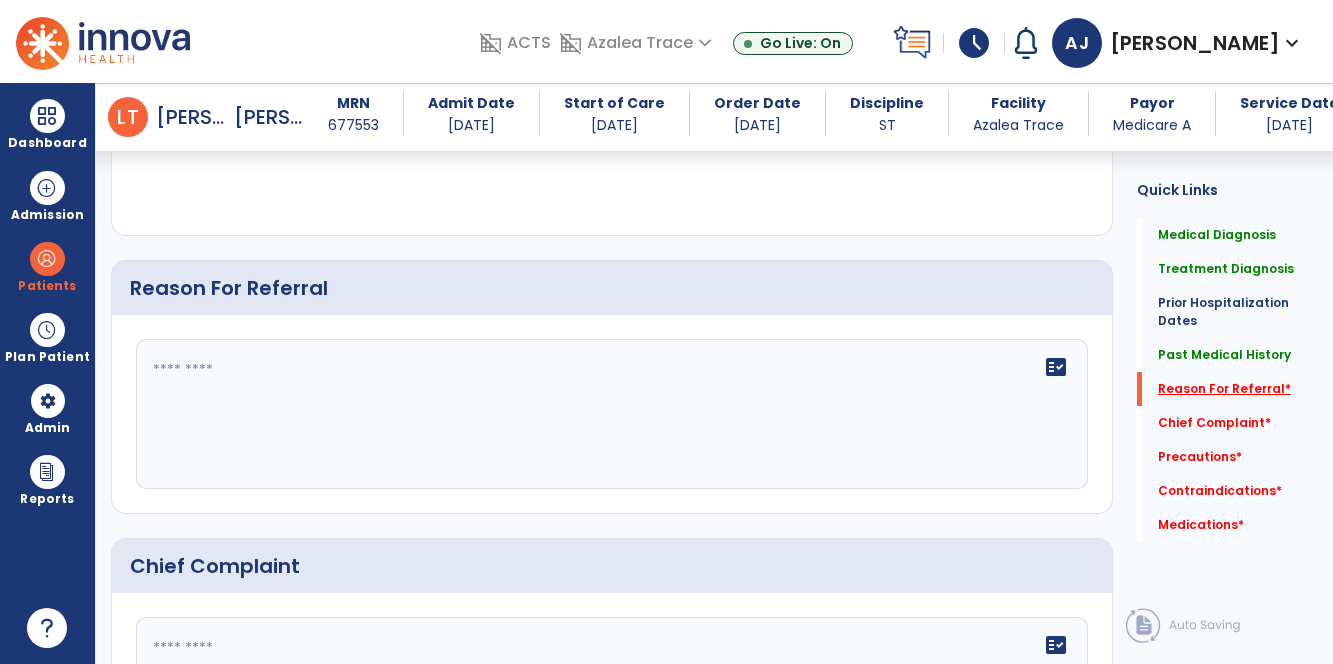scroll, scrollTop: 1171, scrollLeft: 0, axis: vertical 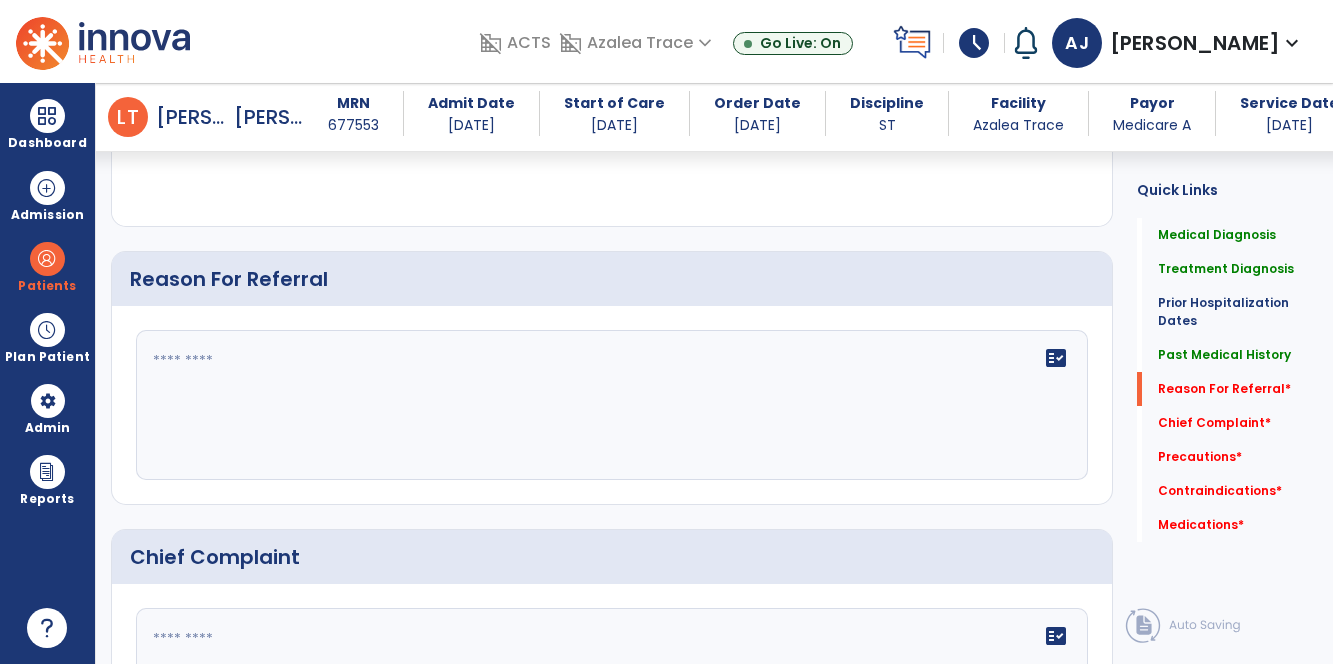 click 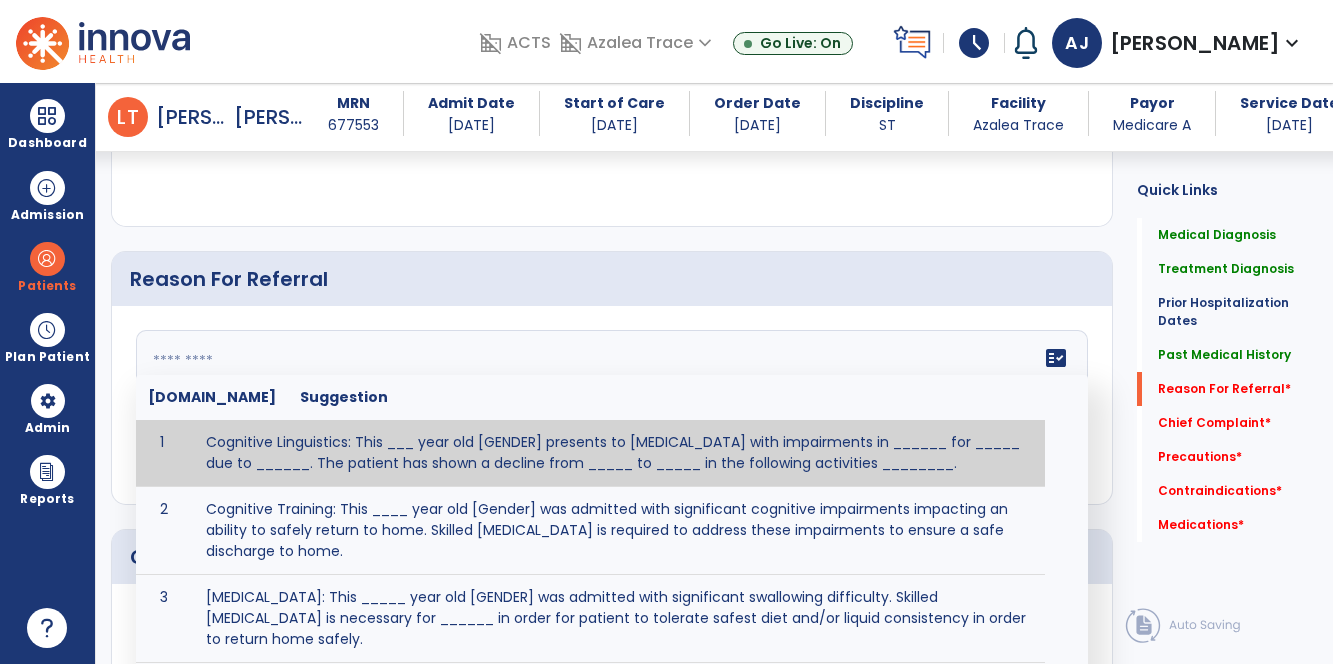 click 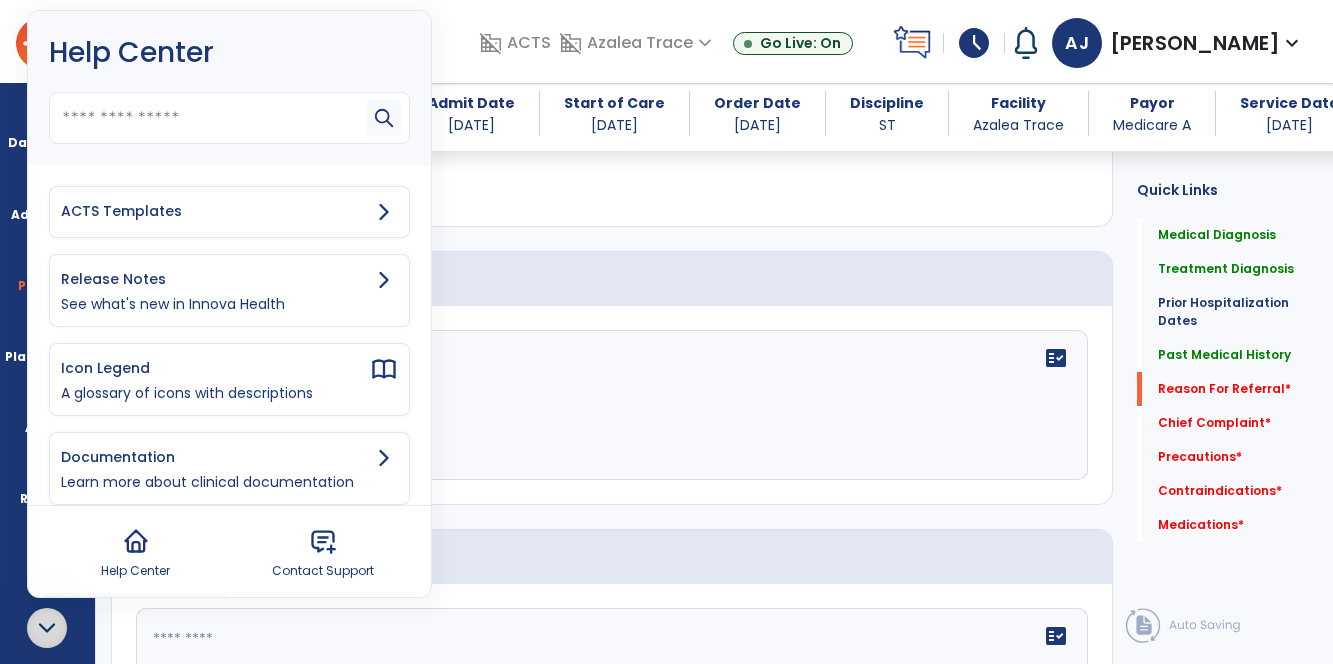 click on "ACTS Templates" at bounding box center (215, 211) 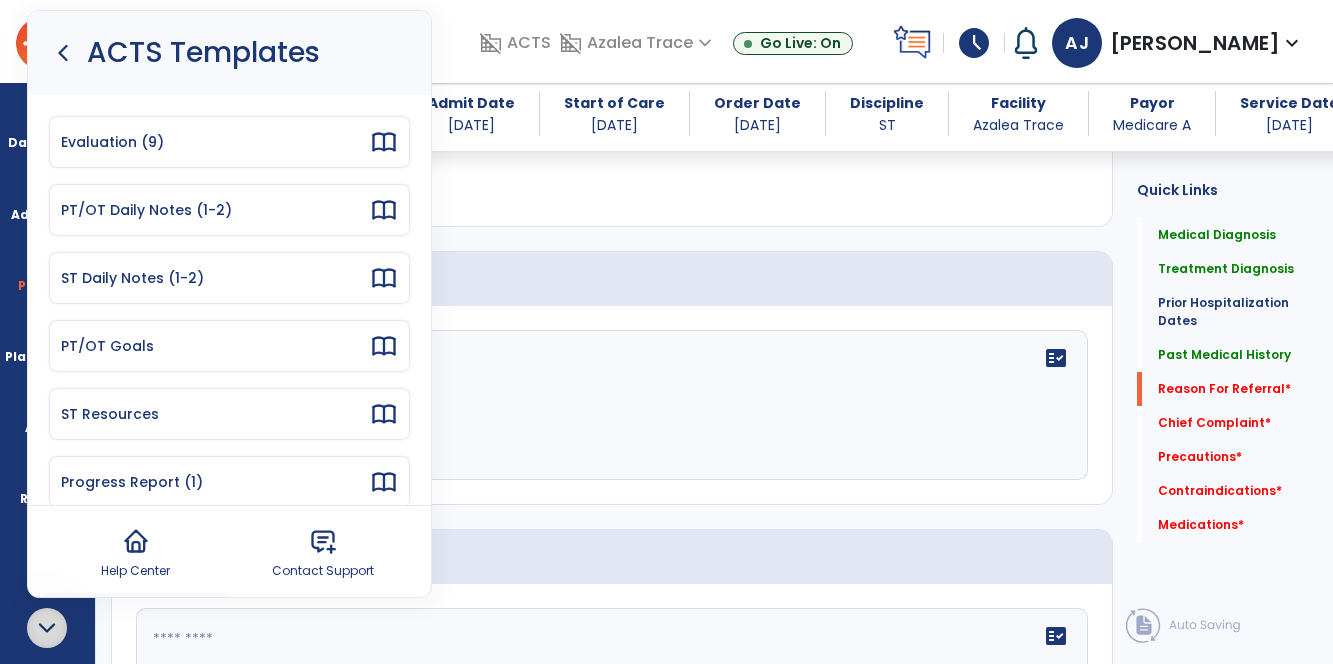 click on "Evaluation (9)" at bounding box center (215, 142) 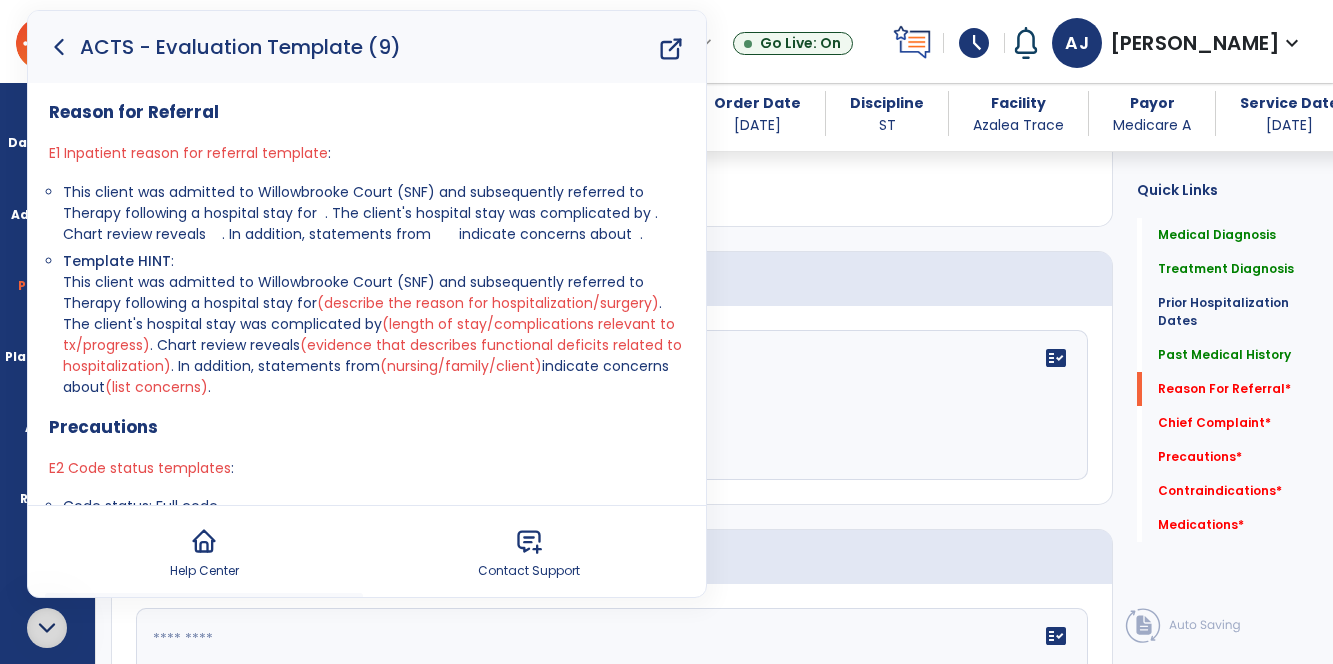 click 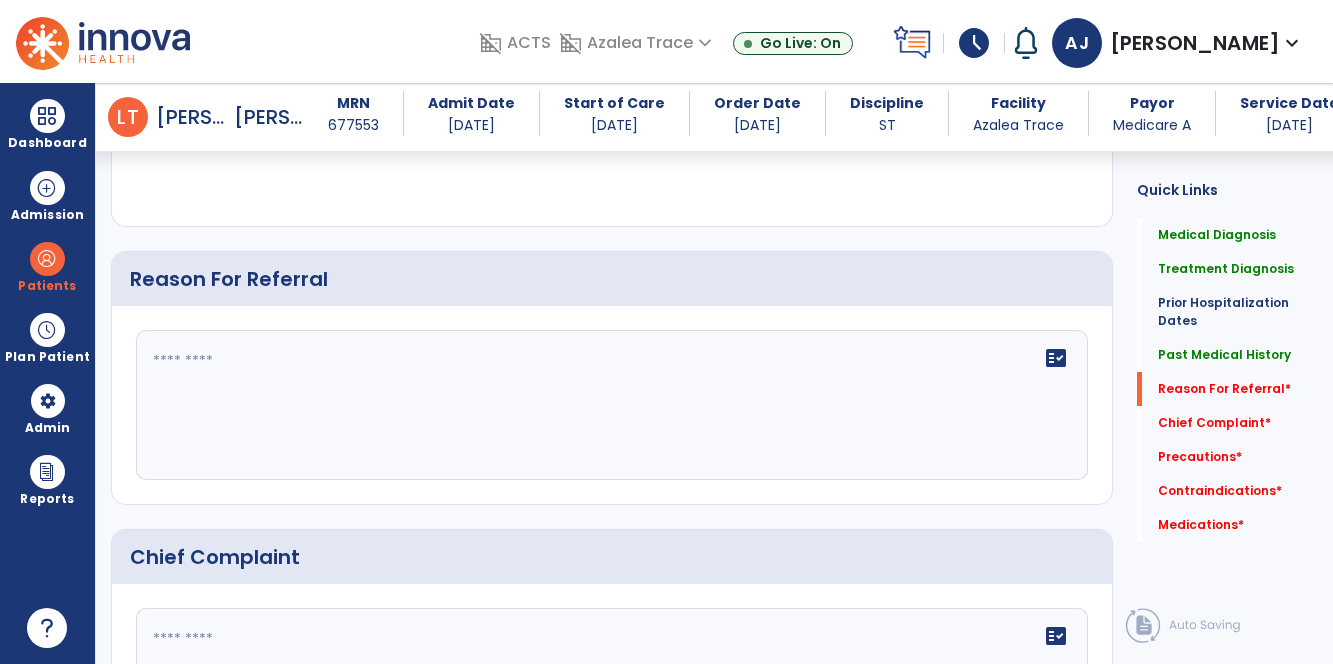 click 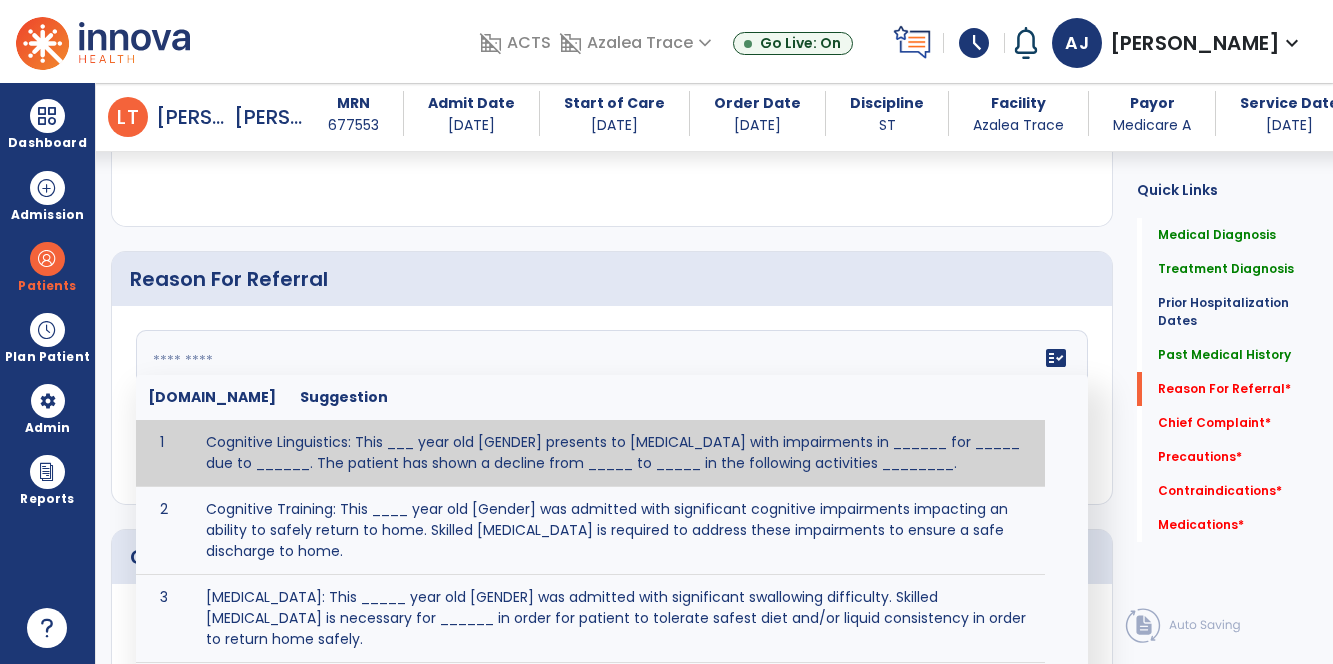 paste on "**********" 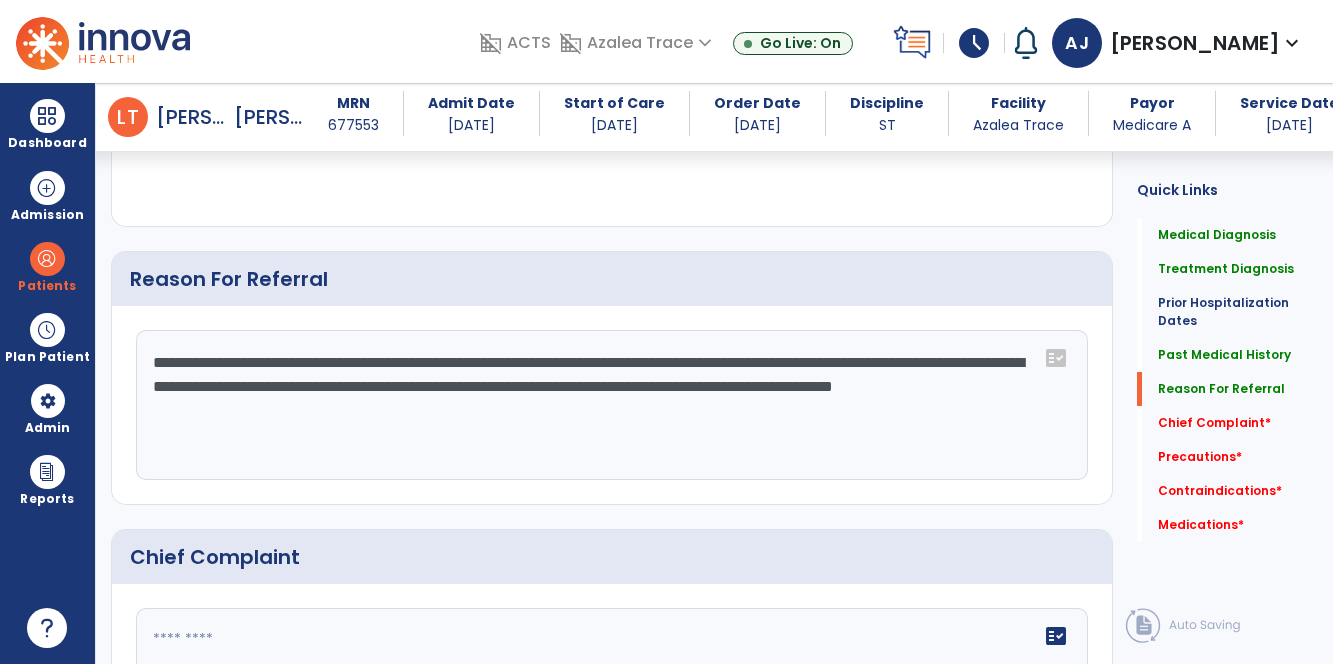 click on "**********" 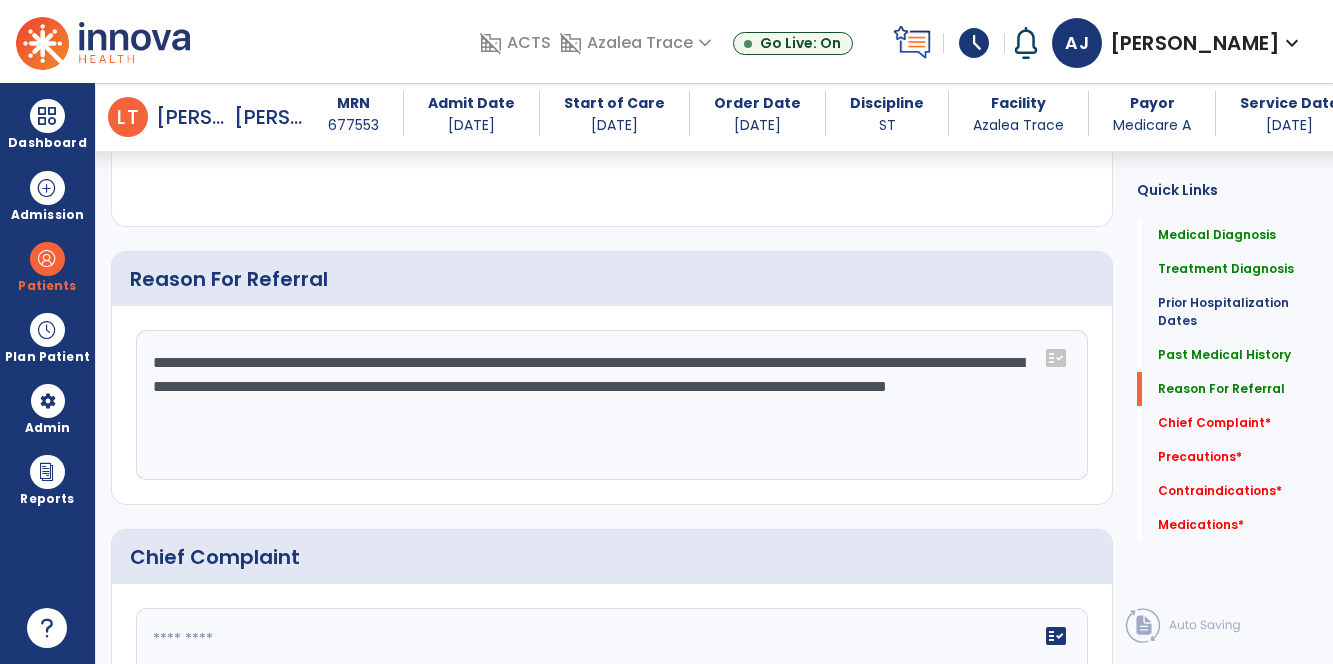click on "**********" 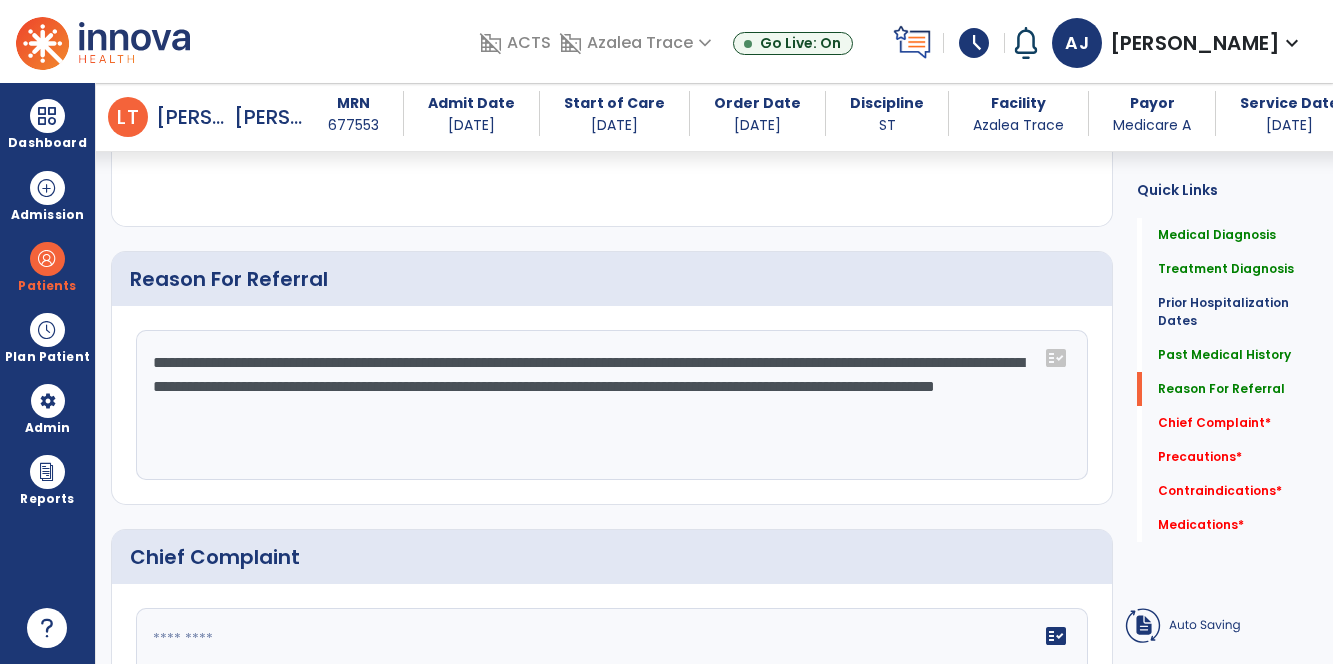 click on "**********" 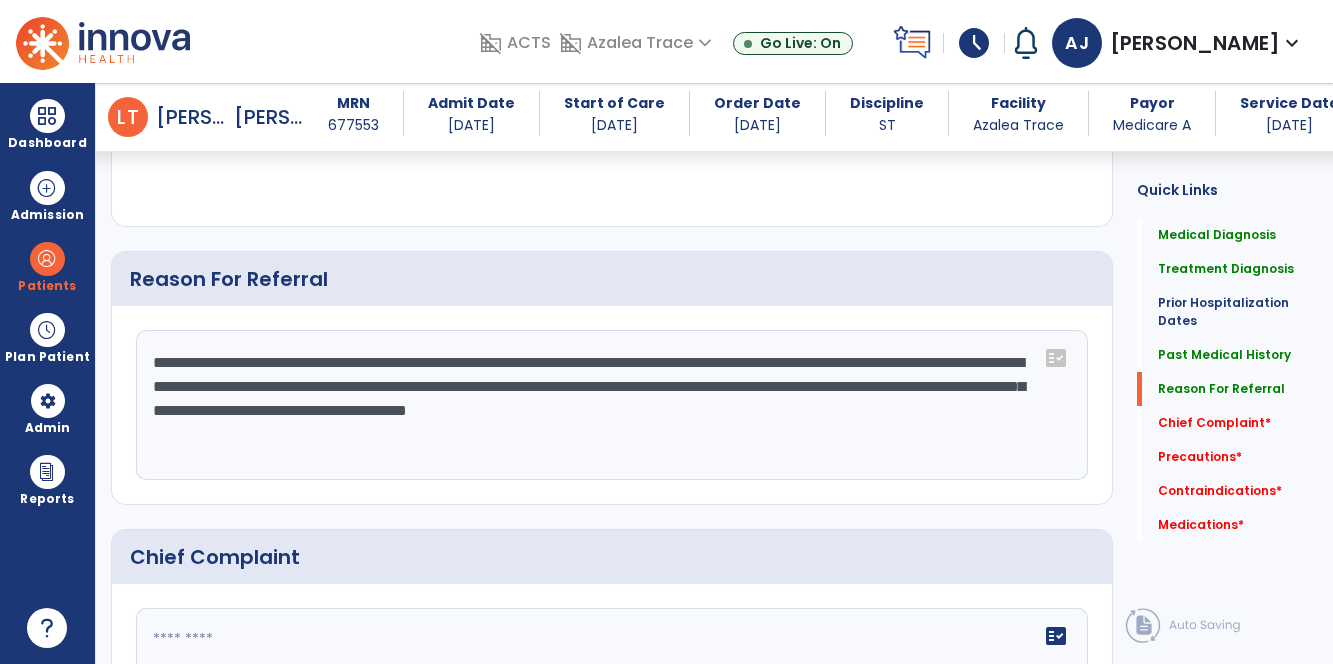 scroll, scrollTop: 1173, scrollLeft: 0, axis: vertical 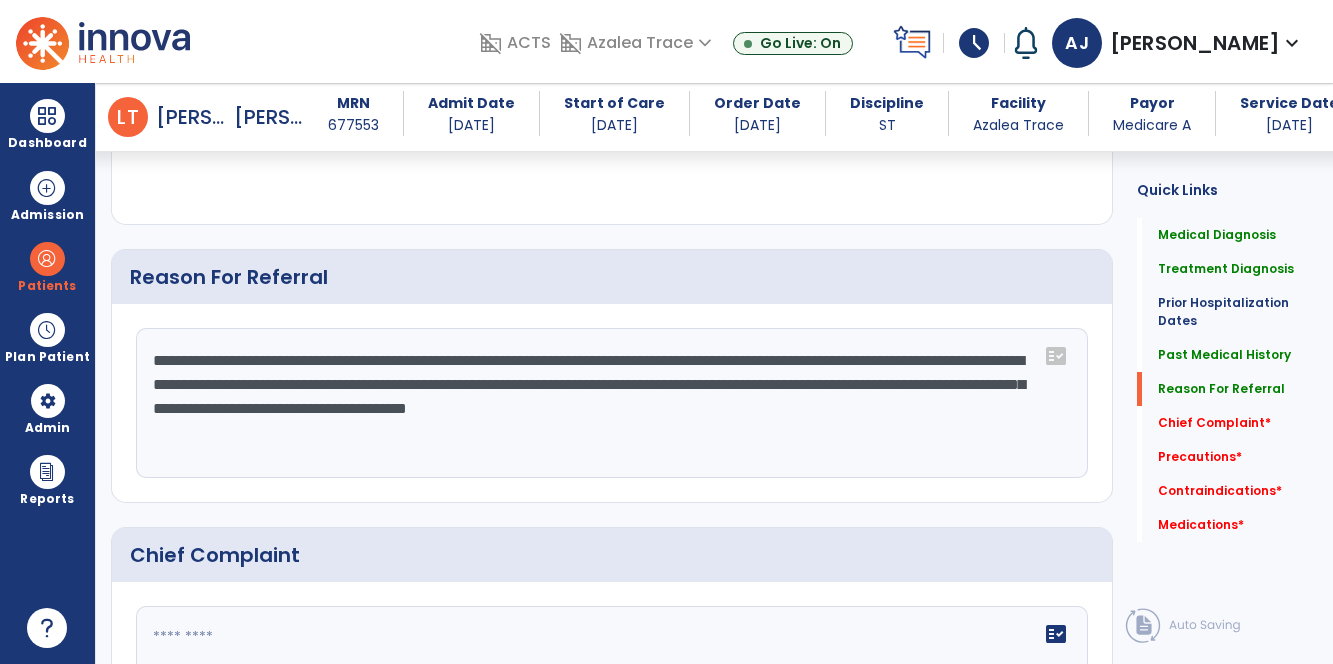 click on "**********" 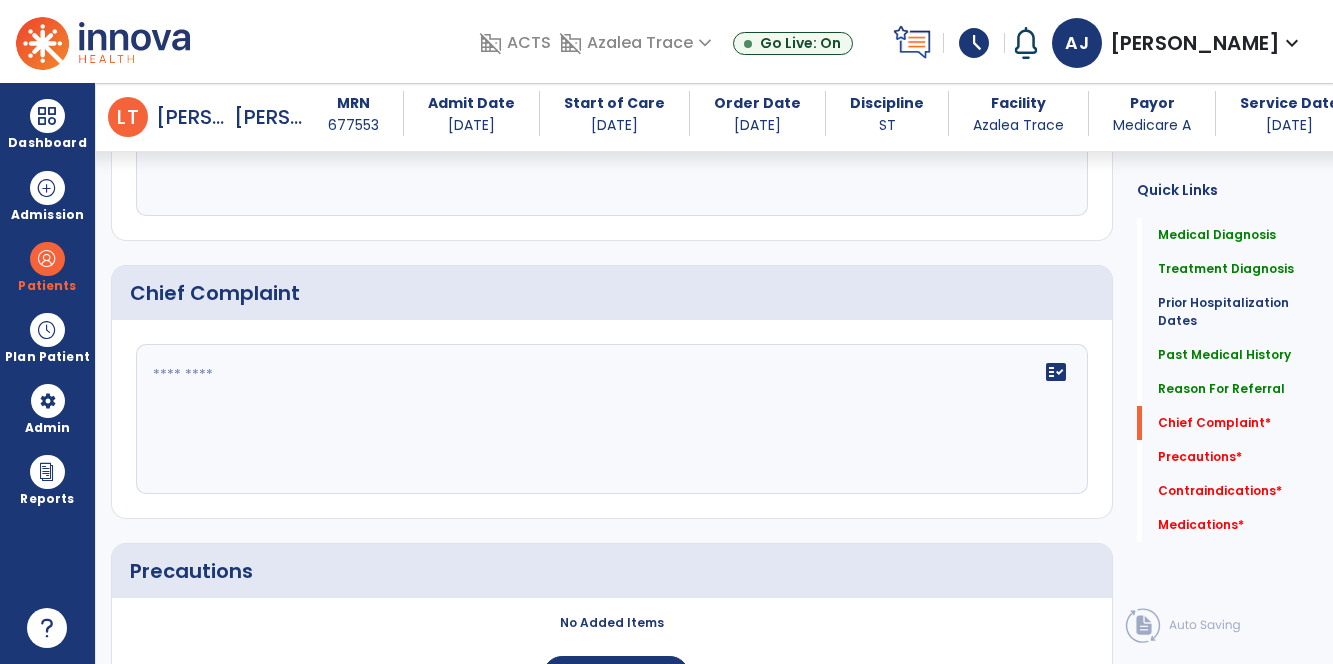 scroll, scrollTop: 1427, scrollLeft: 0, axis: vertical 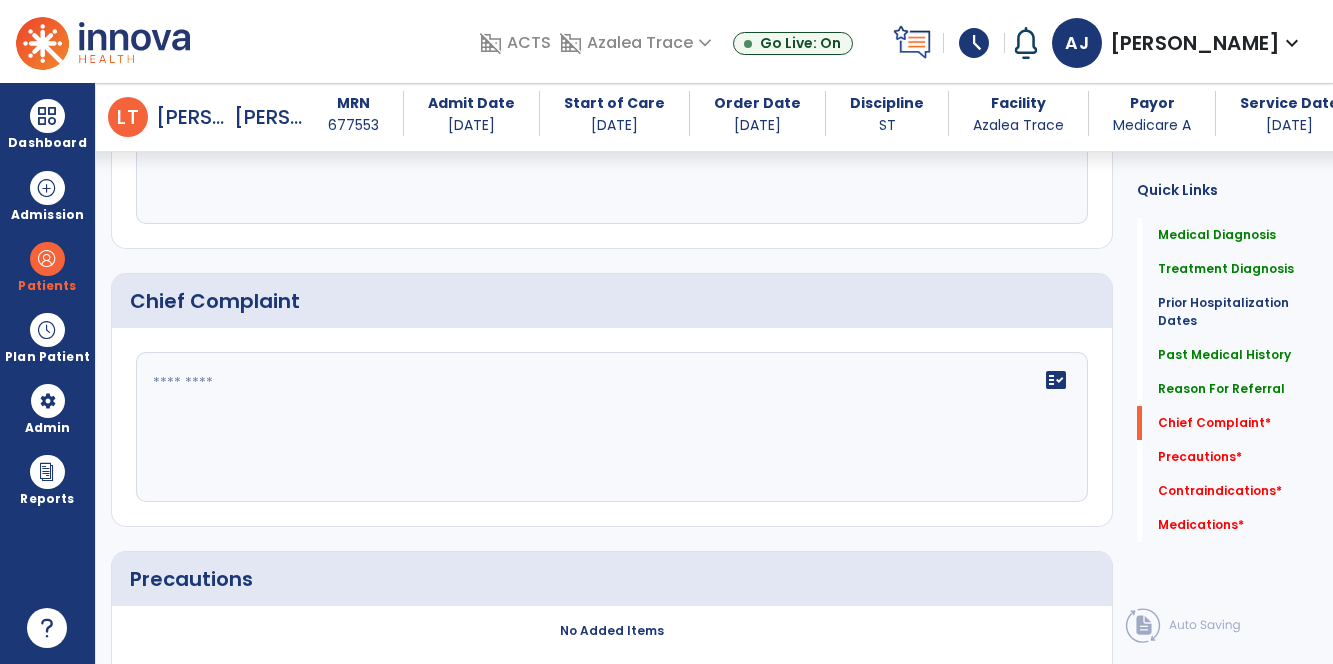 type on "**********" 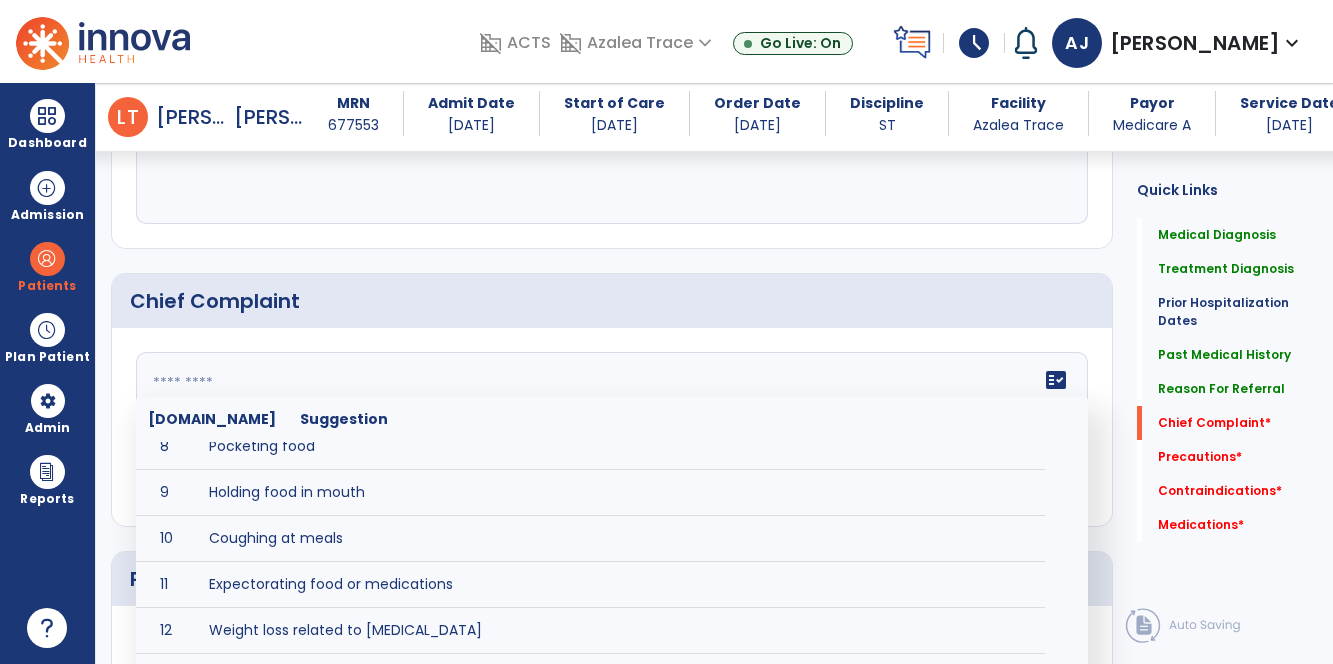 scroll, scrollTop: 343, scrollLeft: 0, axis: vertical 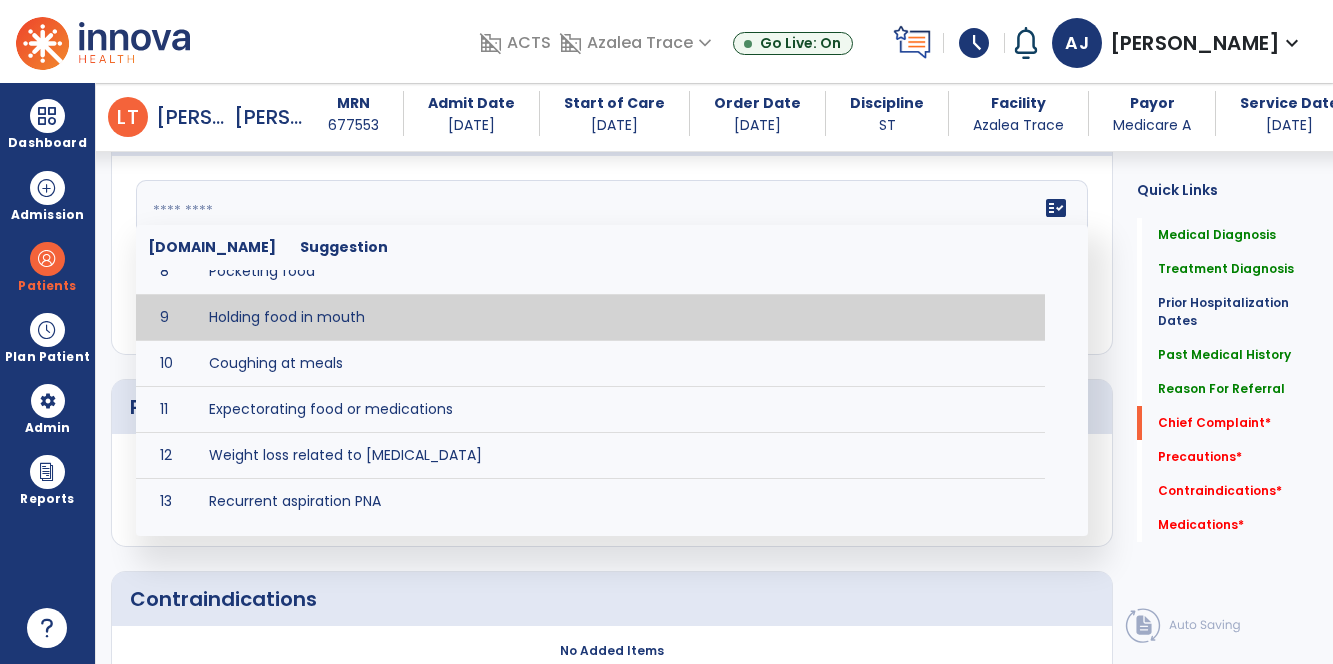 type on "**********" 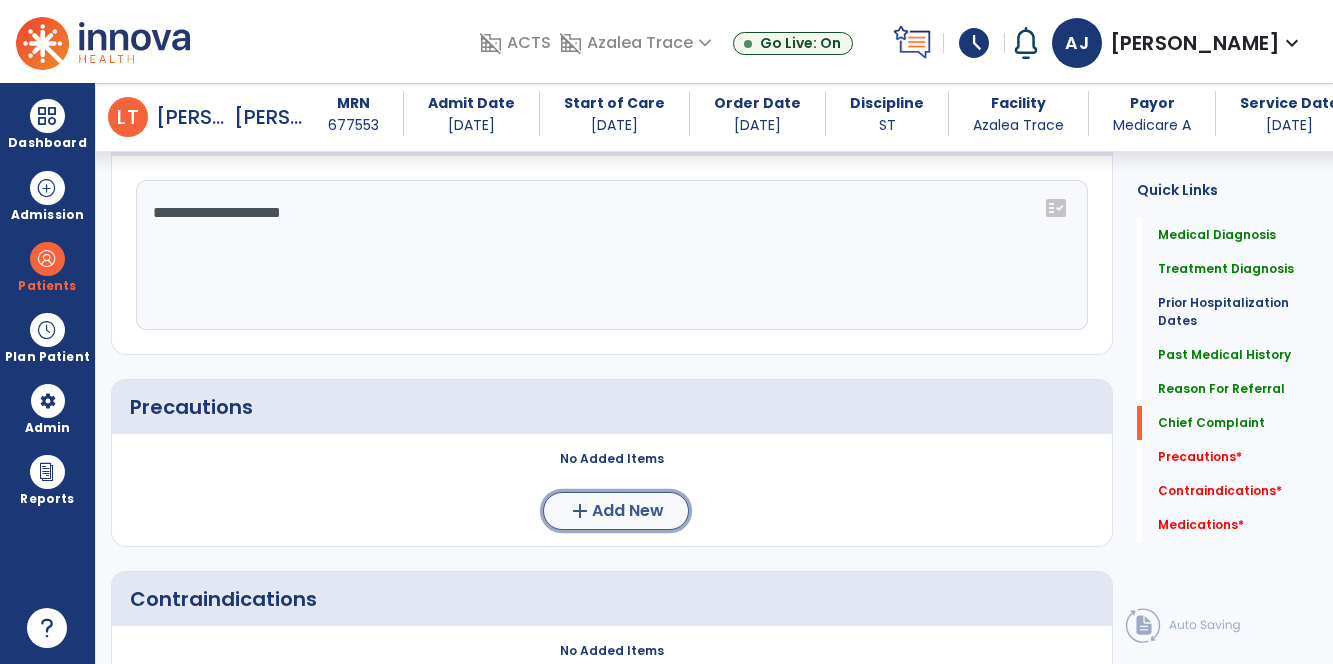 click on "Add New" 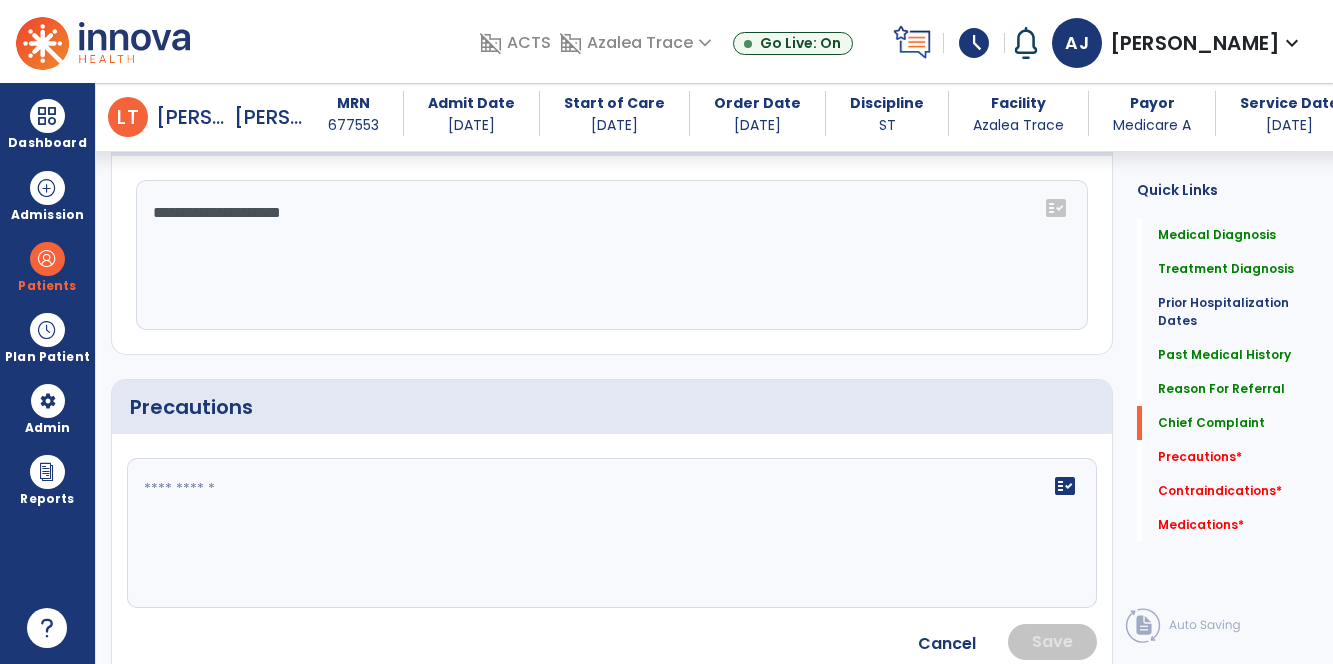 click 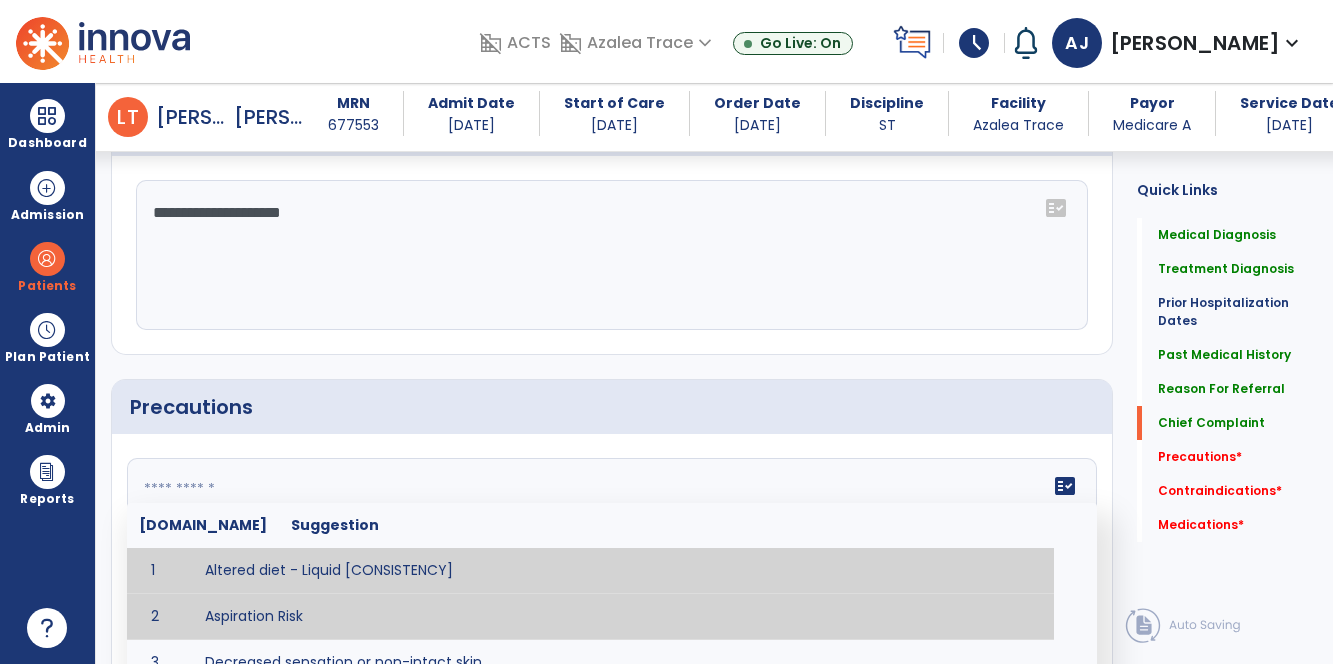 type on "**********" 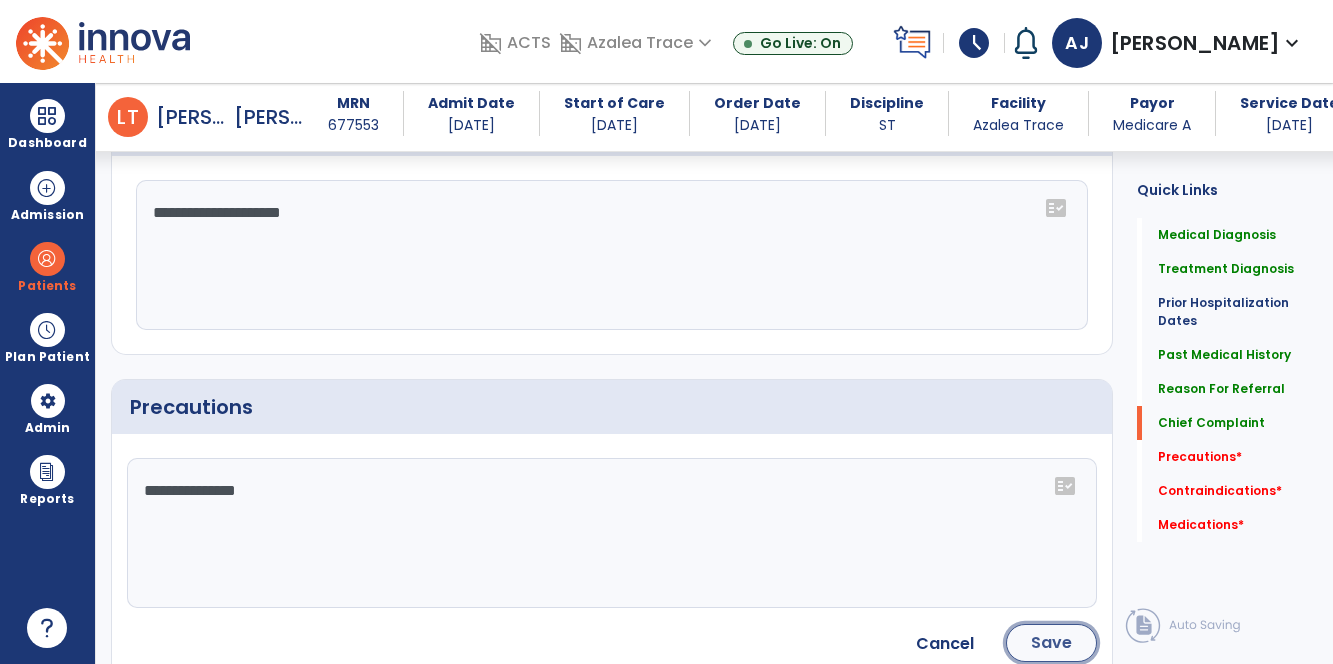 click on "Save" 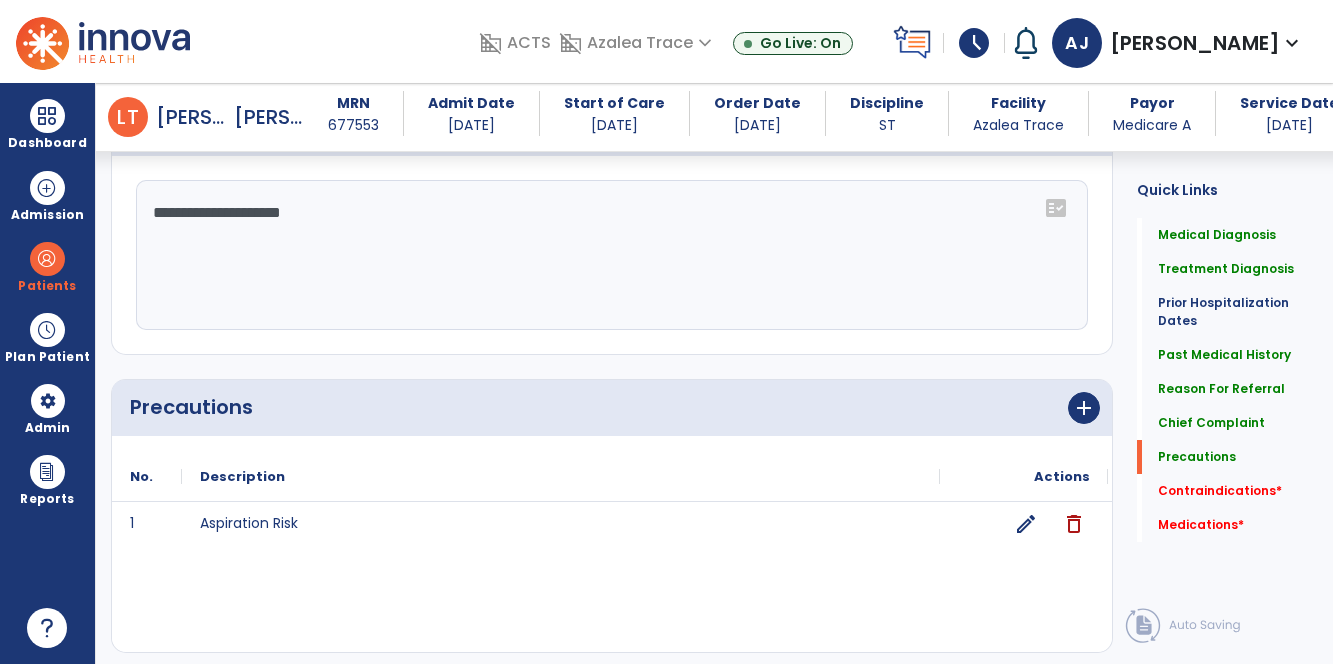 scroll, scrollTop: 1910, scrollLeft: 0, axis: vertical 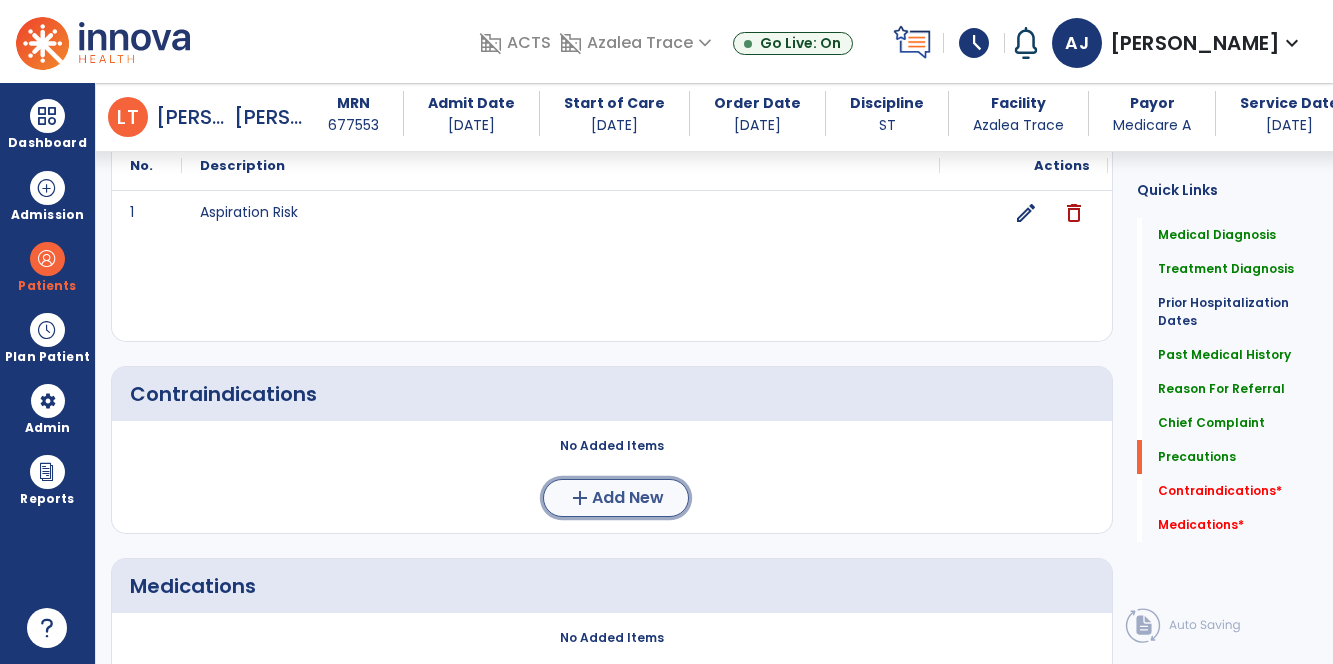 click on "Add New" 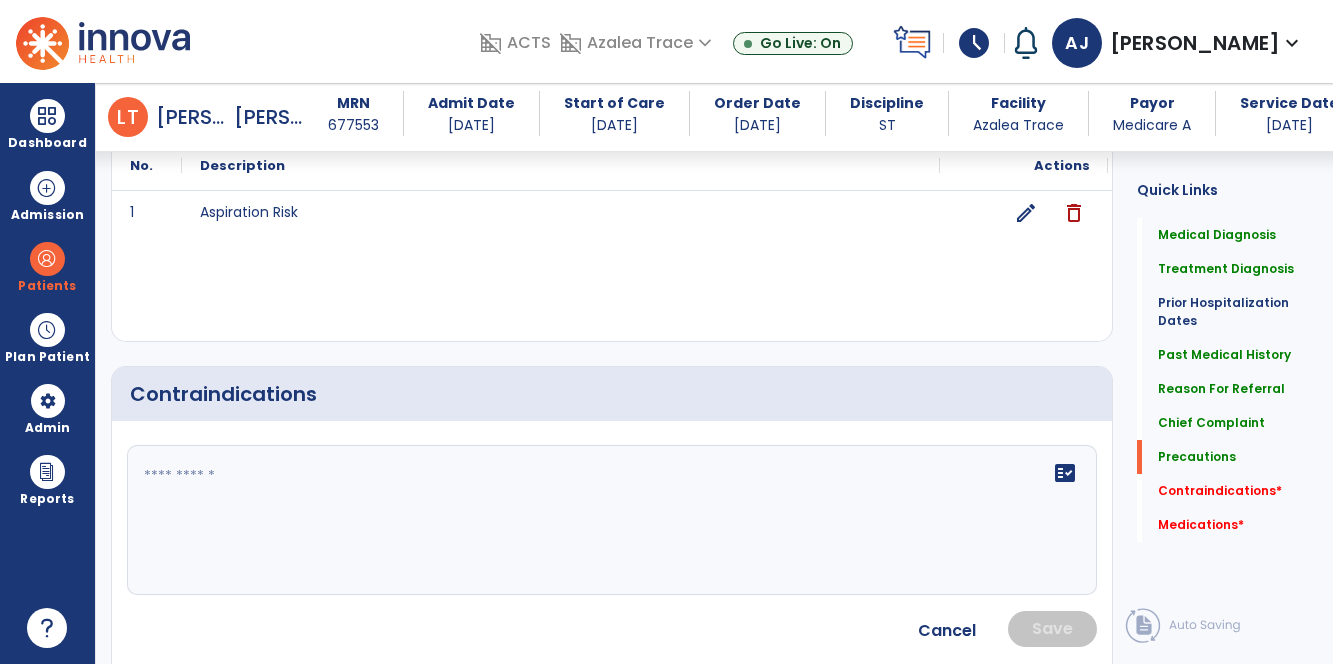 click 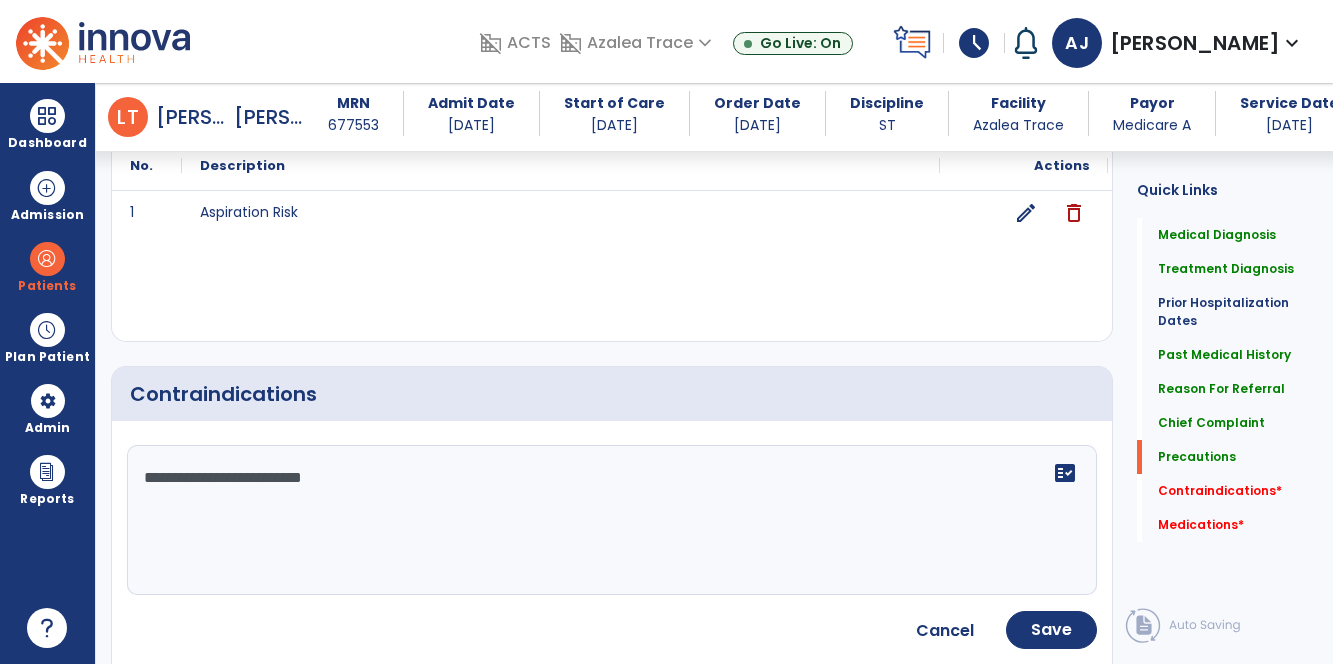 type on "**********" 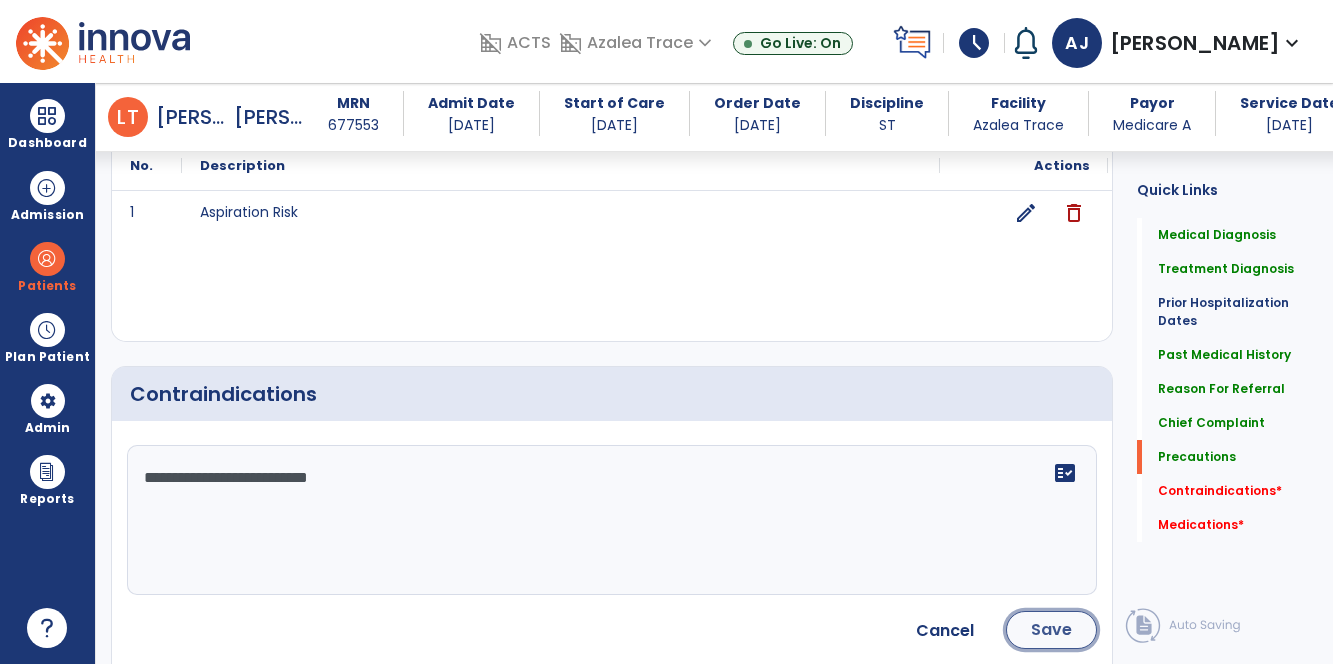click on "Save" 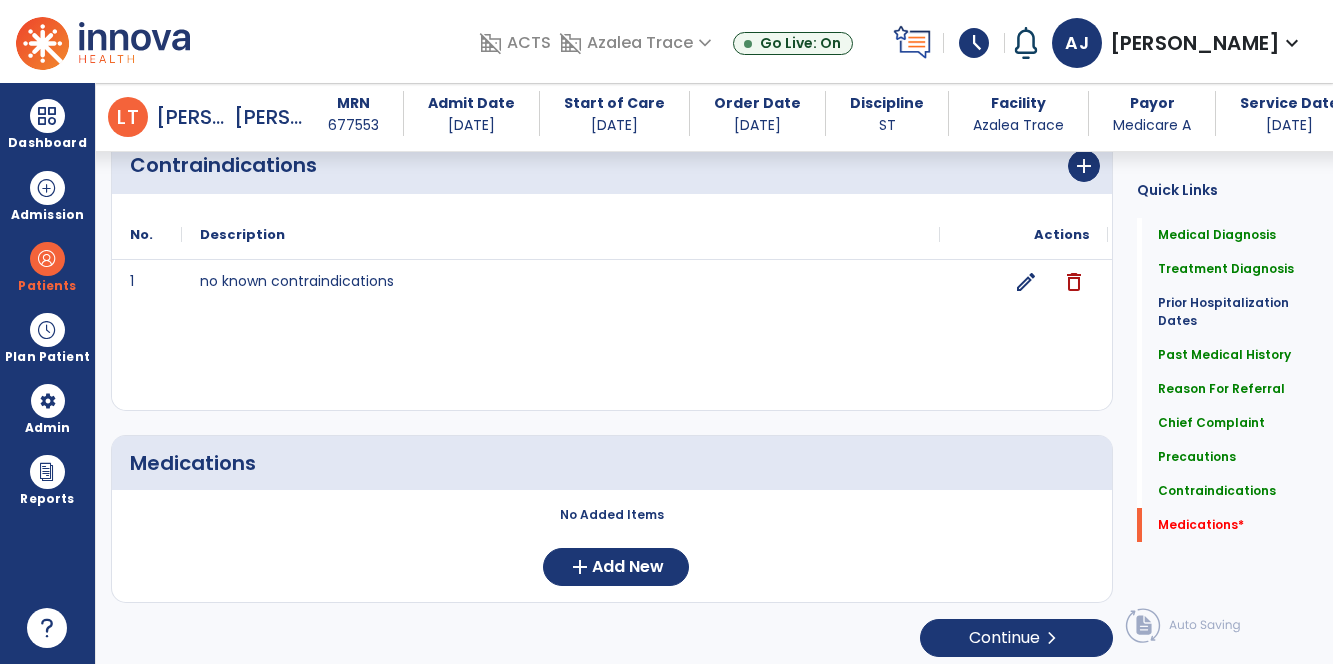 scroll, scrollTop: 2138, scrollLeft: 0, axis: vertical 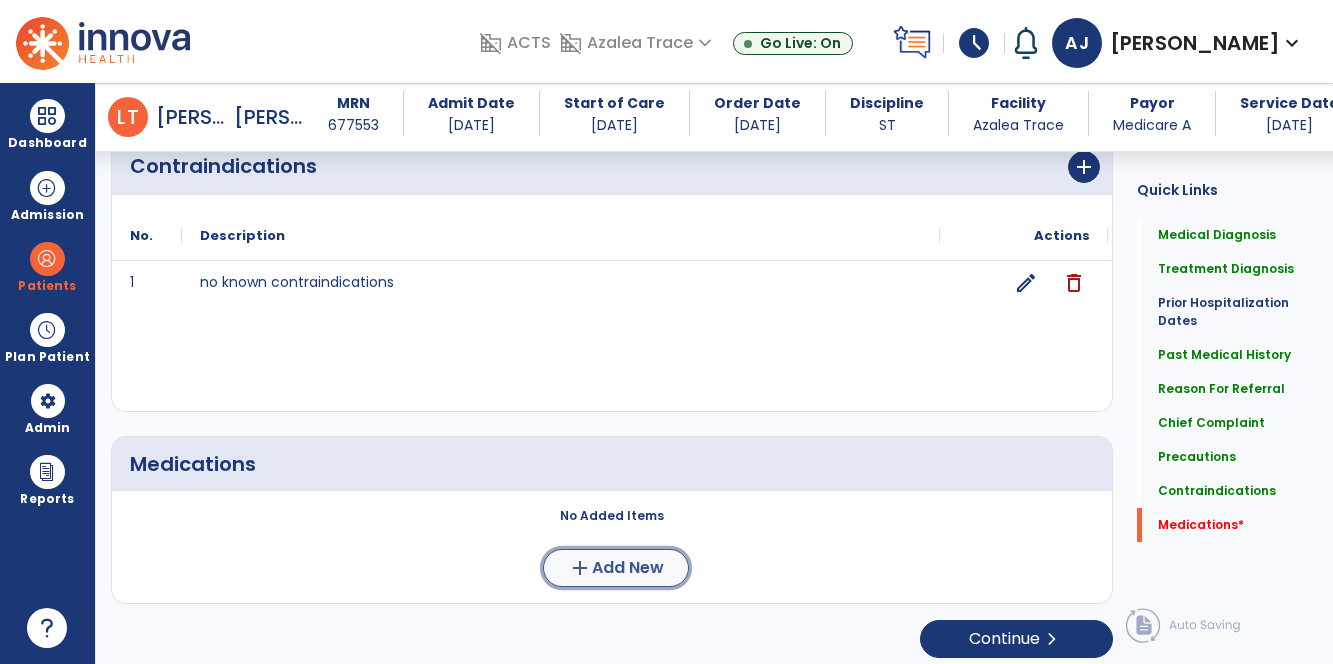 click on "Add New" 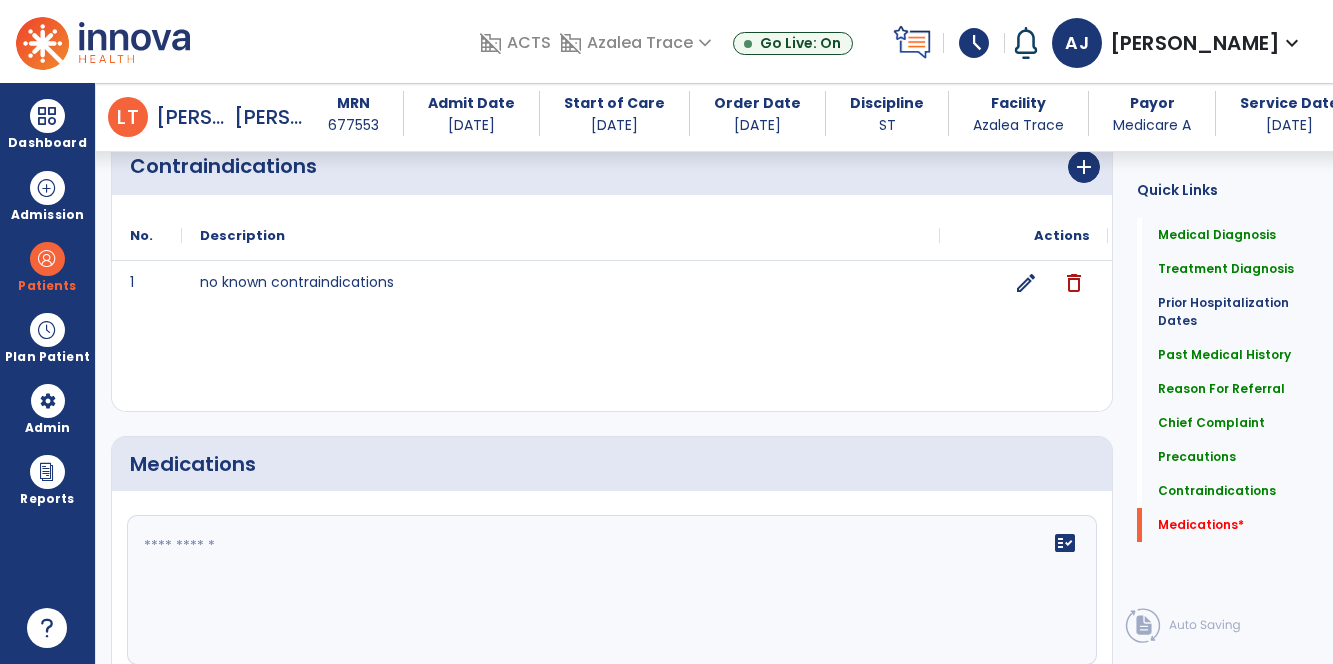 click 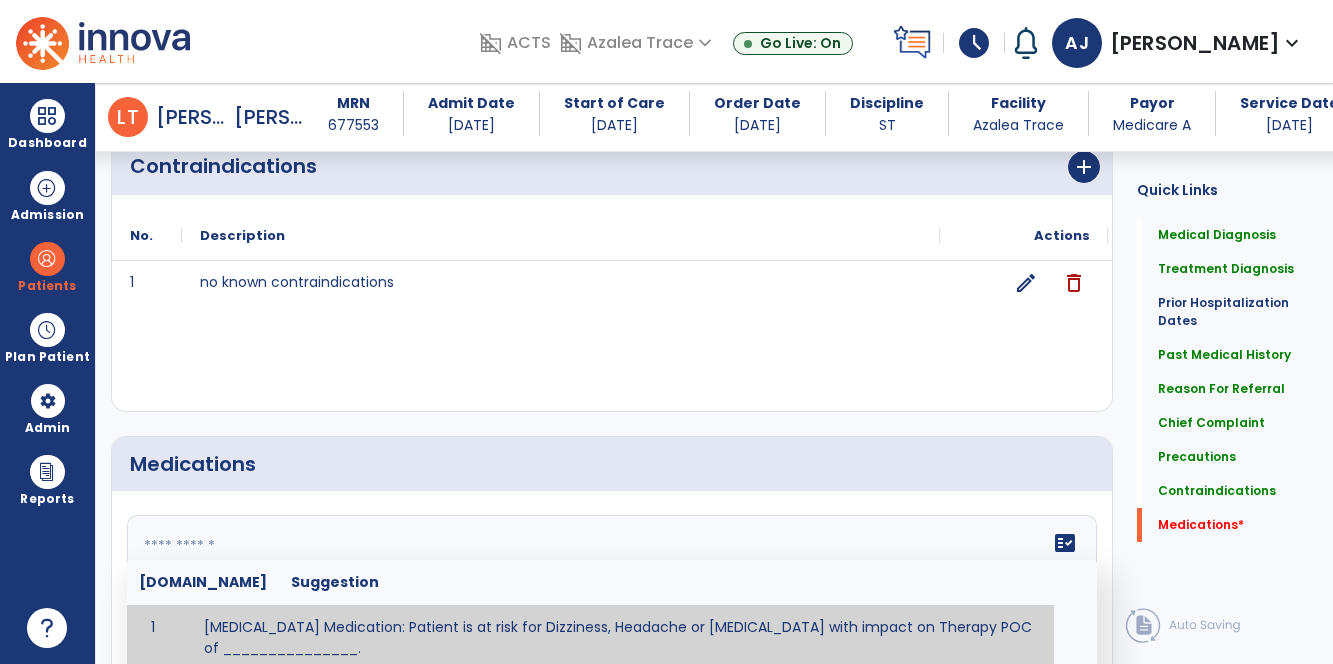 paste on "**********" 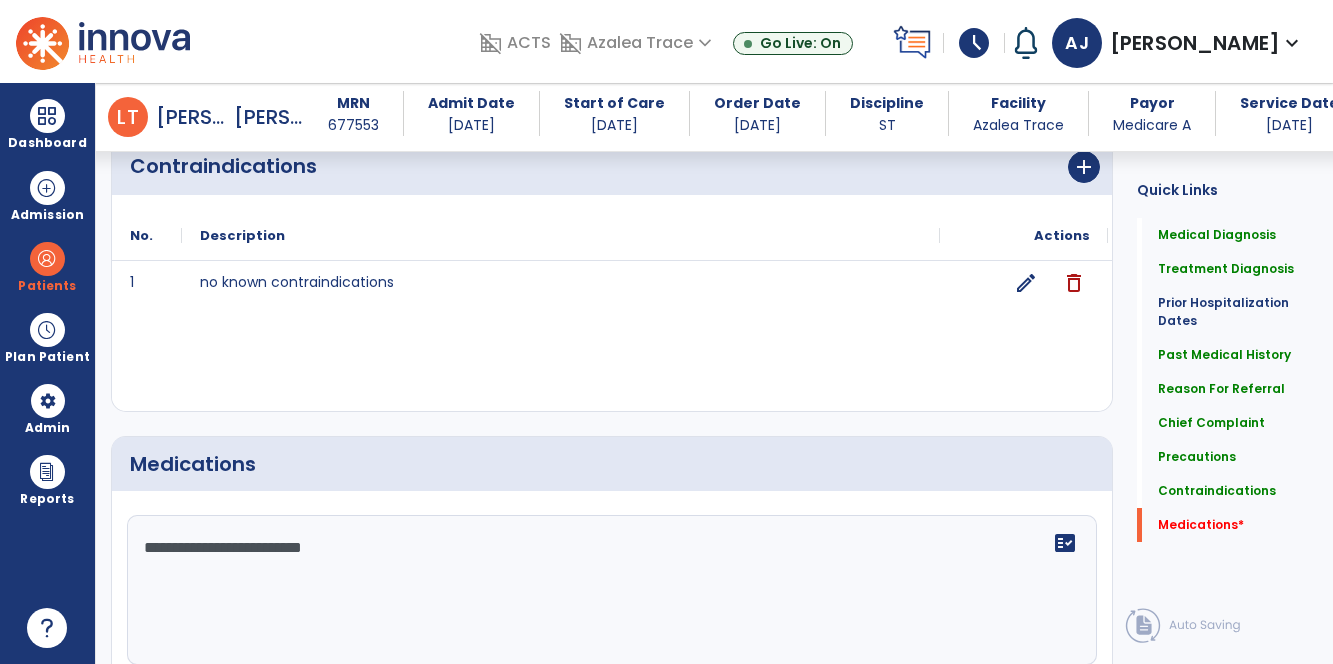 type on "**********" 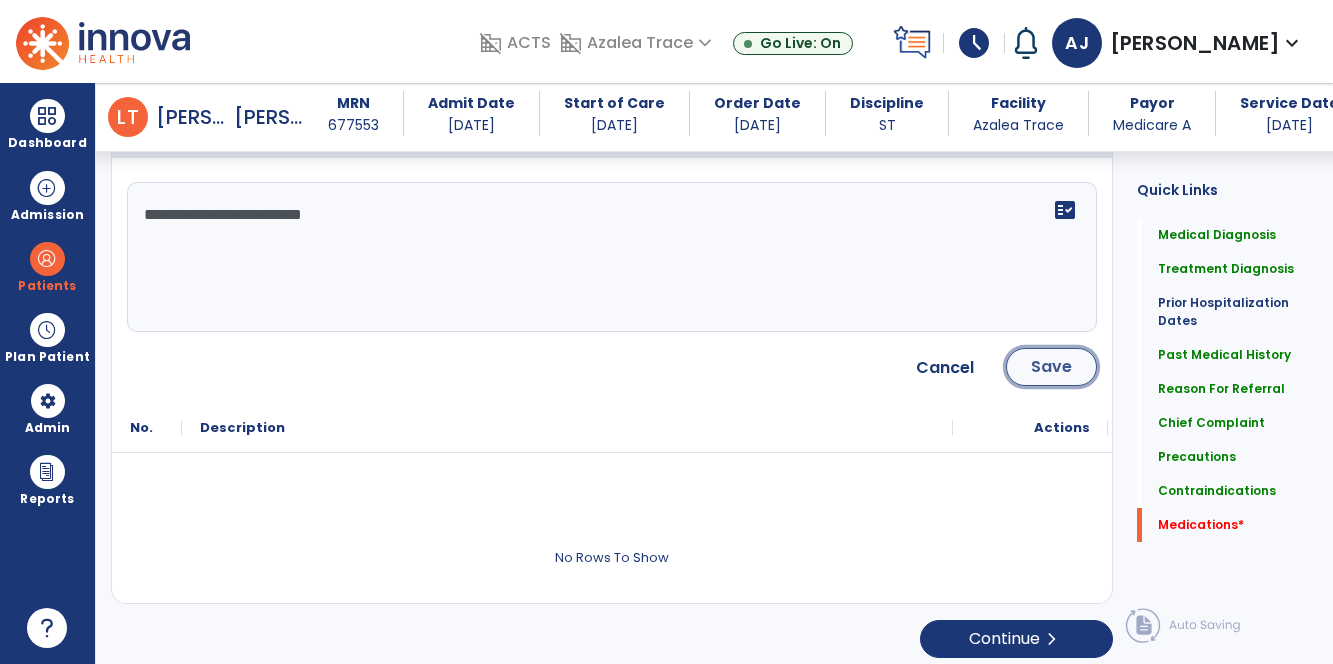 click on "Save" 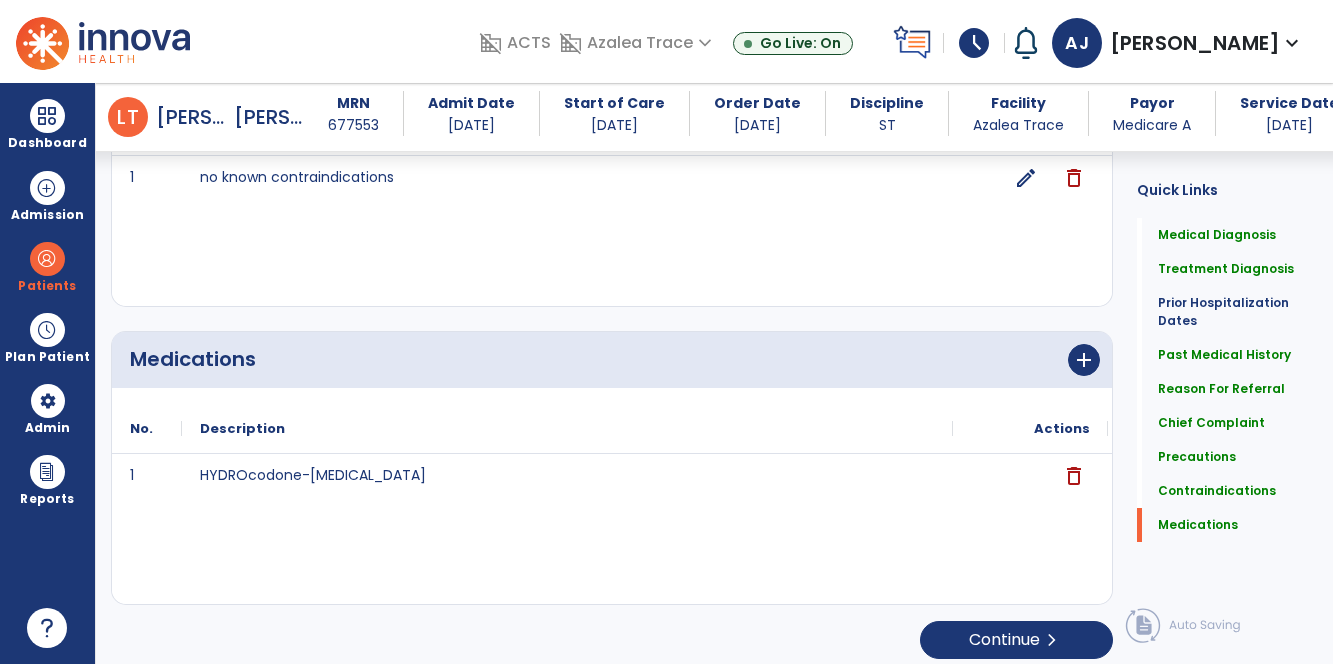 scroll, scrollTop: 2245, scrollLeft: 0, axis: vertical 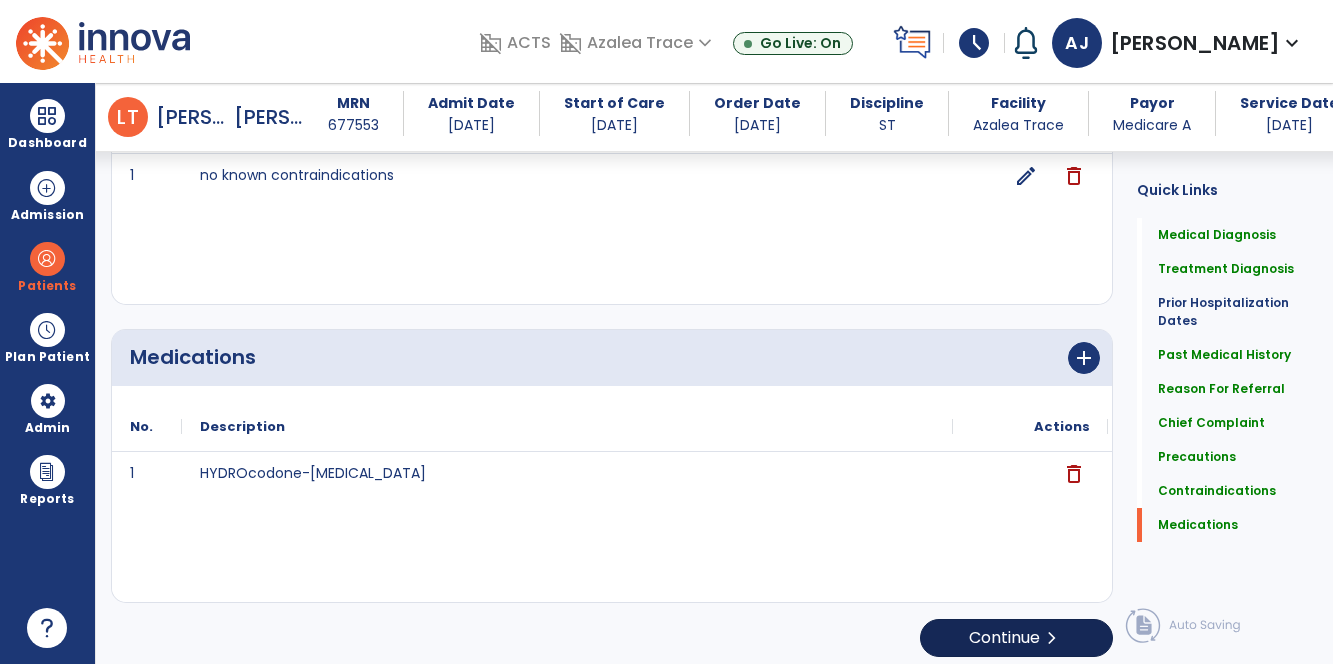 click on "Continue  chevron_right" 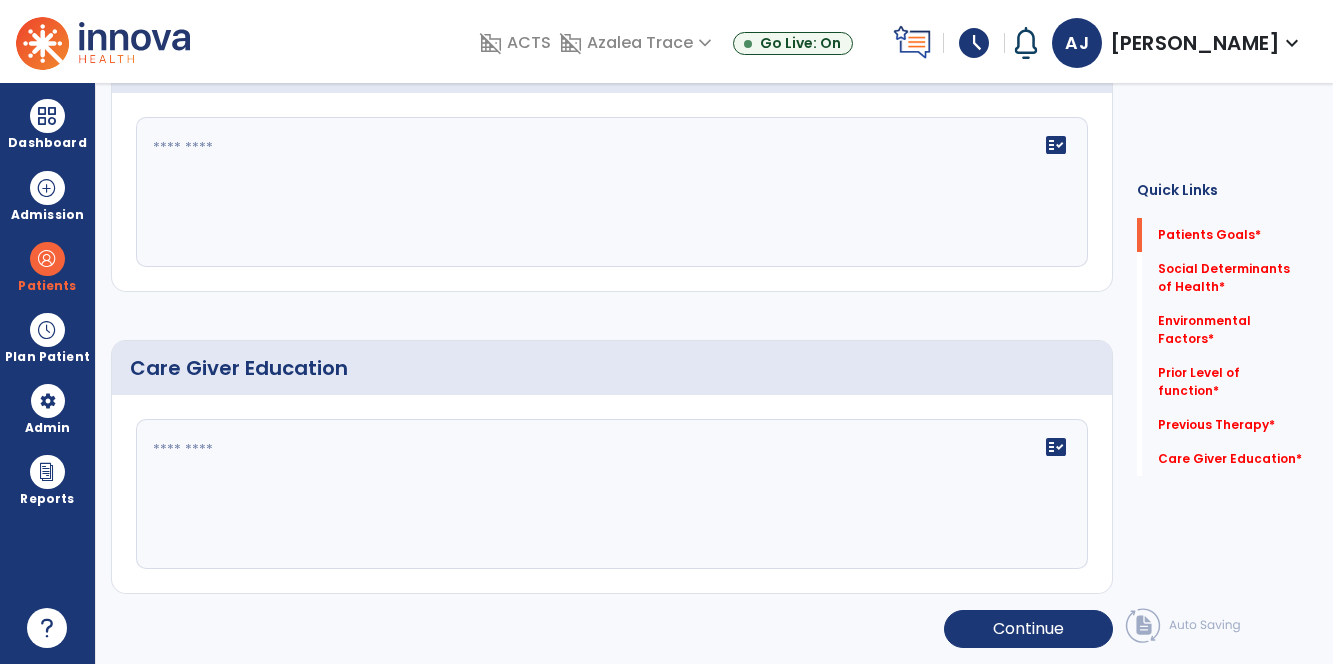 scroll, scrollTop: 39, scrollLeft: 0, axis: vertical 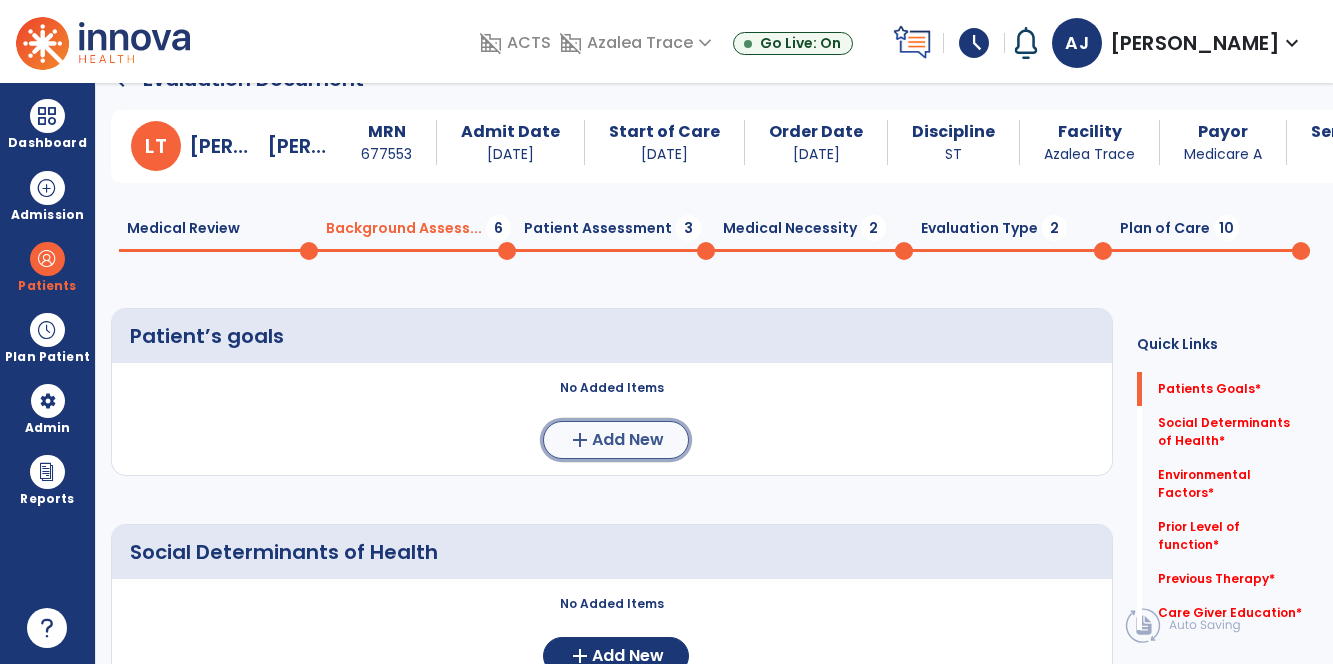 click on "Add New" 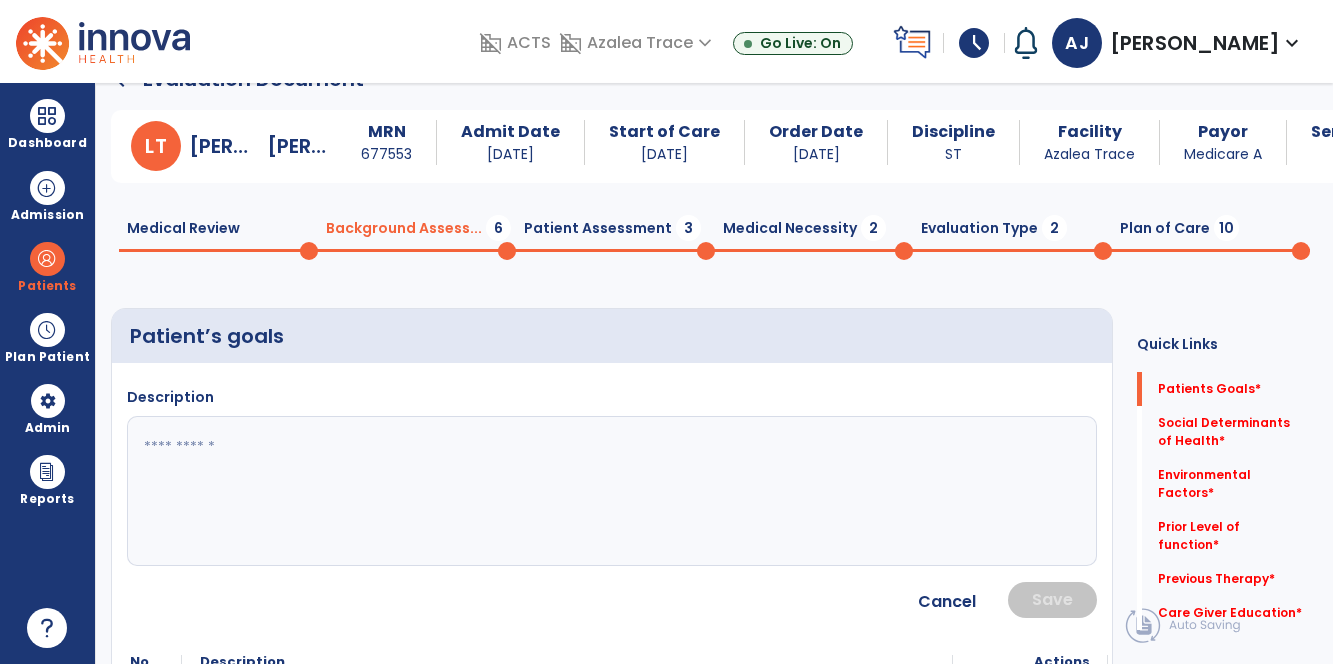 click 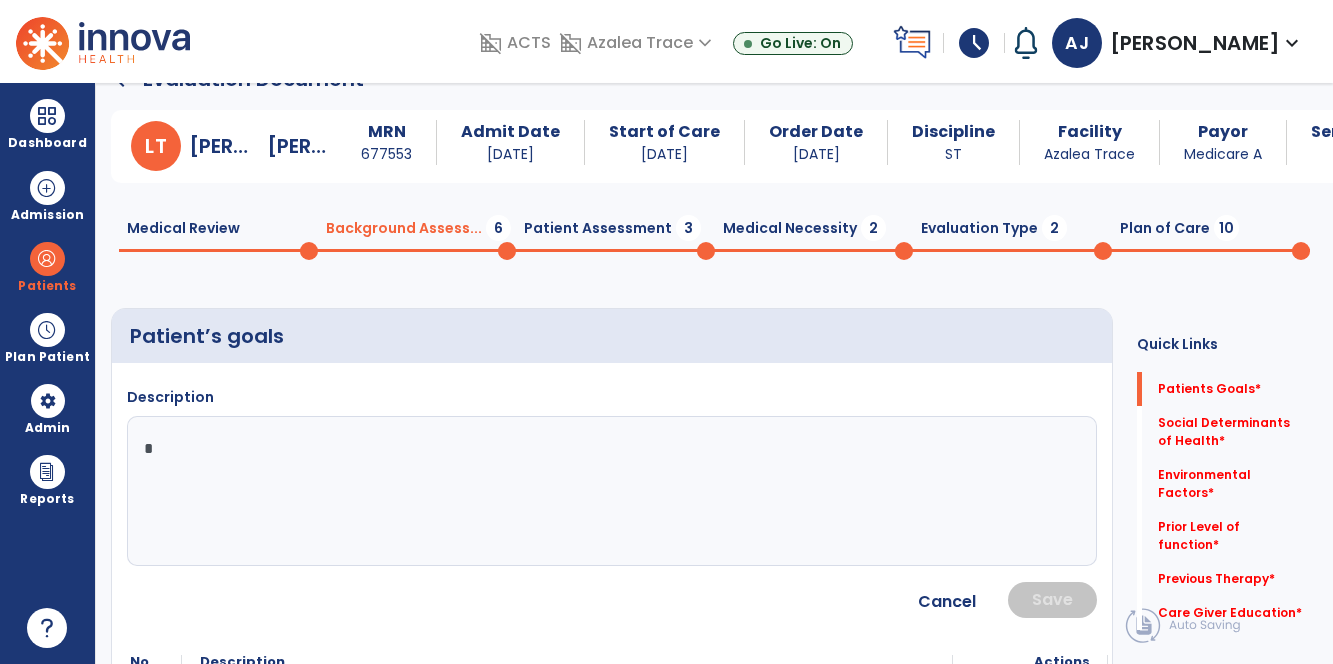 type on "**" 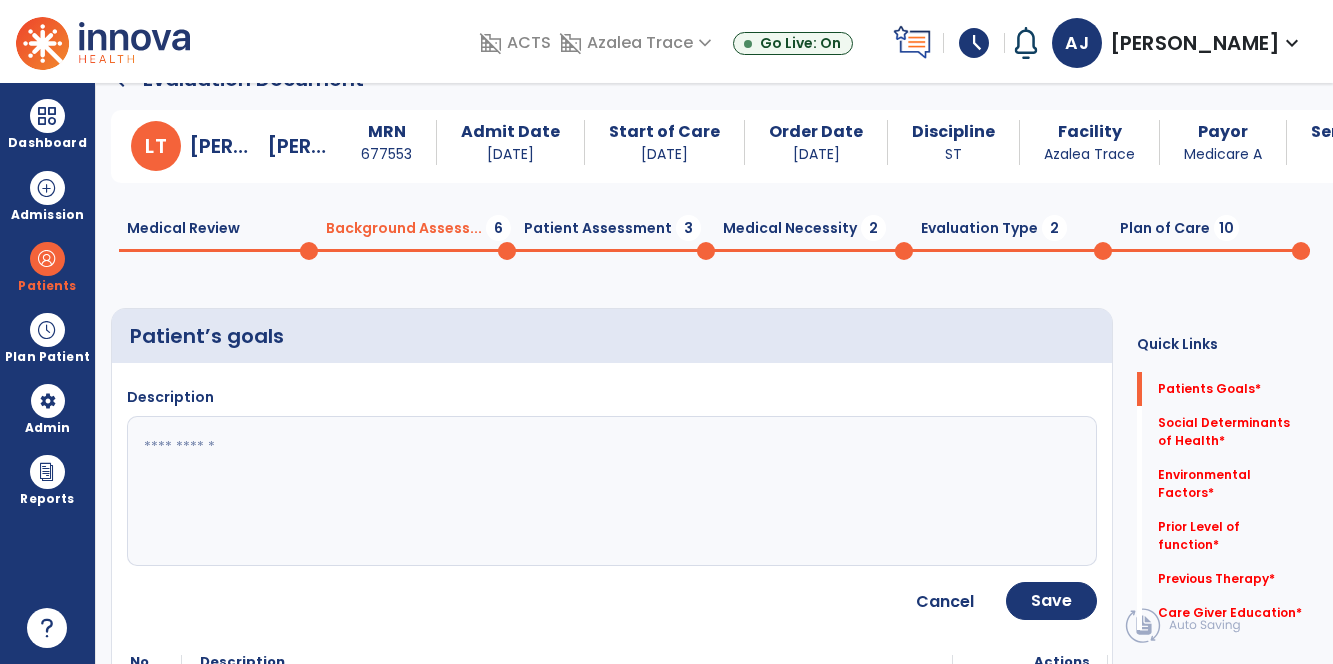type on "**" 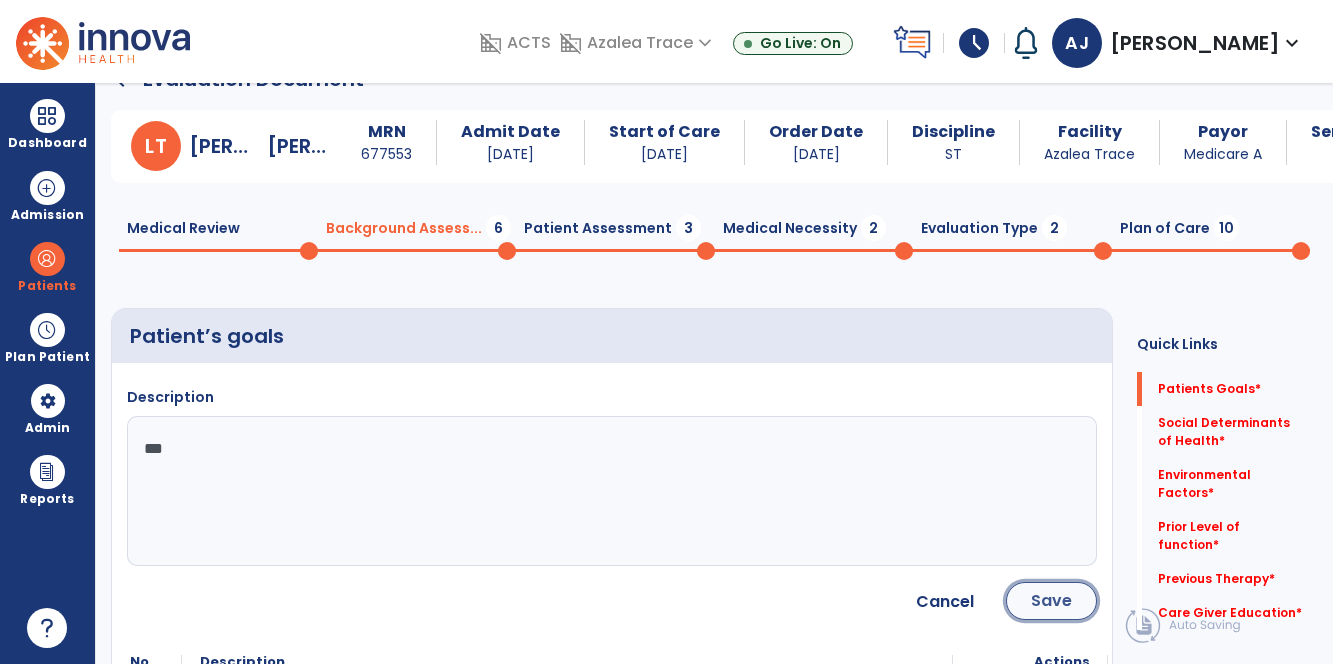 click on "Save" 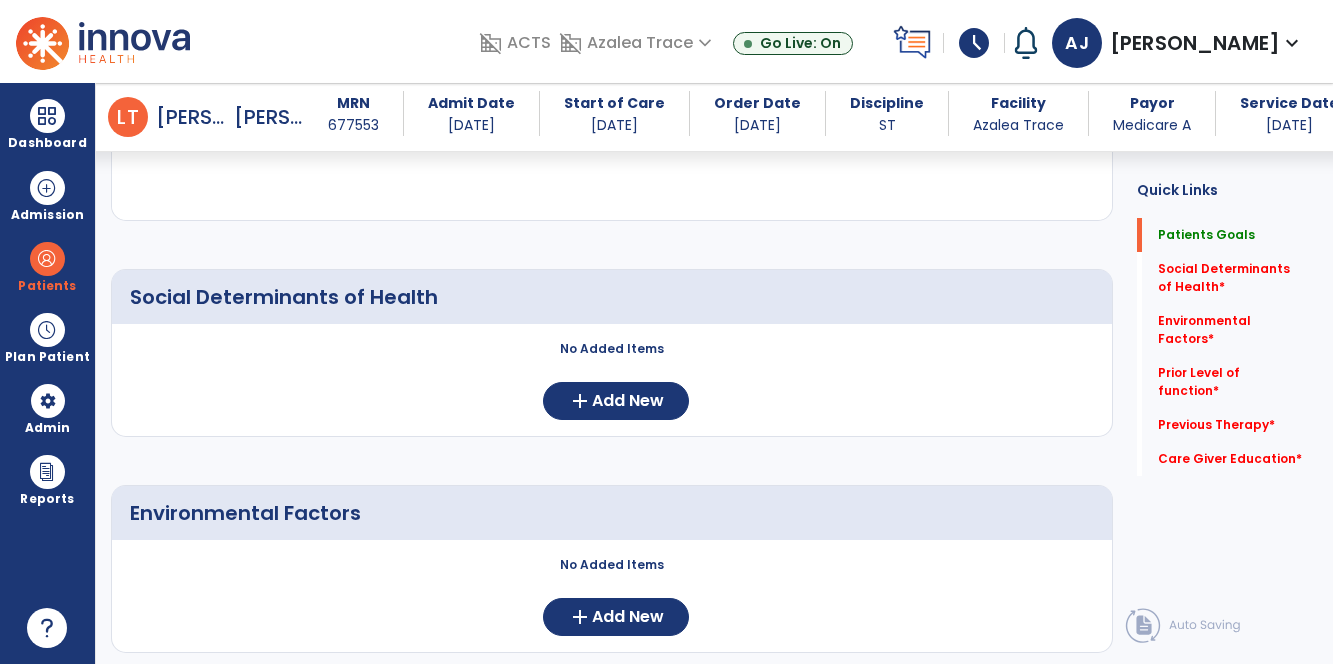 scroll, scrollTop: 448, scrollLeft: 0, axis: vertical 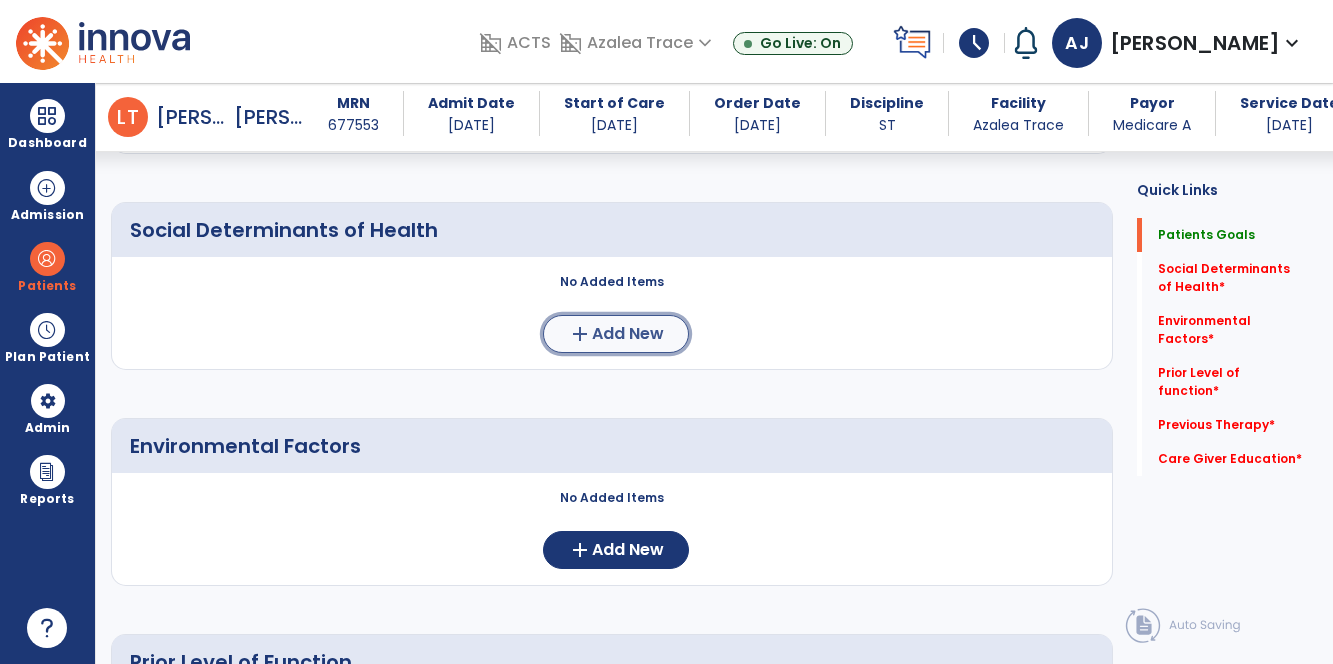 click on "add  Add New" 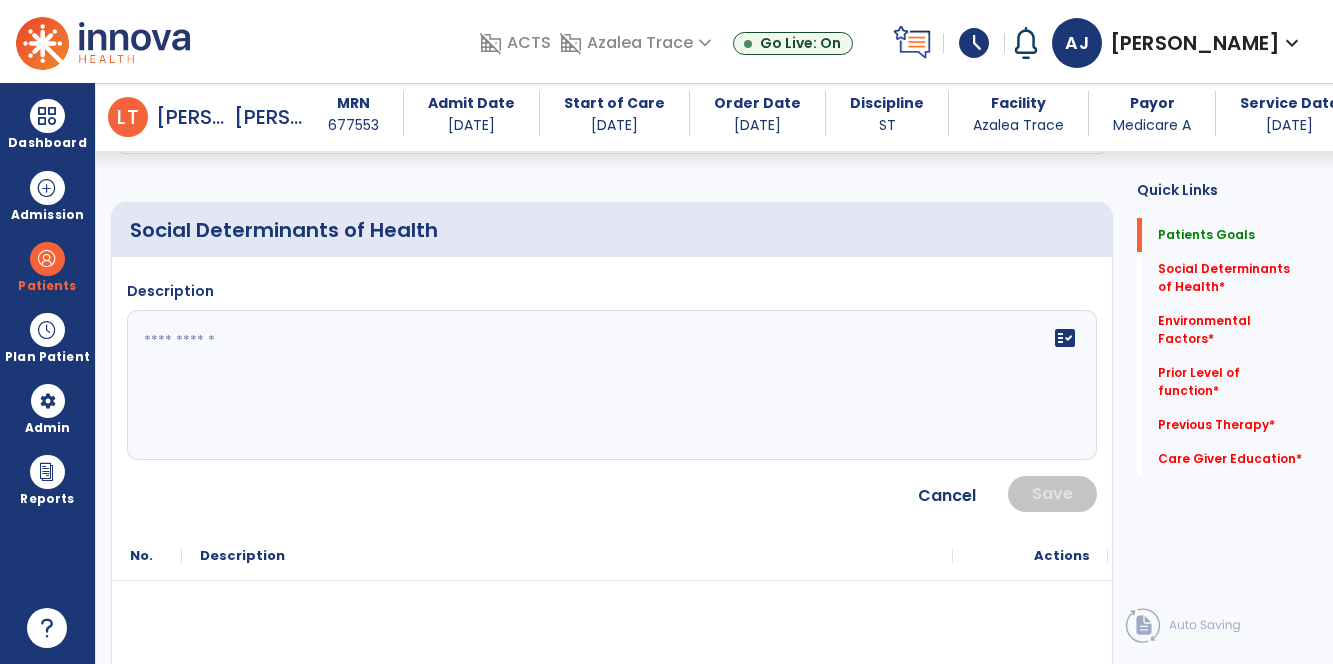 click 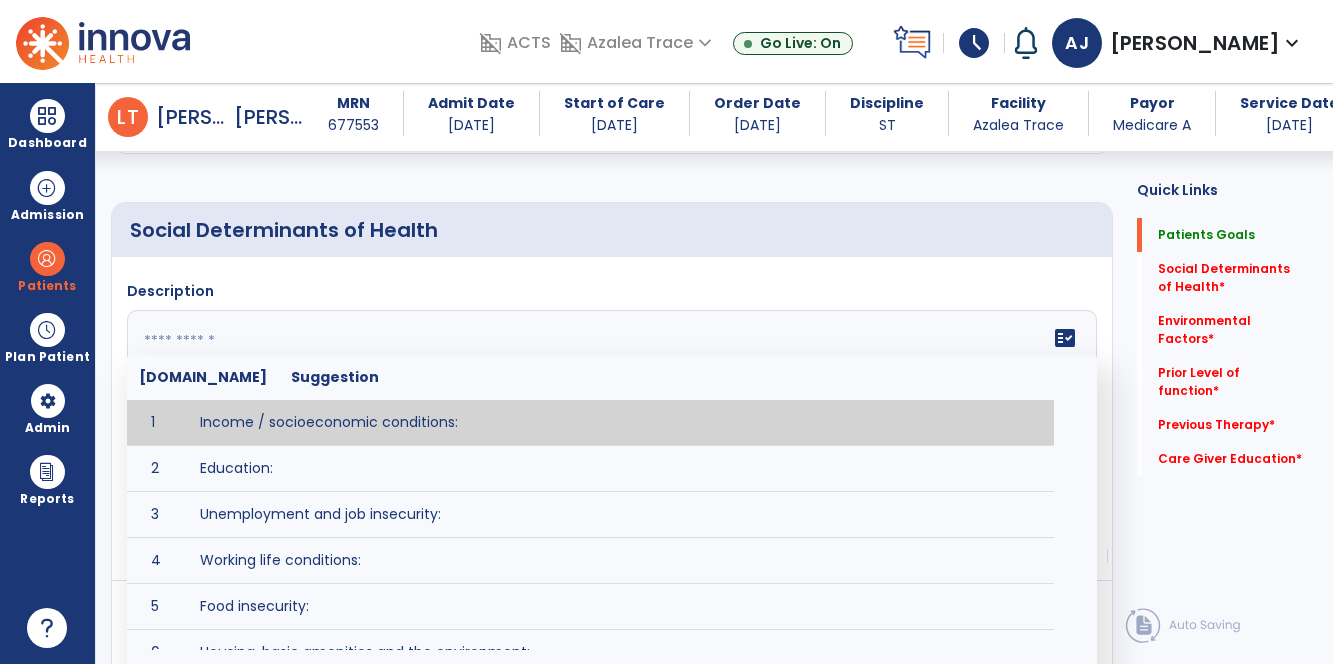 paste on "**********" 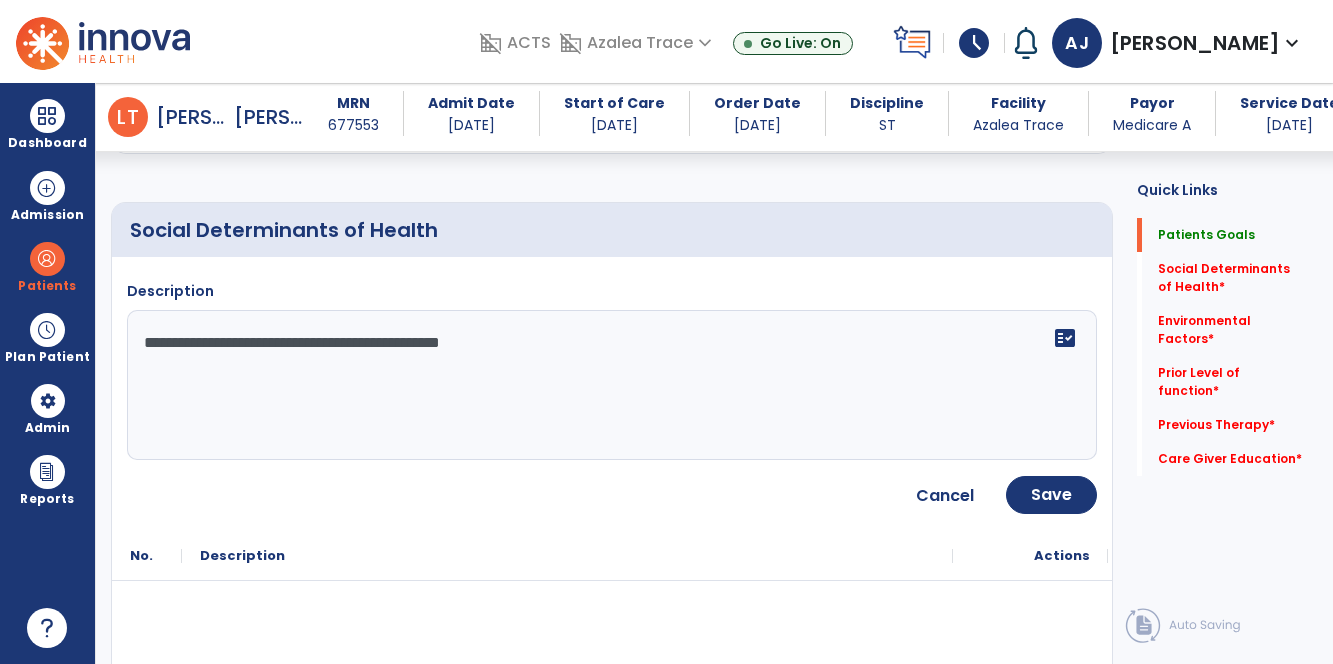 type on "**********" 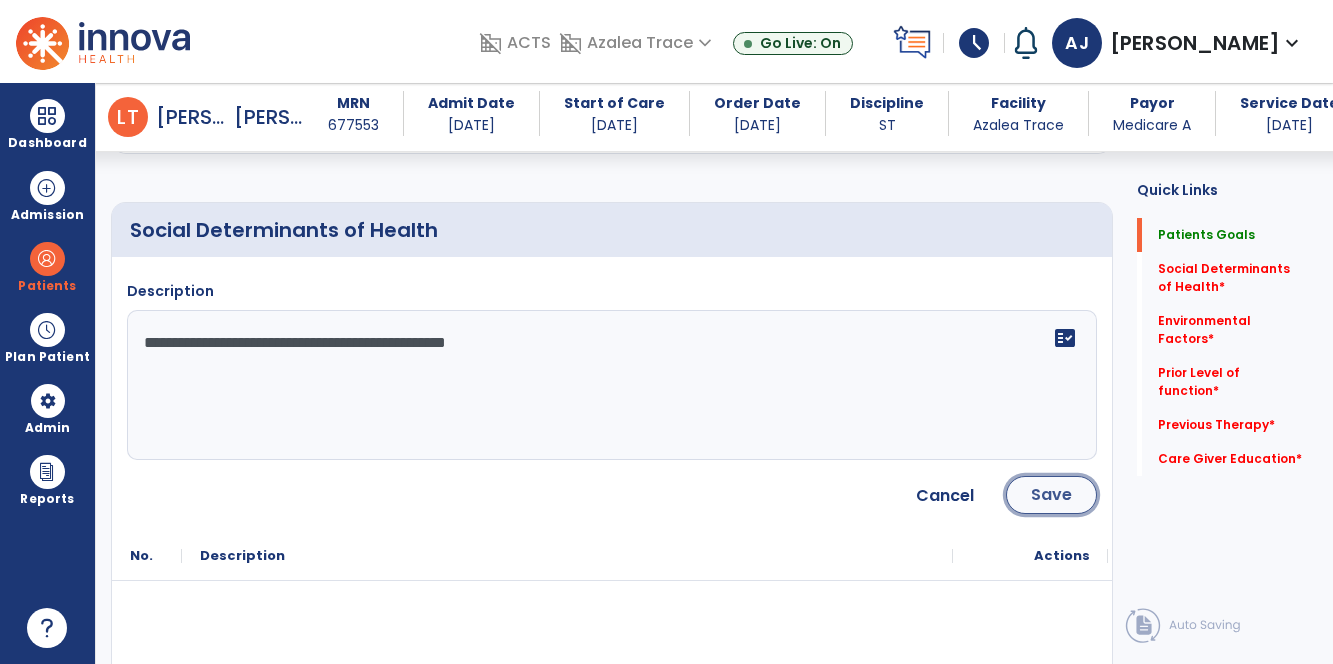 click on "Save" 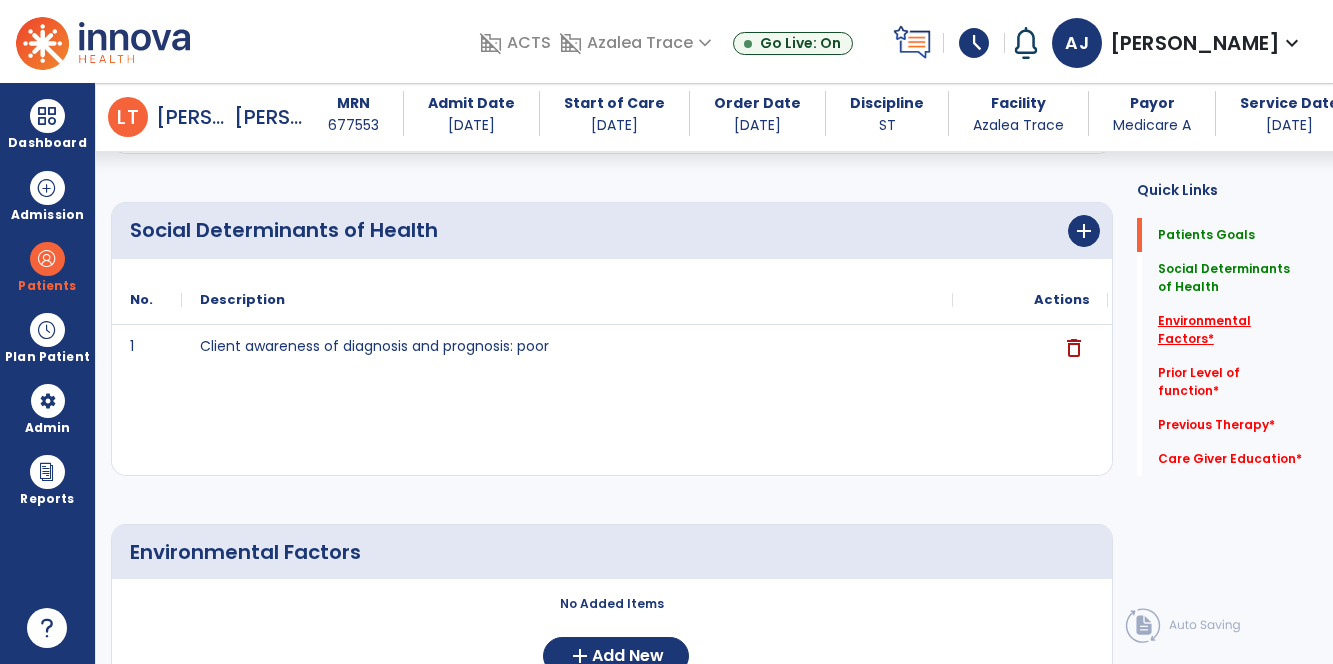 click on "Environmental Factors   *" 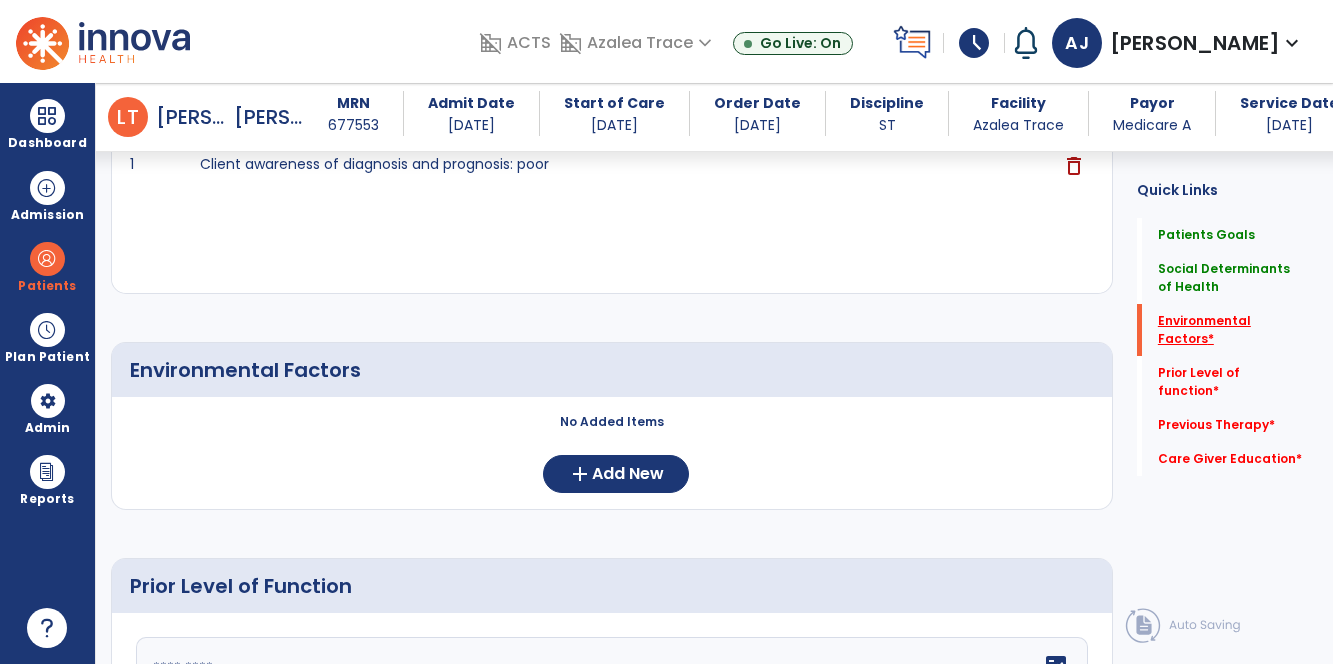 scroll, scrollTop: 656, scrollLeft: 0, axis: vertical 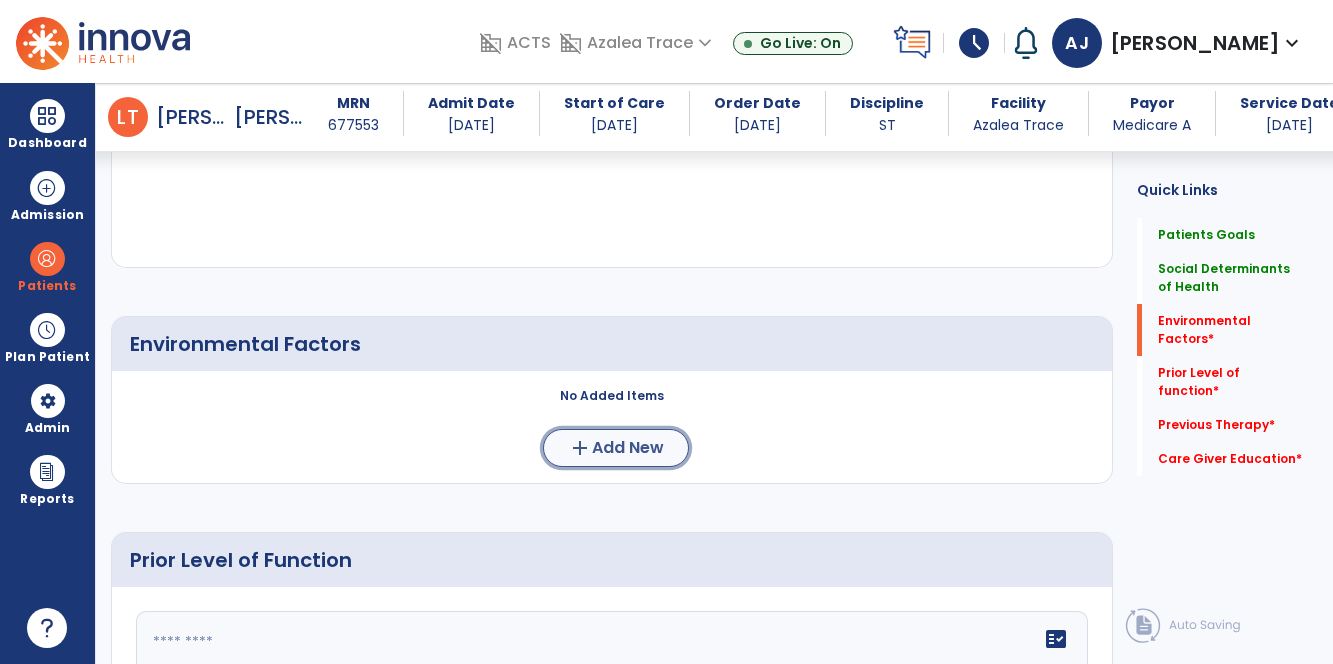 click on "Add New" 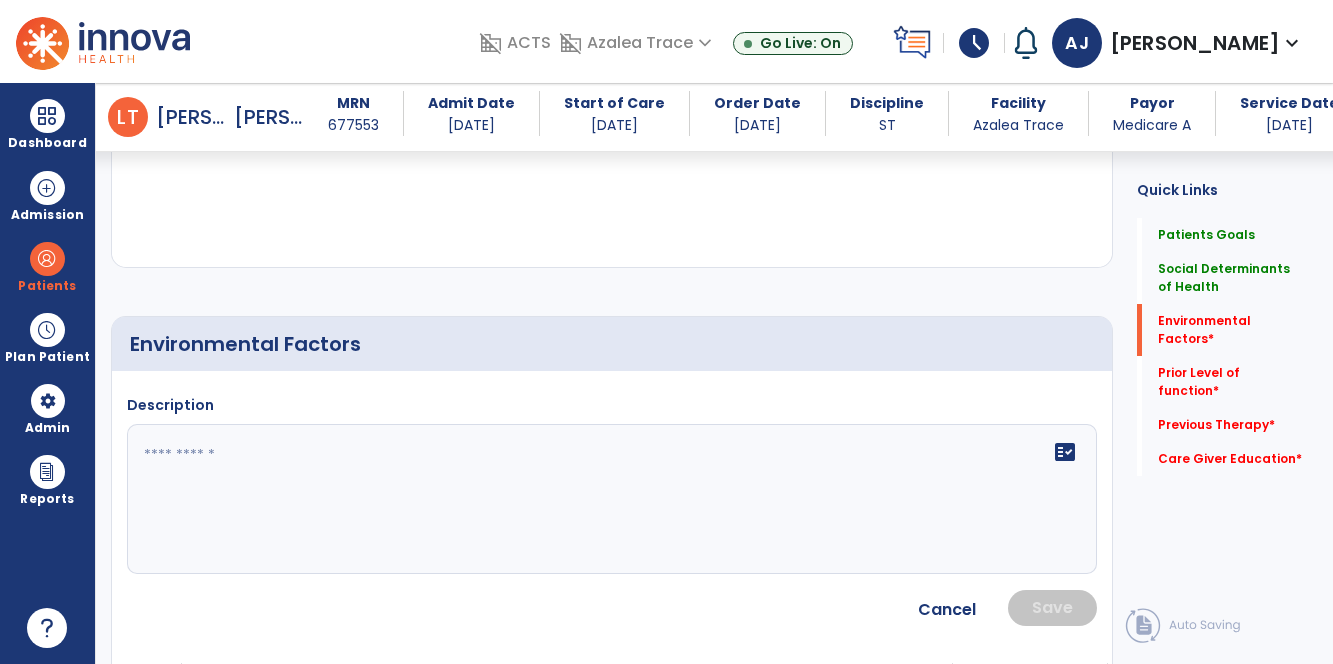 click on "fact_check" 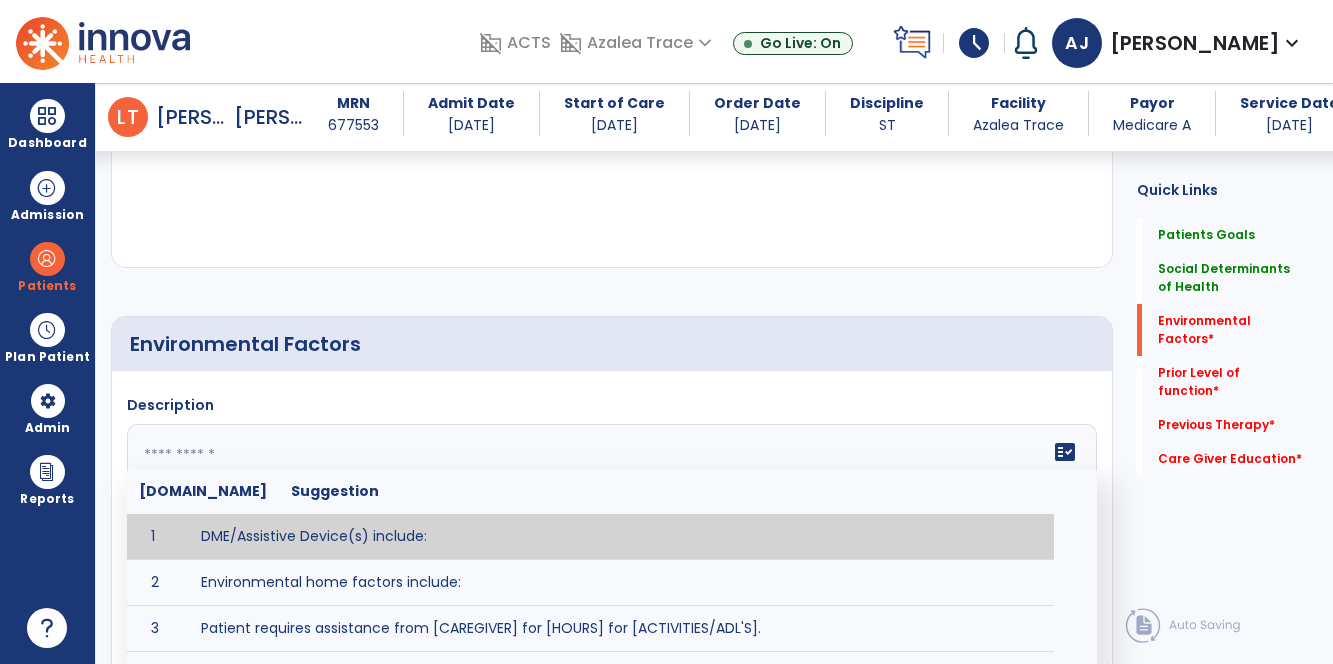 click 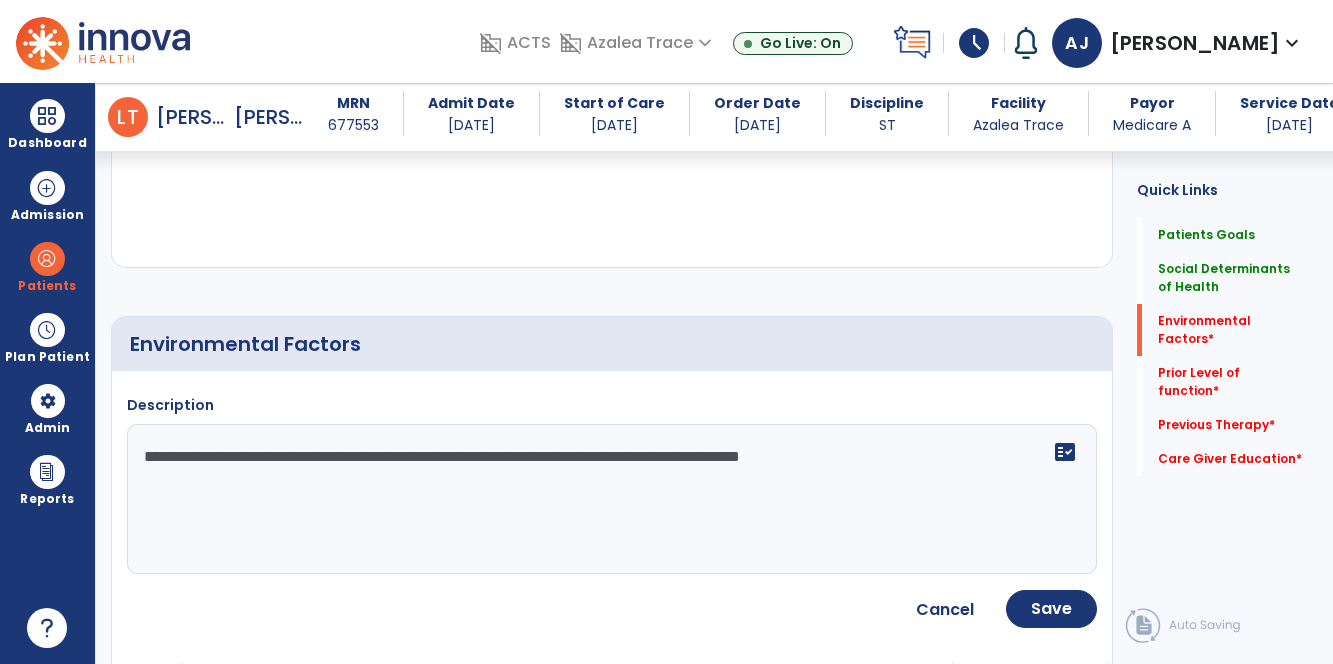 type on "**********" 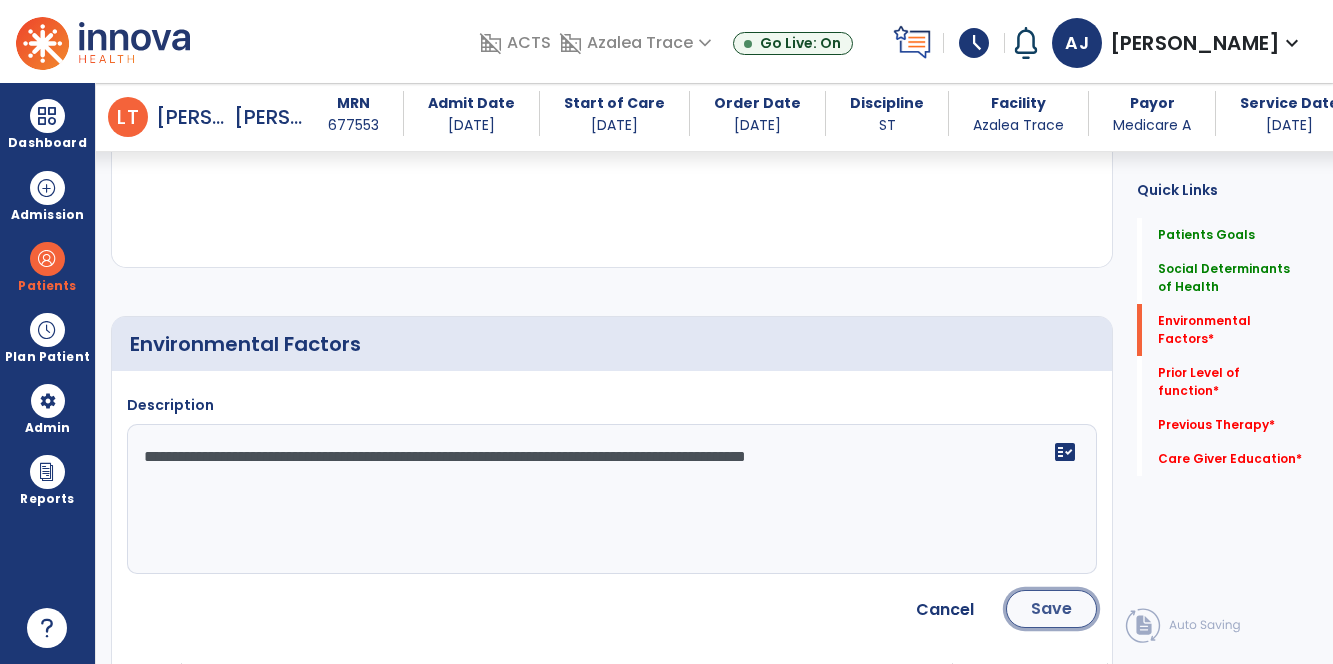click on "Save" 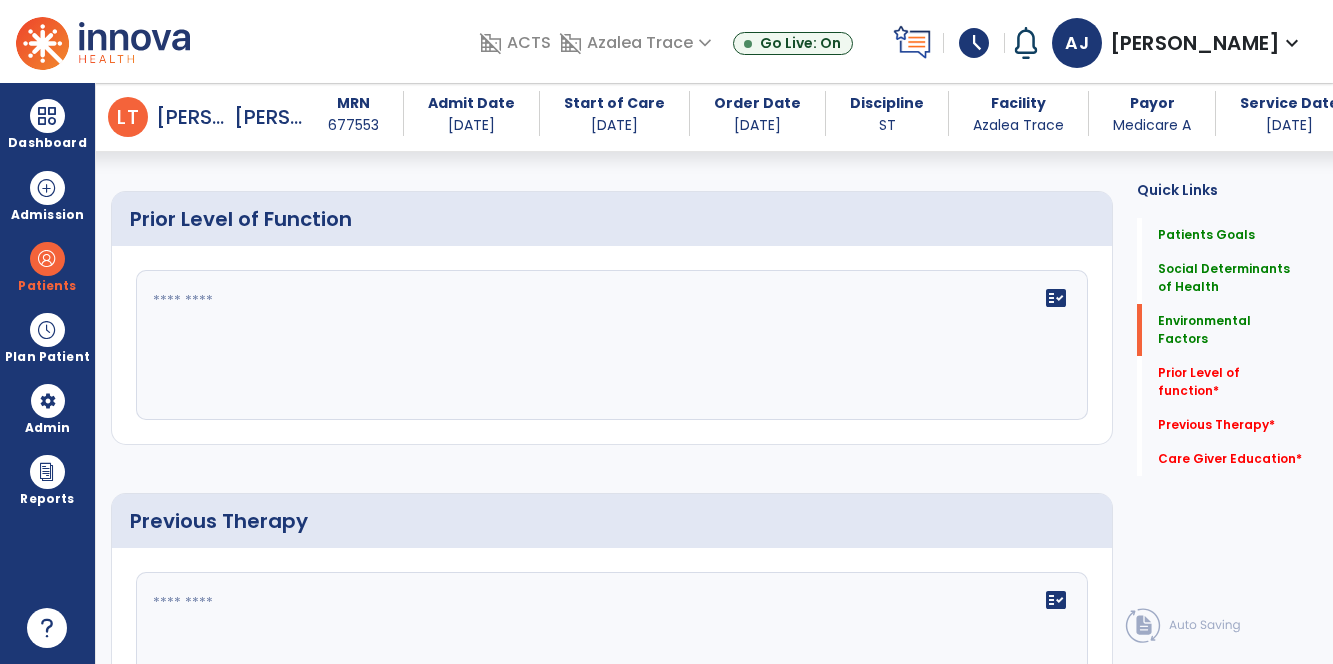 scroll, scrollTop: 1101, scrollLeft: 0, axis: vertical 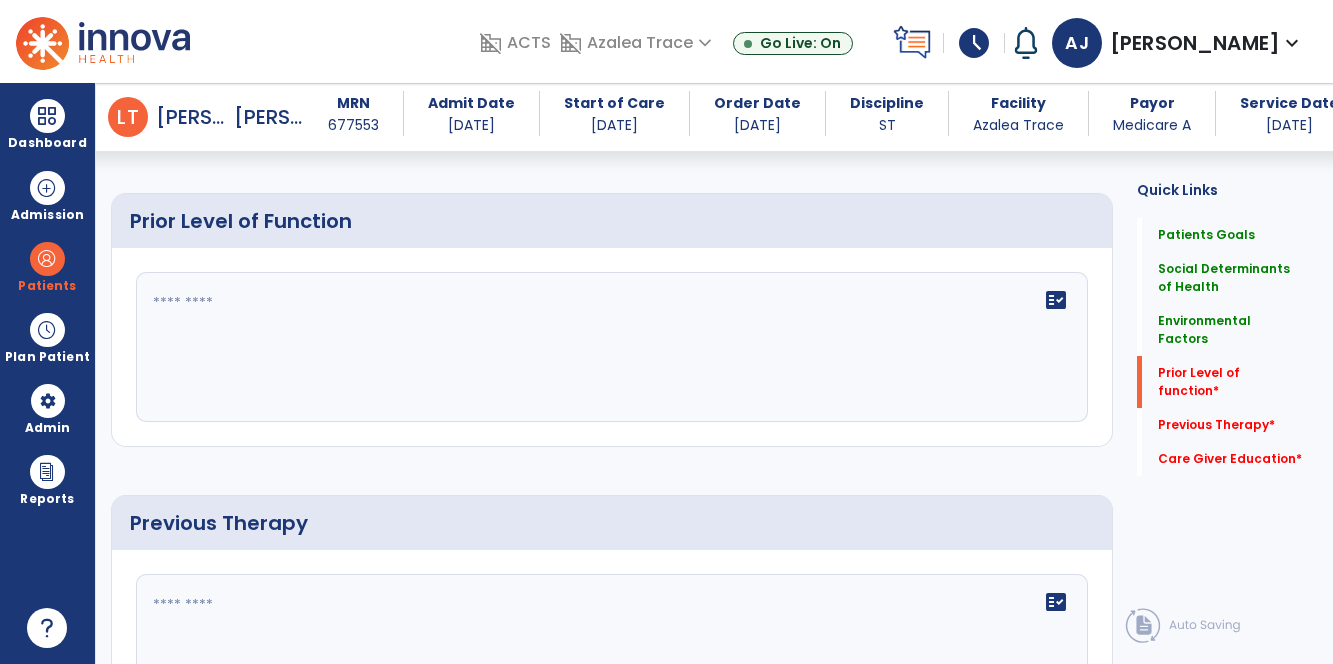 click on "fact_check" 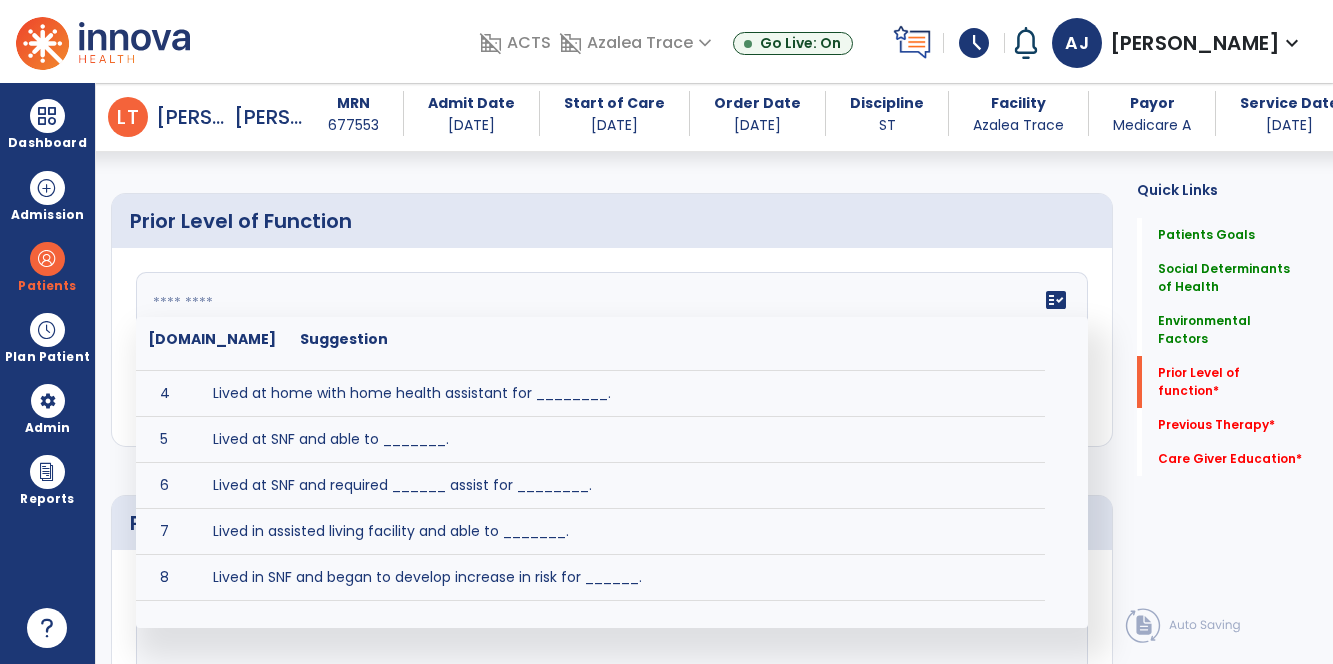 scroll, scrollTop: 127, scrollLeft: 0, axis: vertical 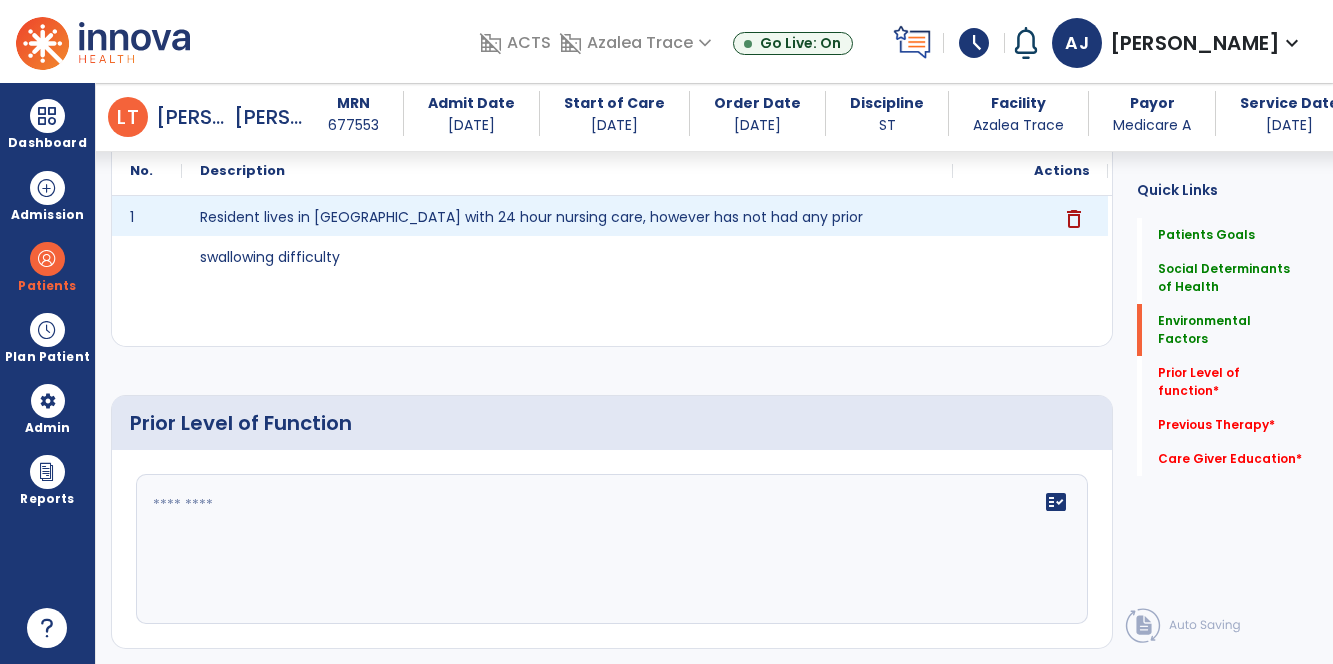 click on "1 Resident lives in [GEOGRAPHIC_DATA] with 24 hour nursing care, however has not had any prior swallowing difficulty delete" 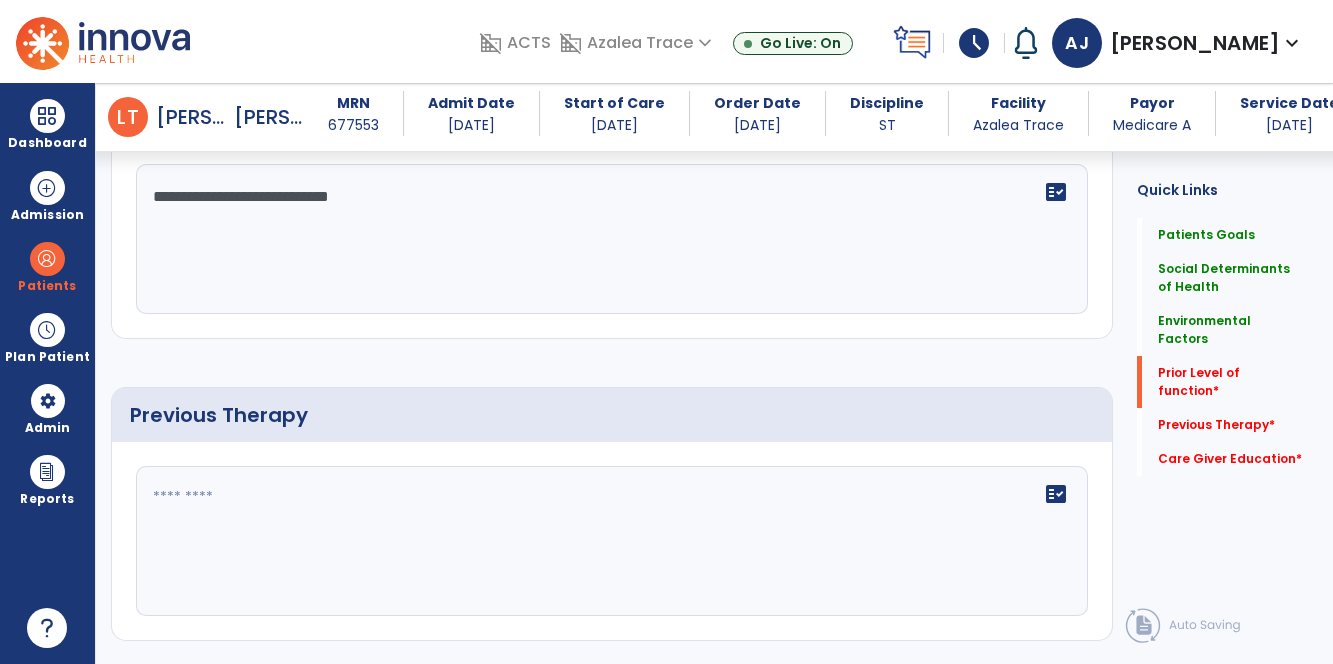 scroll, scrollTop: 1214, scrollLeft: 0, axis: vertical 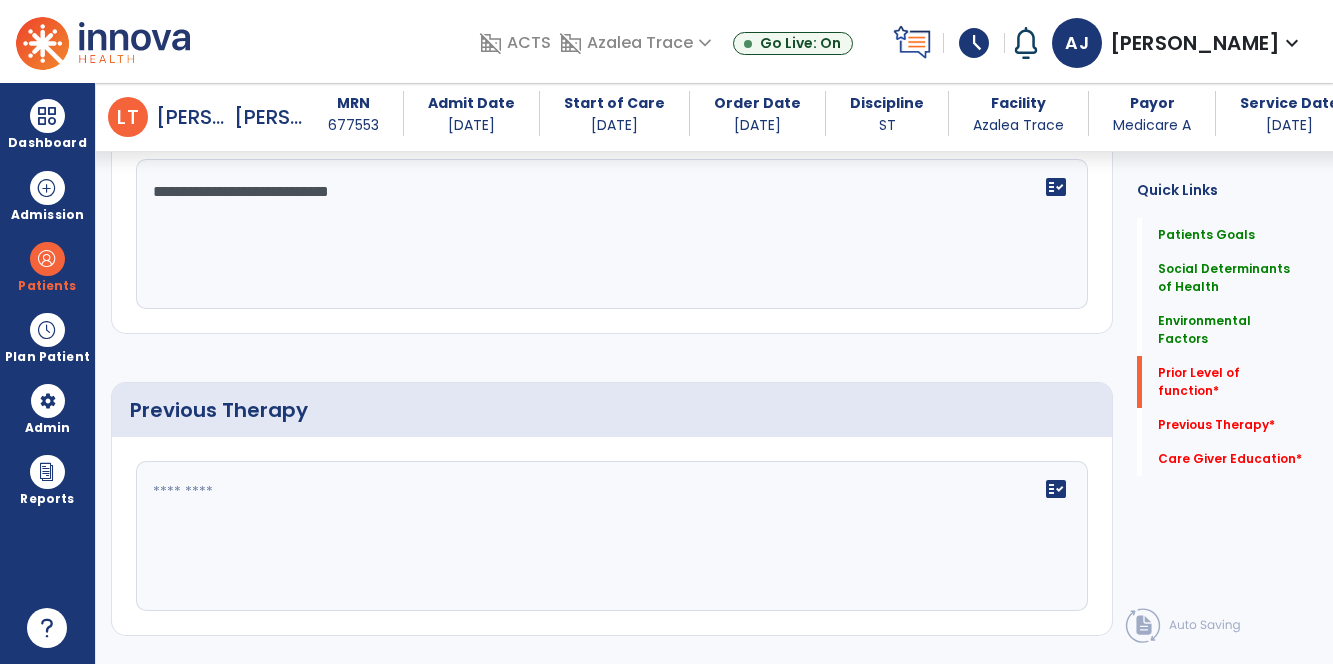 type on "**********" 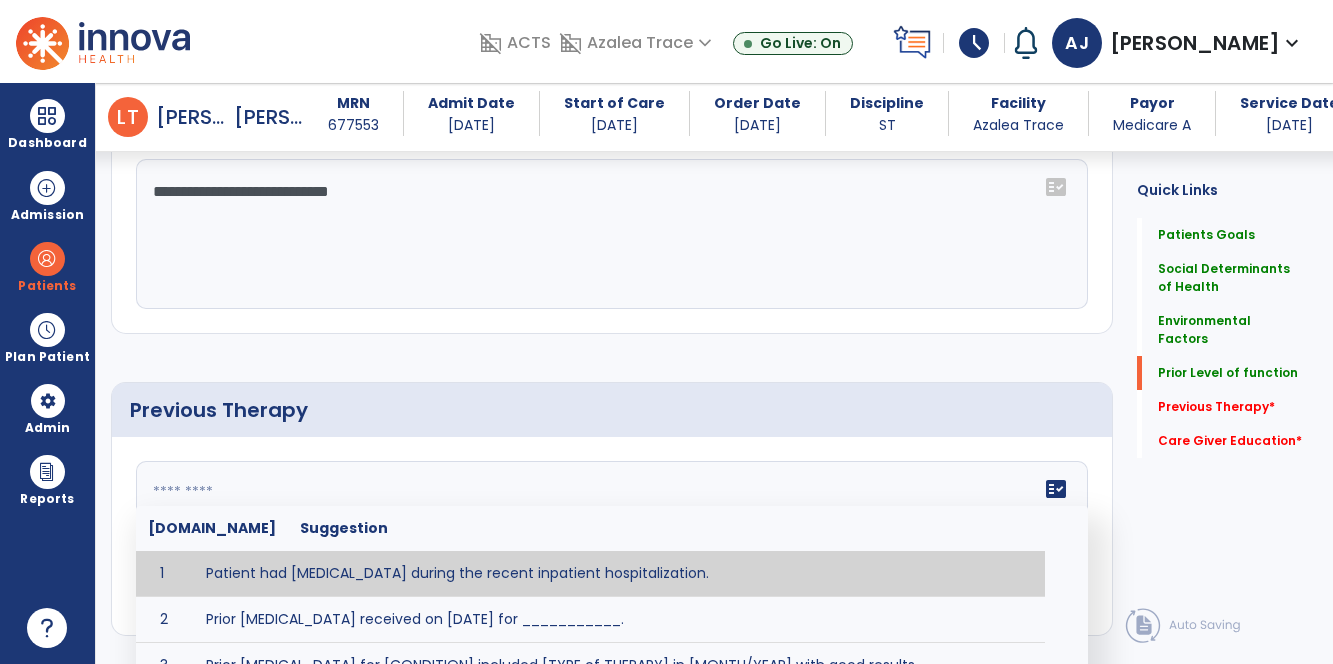 type on "**********" 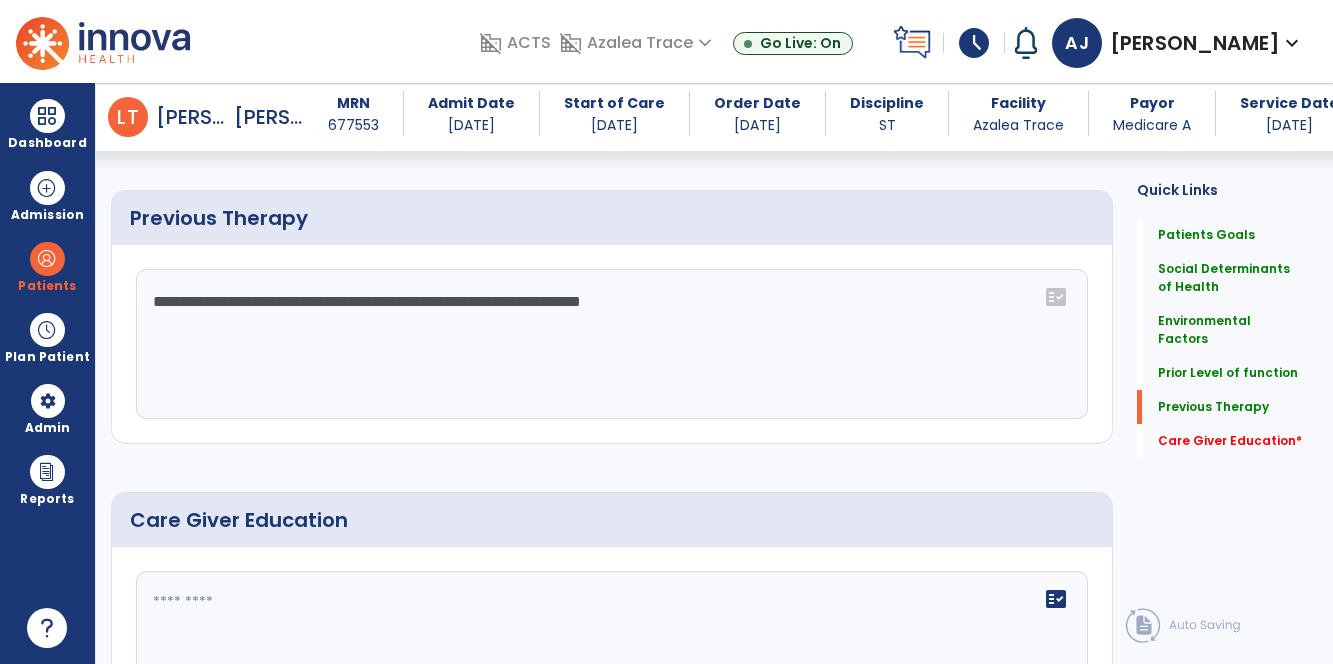 scroll, scrollTop: 1551, scrollLeft: 0, axis: vertical 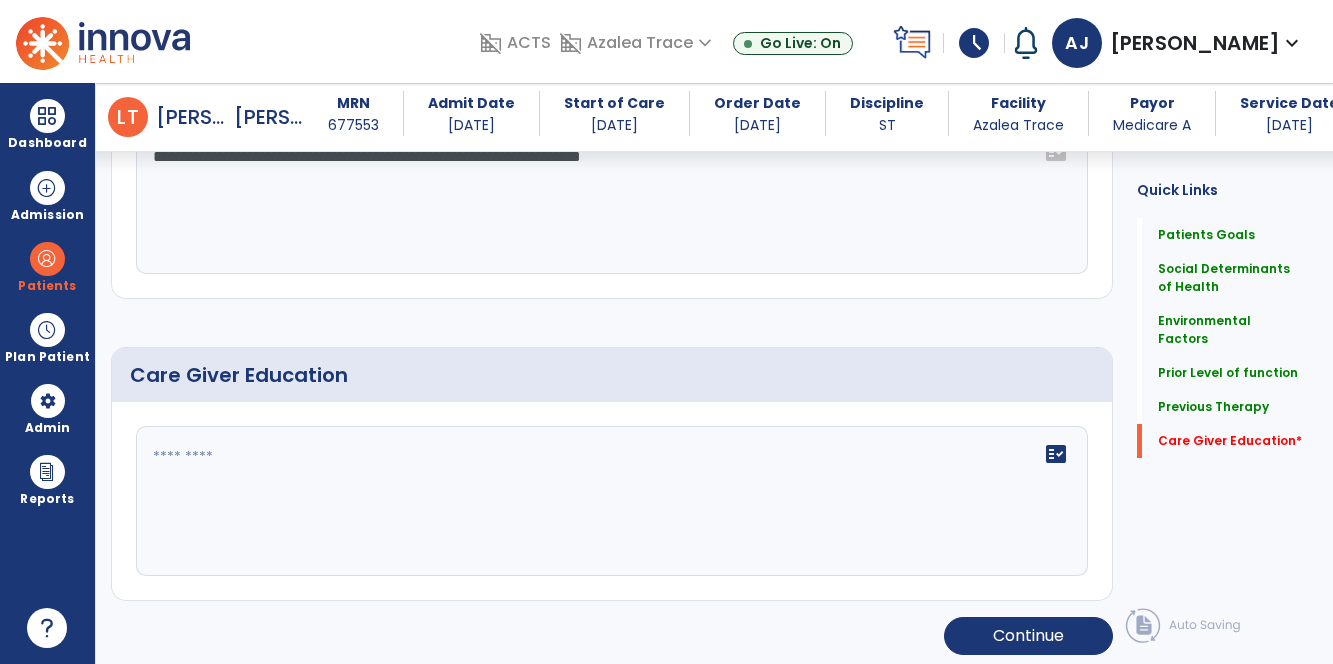 click on "fact_check" 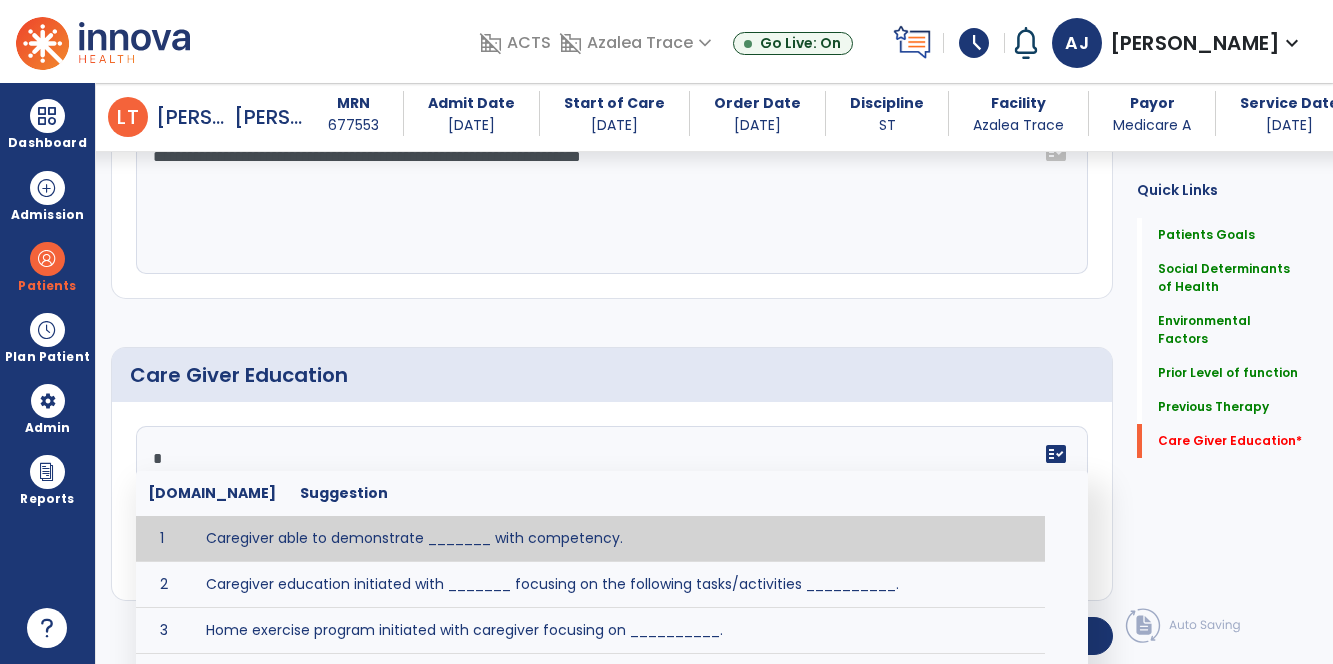 type on "**" 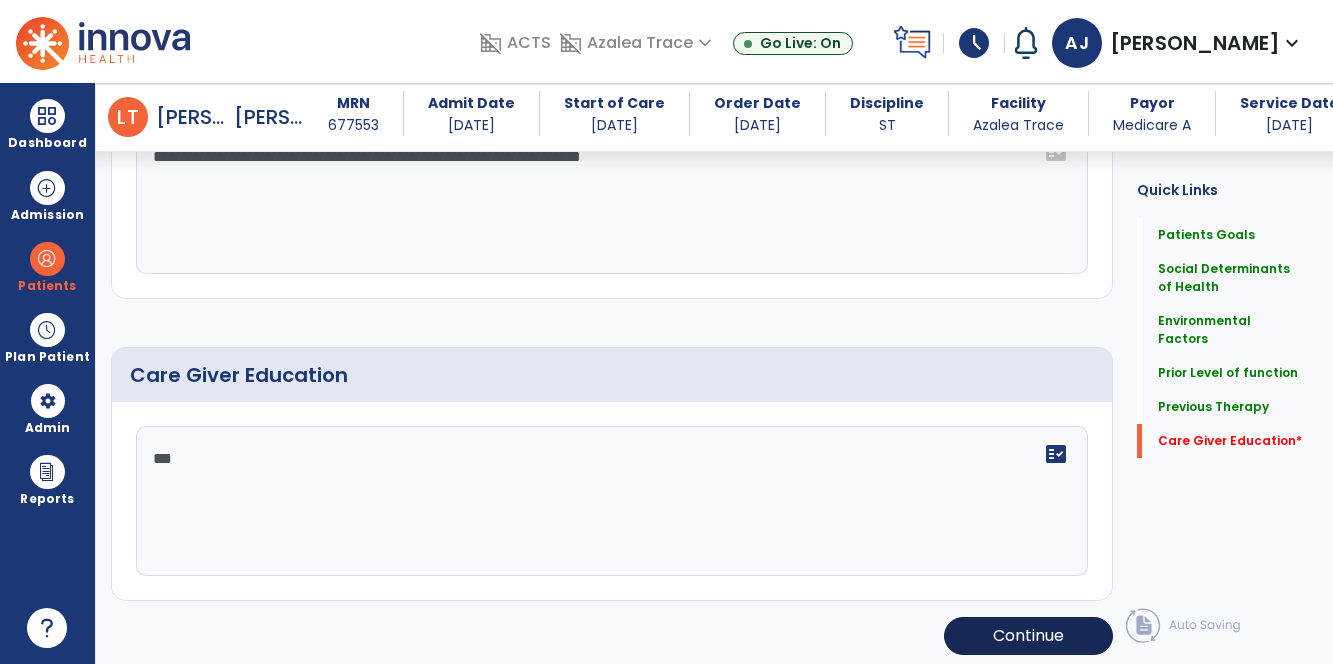 type on "**" 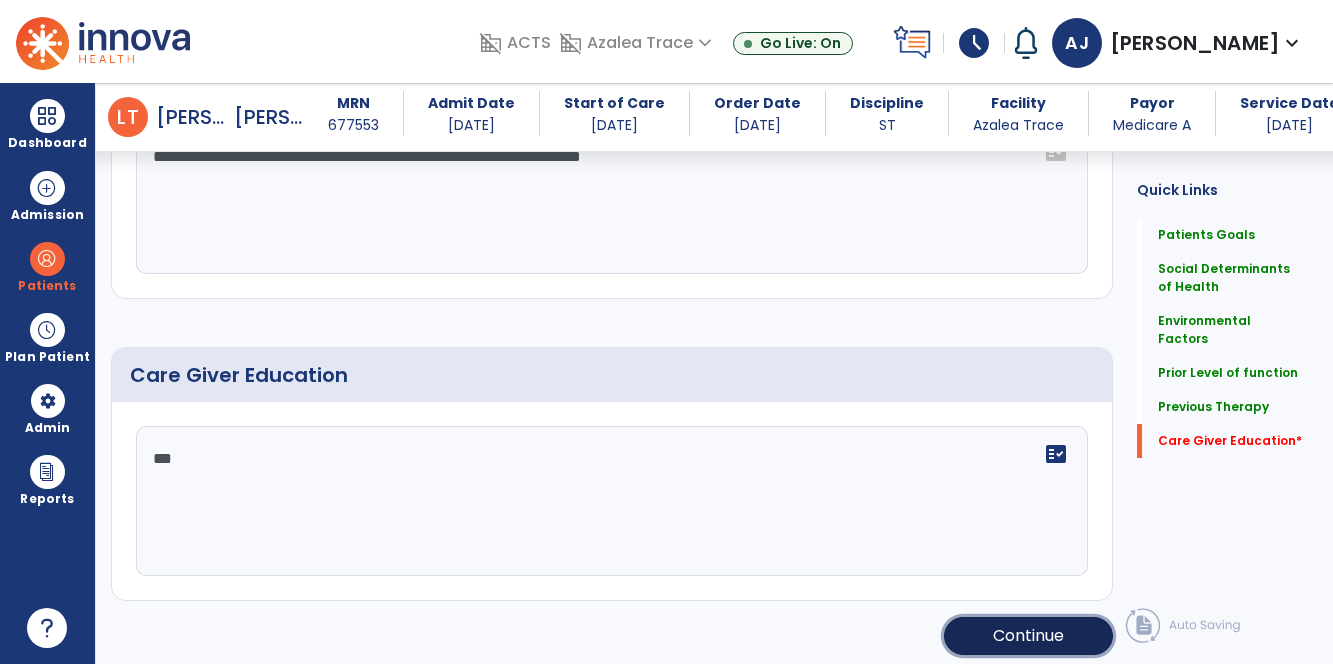 click on "Continue" 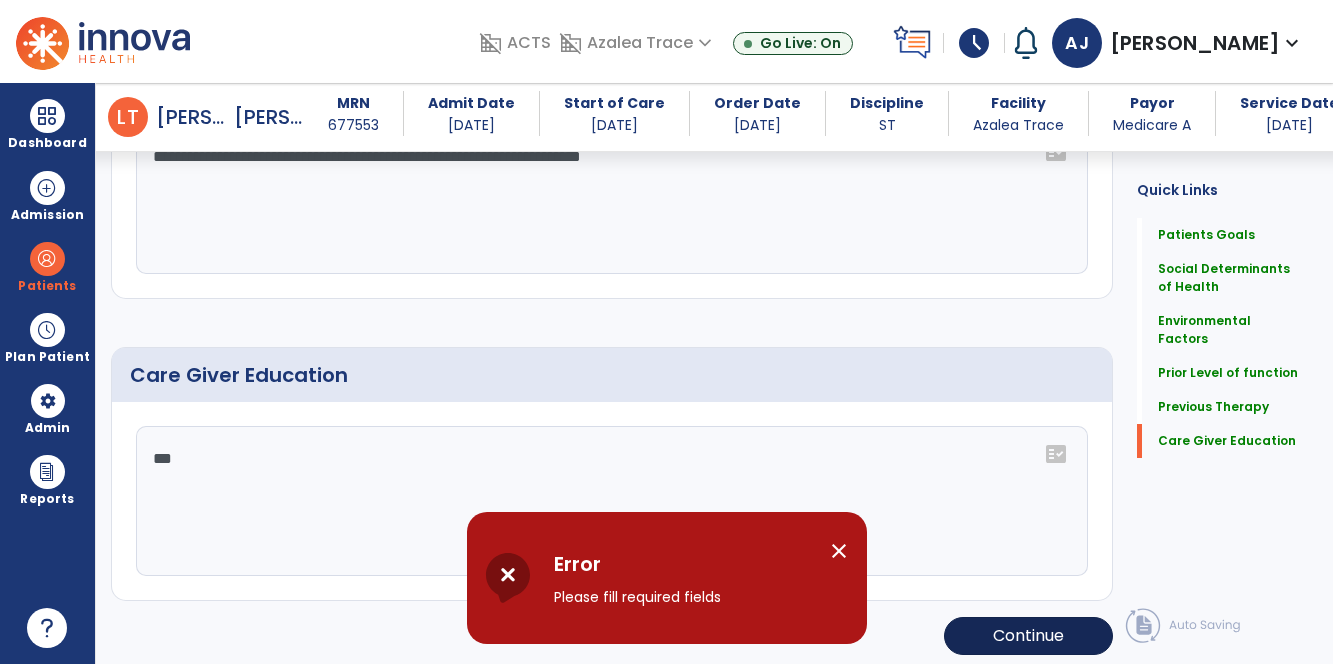 scroll, scrollTop: 1551, scrollLeft: 0, axis: vertical 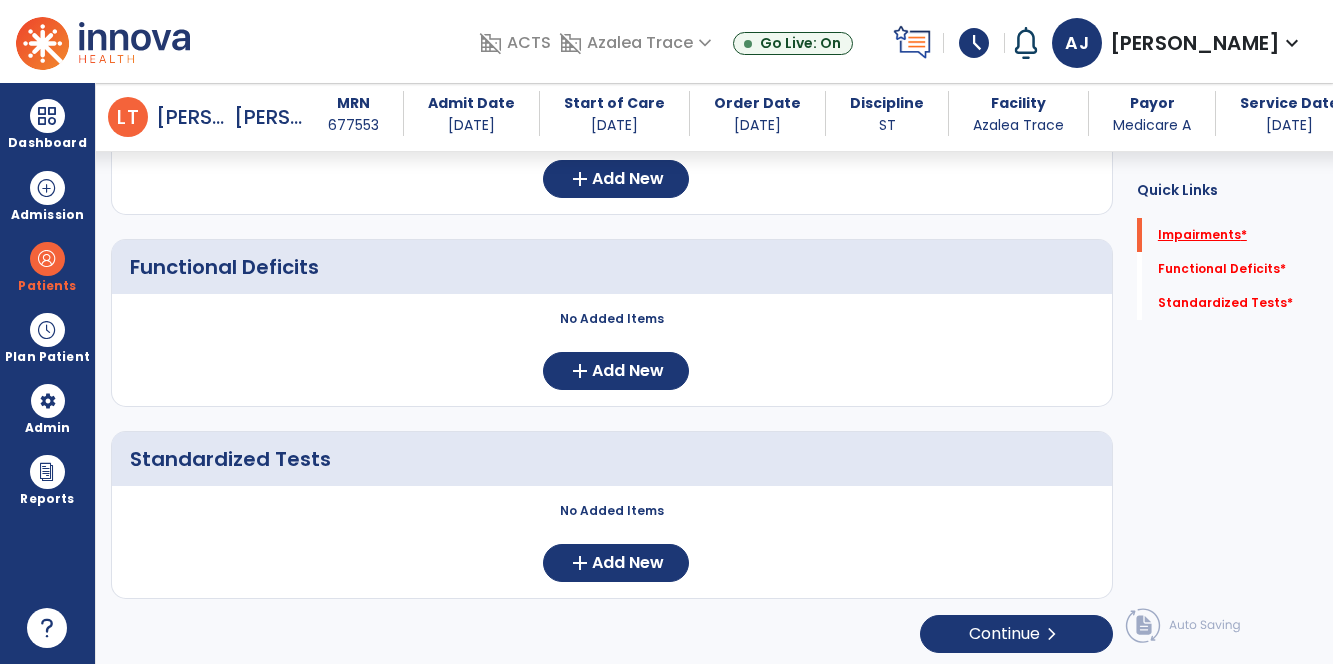 click on "Impairments   *" 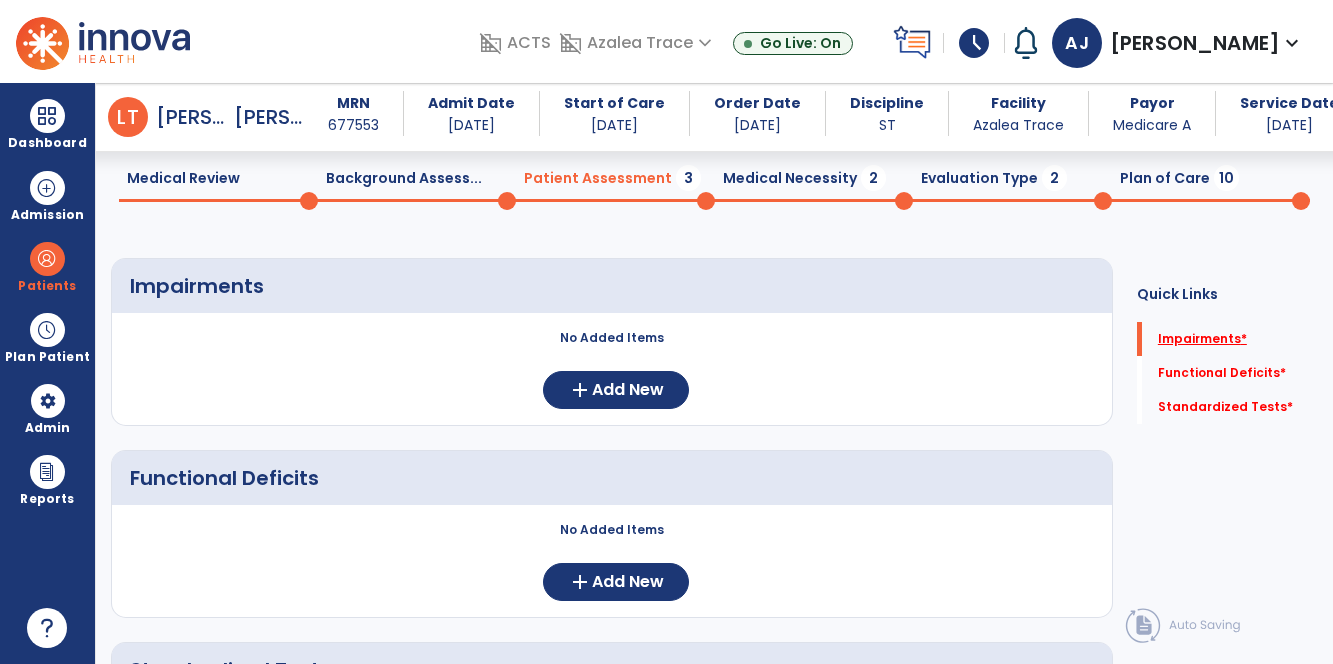 scroll, scrollTop: 38, scrollLeft: 0, axis: vertical 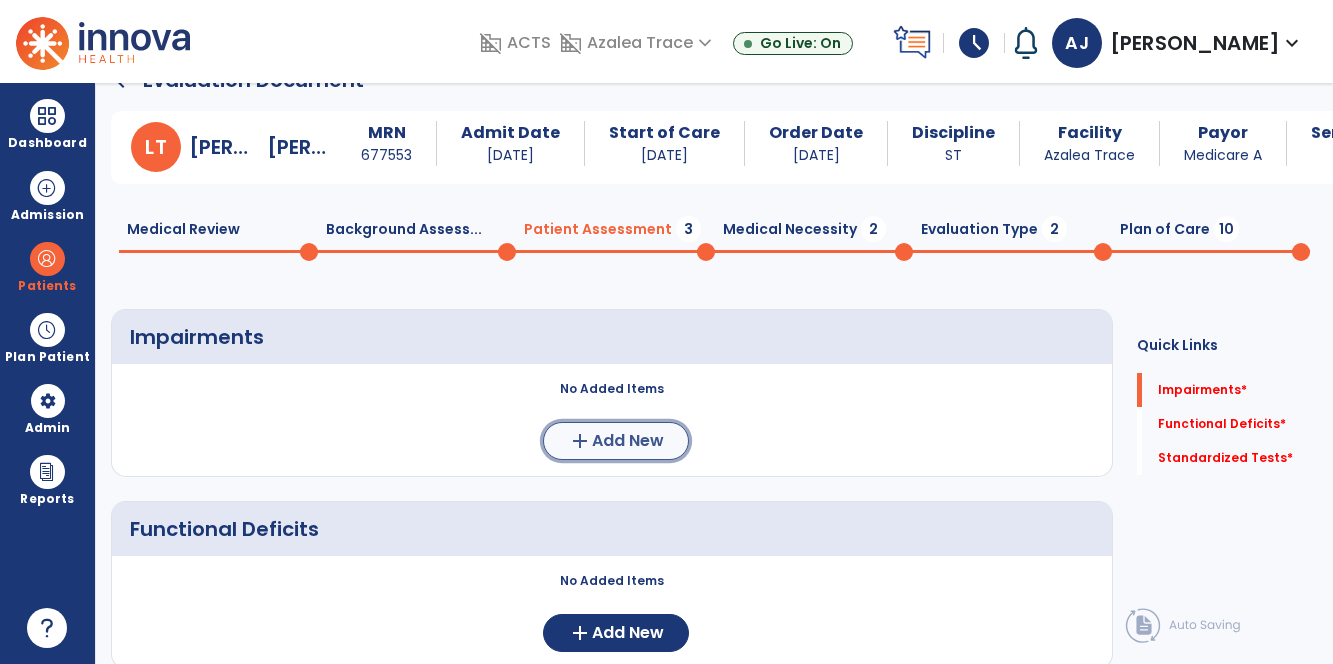 click on "Add New" 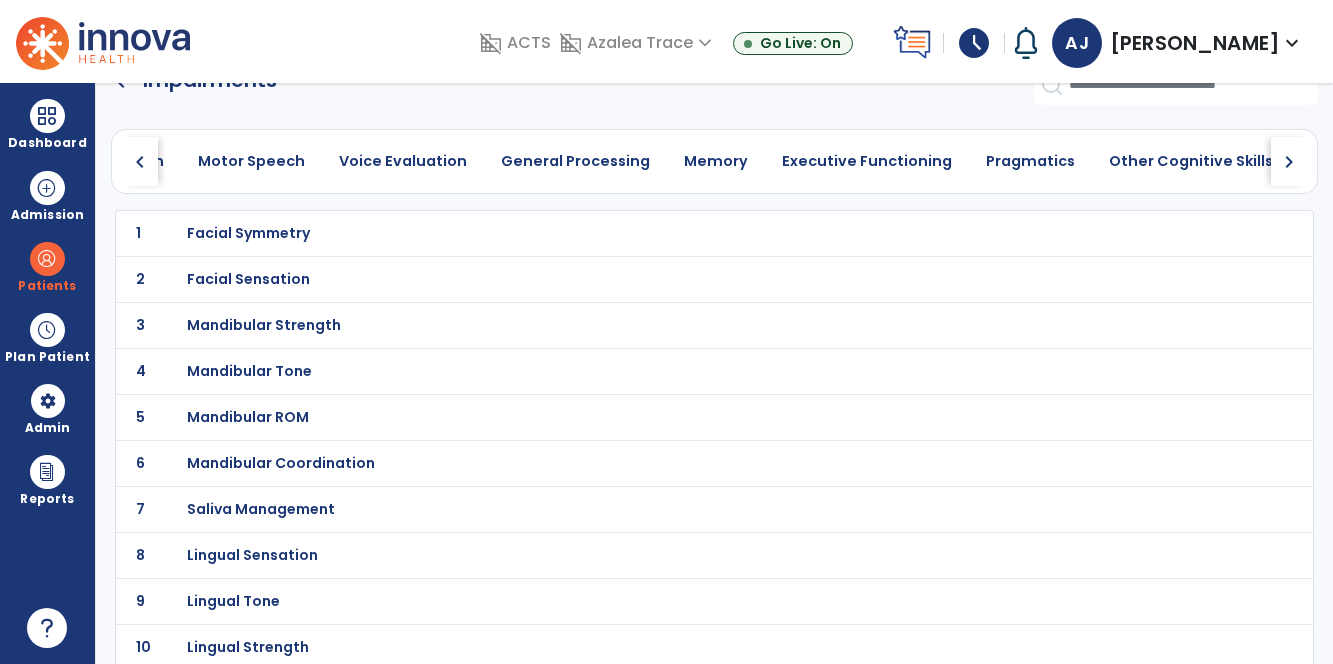 scroll, scrollTop: 0, scrollLeft: 1024, axis: horizontal 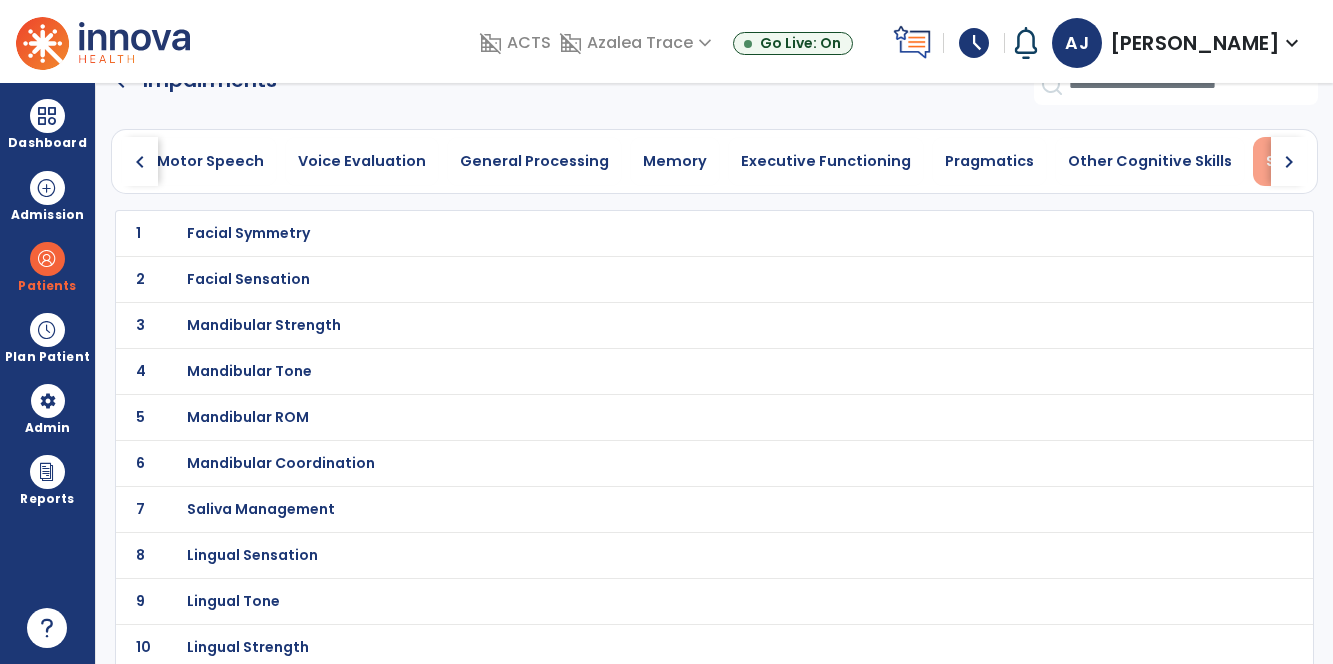 click on "Swallowing" at bounding box center (1308, 161) 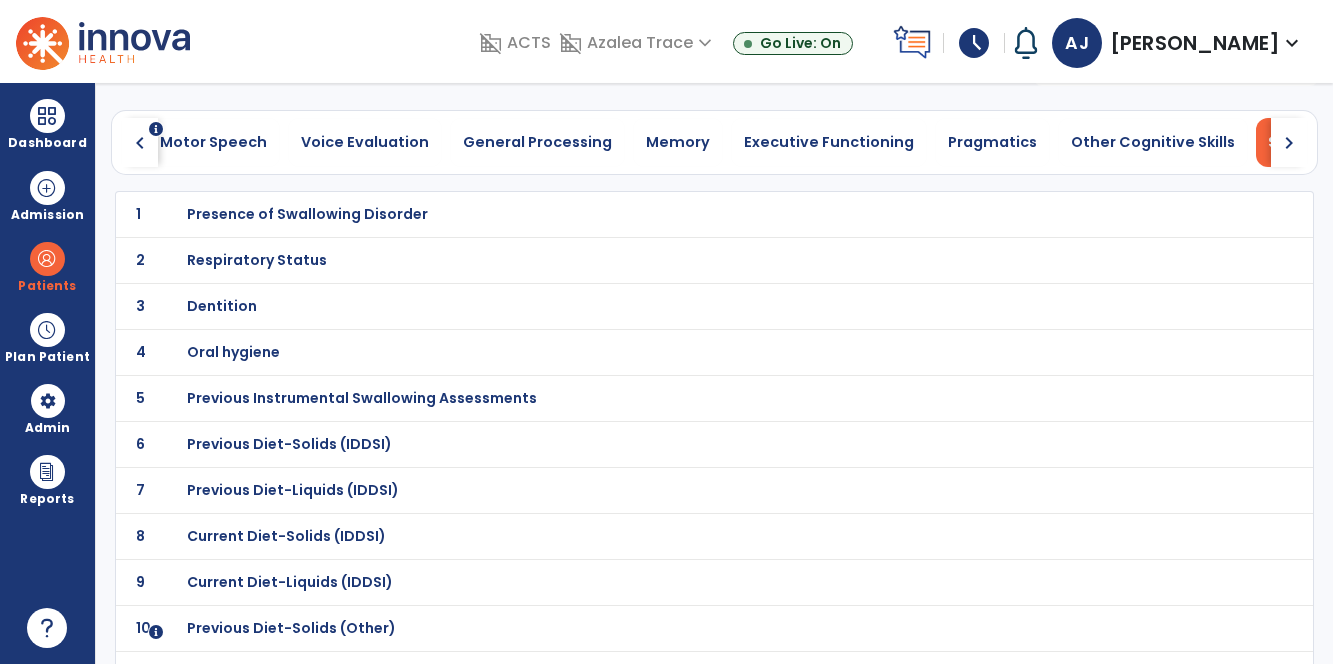 scroll, scrollTop: 0, scrollLeft: 0, axis: both 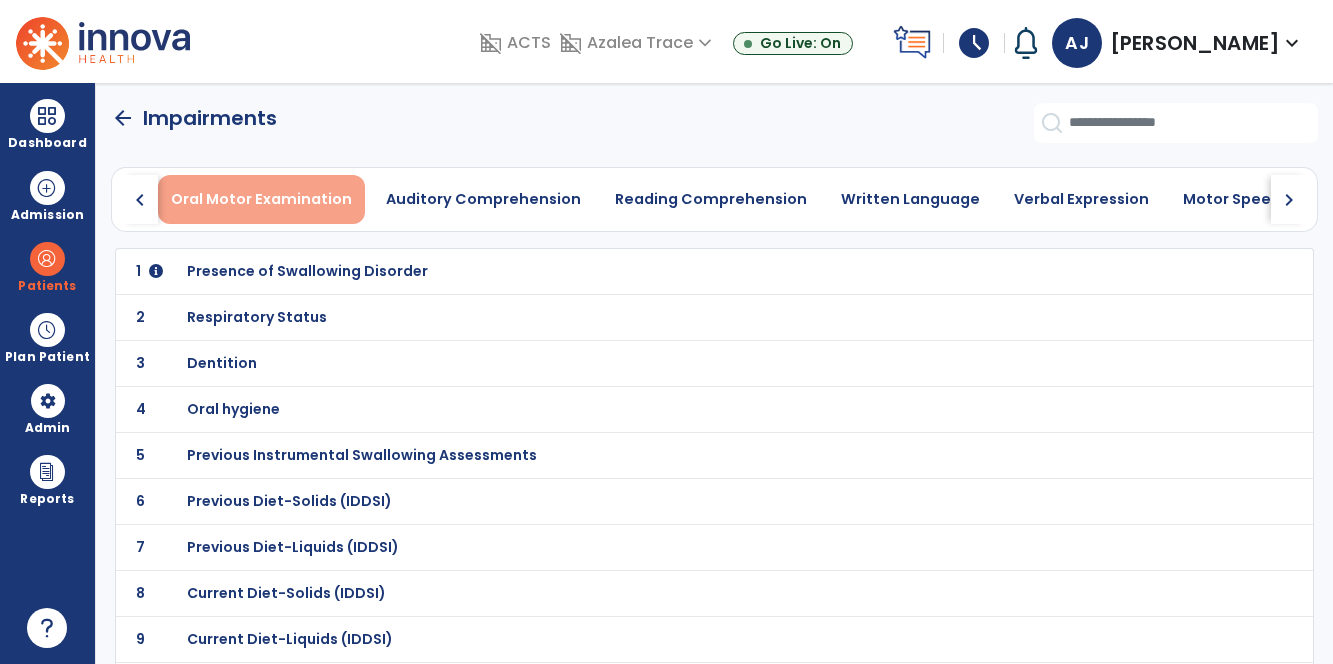 click on "Oral Motor Examination" at bounding box center (261, 199) 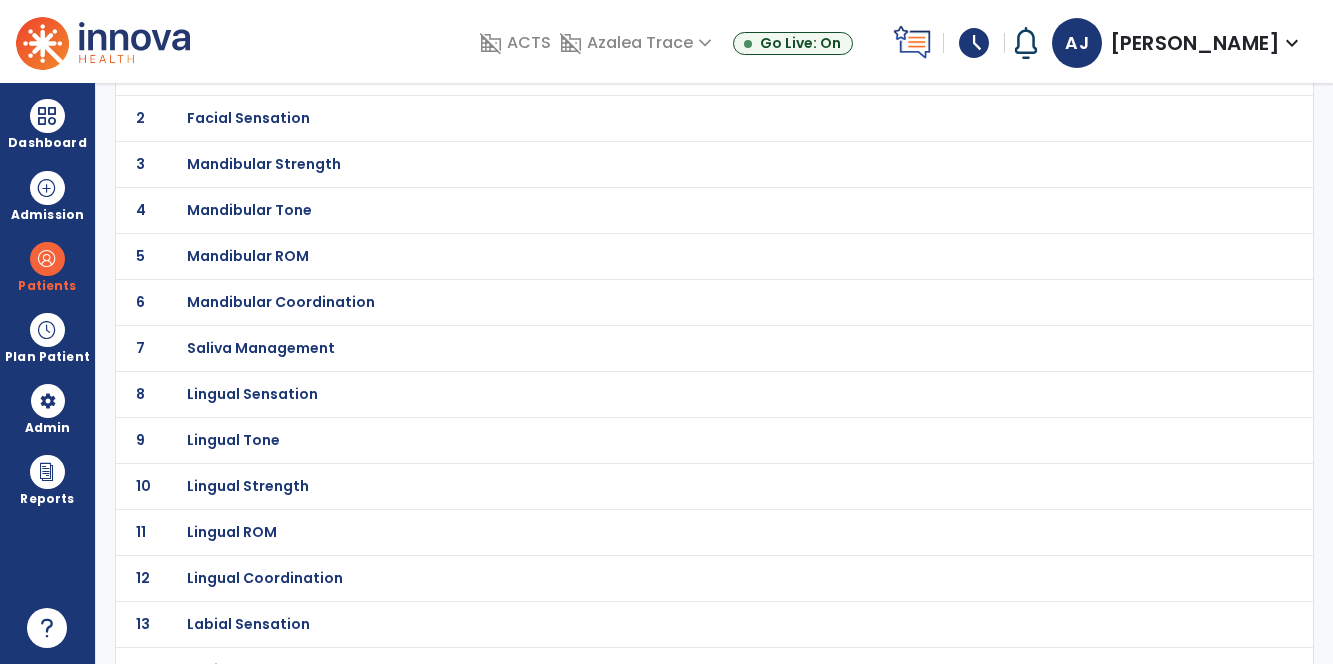 scroll, scrollTop: 0, scrollLeft: 0, axis: both 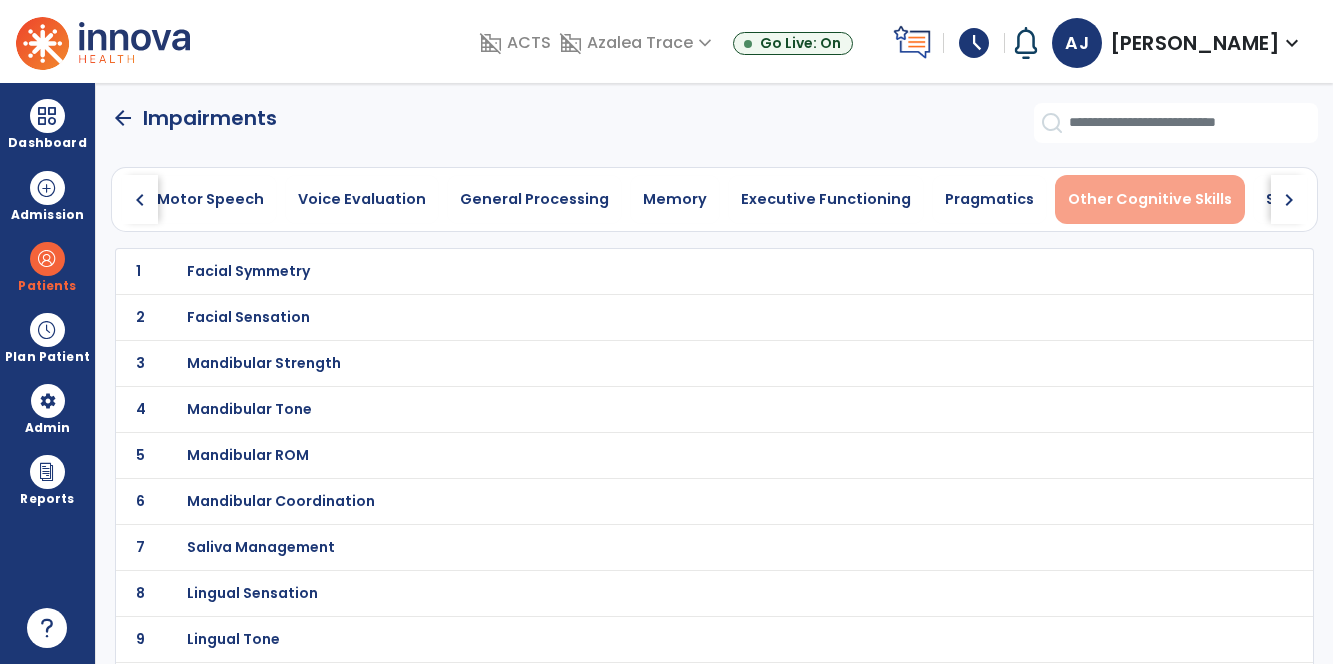 click on "Other Cognitive Skills" at bounding box center (1150, 199) 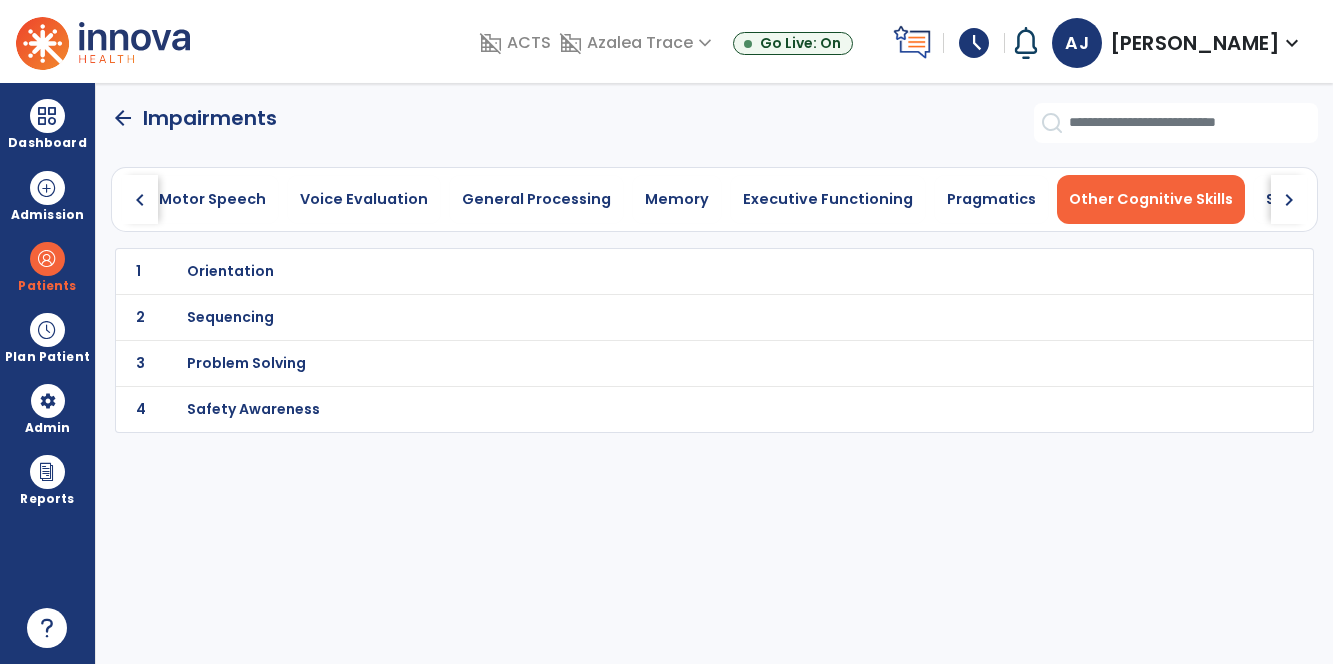 scroll, scrollTop: 0, scrollLeft: 1018, axis: horizontal 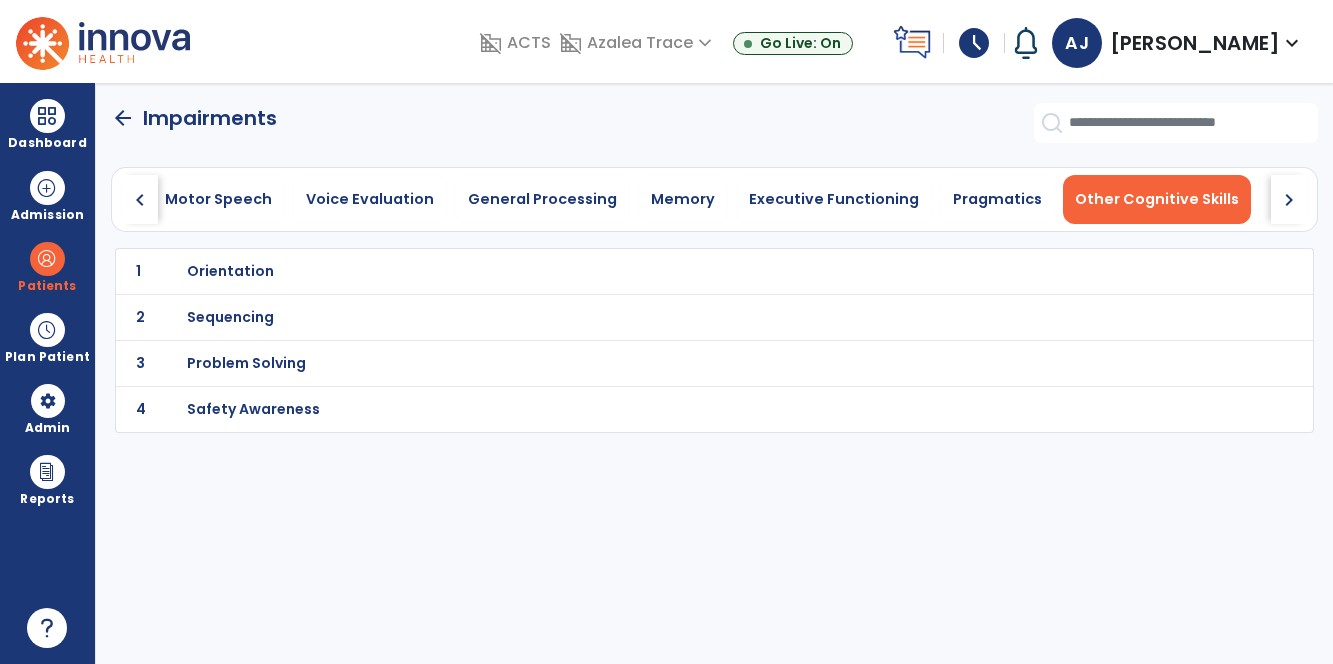 click on "4 Safety Awareness" 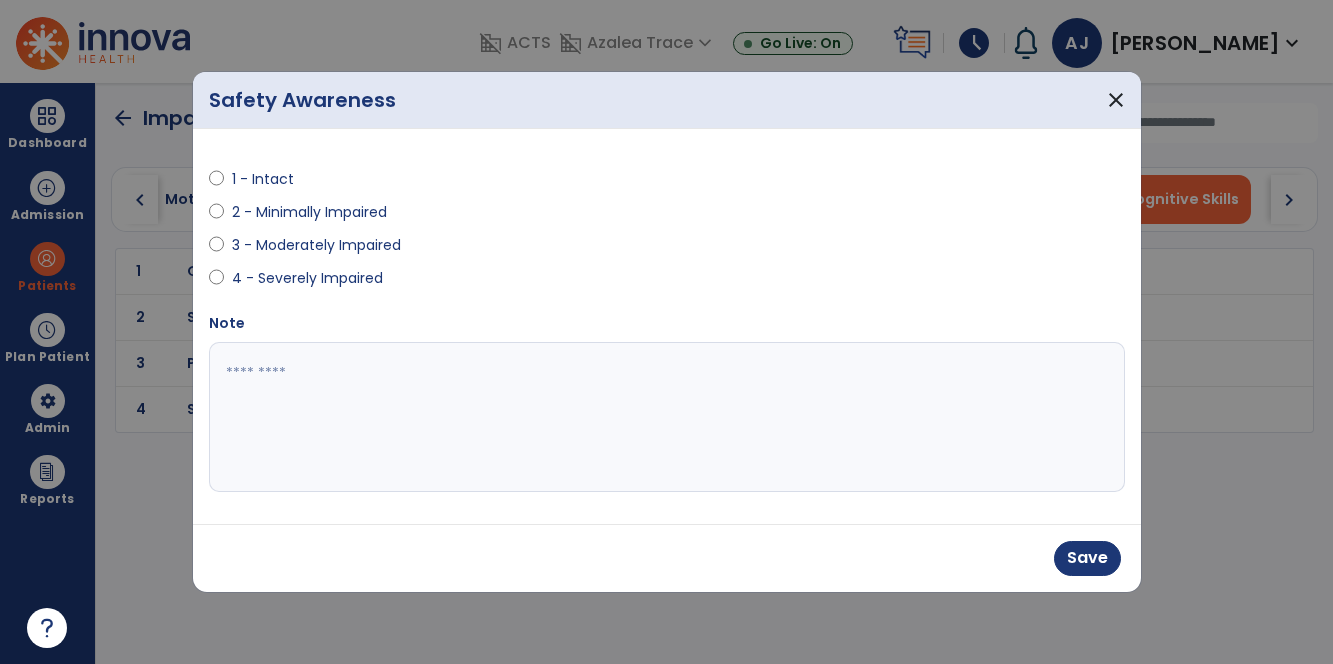 click on "Save" at bounding box center [667, 558] 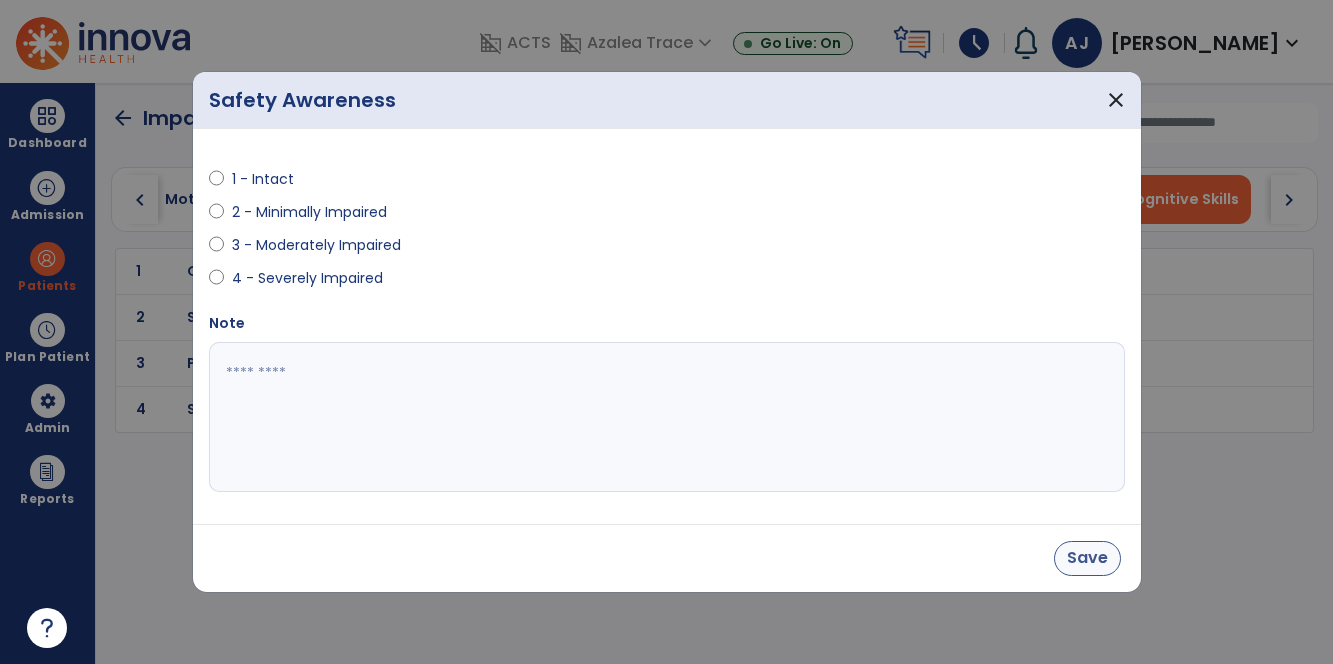 click on "Save" at bounding box center [1087, 558] 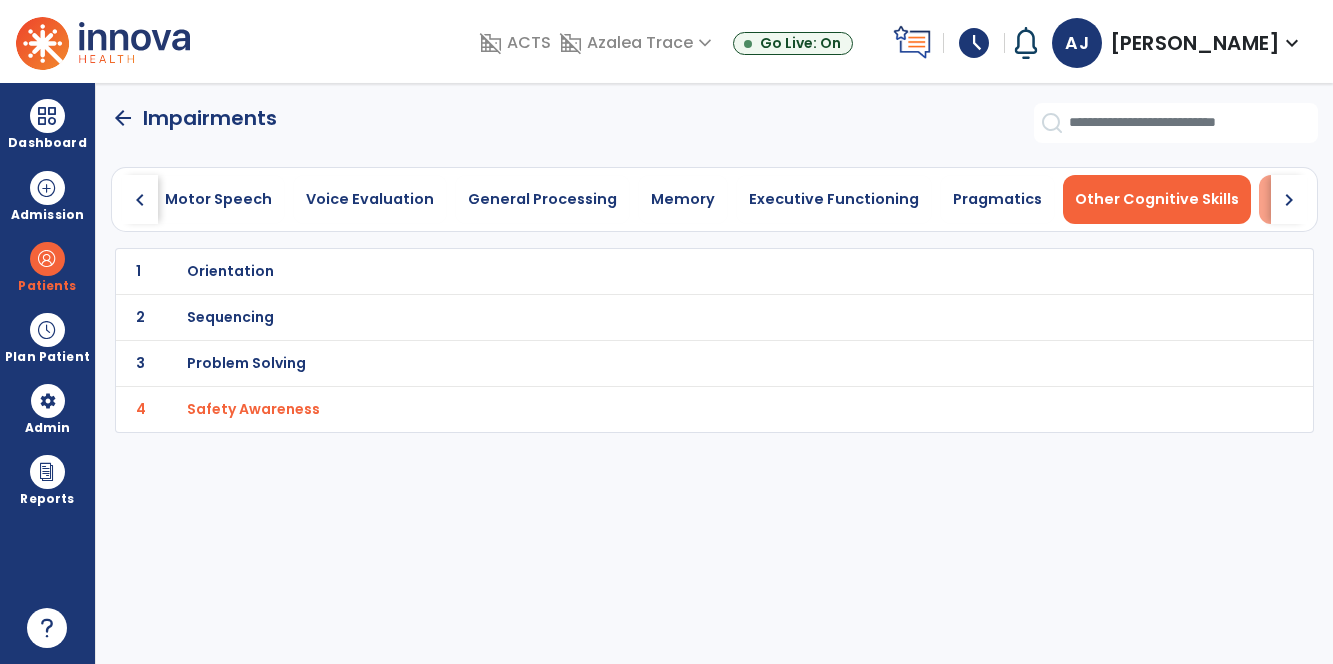 click on "Swallowing" at bounding box center (1314, 199) 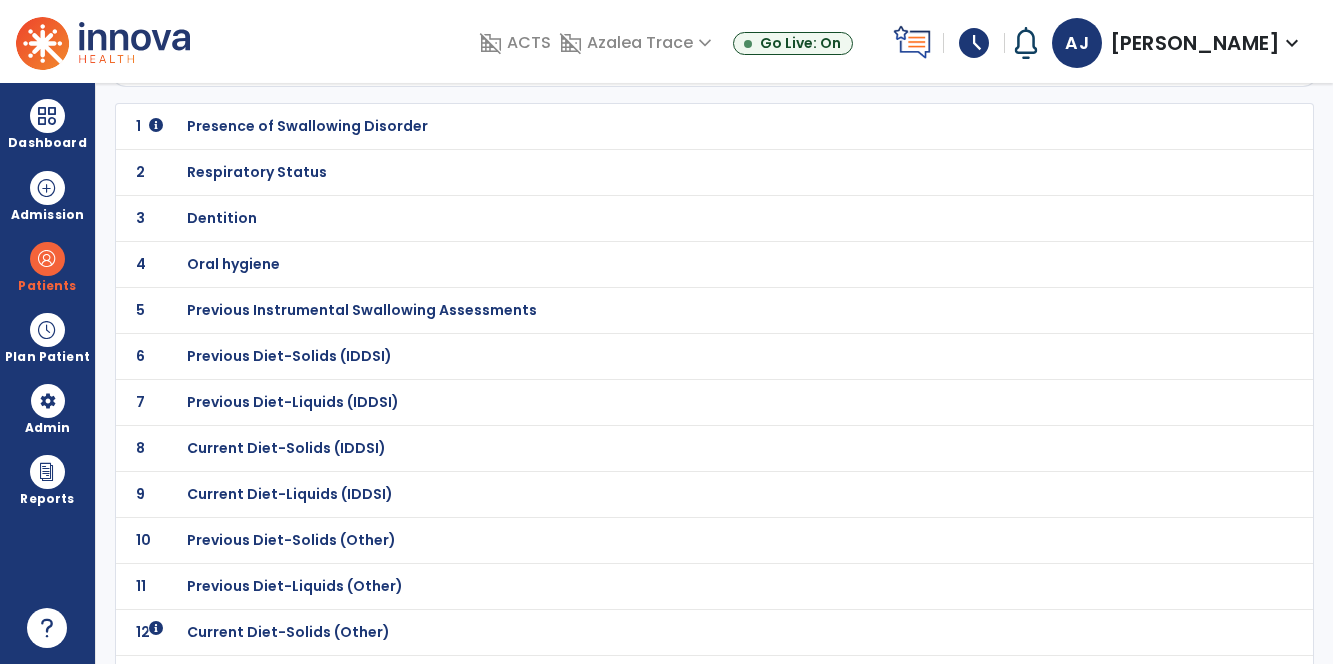scroll, scrollTop: 141, scrollLeft: 0, axis: vertical 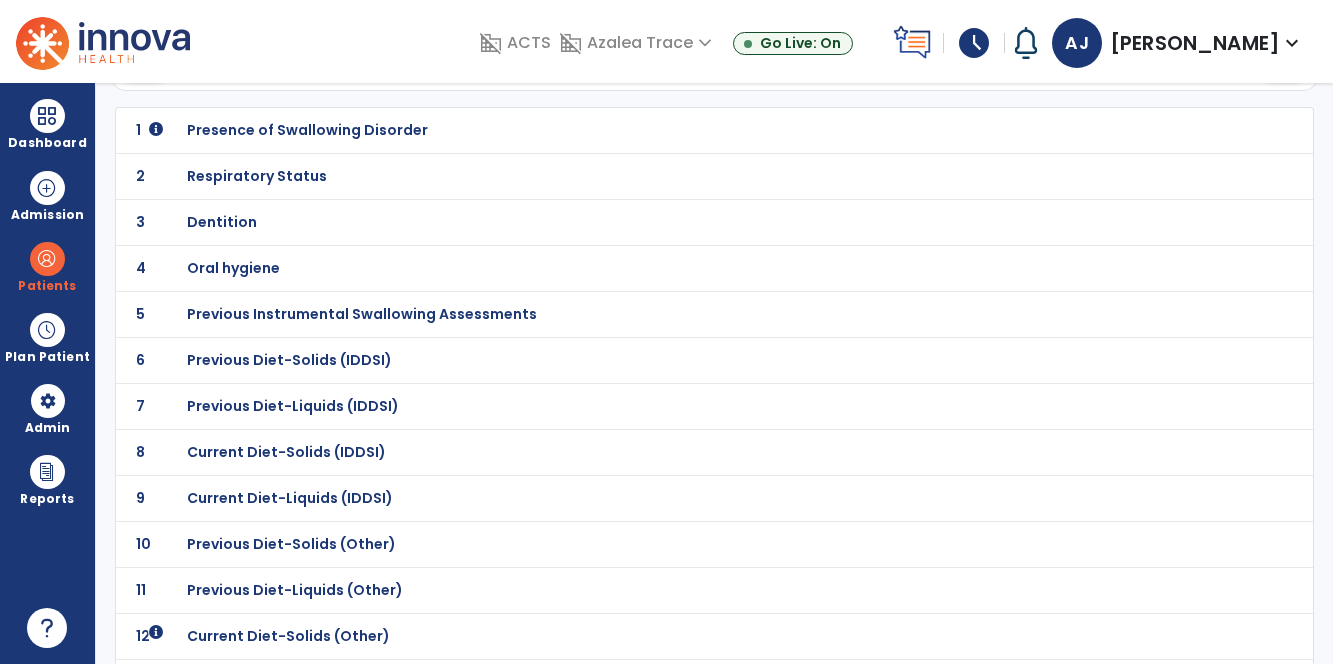 click on "Current Diet-Solids (IDDSI)" at bounding box center (307, 130) 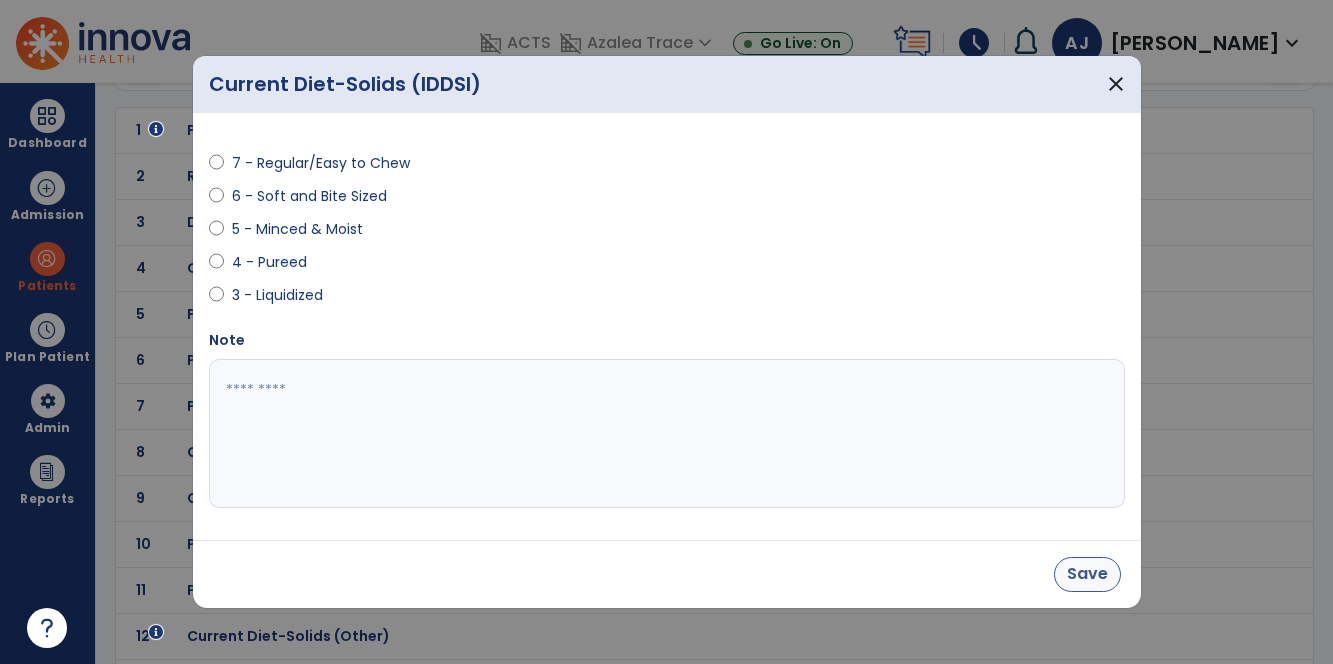 click on "Save" at bounding box center [1087, 574] 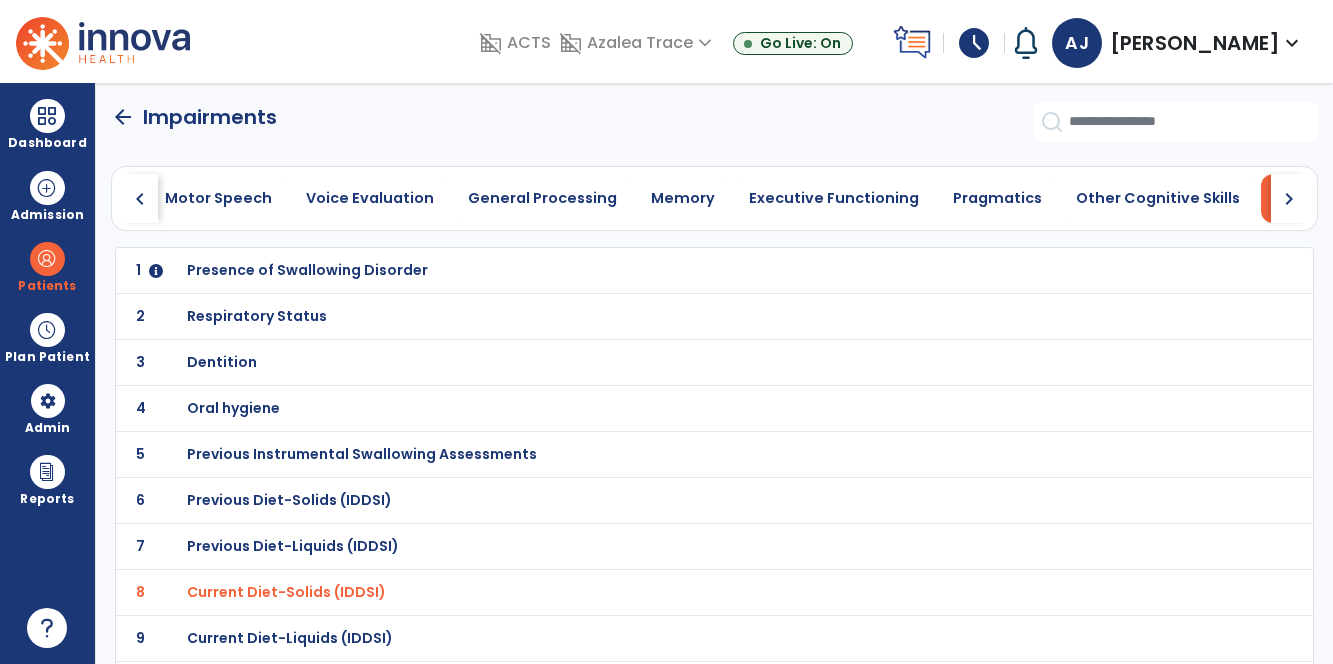 scroll, scrollTop: 0, scrollLeft: 0, axis: both 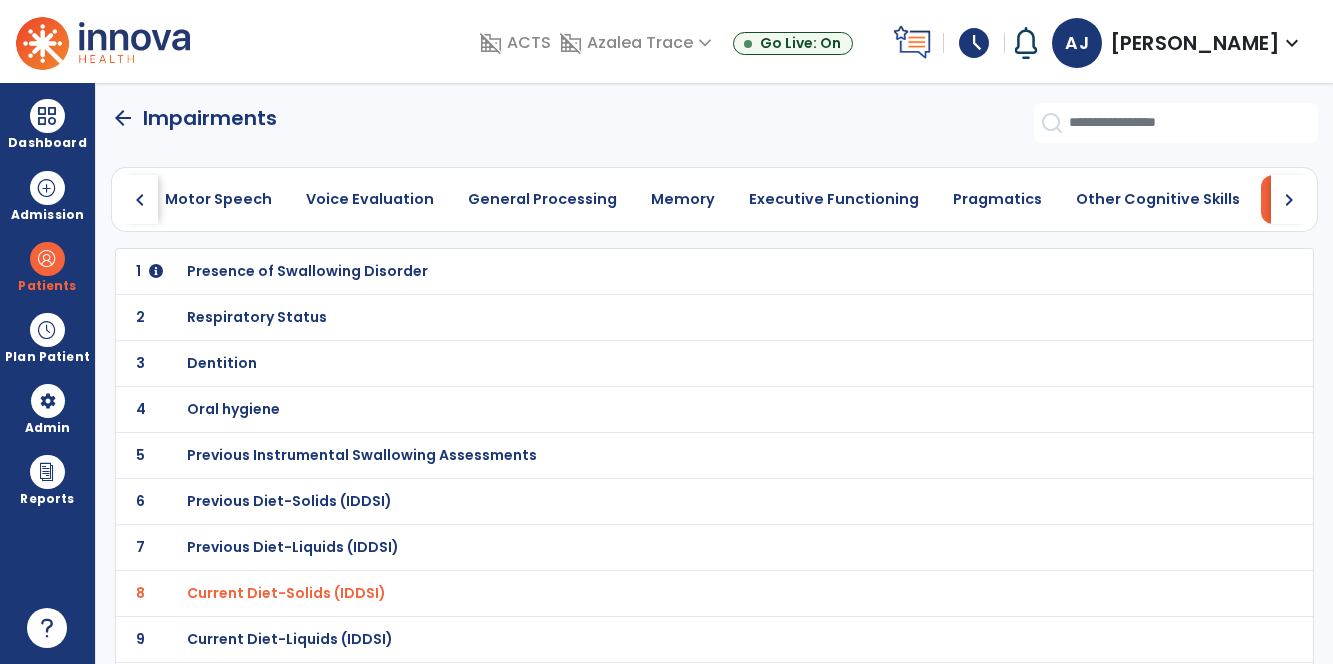 click on "arrow_back" 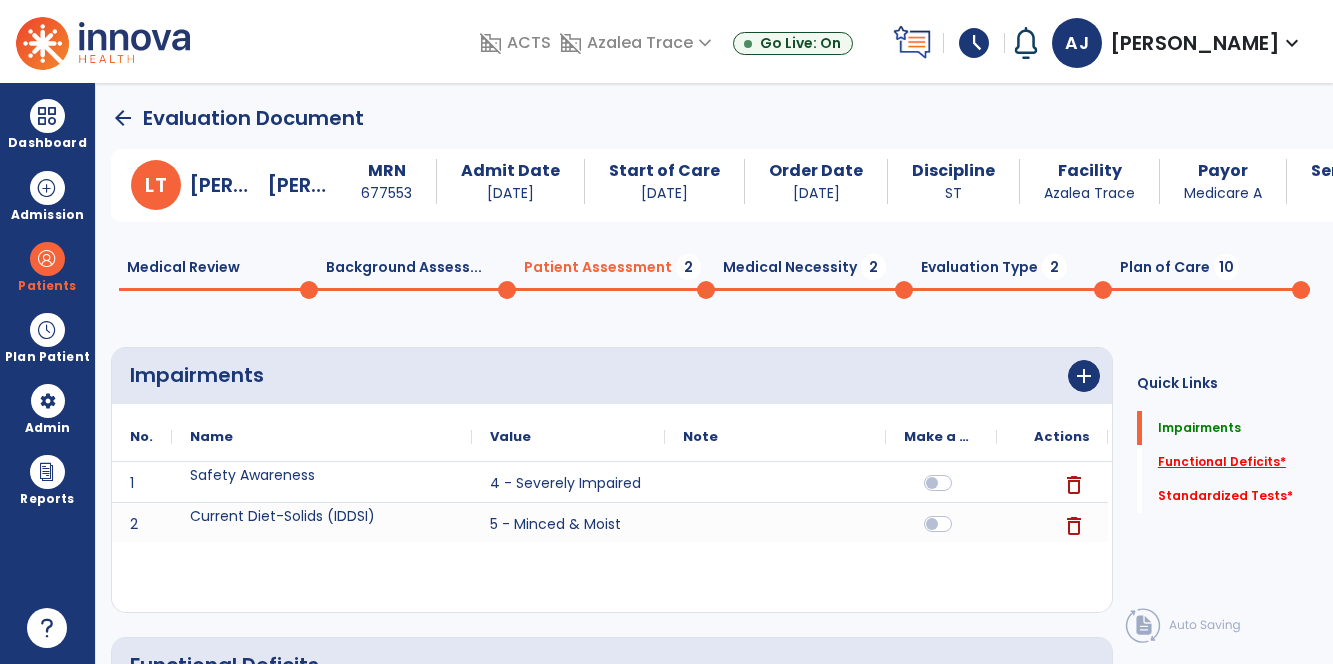 click on "Functional Deficits   *" 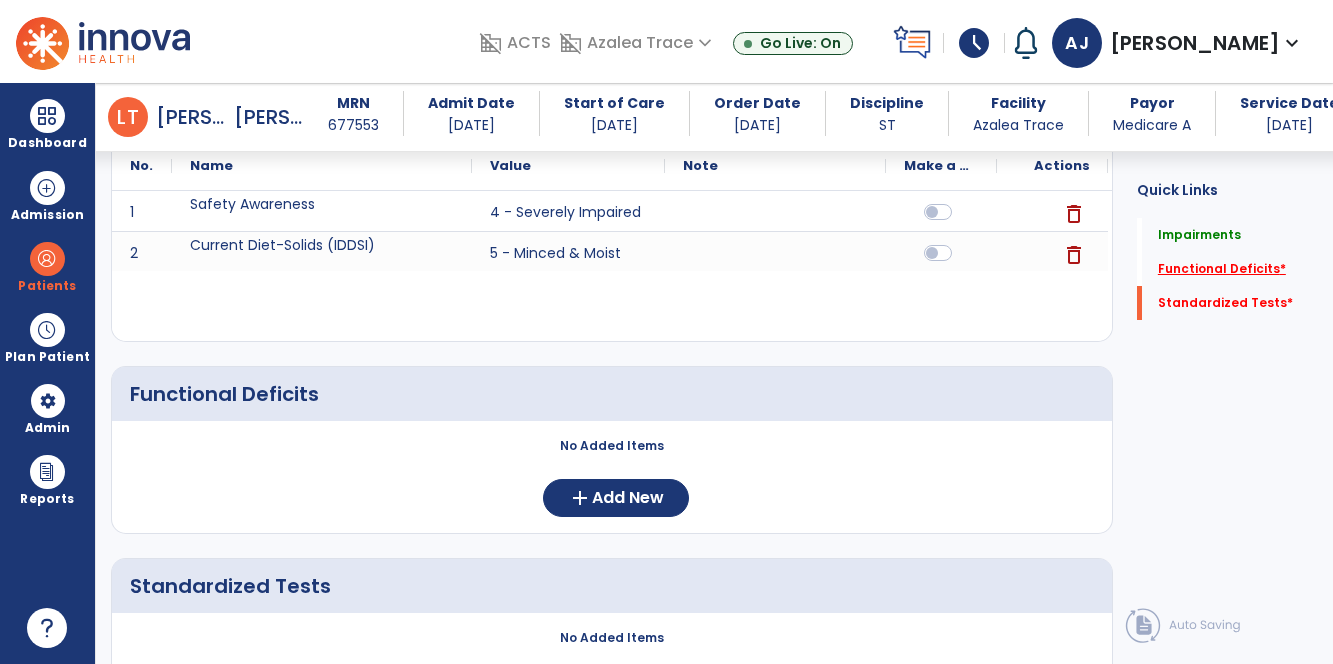 scroll, scrollTop: 233, scrollLeft: 0, axis: vertical 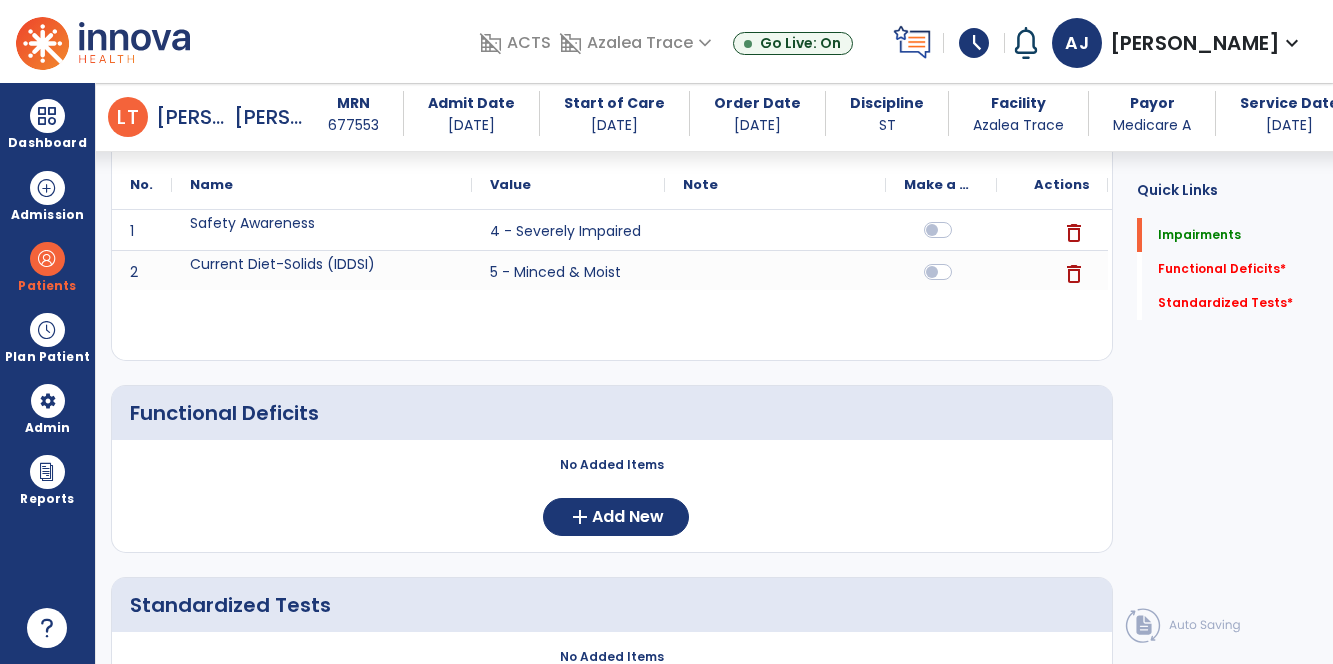 click 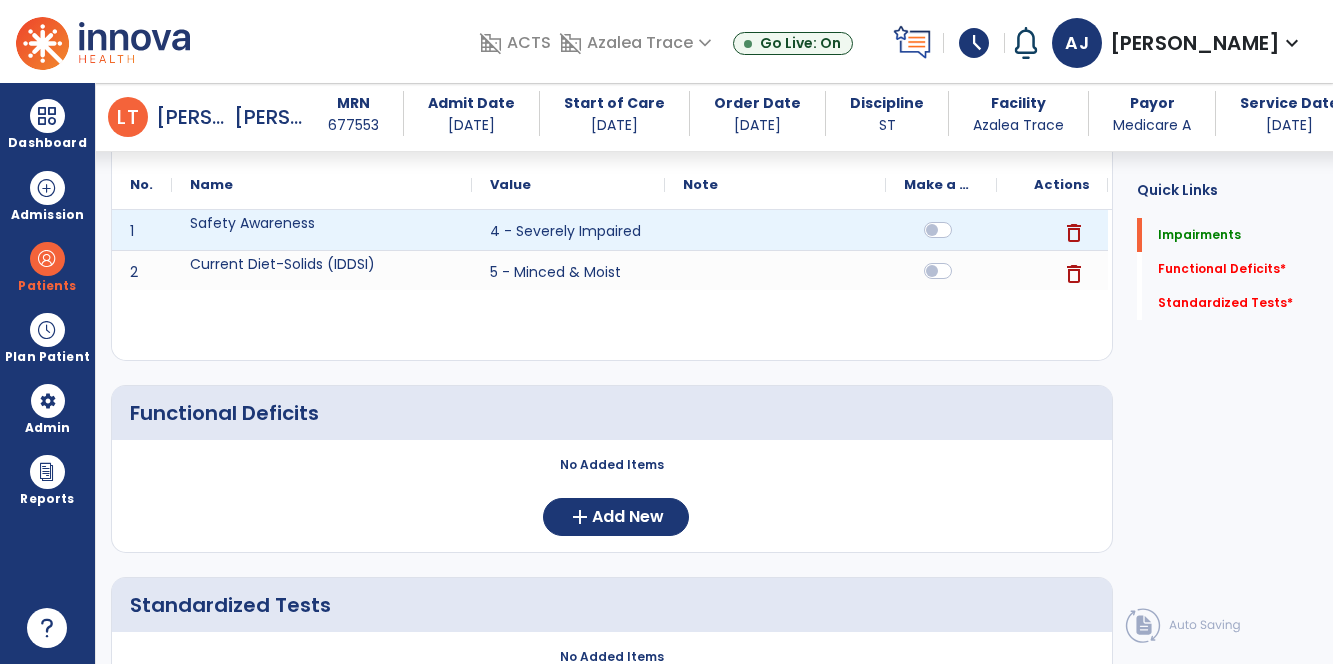 click 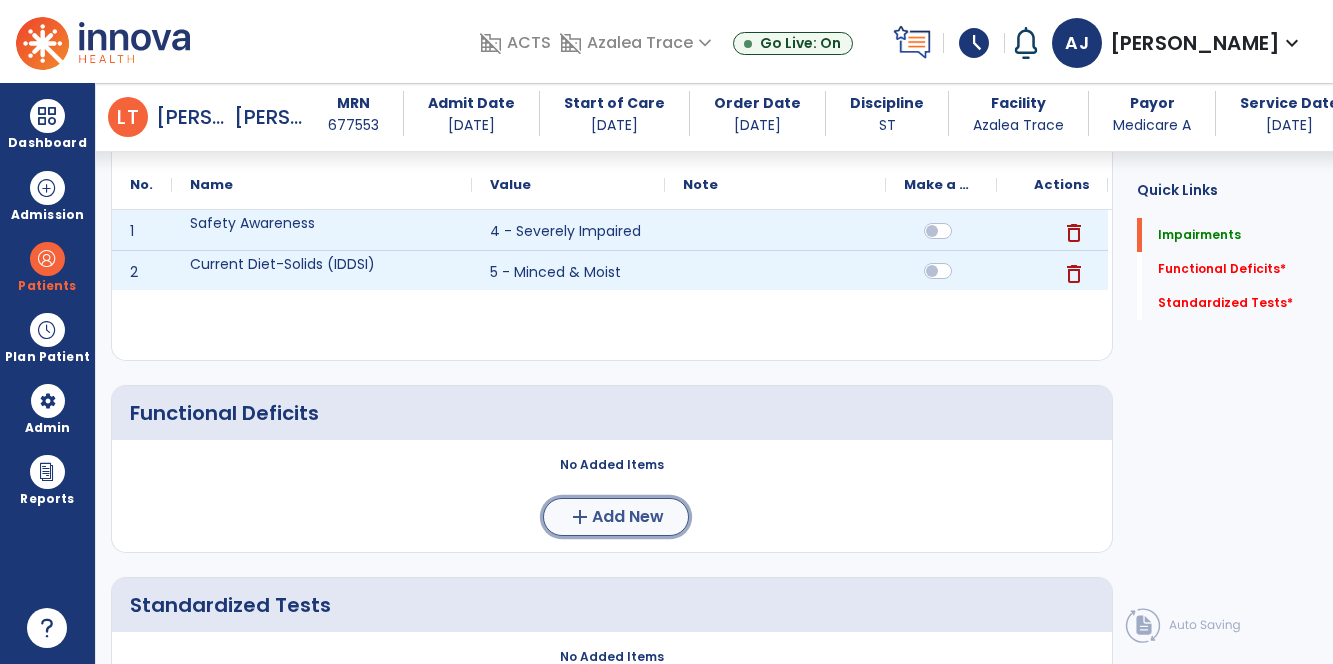 click on "Add New" 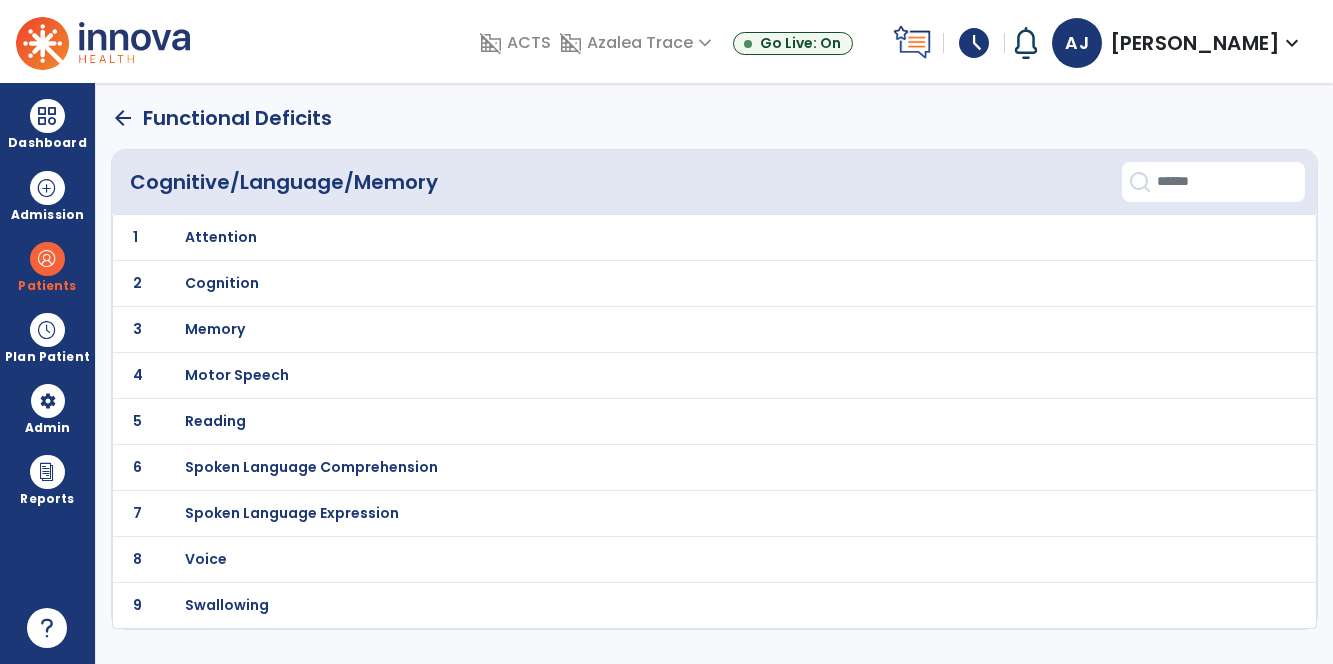 scroll, scrollTop: 0, scrollLeft: 0, axis: both 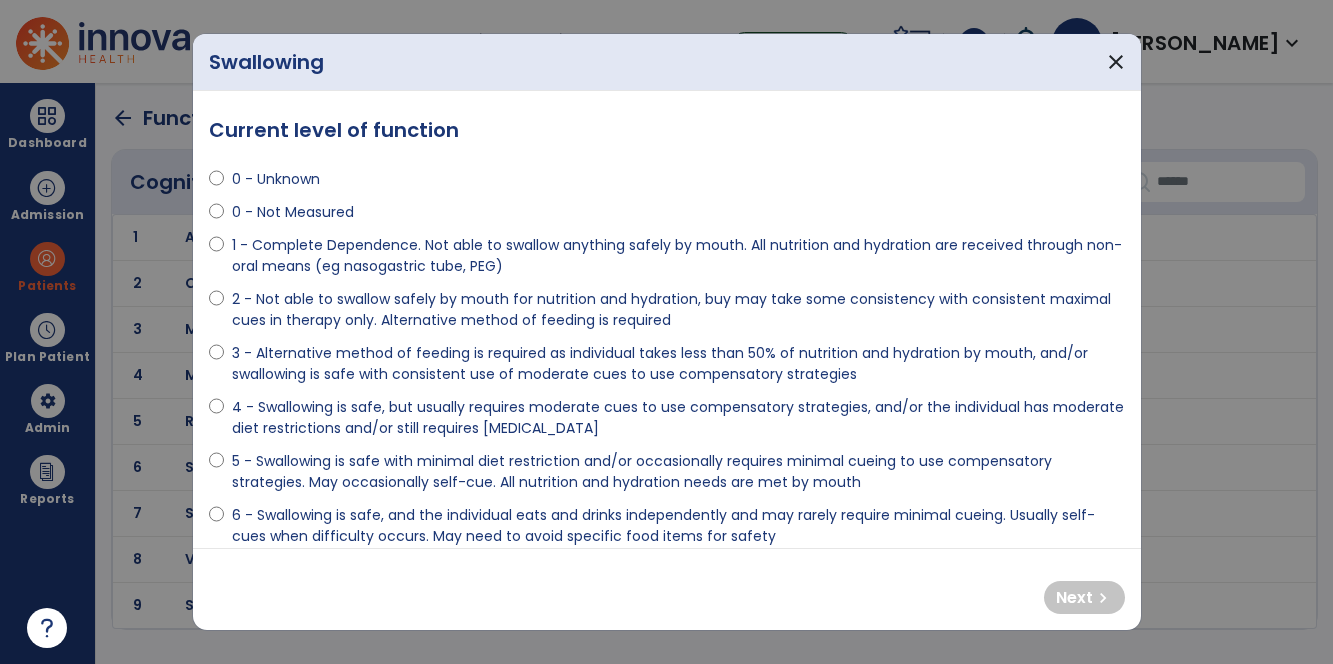 click on "4 - Swallowing is safe, but usually requires moderate cues to use compensatory strategies, and/or the individual has moderate diet restrictions and/or still requires [MEDICAL_DATA]" at bounding box center (667, 422) 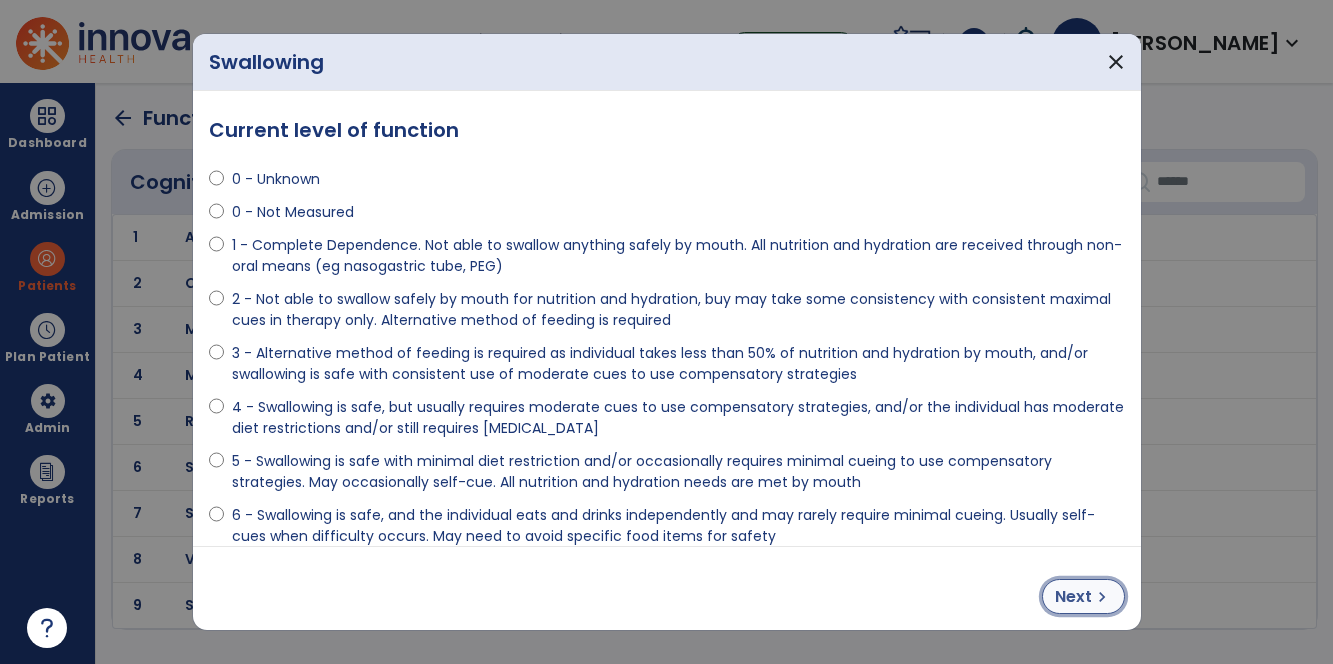 click on "chevron_right" at bounding box center (1102, 597) 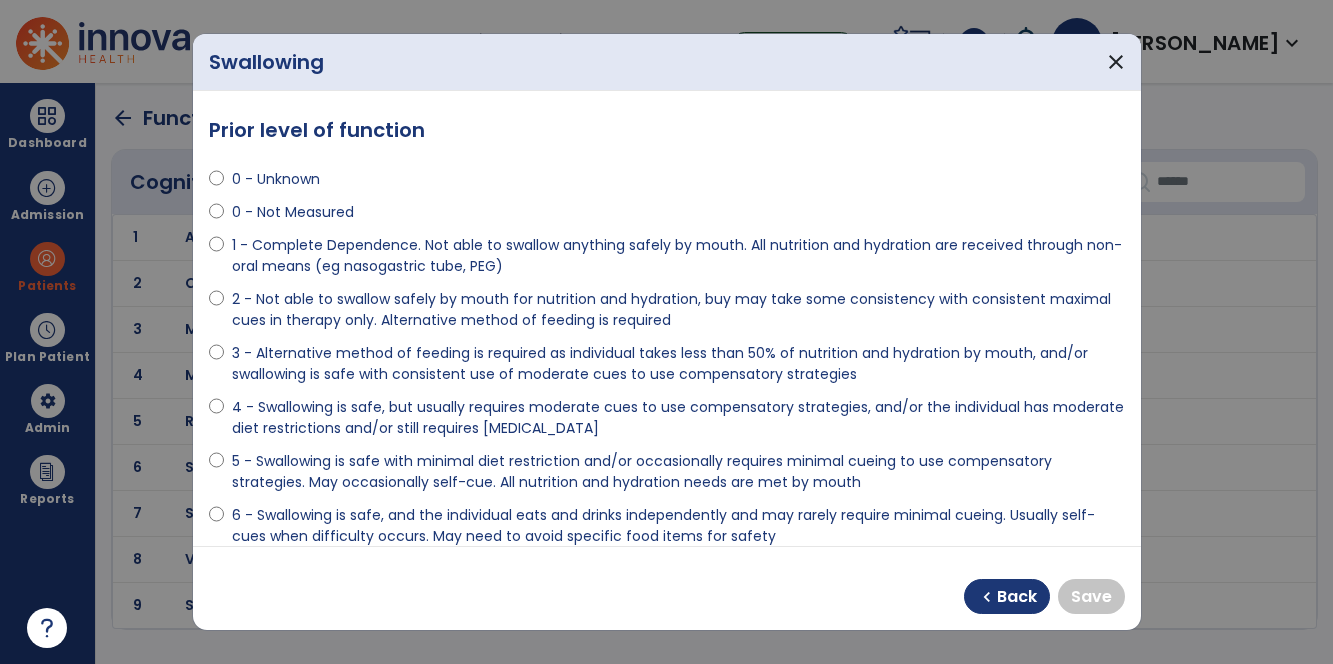 click on "Prior level of function 0 - Unknown 0 - Not Measured 1 - Complete Dependence. Not able to swallow anything safely by mouth. All nutrition and hydration are received through non-oral means (eg nasogastric tube, PEG) 2 - Not able to swallow safely by mouth for nutrition and hydration, buy may take some consistency with consistent maximal cues in therapy only. Alternative method of feeding is required 3 - Alternative method of feeding is required as individual takes less than 50% of nutrition and hydration by mouth, and/or swallowing is safe with consistent use of moderate cues to use compensatory strategies 4 - Swallowing is safe, but usually requires moderate cues to use compensatory strategies, and/or the individual has moderate diet restrictions and/or still requires [MEDICAL_DATA] 5 - Swallowing is safe with minimal diet restriction and/or occasionally requires minimal cueing to use compensatory strategies. May occasionally self-cue. All nutrition and hydration needs are met by mouth Note" at bounding box center (667, 318) 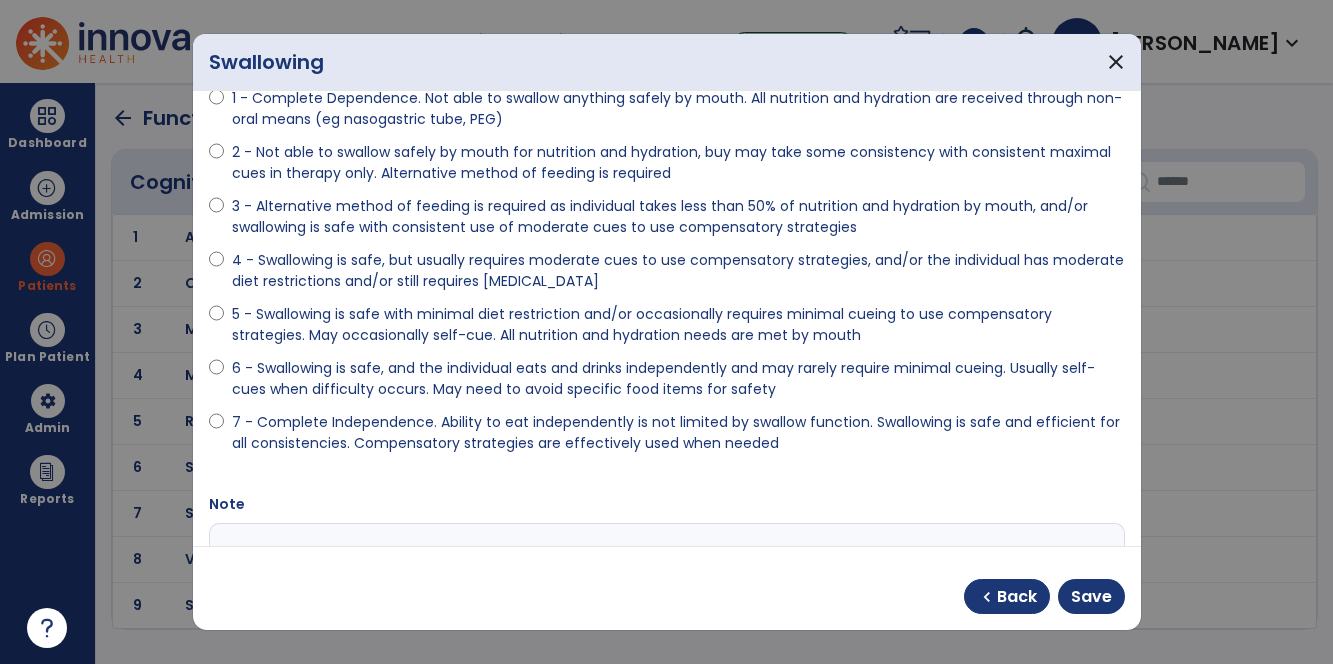 scroll, scrollTop: 148, scrollLeft: 0, axis: vertical 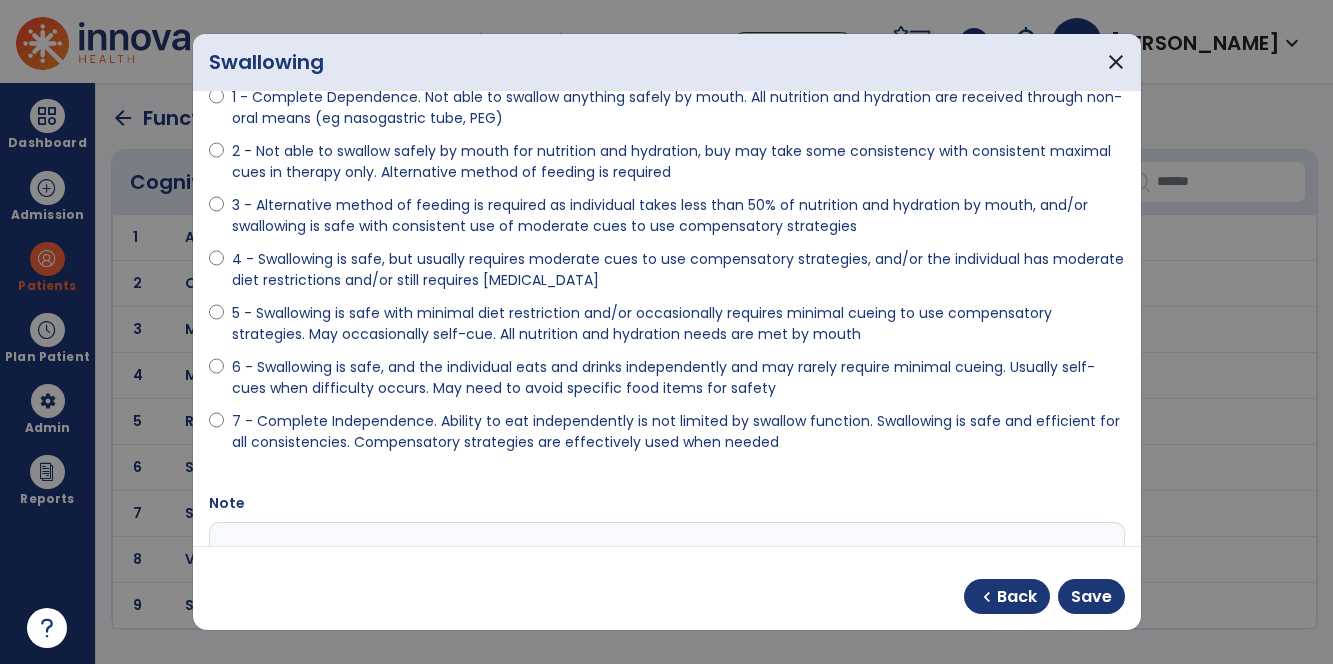 click on "0 - Unknown 0 - Not Measured 1 - Complete Dependence. Not able to swallow anything safely by mouth. All nutrition and hydration are received through non-oral means (eg nasogastric tube, PEG) 2 - Not able to swallow safely by mouth for nutrition and hydration, buy may take some consistency with consistent maximal cues in therapy only. Alternative method of feeding is required 3 - Alternative method of feeding is required as individual takes less than 50% of nutrition and hydration by mouth, and/or swallowing is safe with consistent use of moderate cues to use compensatory strategies 4 - Swallowing is safe, but usually requires moderate cues to use compensatory strategies, and/or the individual has moderate diet restrictions and/or still requires [MEDICAL_DATA] 5 - Swallowing is safe with minimal diet restriction and/or occasionally requires minimal cueing to use compensatory strategies. May occasionally self-cue. All nutrition and hydration needs are met by mouth" at bounding box center [667, 229] 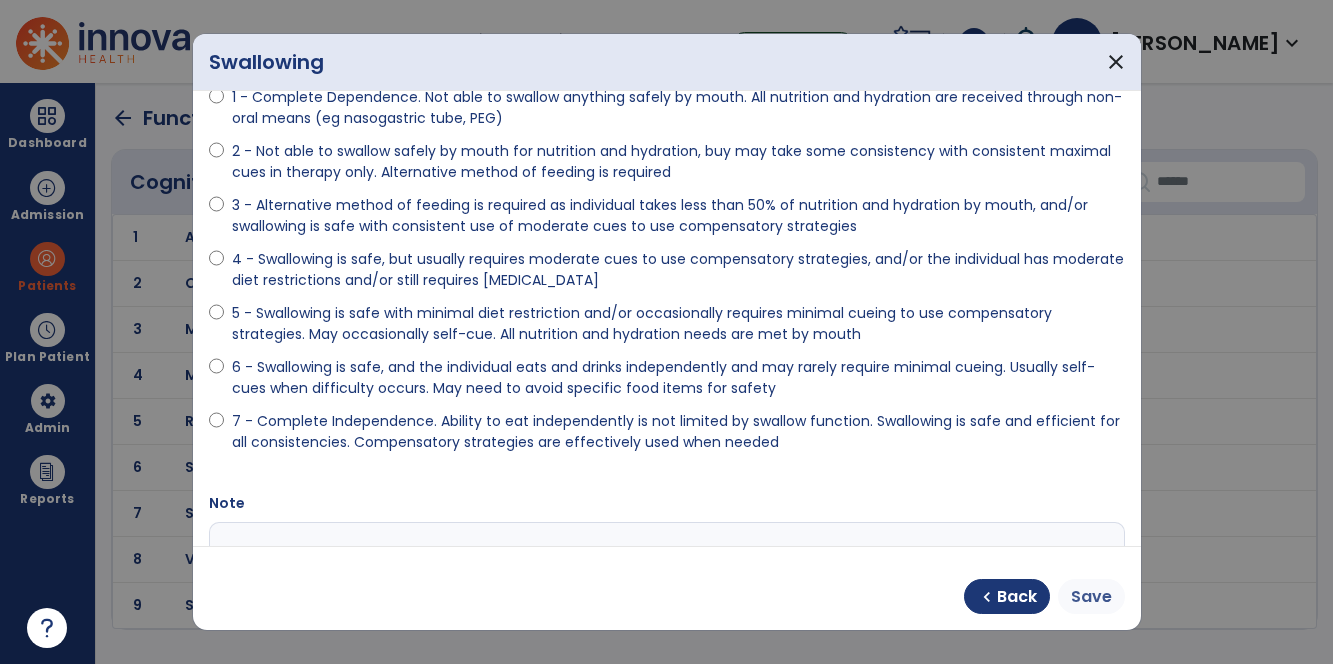 click on "Save" at bounding box center (1091, 597) 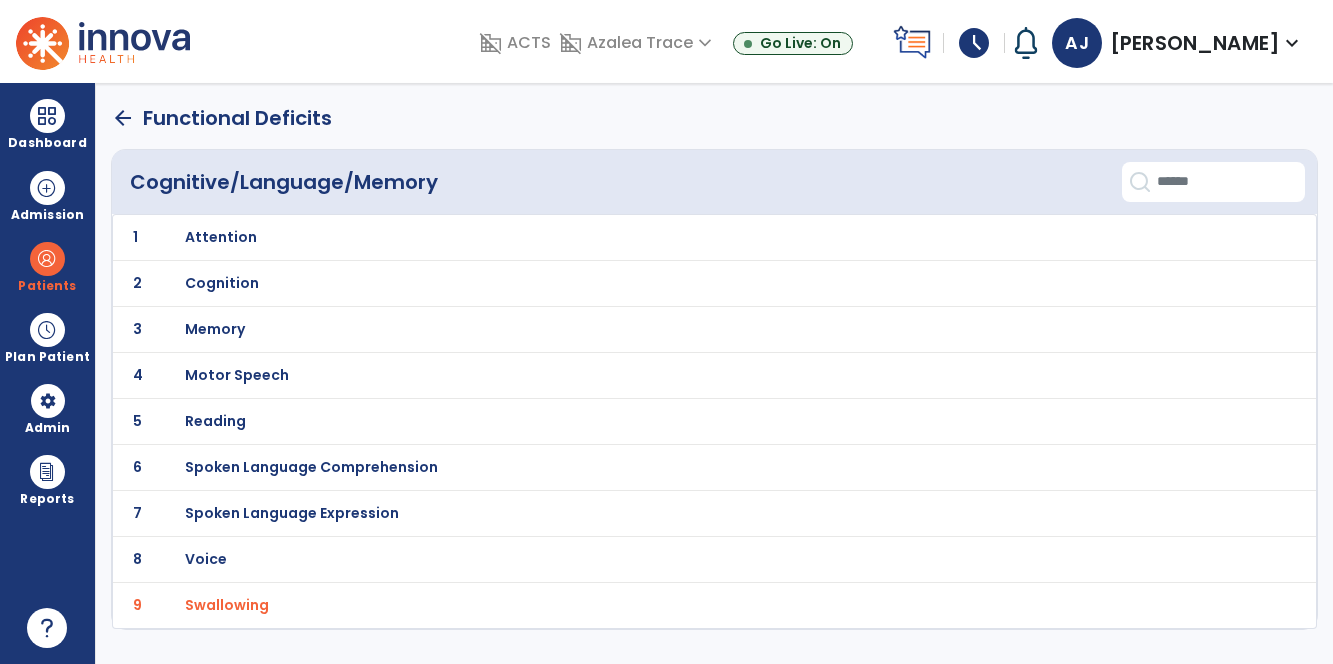 click on "Spoken Language Comprehension" at bounding box center (221, 237) 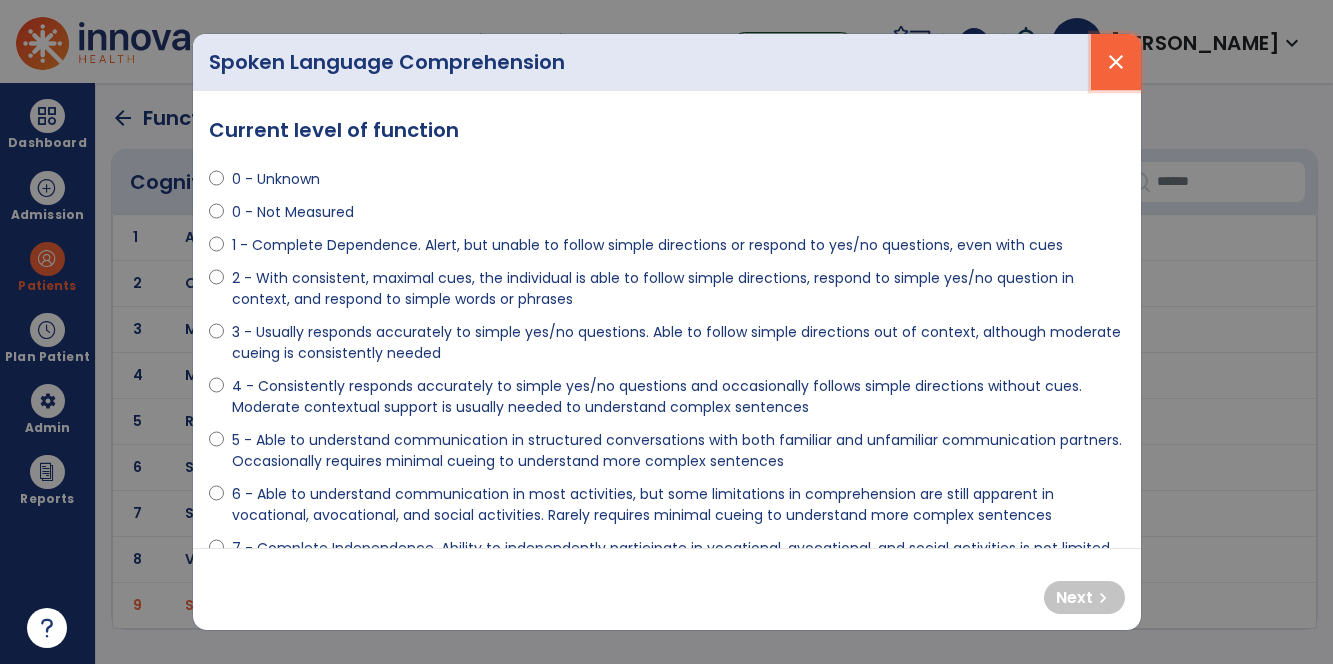 click on "close" at bounding box center (1116, 62) 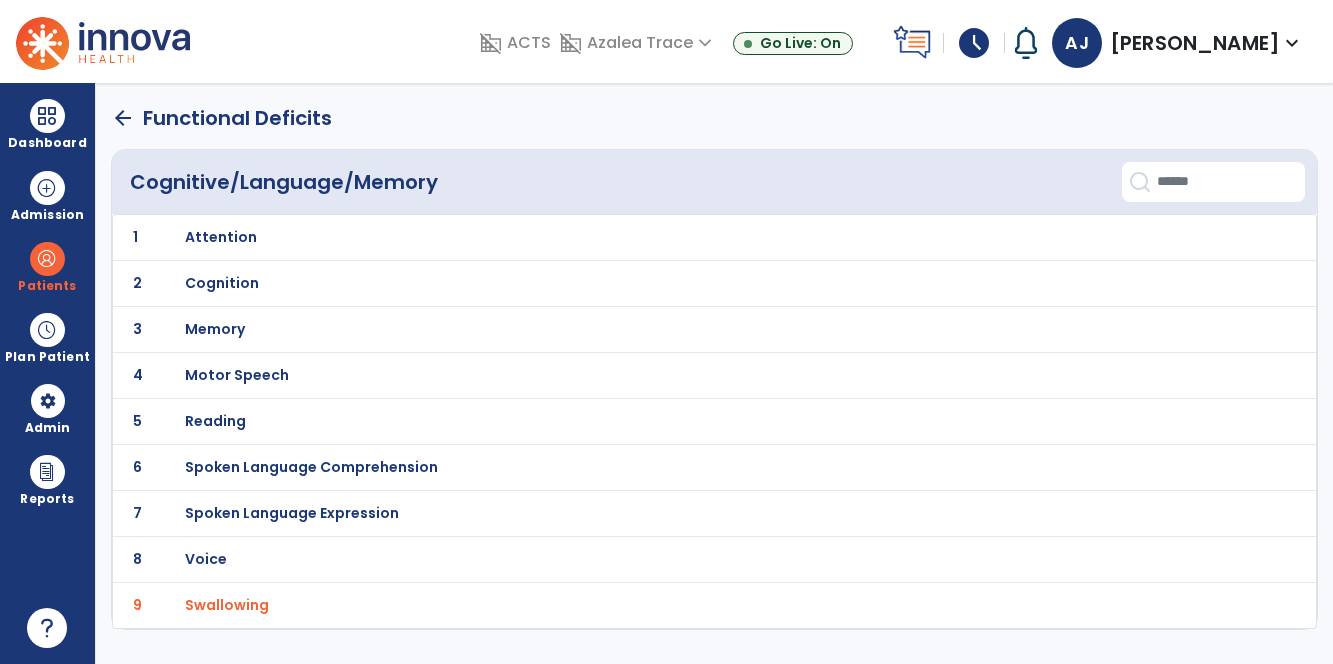 click on "Spoken Language Expression" at bounding box center (221, 237) 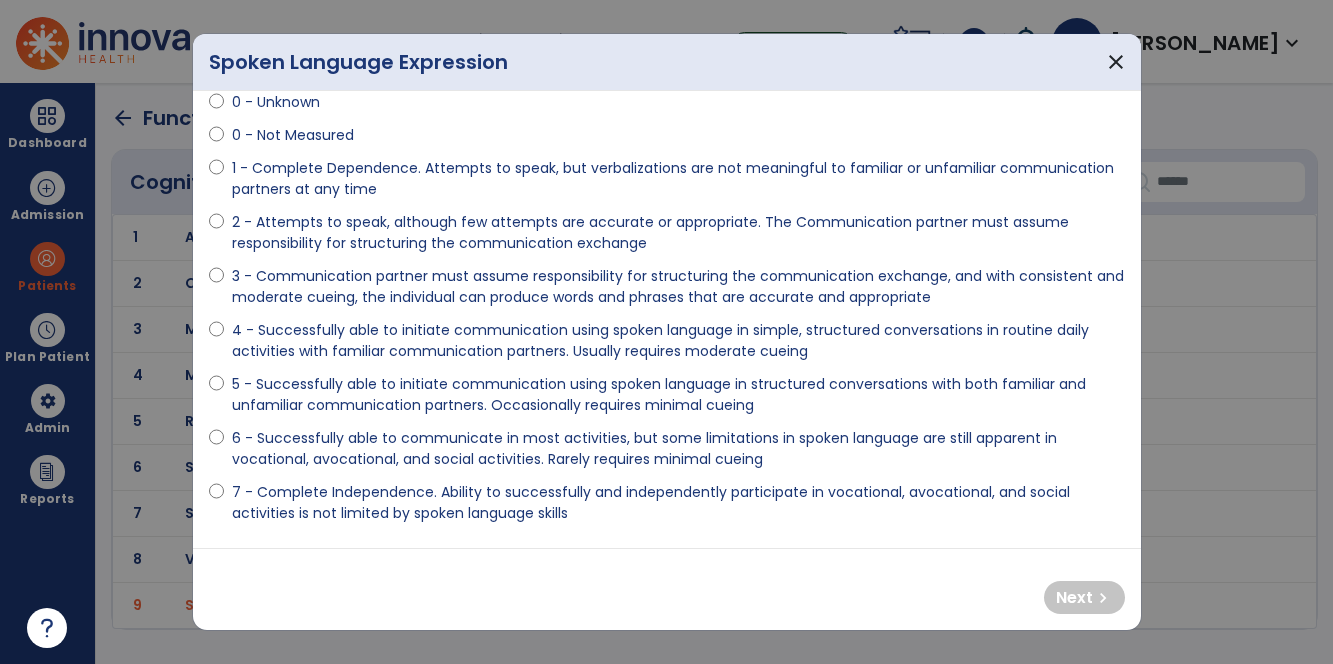 scroll, scrollTop: 78, scrollLeft: 0, axis: vertical 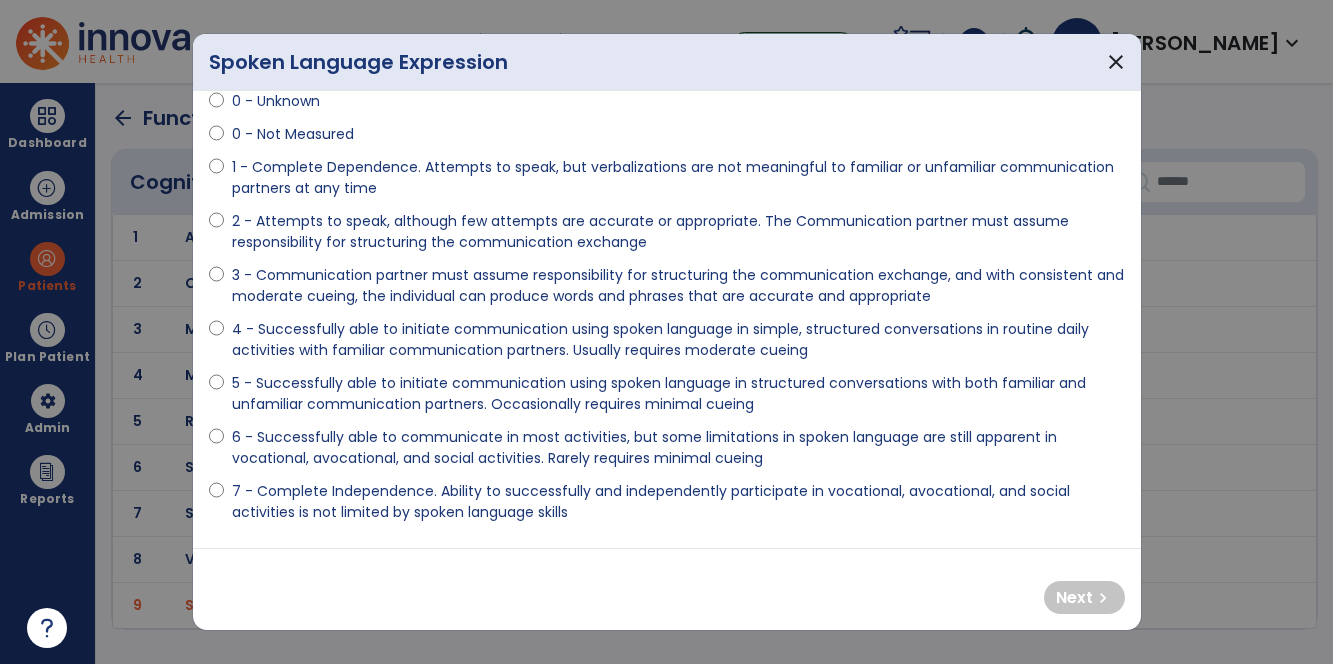 click on "Current level of function 0 - Unknown 0 - Not Measured 1 - Complete Dependence. Attempts to speak, but verbalizations are not meaningful to familiar or unfamiliar communication partners at any time 2 - Attempts to speak, although few attempts are accurate or appropriate. The Communication partner must assume responsibility for structuring the communication exchange 3 - Communication partner must assume responsibility for structuring the communication exchange, and with consistent and moderate cueing, the individual can produce words and phrases that are accurate and appropriate 4 - Successfully able to initiate communication using spoken language in simple, structured conversations in routine daily activities with familiar communication partners. Usually requires moderate cueing 5 - Successfully able to initiate communication using spoken language in structured conversations with both familiar and unfamiliar communication partners. Occasionally requires minimal cueing Note" at bounding box center [667, 319] 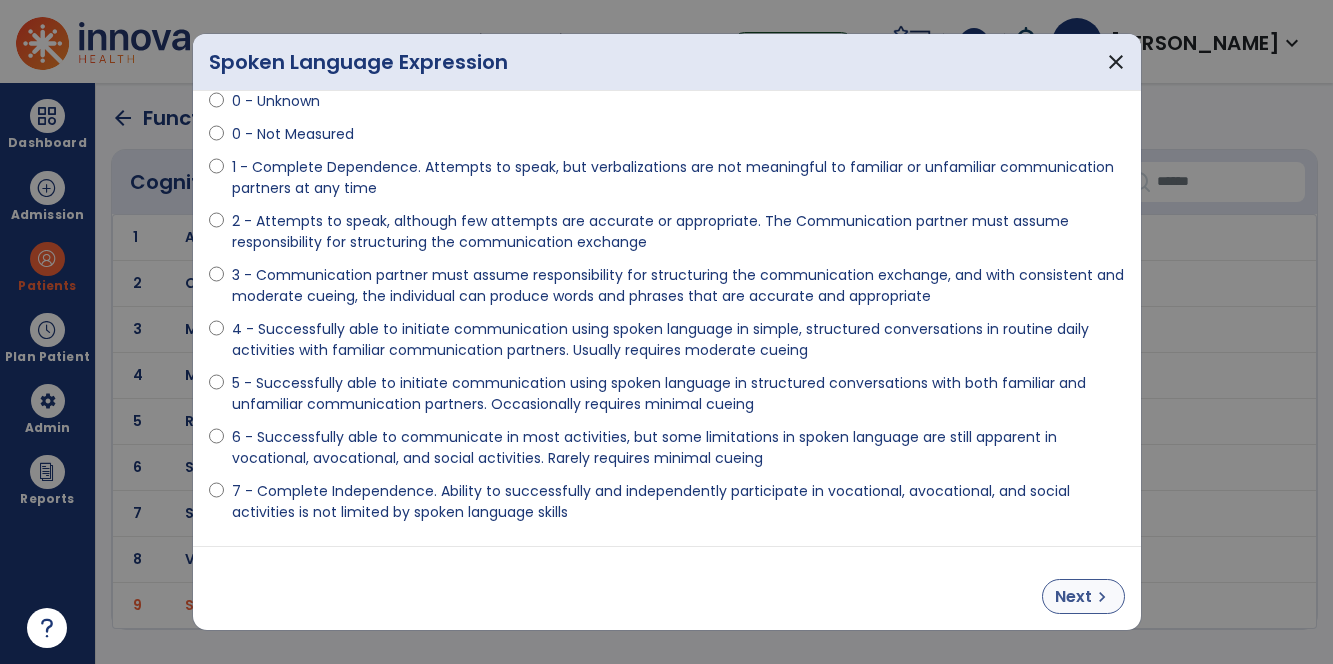 click on "chevron_right" at bounding box center (1102, 597) 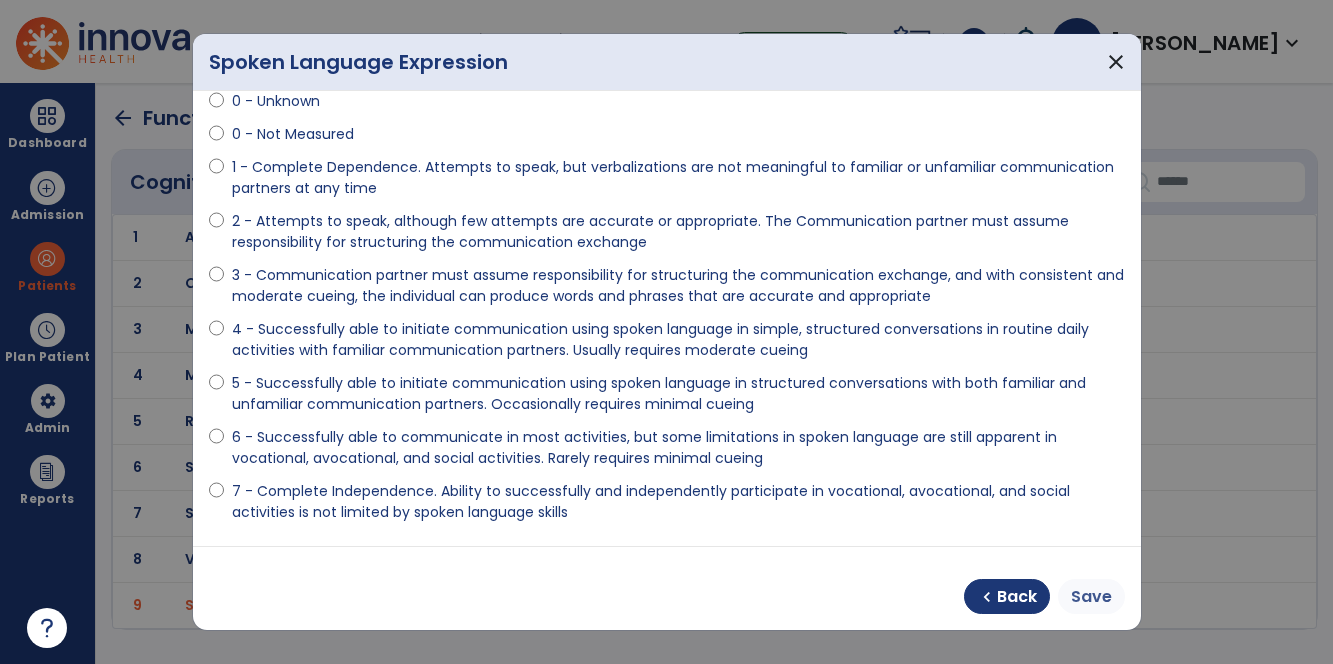 click on "Save" at bounding box center (1091, 597) 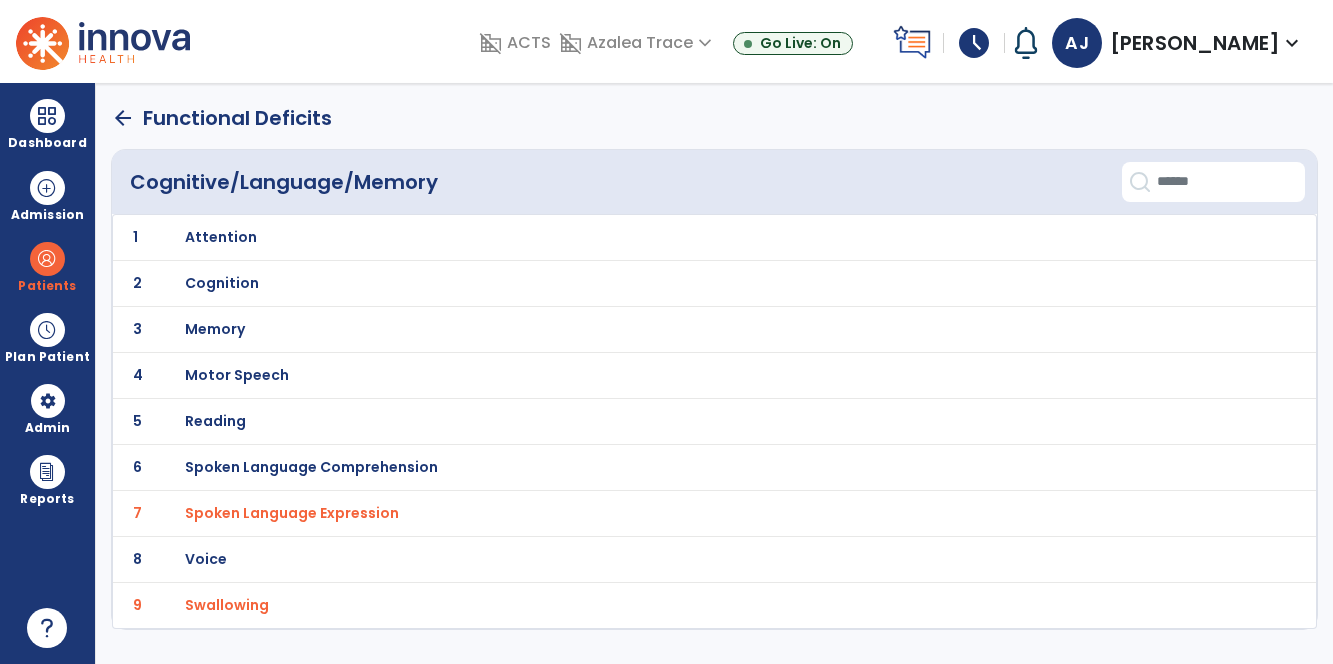 click on "arrow_back" 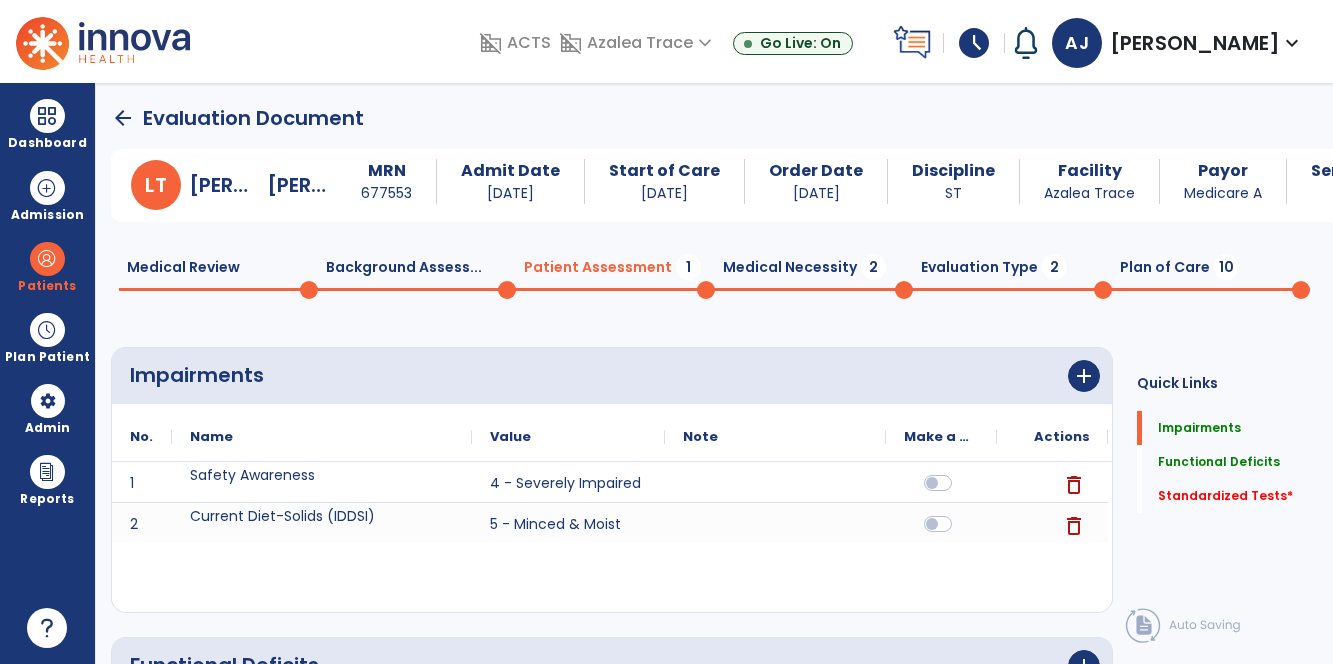 click on "Evaluation Type  2" 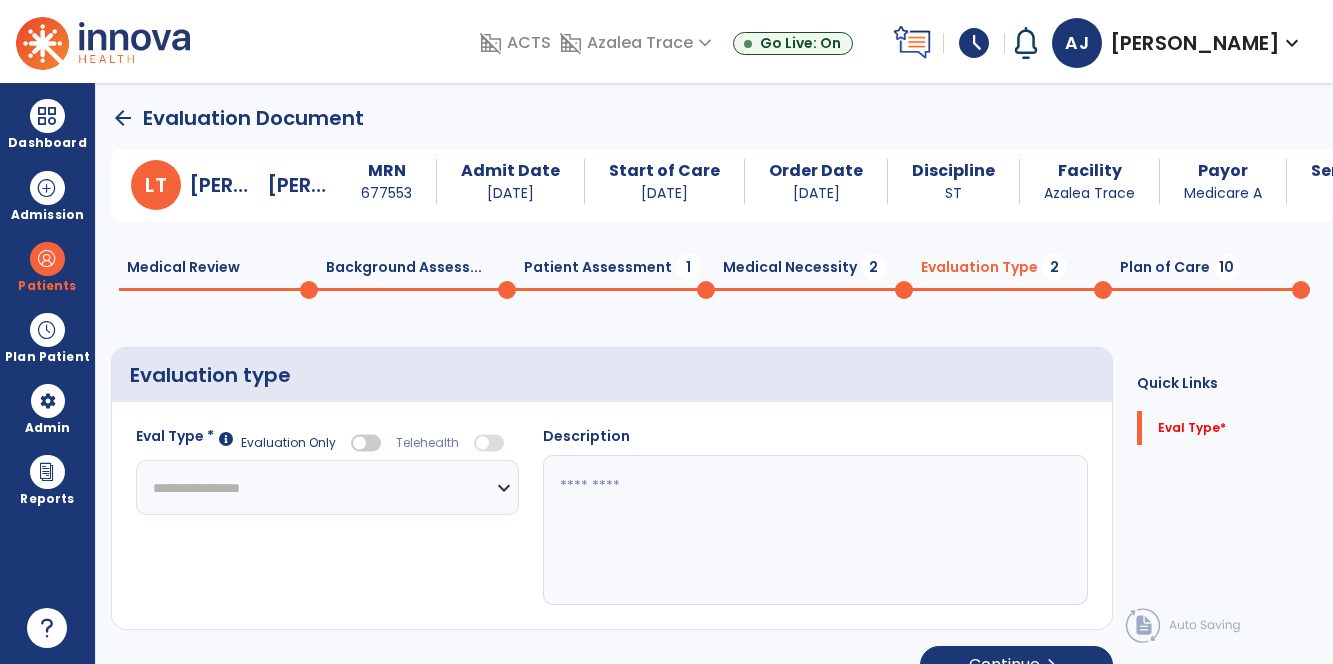 select 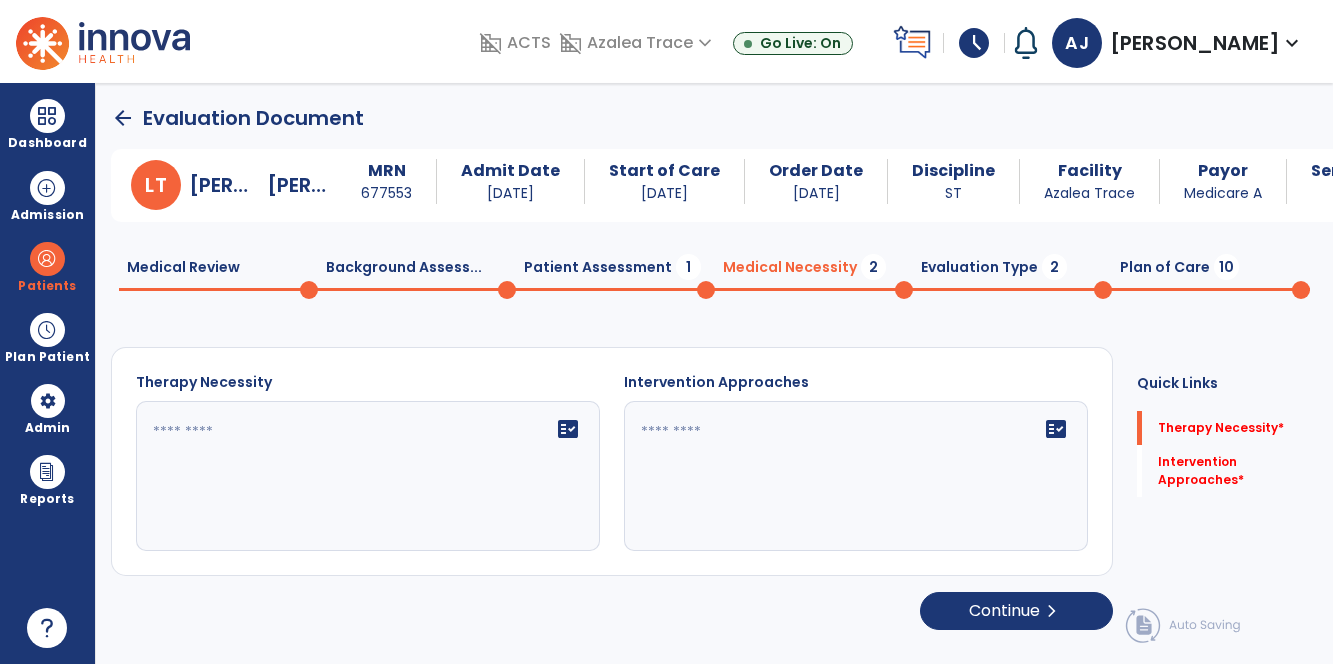 click on "Patient Assessment  1" 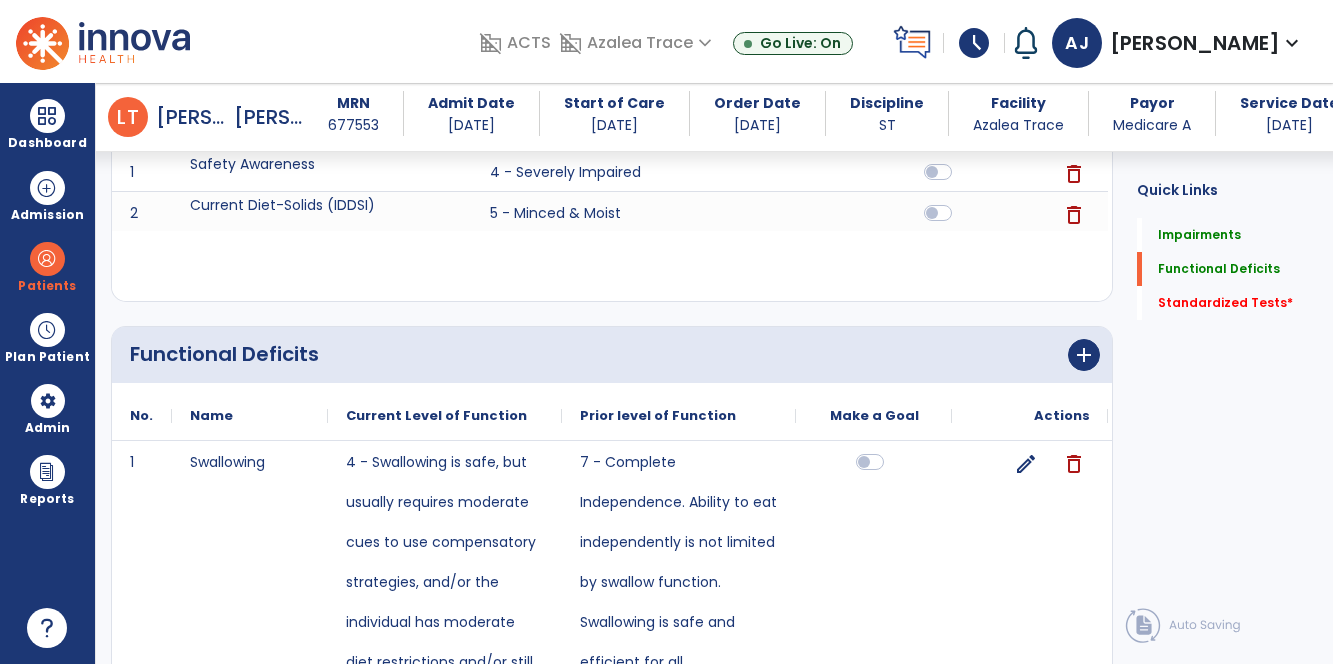 scroll, scrollTop: 341, scrollLeft: 0, axis: vertical 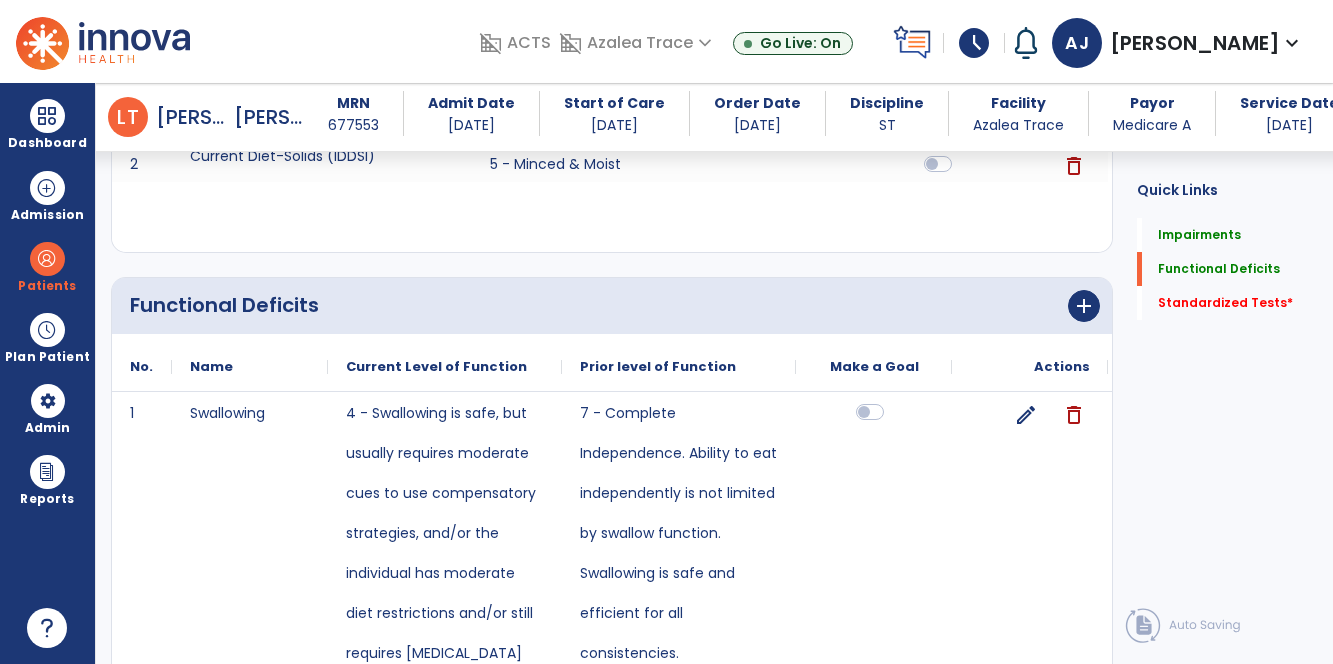 click 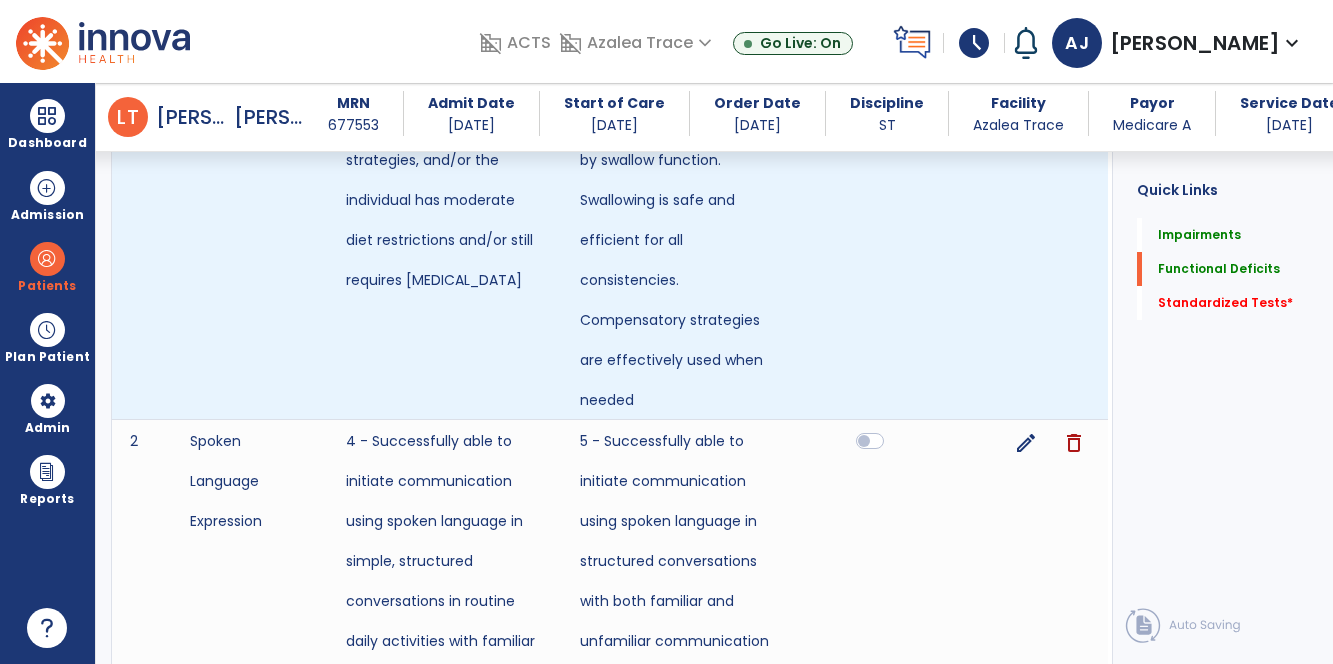 scroll, scrollTop: 754, scrollLeft: 0, axis: vertical 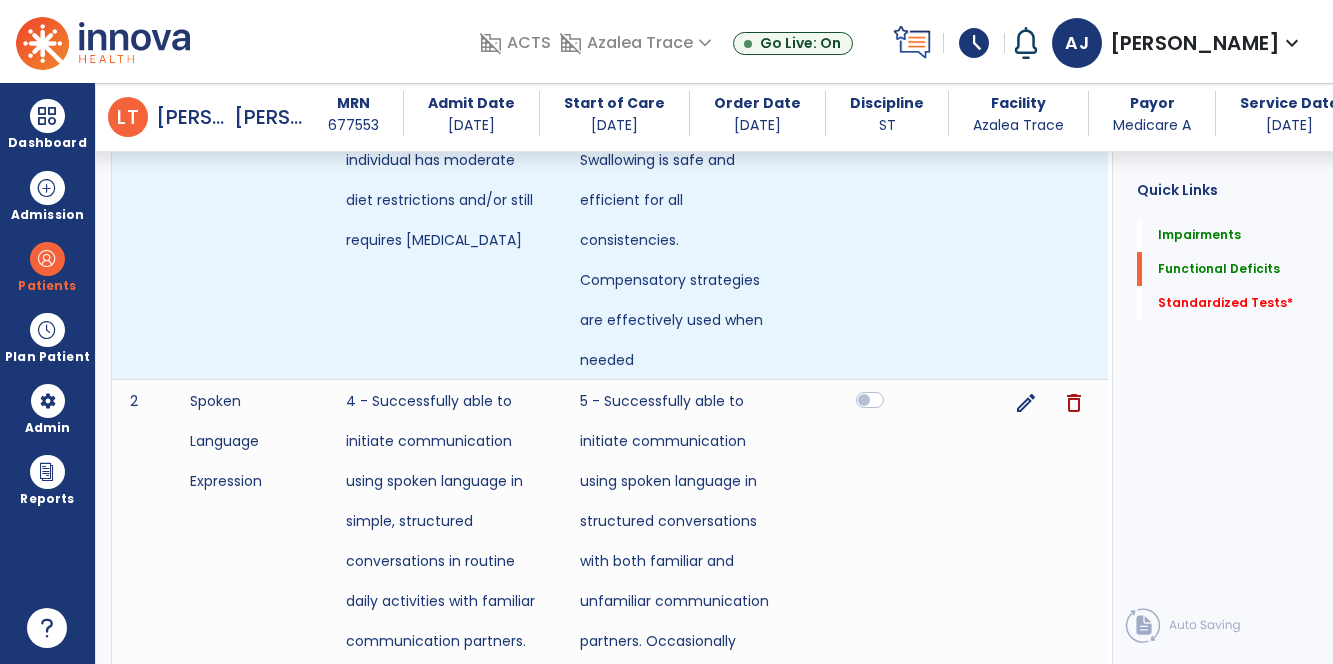 click 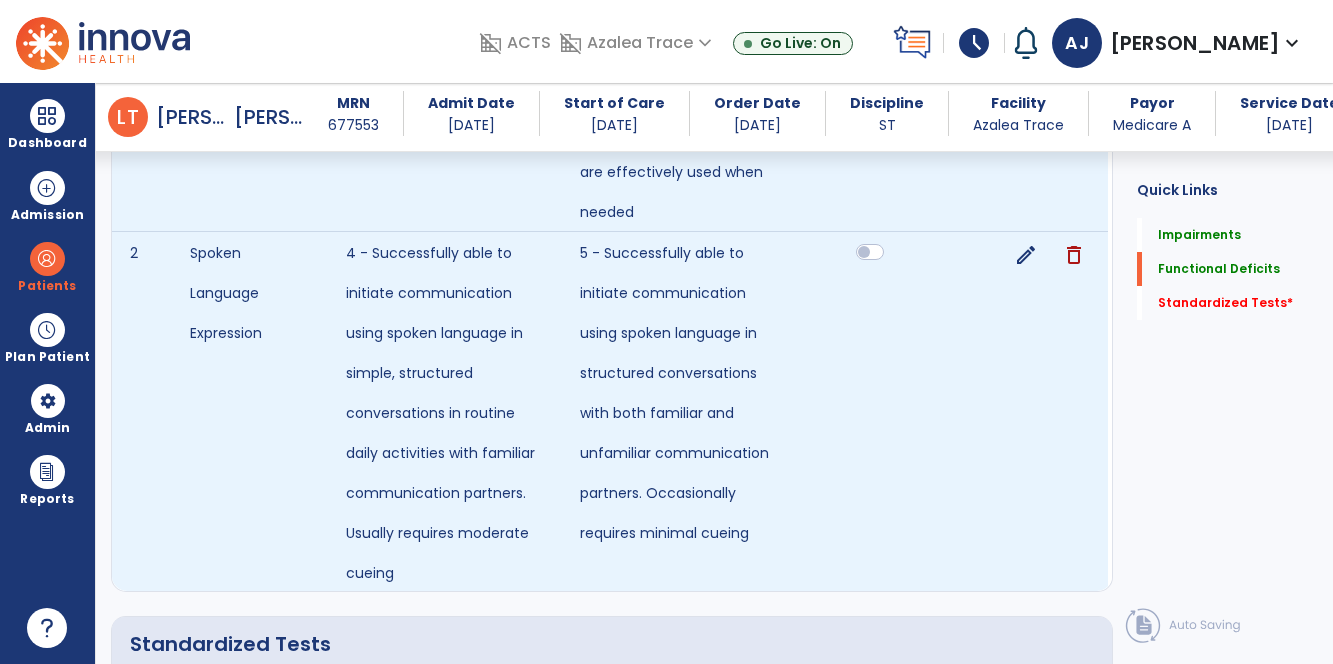 scroll, scrollTop: 1088, scrollLeft: 0, axis: vertical 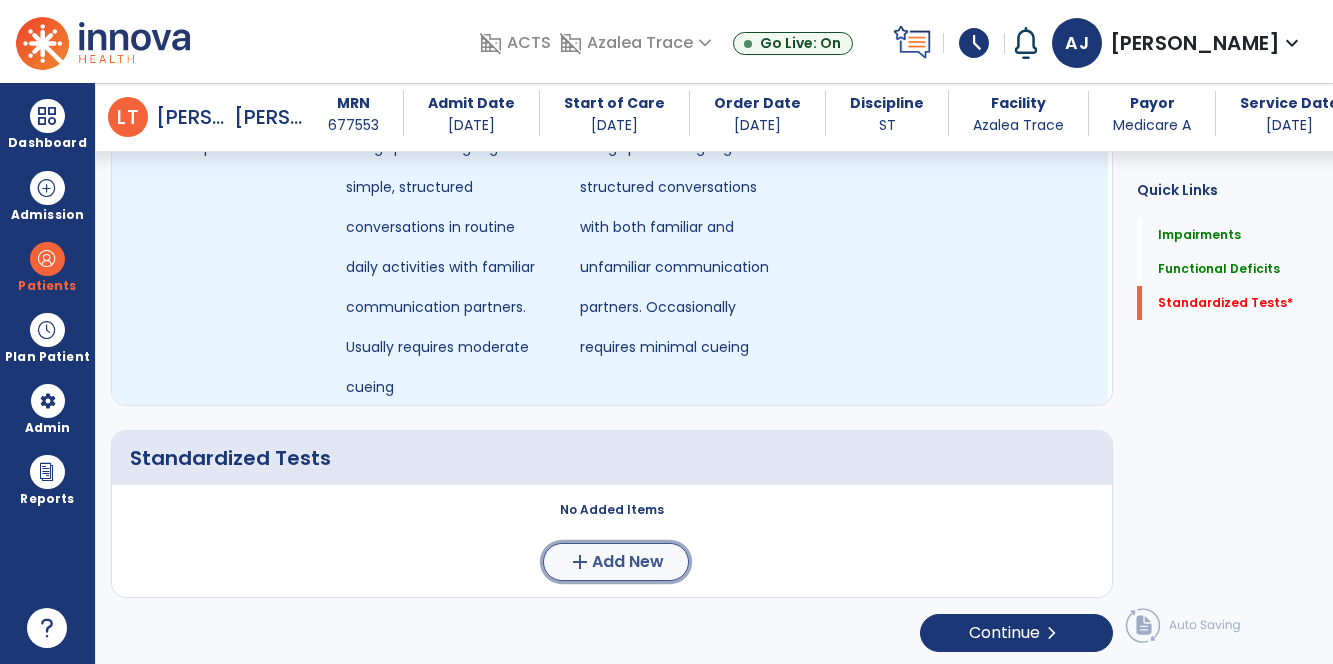 click on "Add New" 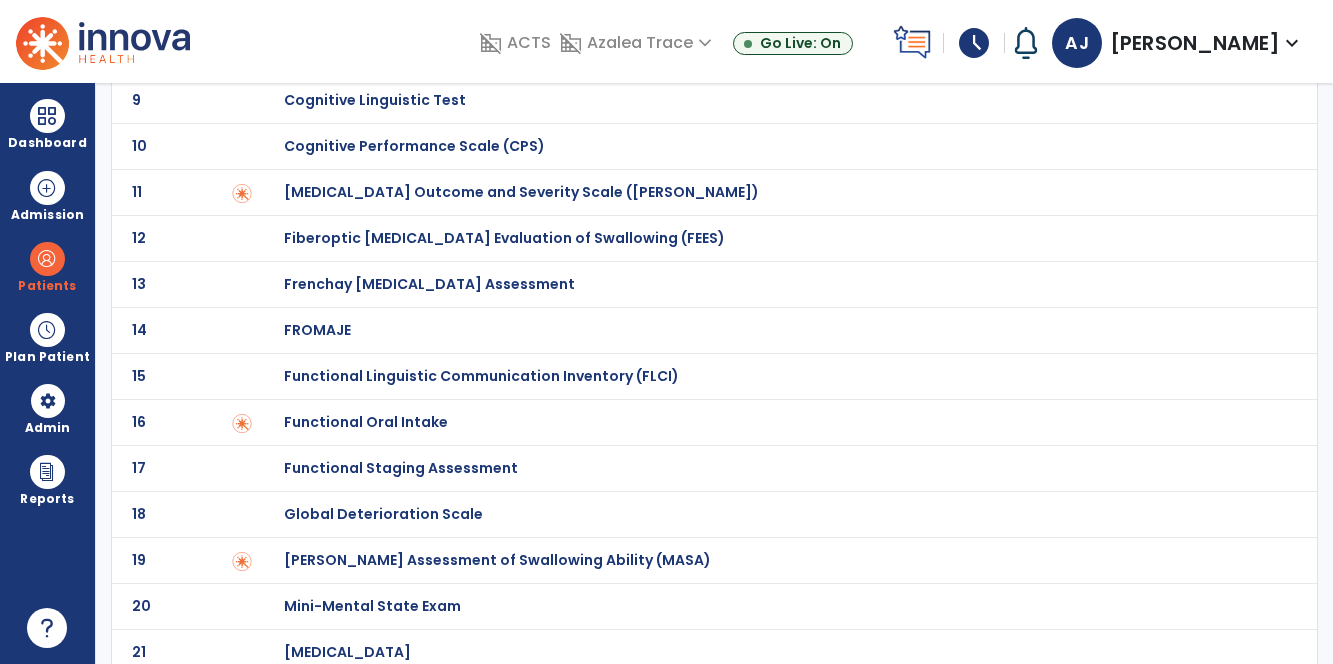 scroll, scrollTop: 469, scrollLeft: 0, axis: vertical 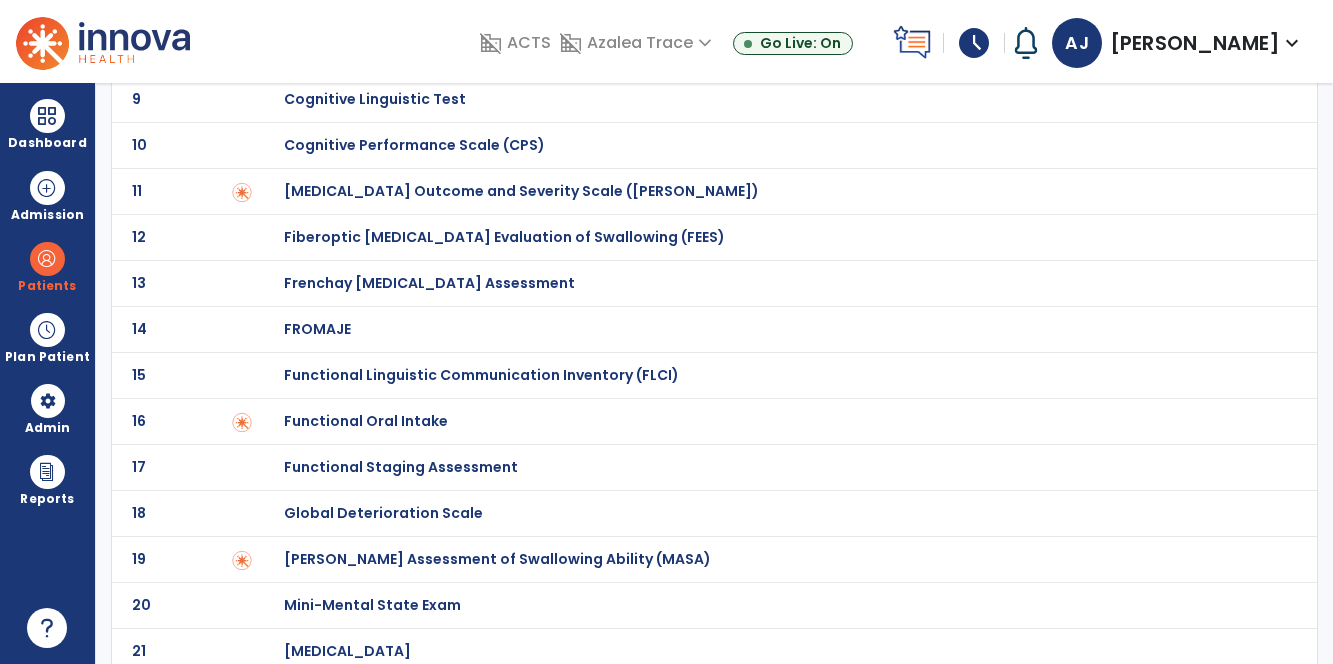 click on "Global Deterioration Scale" at bounding box center (405, -269) 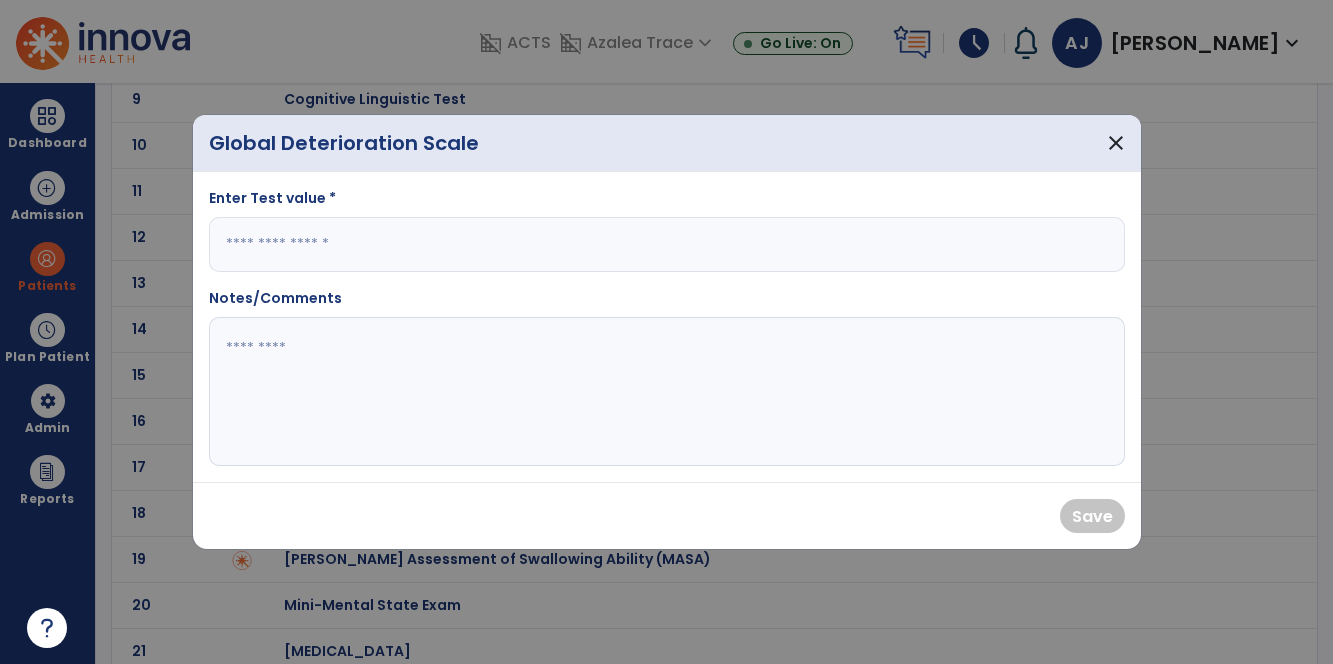 click at bounding box center (667, 244) 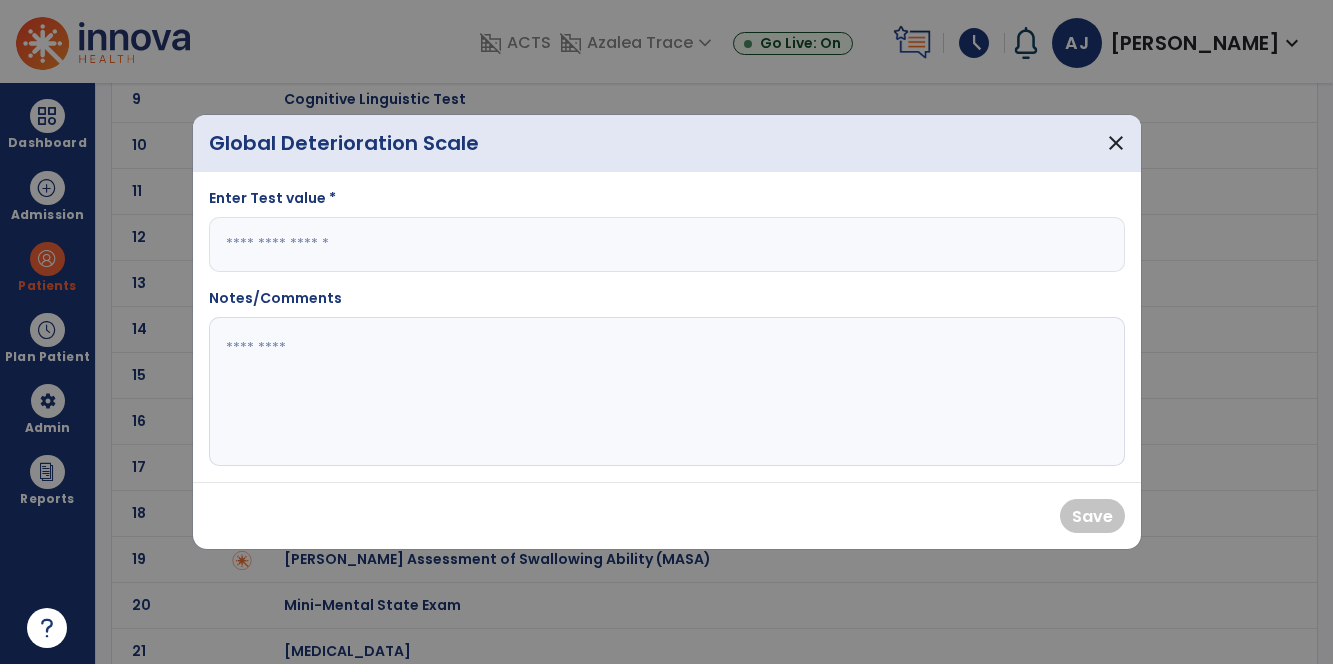 type on "*" 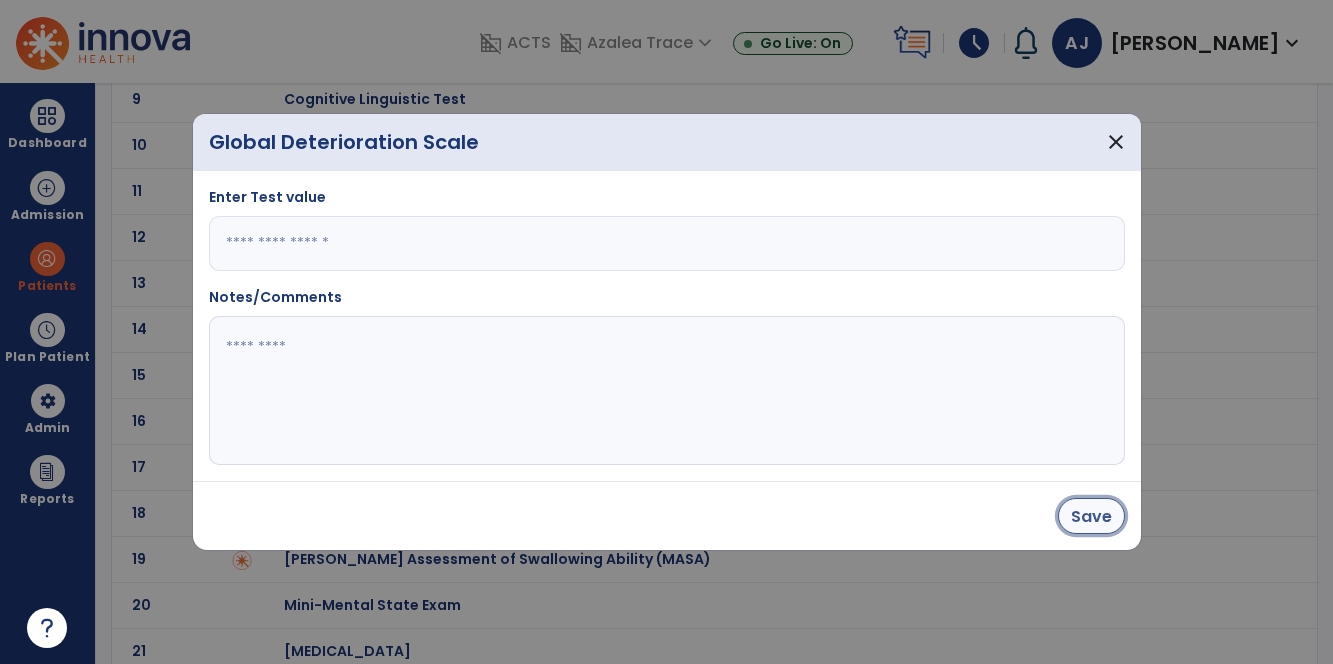 click on "Save" at bounding box center [1091, 516] 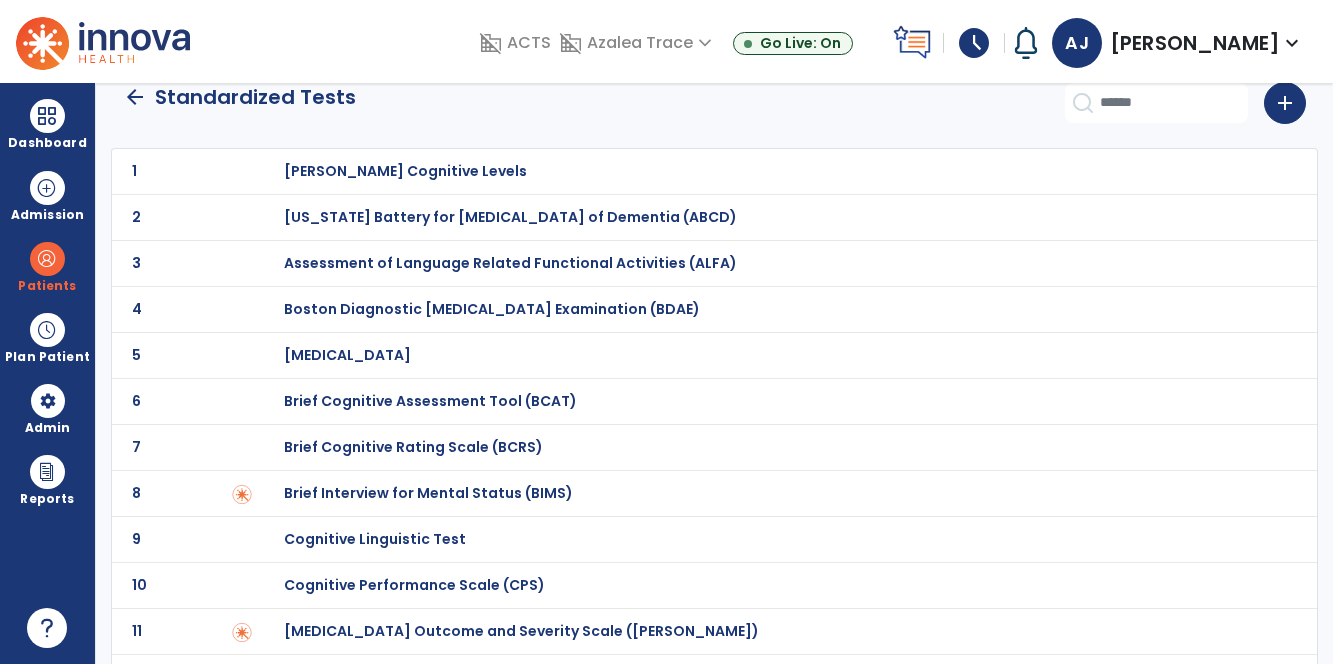 scroll, scrollTop: 0, scrollLeft: 0, axis: both 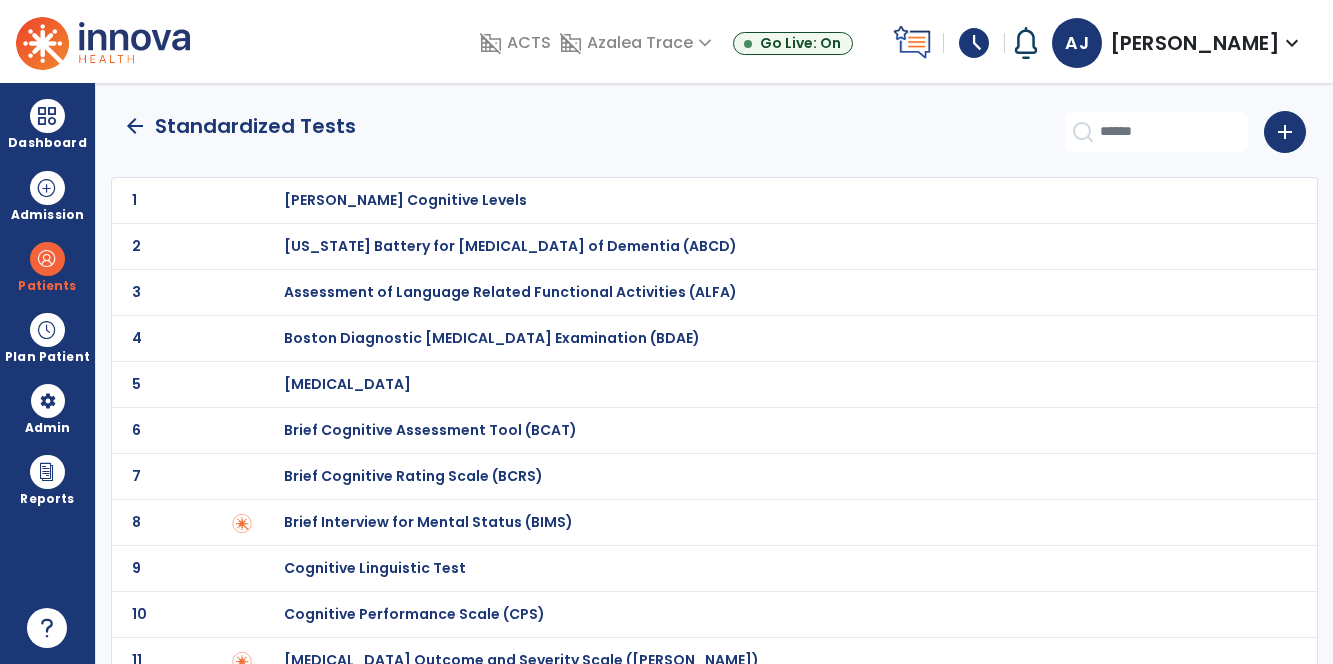 click on "arrow_back" 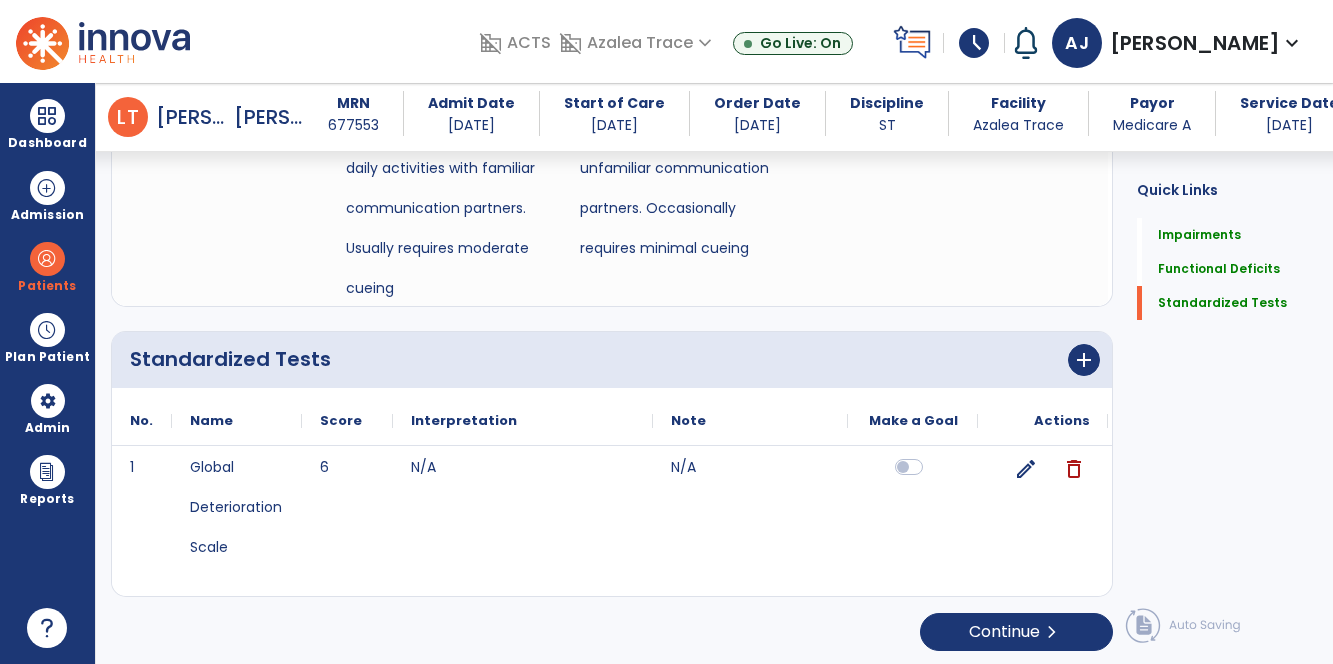 scroll, scrollTop: 1184, scrollLeft: 0, axis: vertical 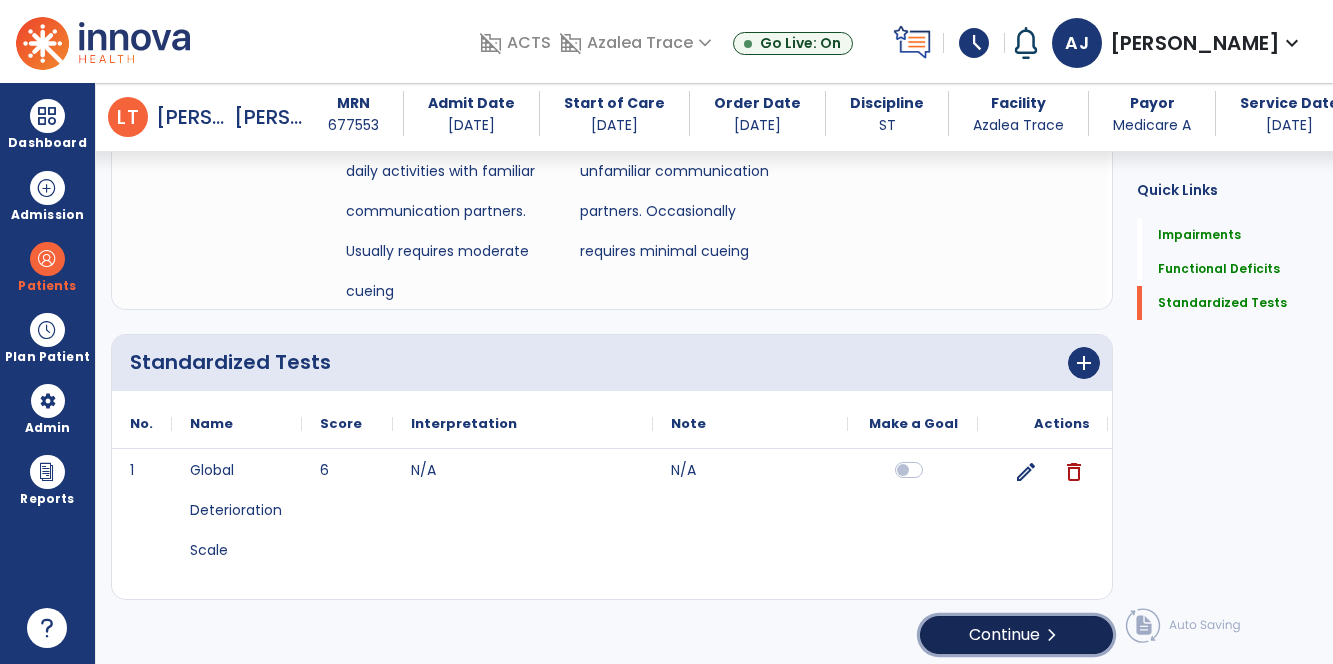 click on "Continue  chevron_right" 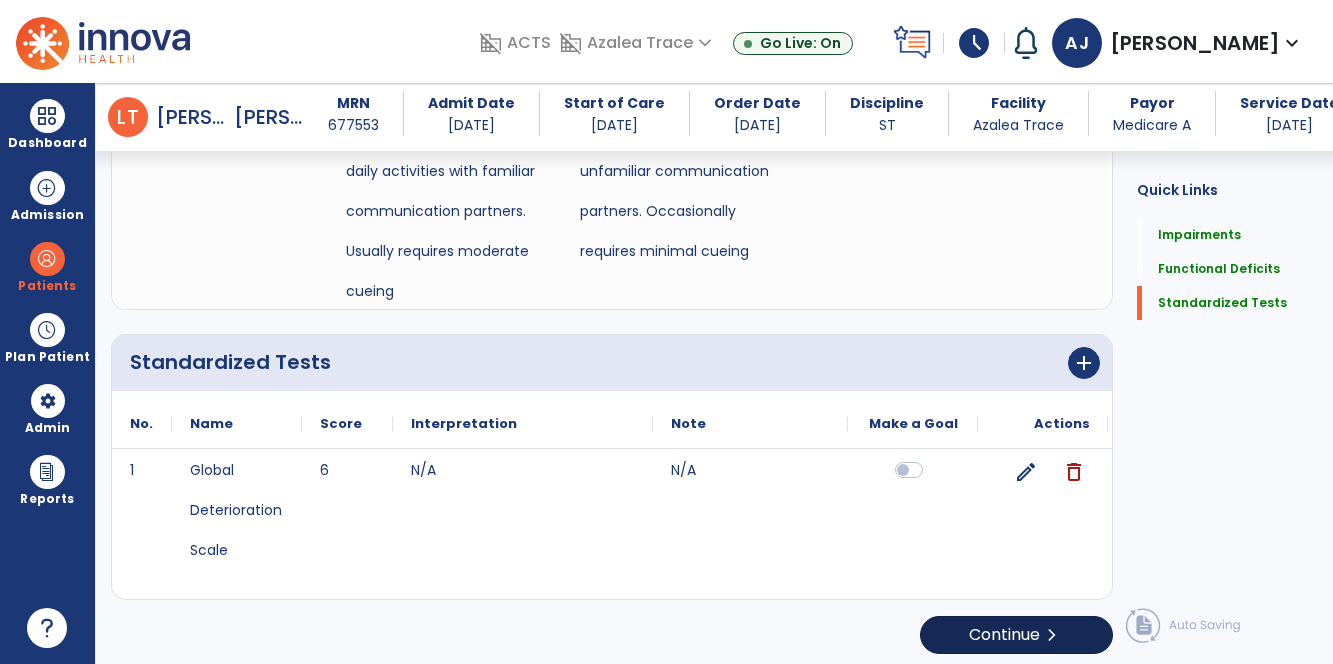 scroll, scrollTop: 0, scrollLeft: 0, axis: both 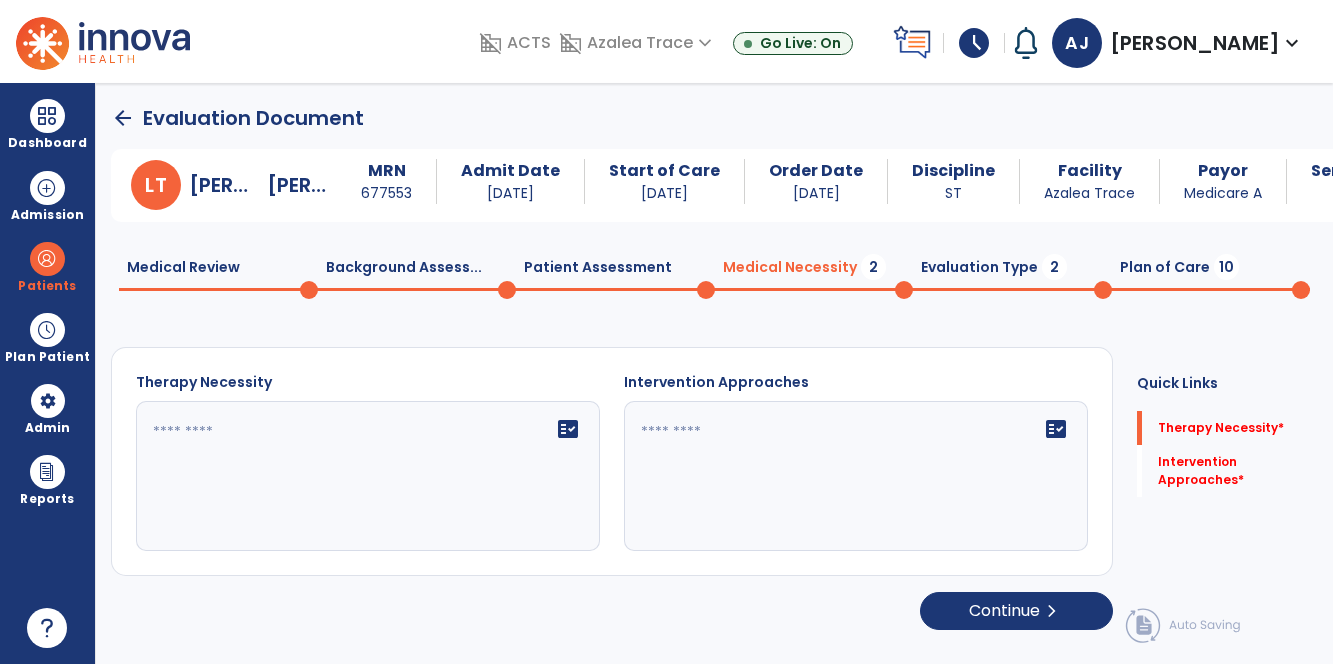 click 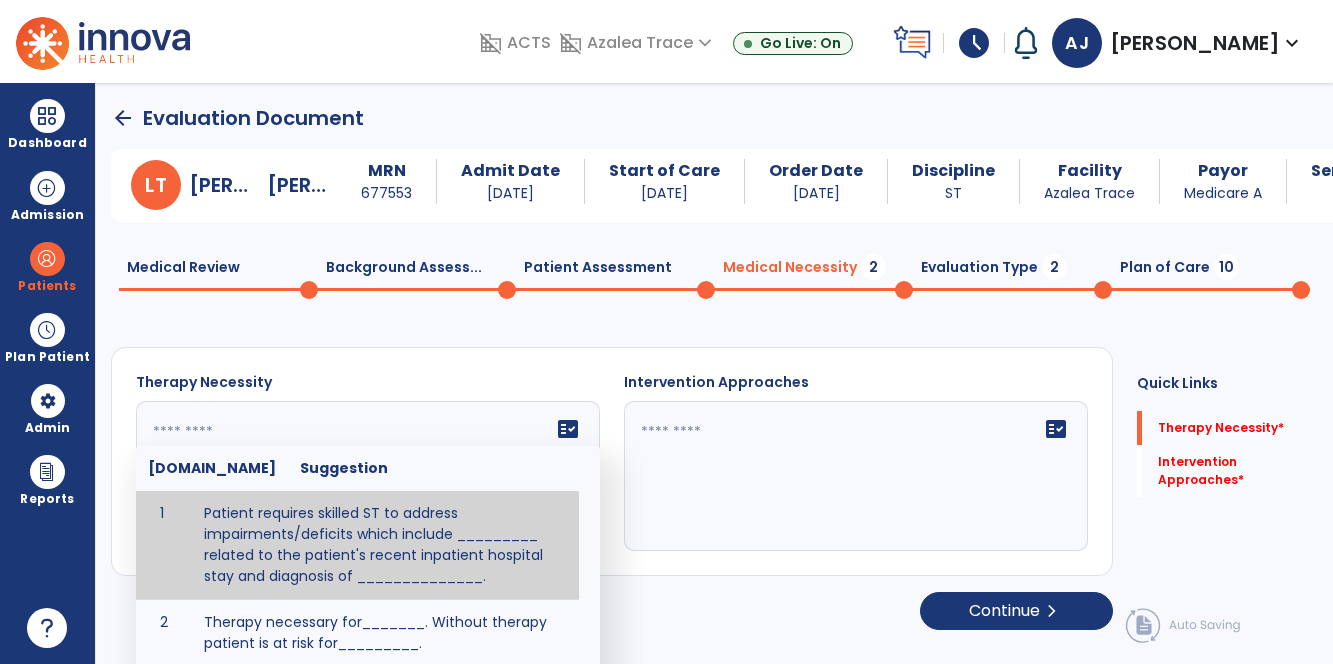 paste on "**********" 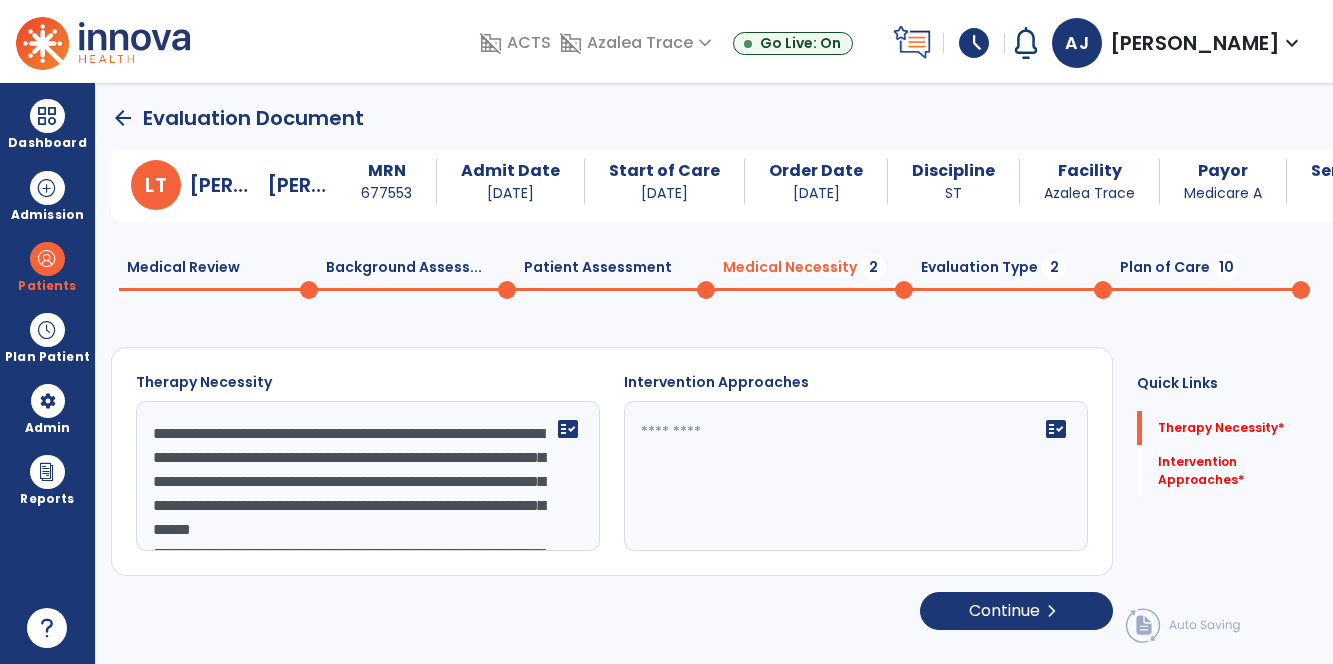 scroll, scrollTop: 63, scrollLeft: 0, axis: vertical 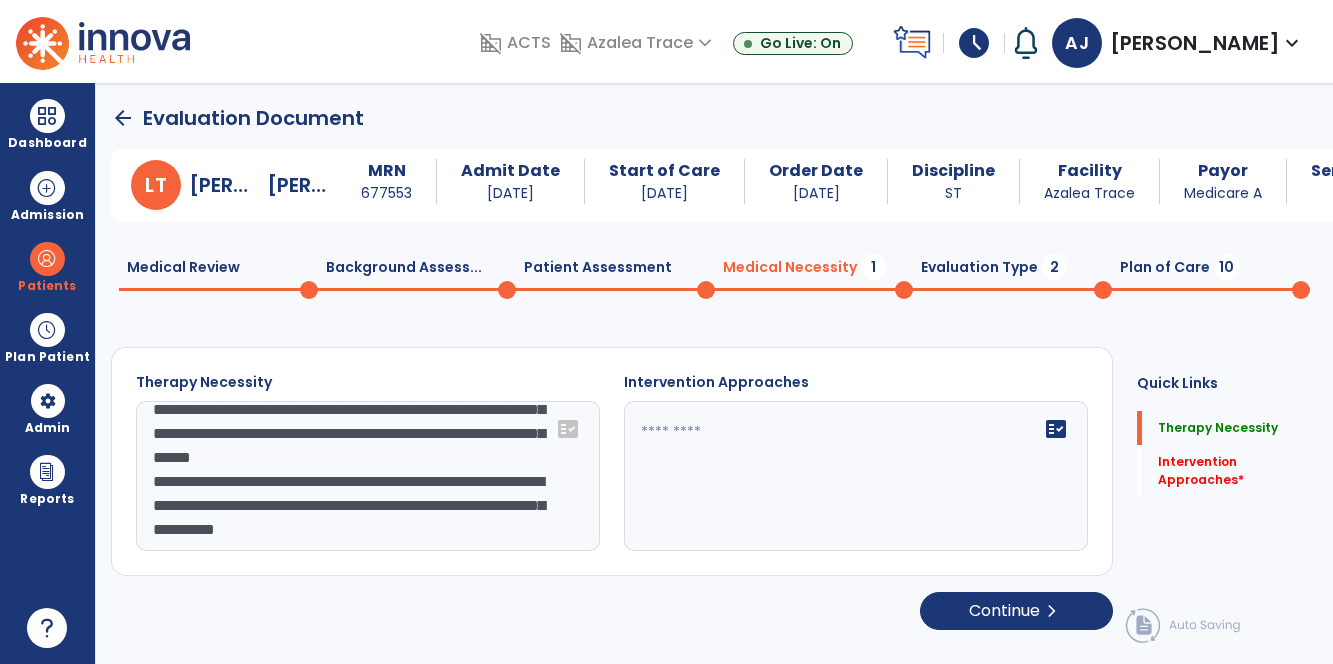 type on "**********" 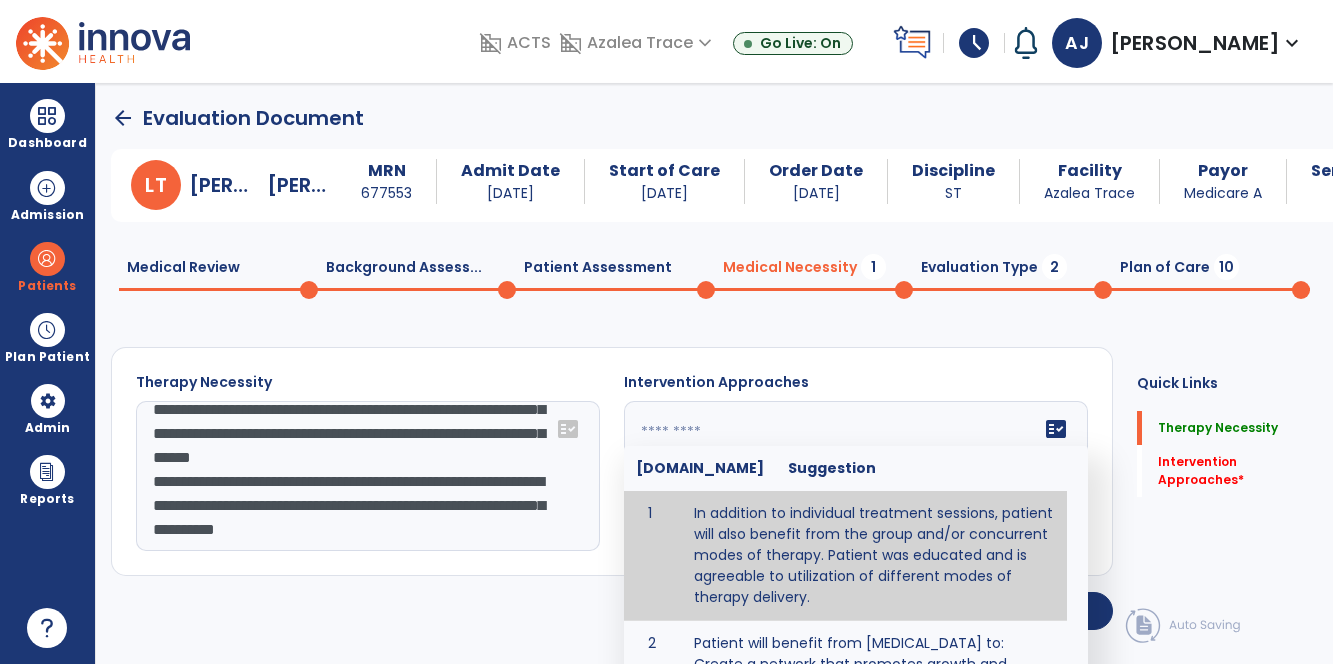 paste on "**********" 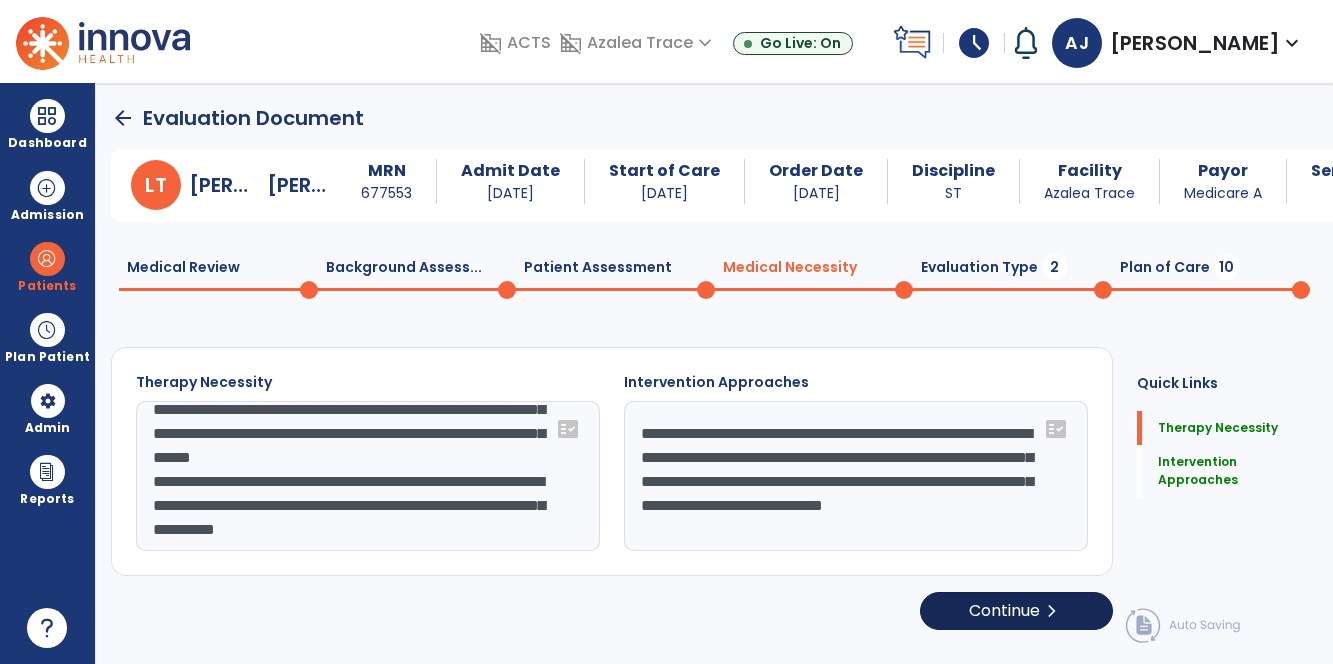 click on "chevron_right" 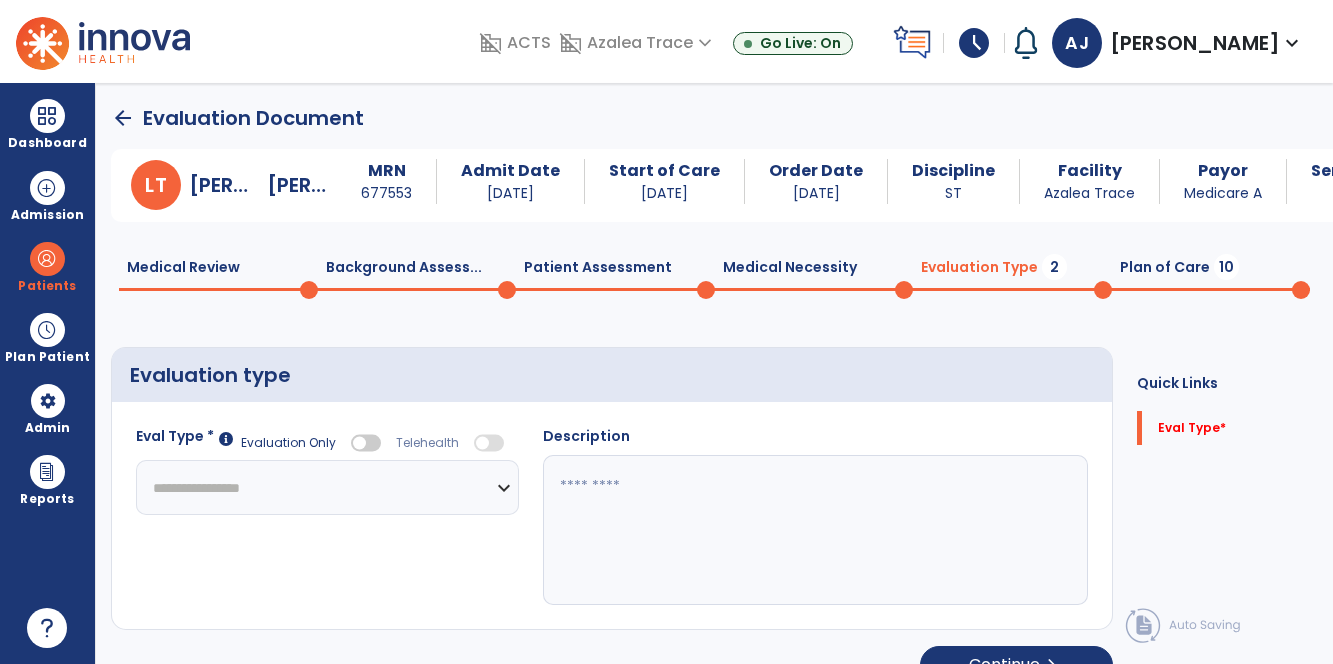 click on "**********" 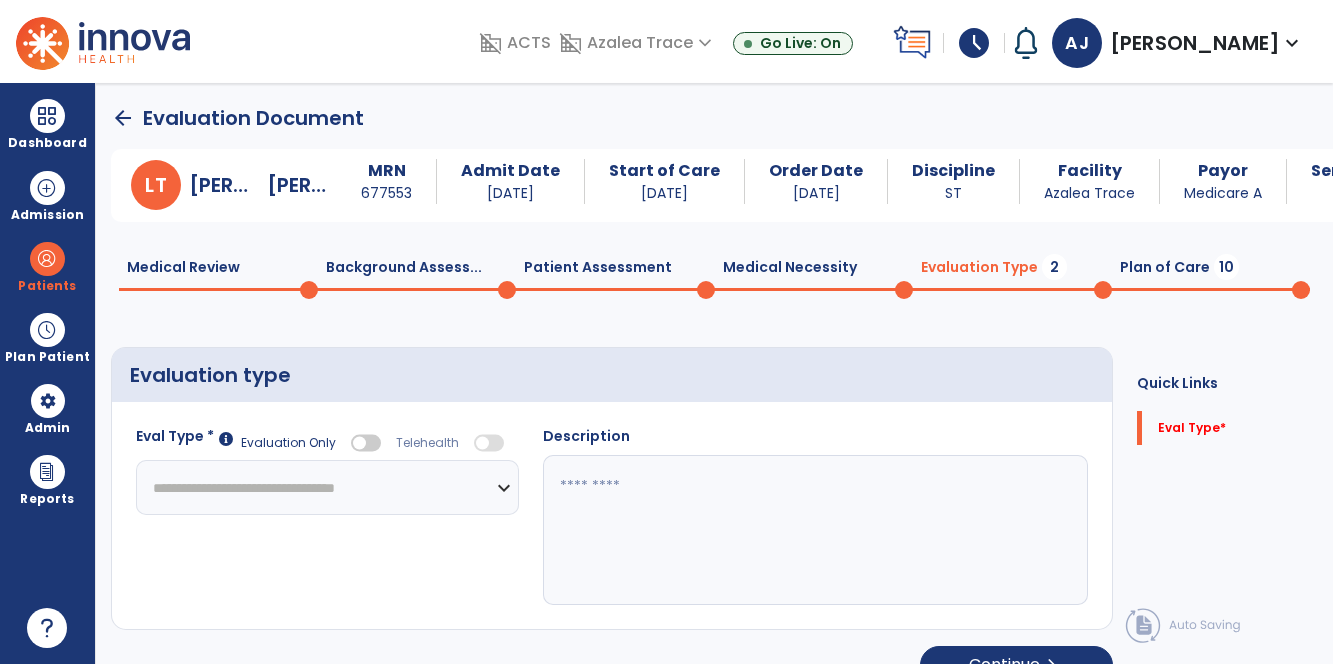 click on "**********" 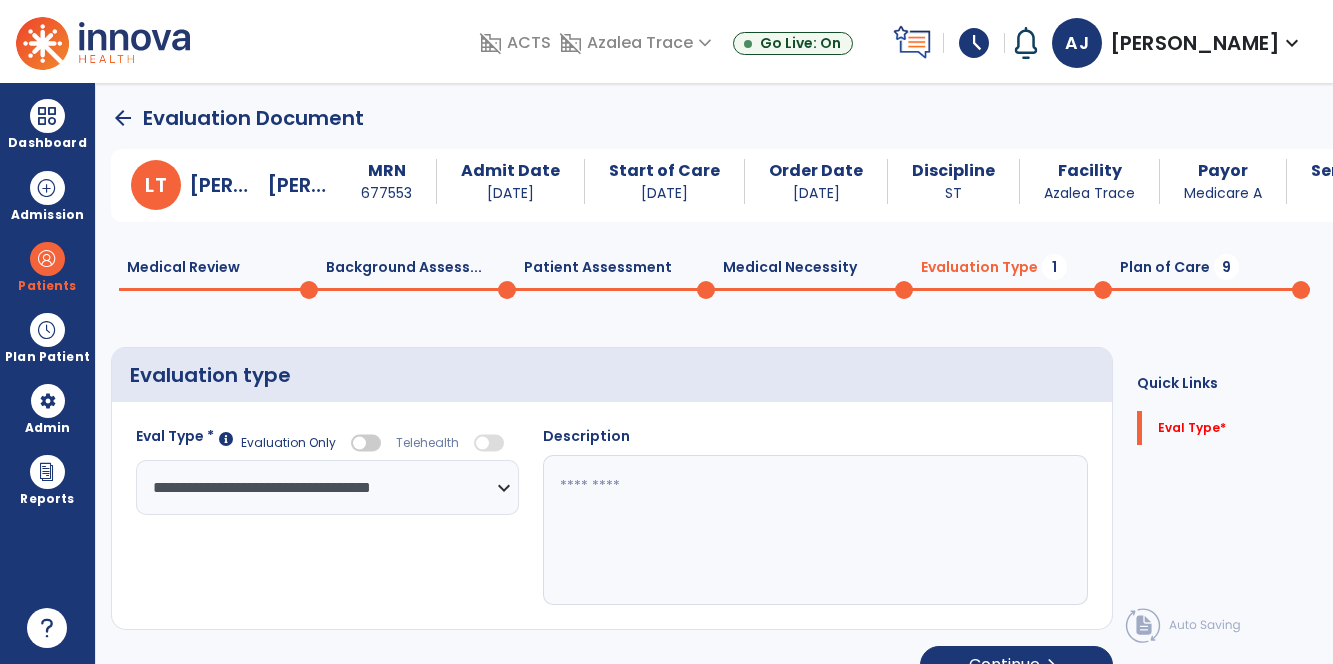 click 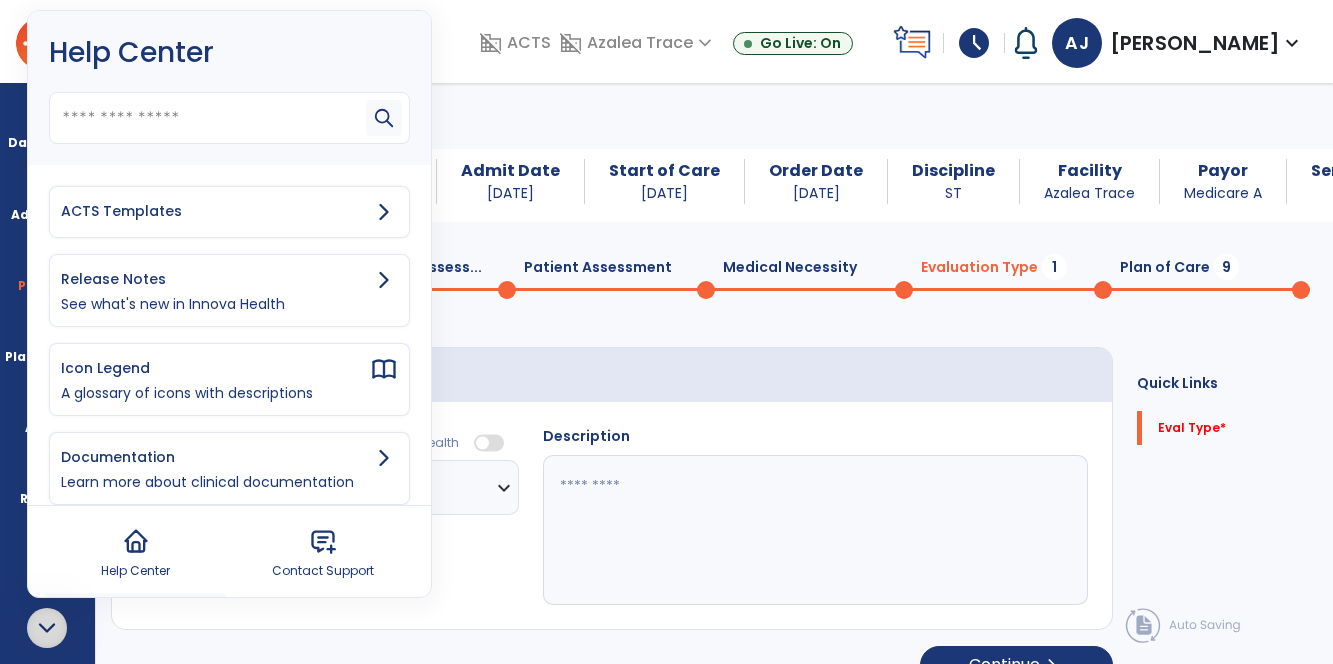 click on "ACTS Templates" at bounding box center [215, 211] 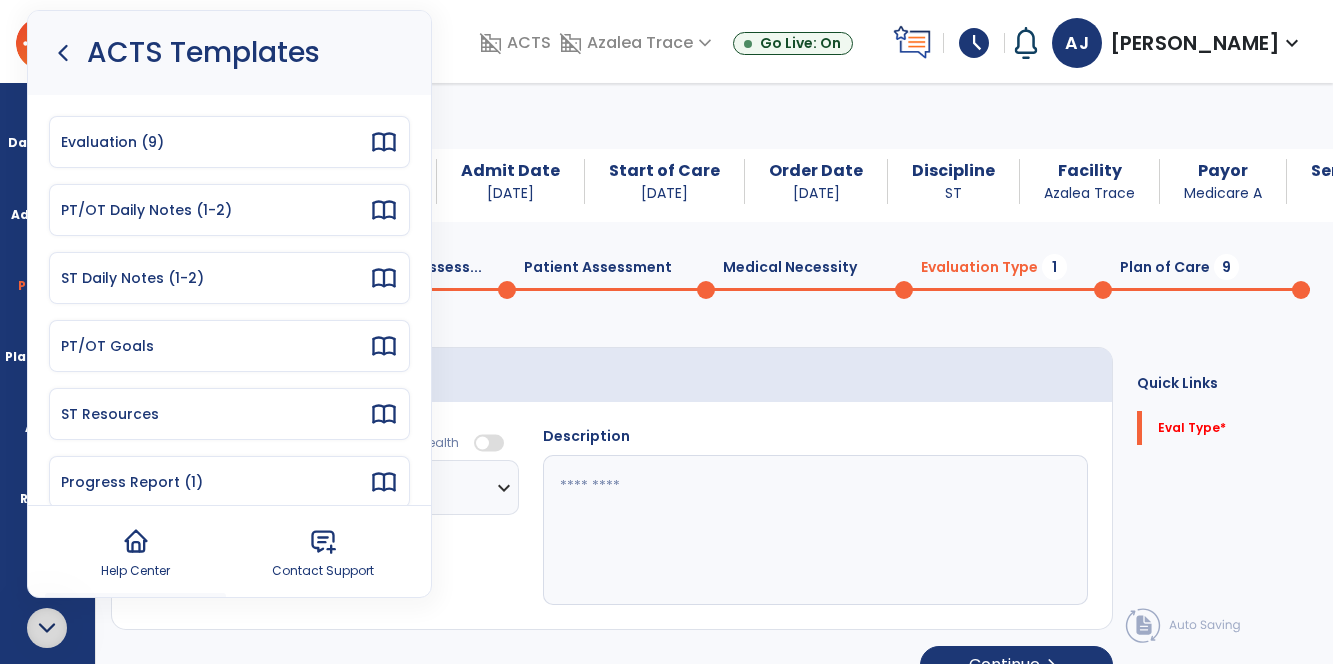 click on "ST Resources" at bounding box center (215, 414) 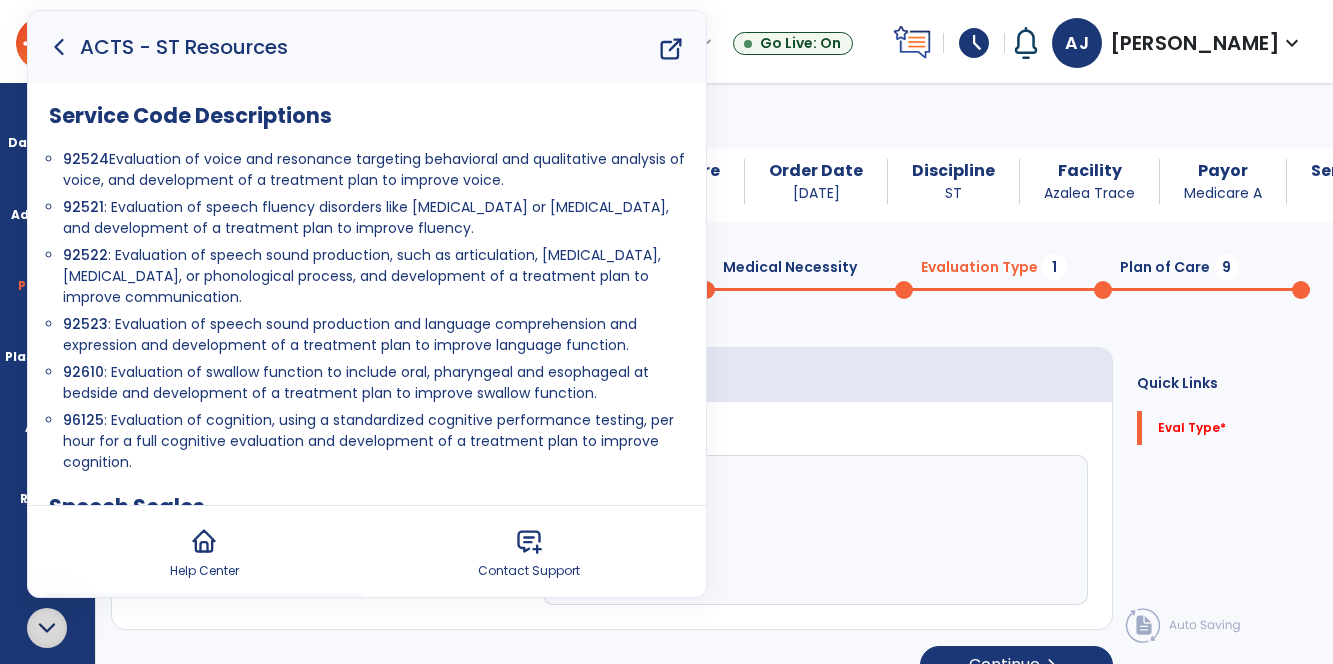 click on "**********" 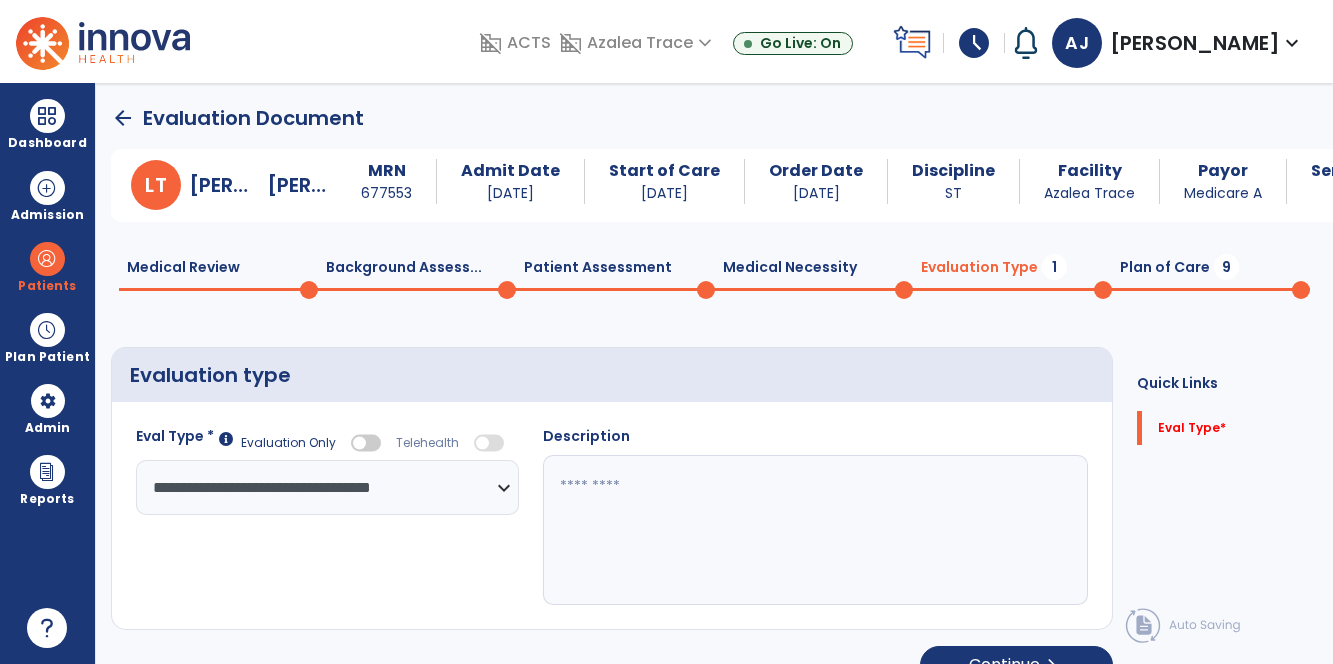 click 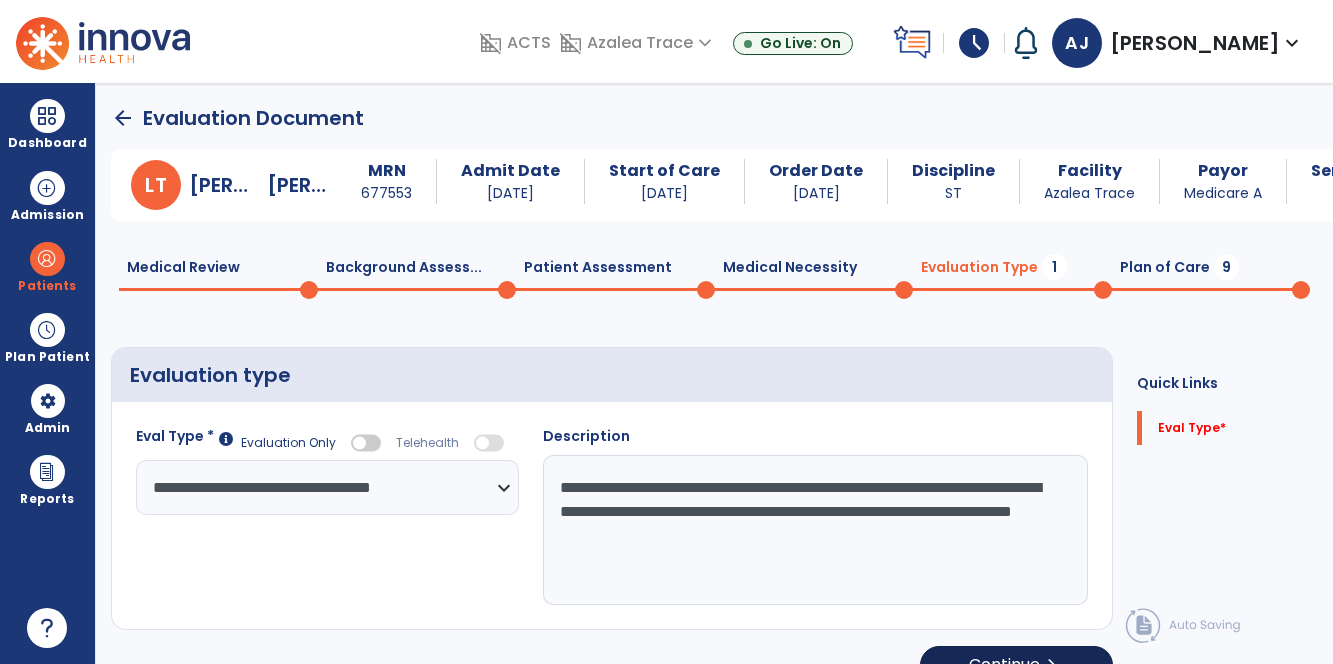 type on "**********" 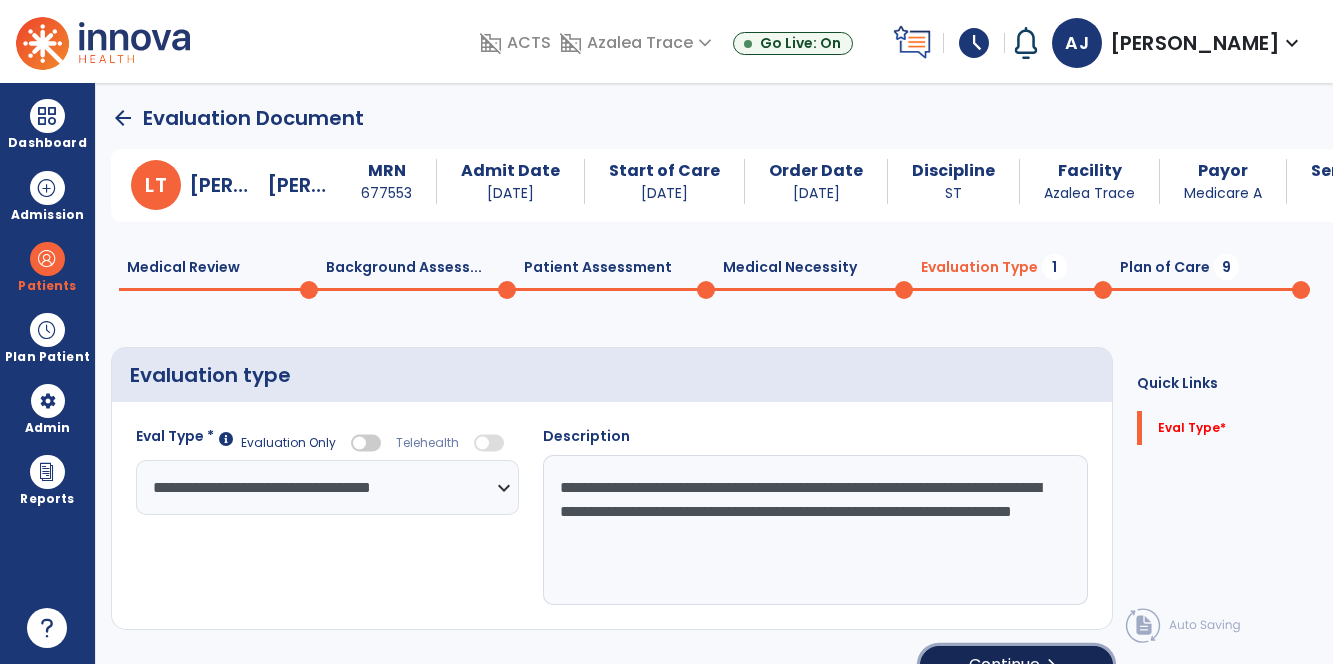 click on "Continue  chevron_right" 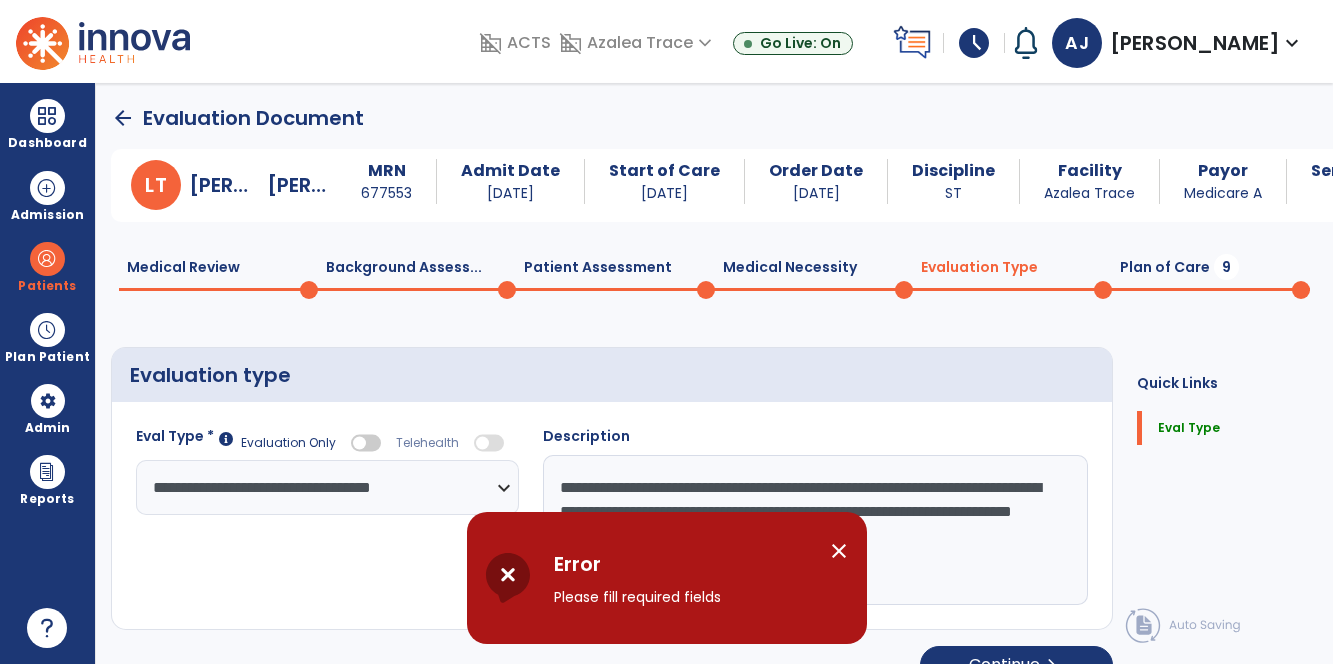 click on "close" at bounding box center (839, 551) 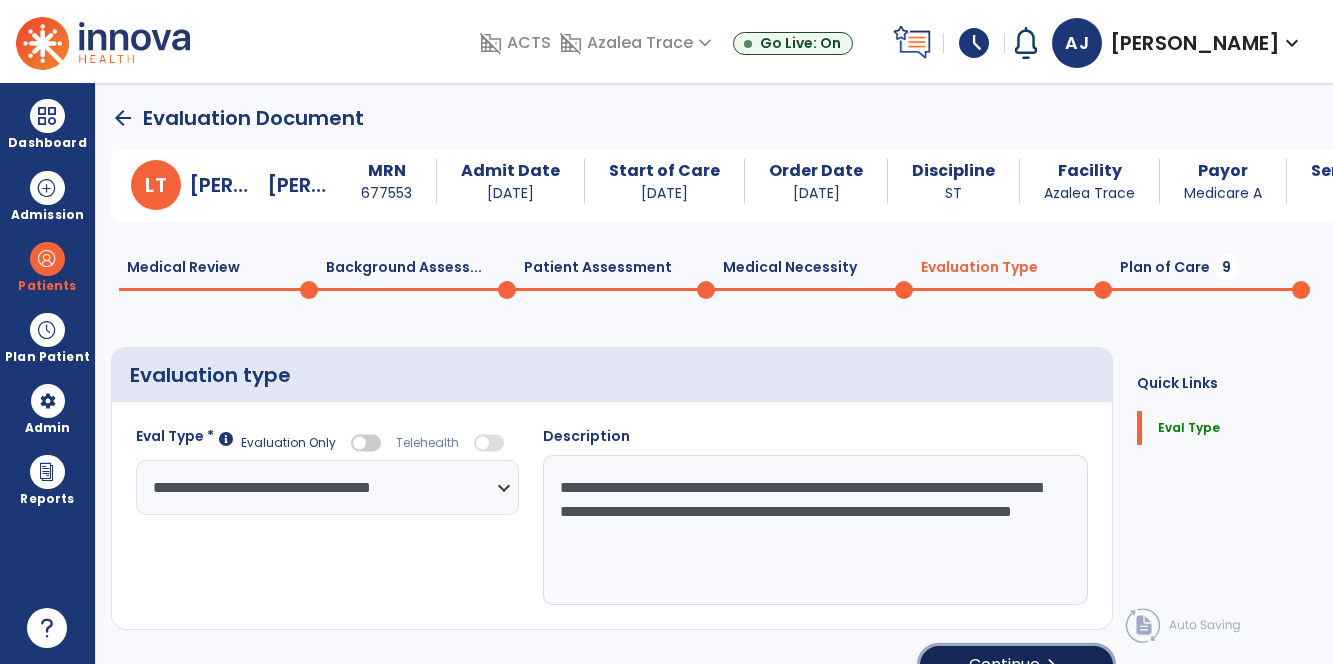 click on "Continue  chevron_right" 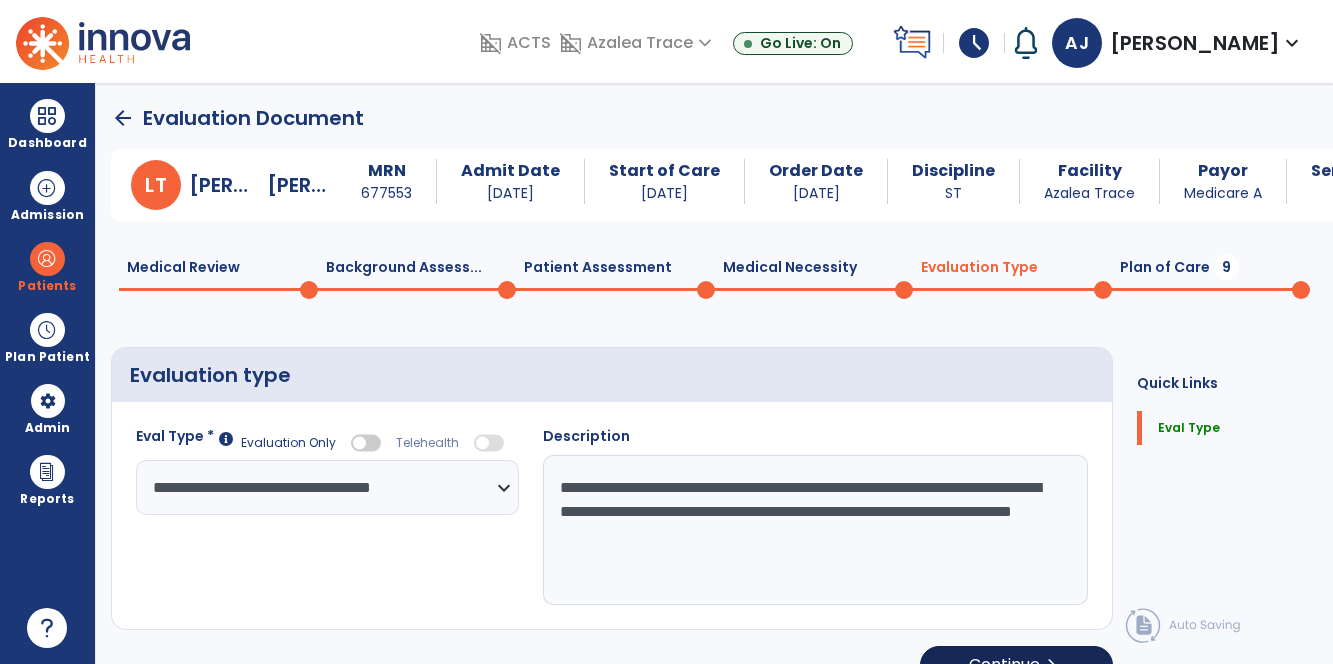select on "*****" 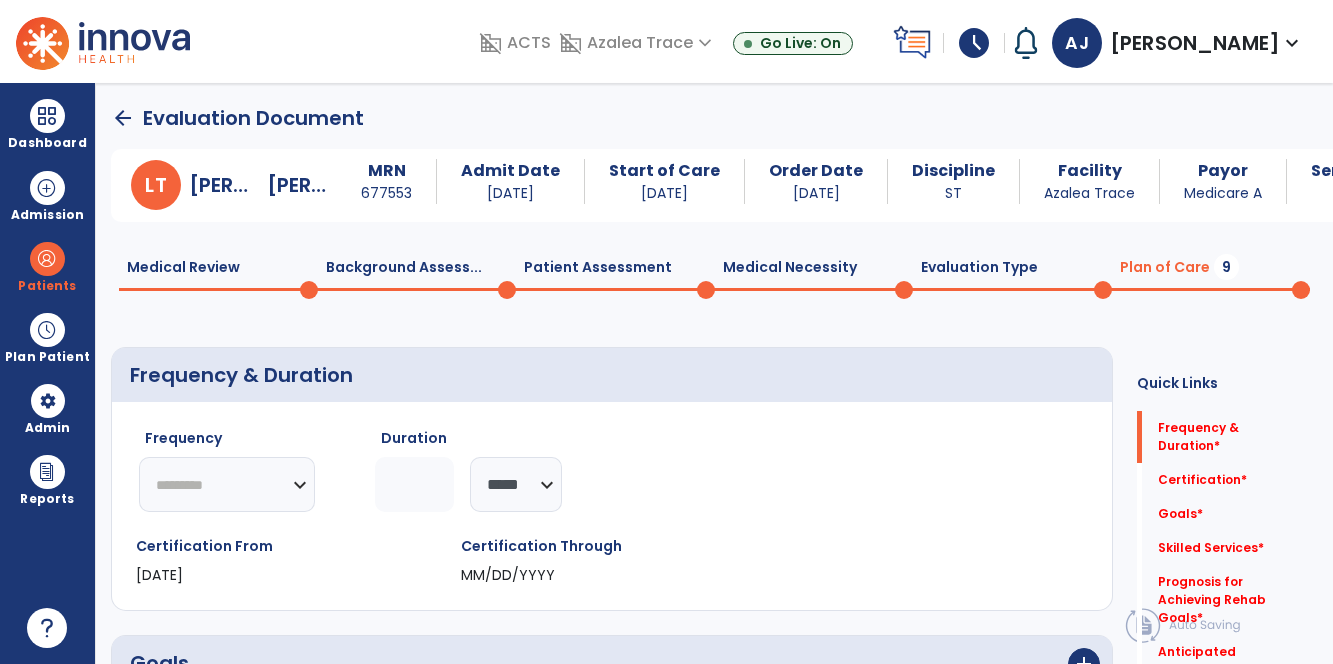 click on "********* ** ** ** ** ** ** **" 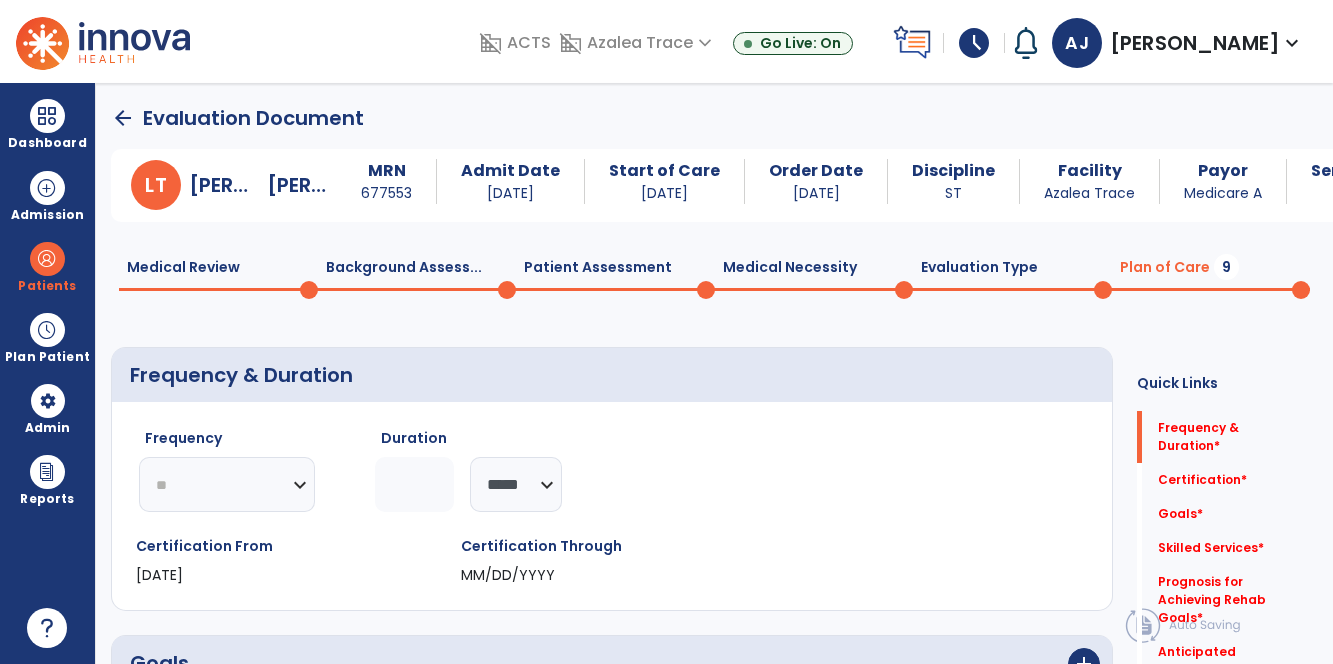 click on "********* ** ** ** ** ** ** **" 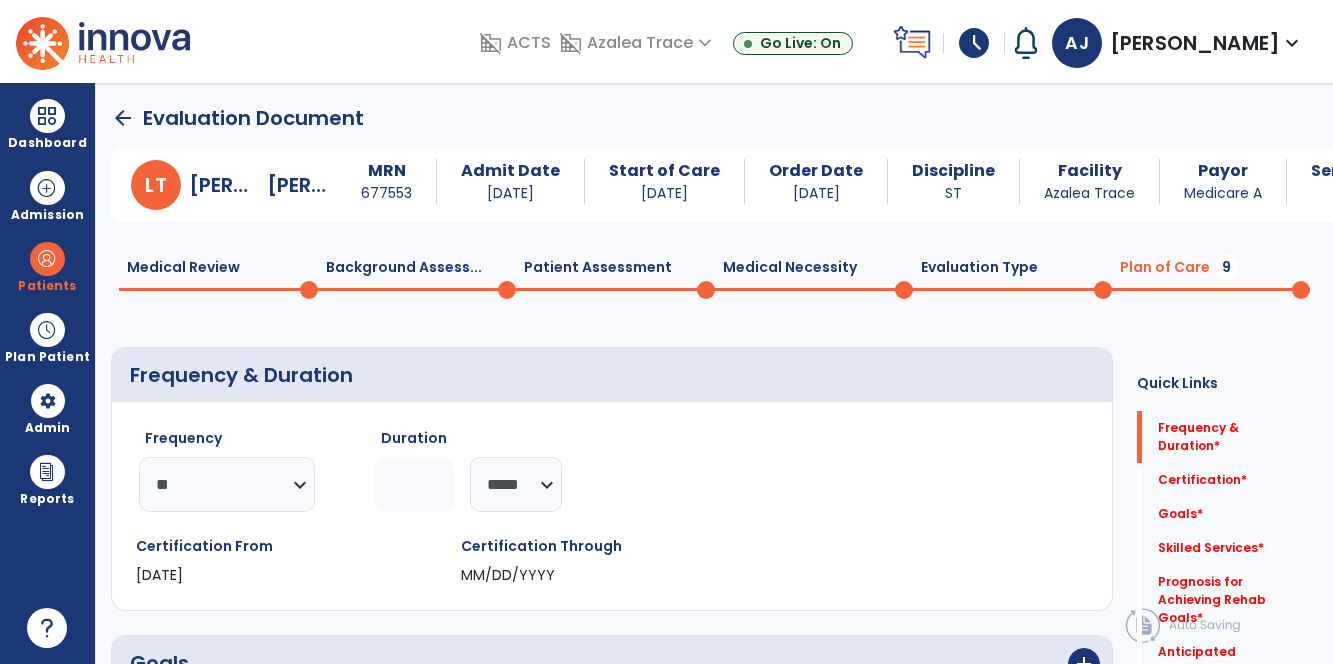 click 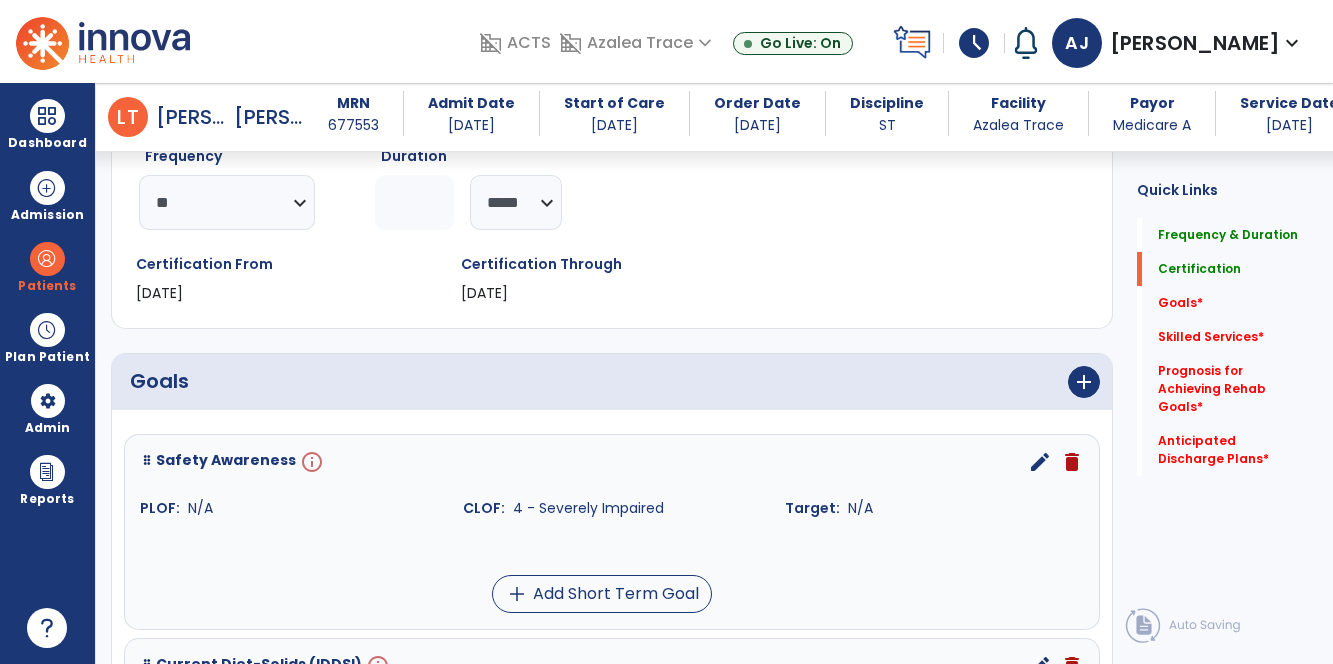 scroll, scrollTop: 327, scrollLeft: 0, axis: vertical 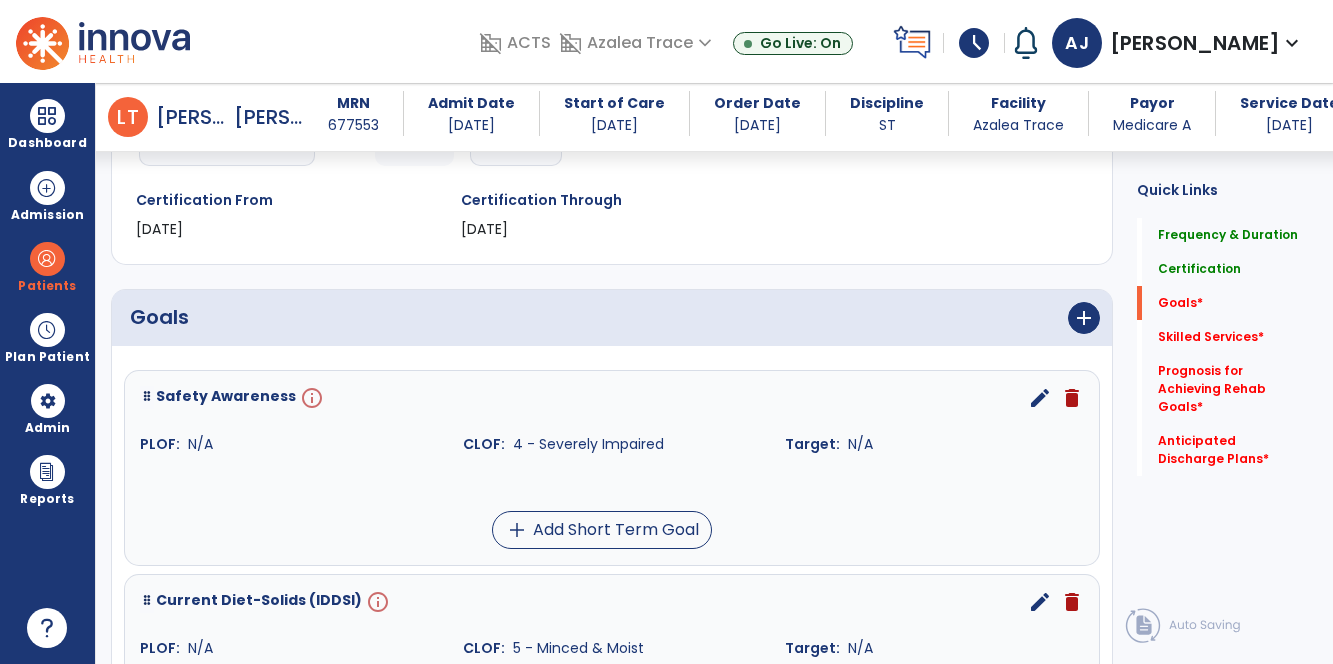 type on "**" 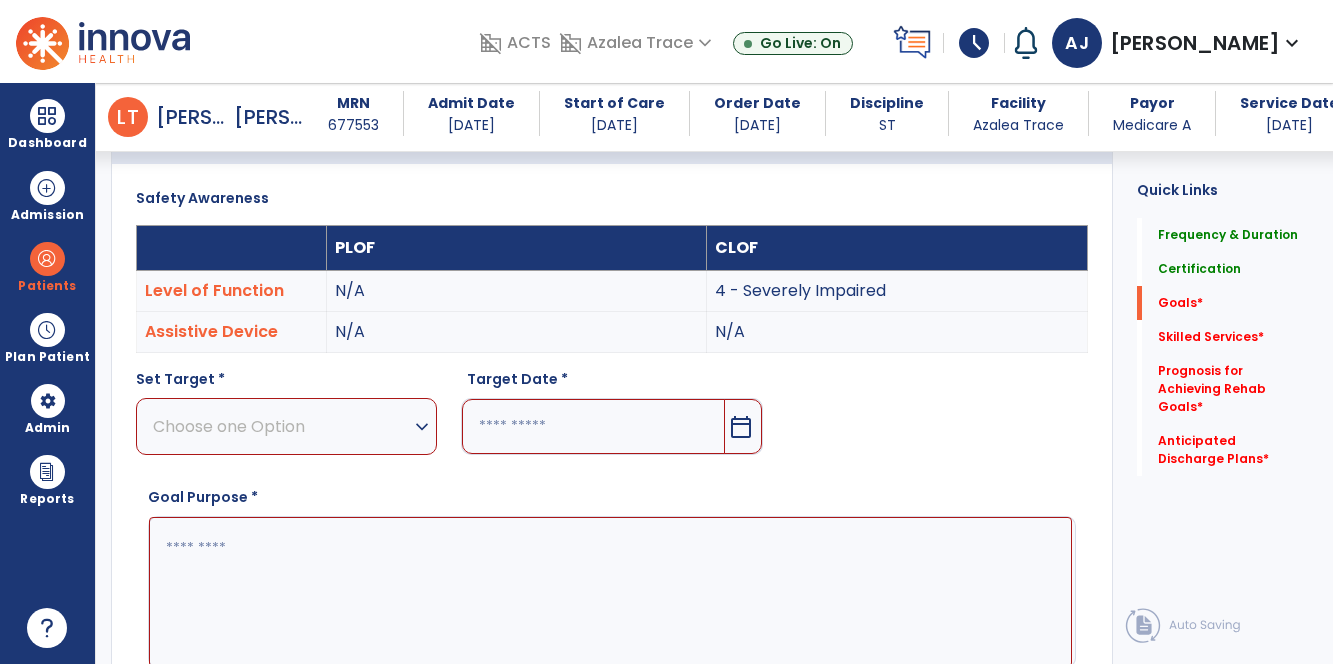 scroll, scrollTop: 533, scrollLeft: 0, axis: vertical 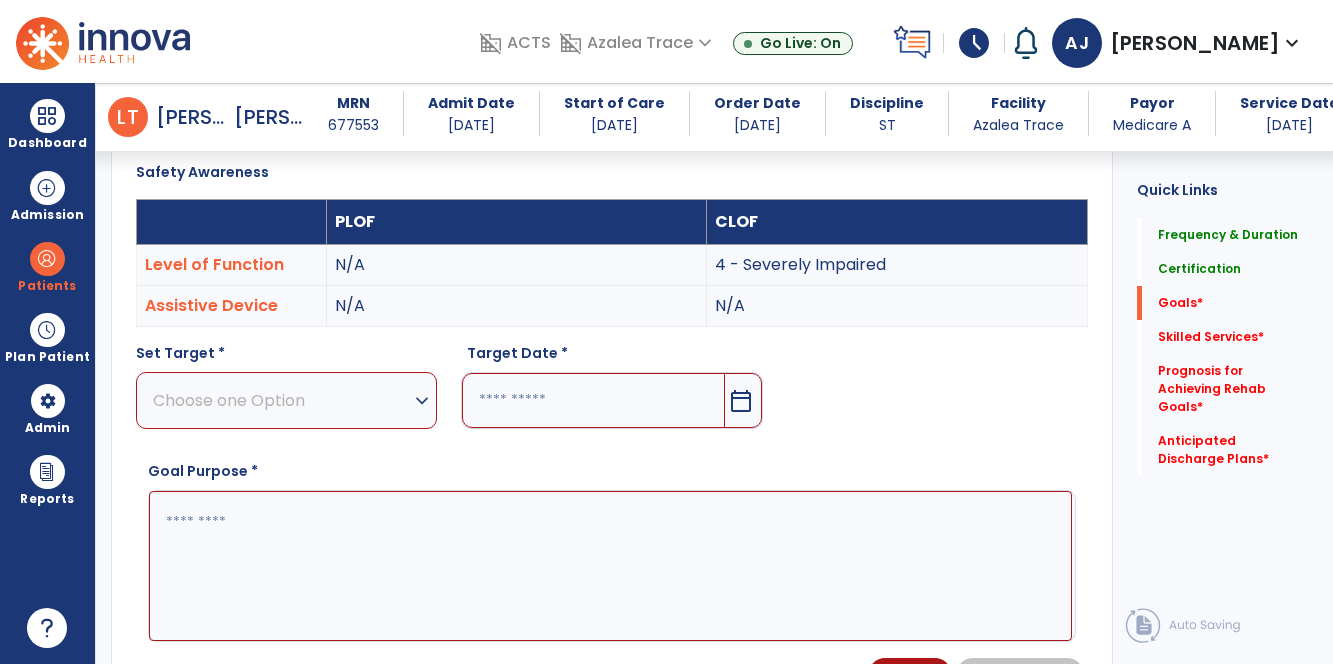 click on "Choose one Option" at bounding box center [281, 400] 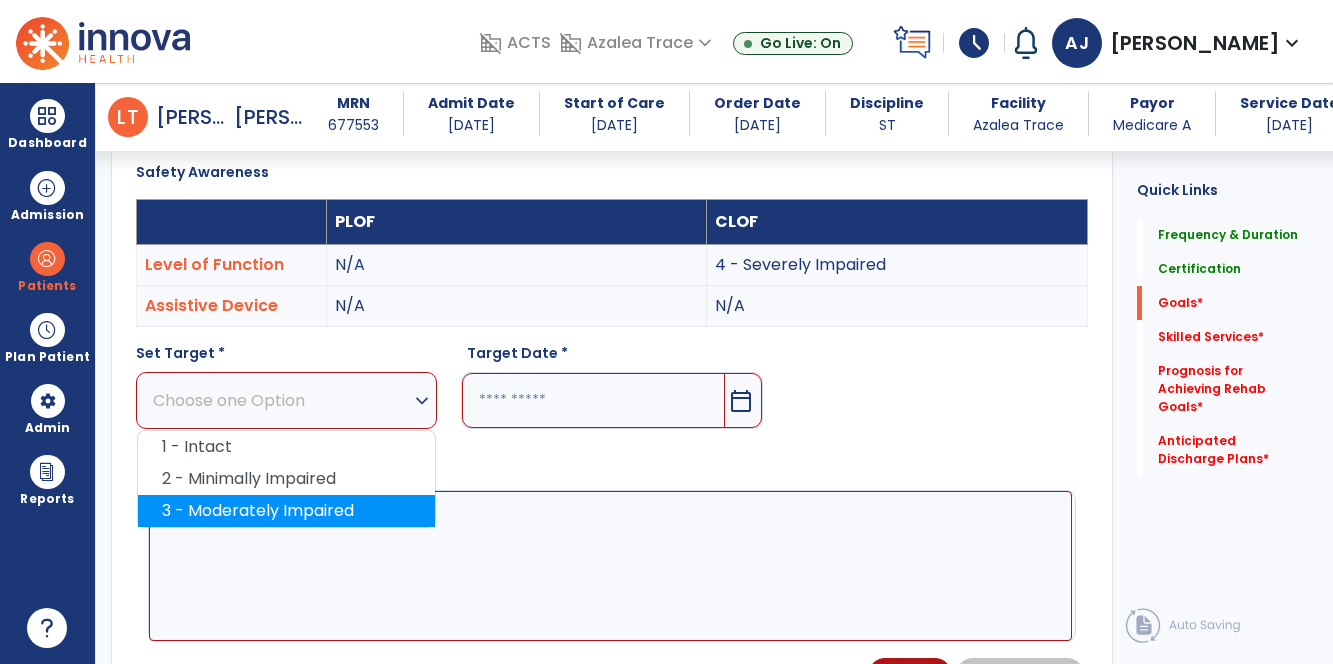 click on "3 - Moderately Impaired" at bounding box center [286, 511] 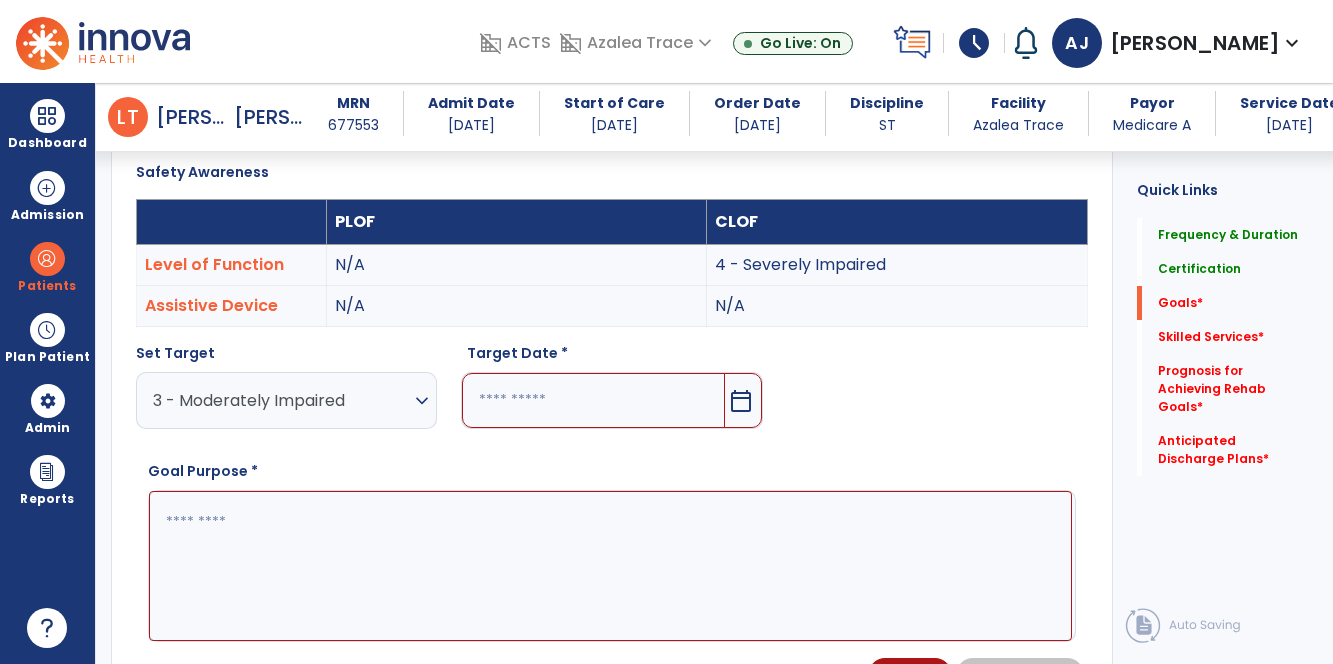 click on "calendar_today" at bounding box center (741, 401) 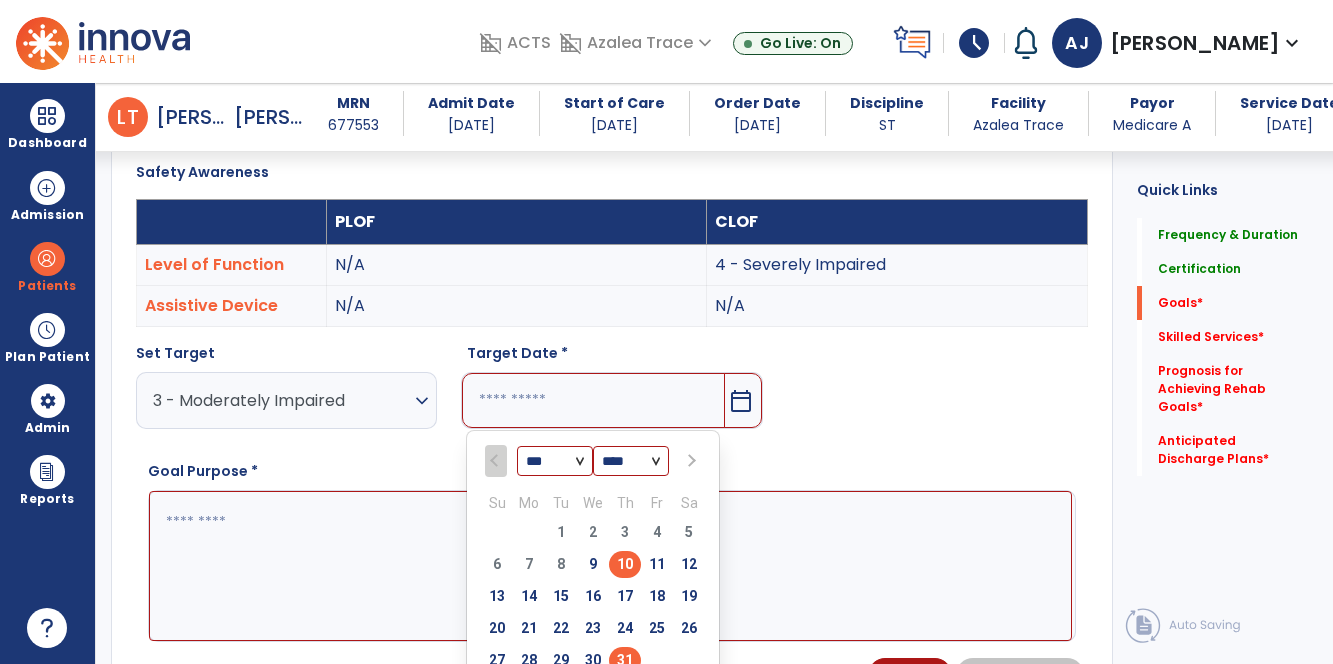 click on "31" at bounding box center (625, 660) 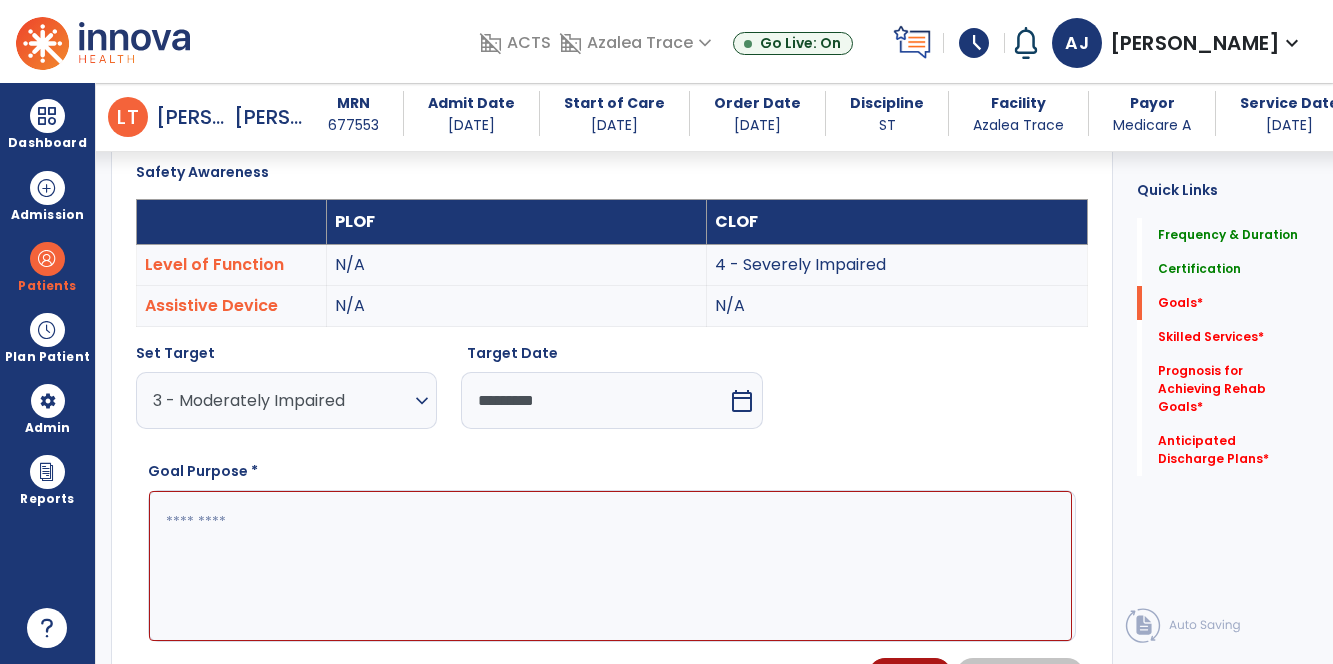 click at bounding box center (610, 565) 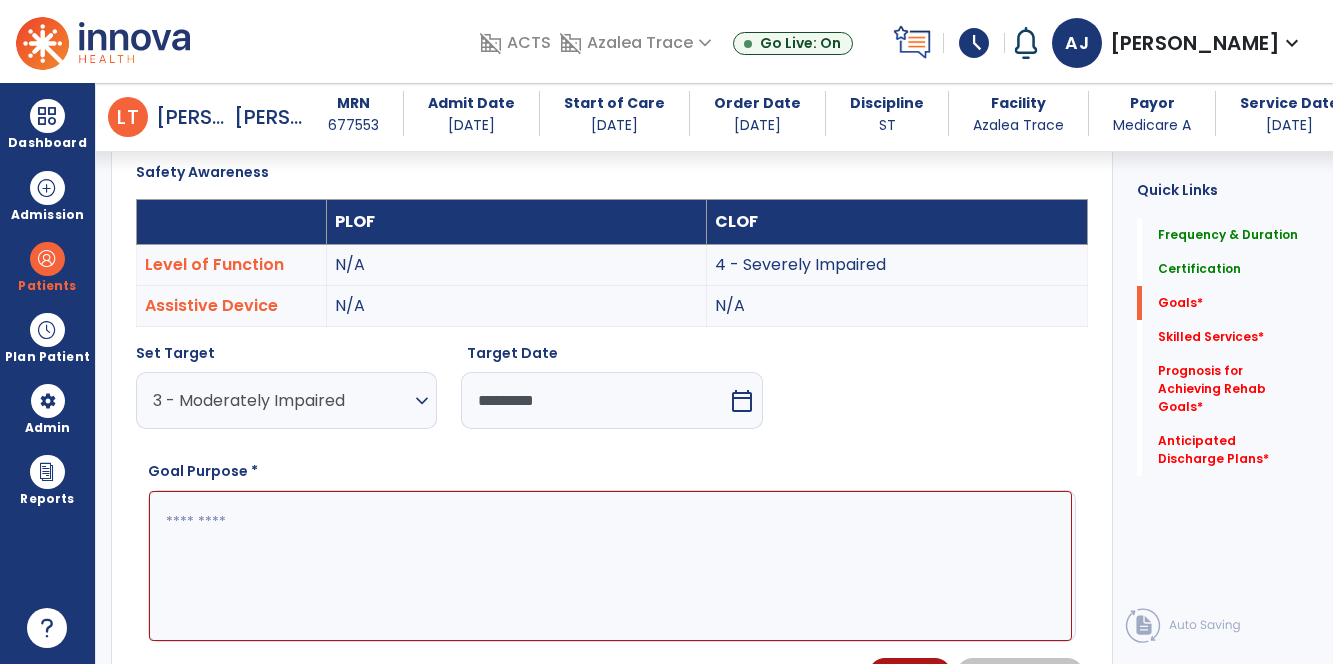 type on "*" 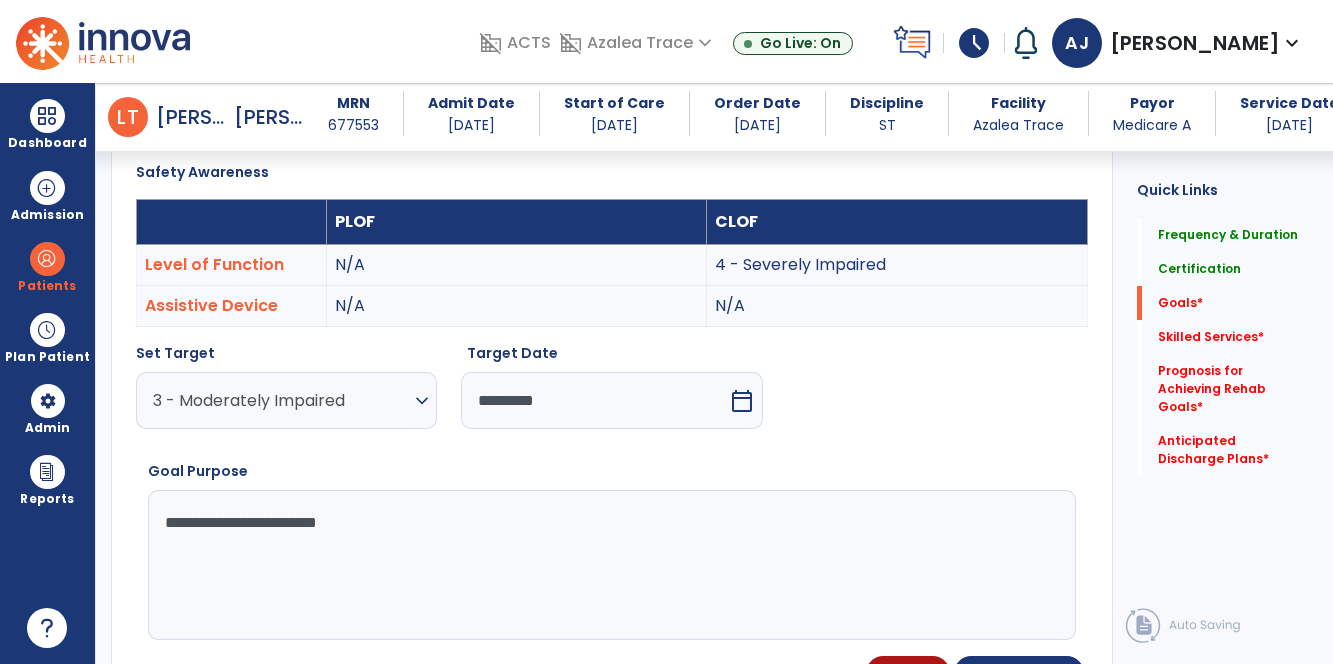 type on "**********" 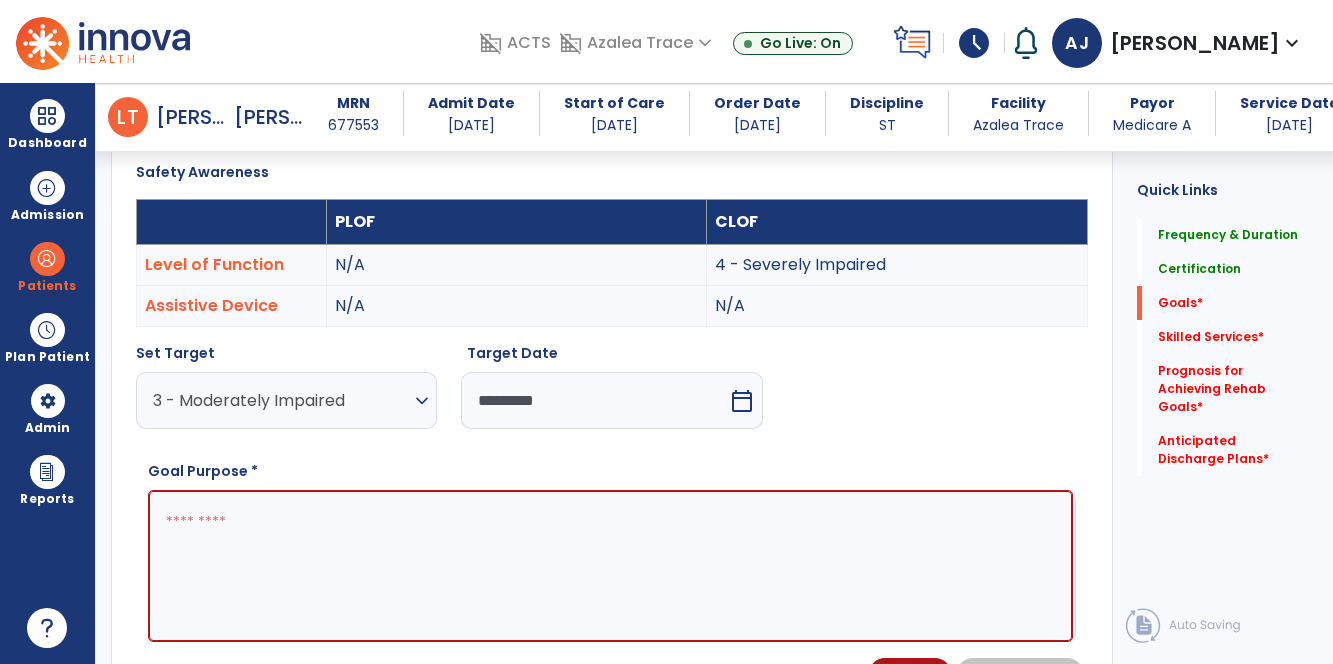 click on "Goal Purpose *" at bounding box center [612, 551] 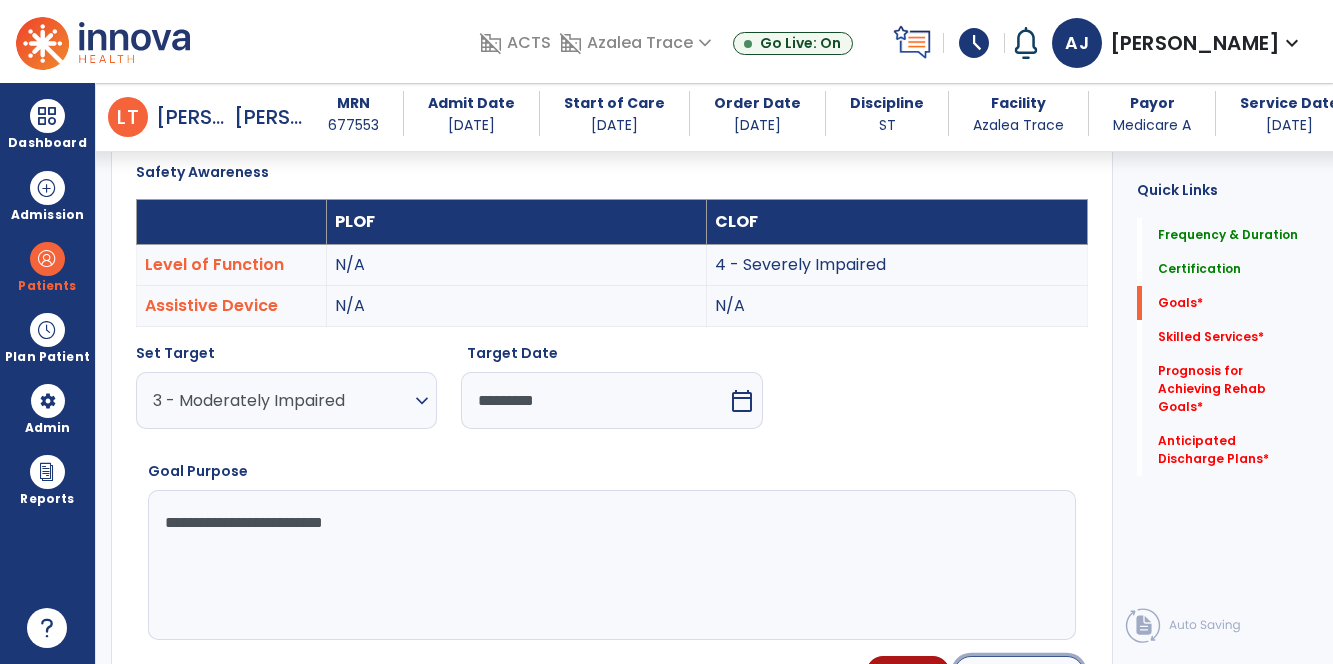 click on "Update Goal" at bounding box center [1019, 673] 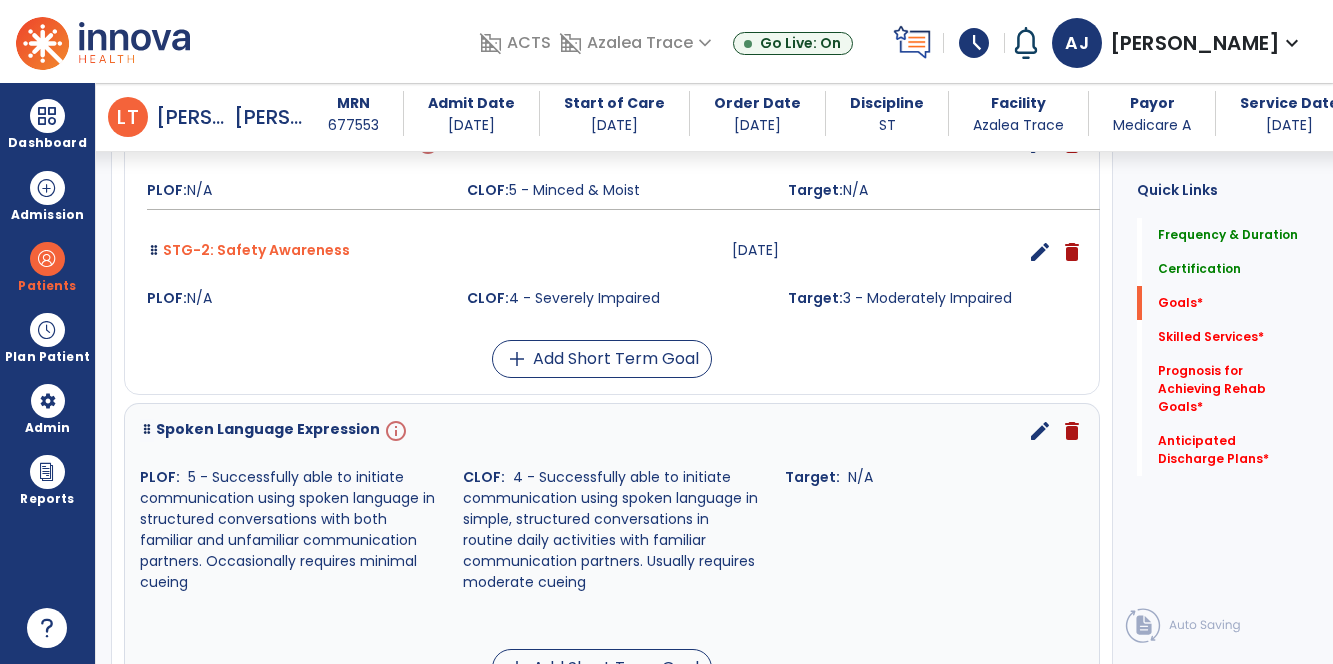 scroll, scrollTop: 800, scrollLeft: 0, axis: vertical 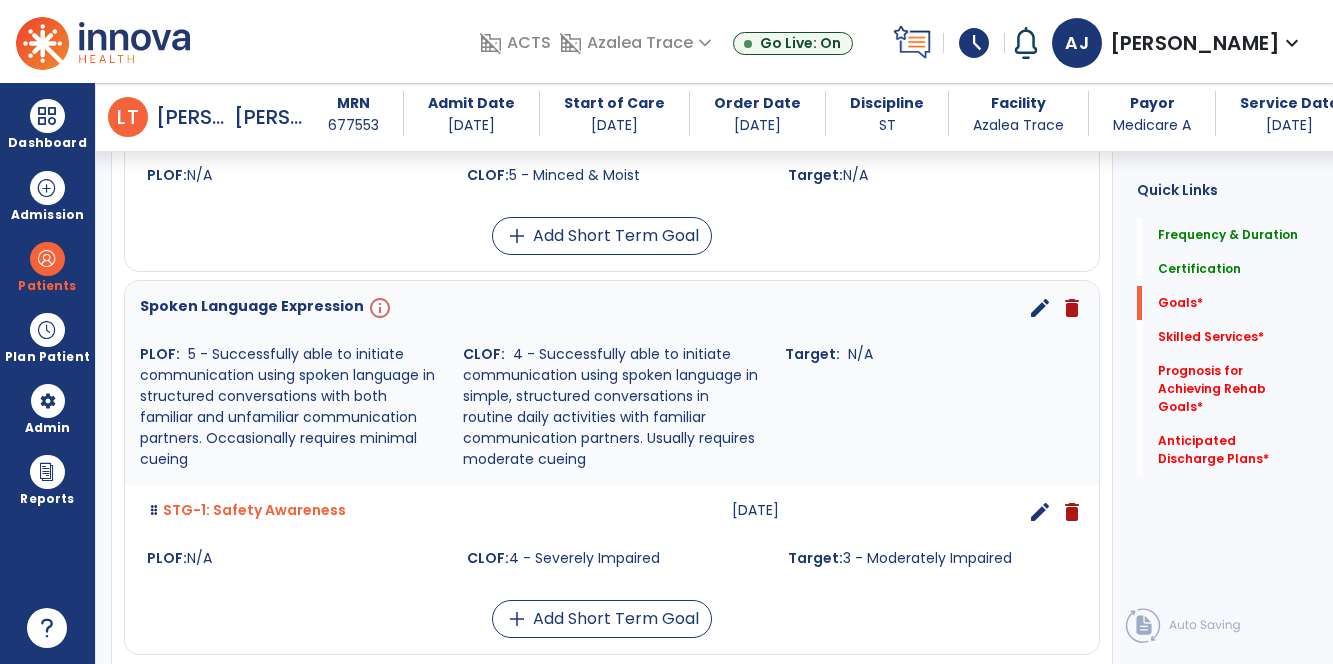 click on "edit" at bounding box center [1040, 512] 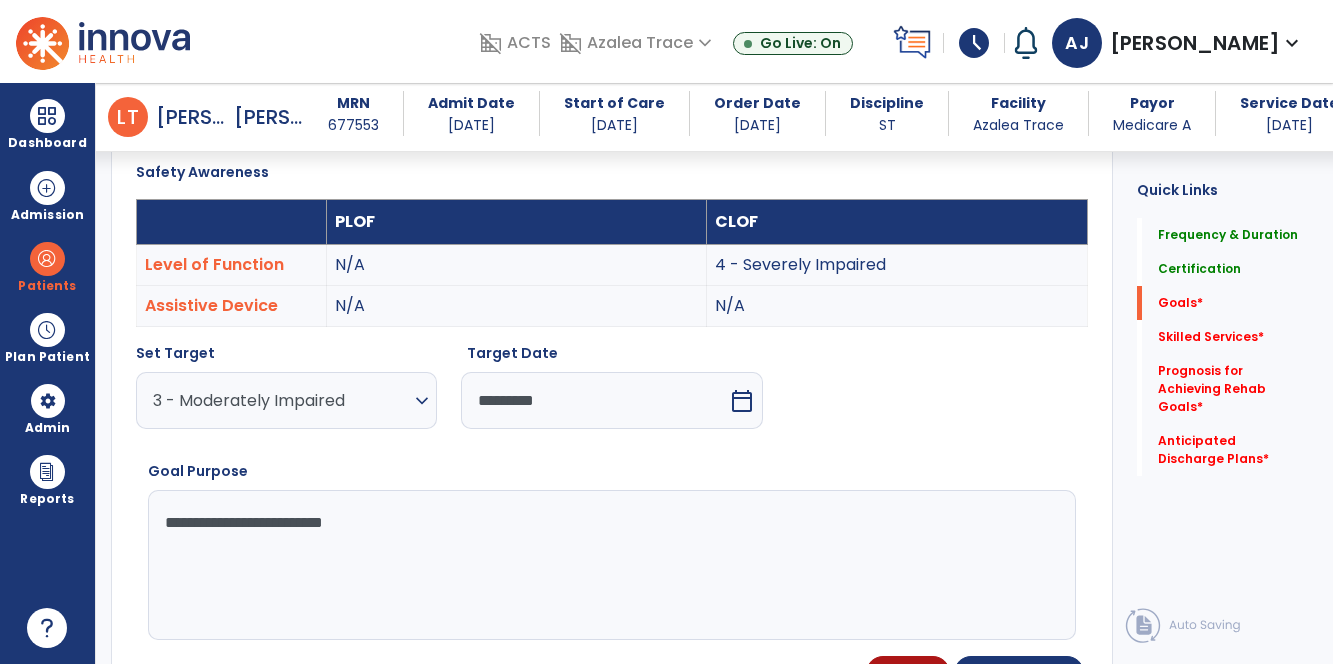 scroll, scrollTop: 533, scrollLeft: 0, axis: vertical 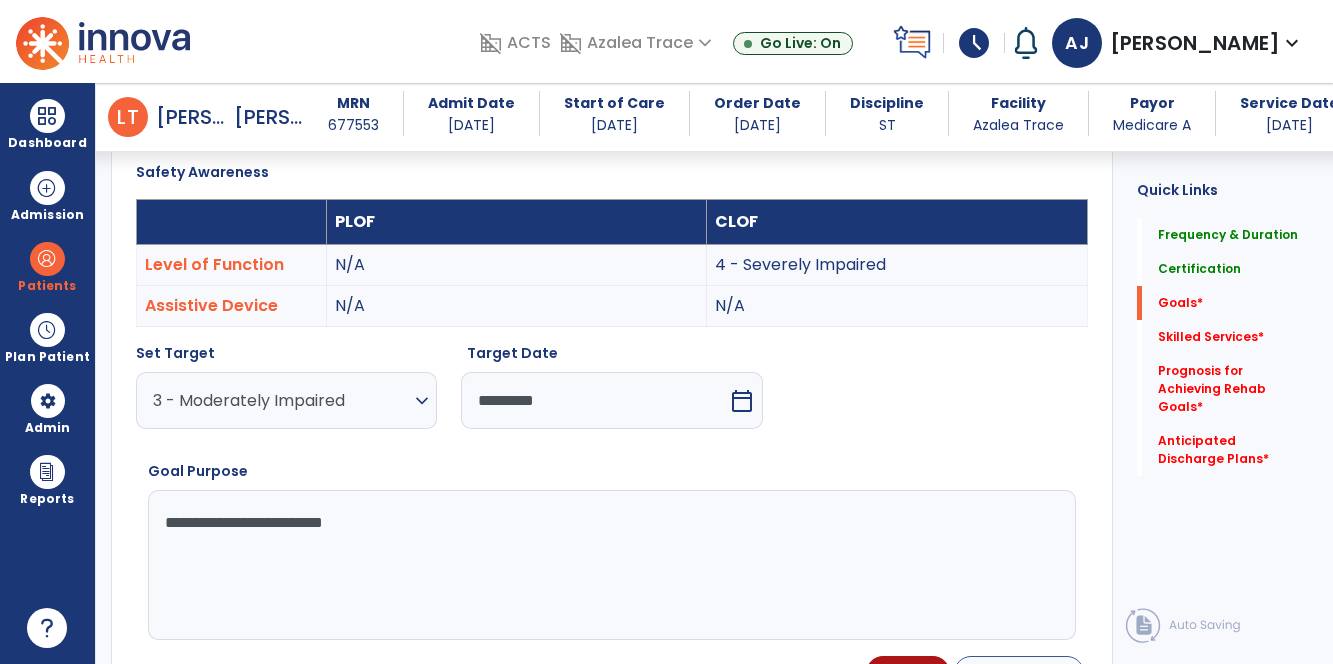 click on "Update Goal" at bounding box center [1019, 673] 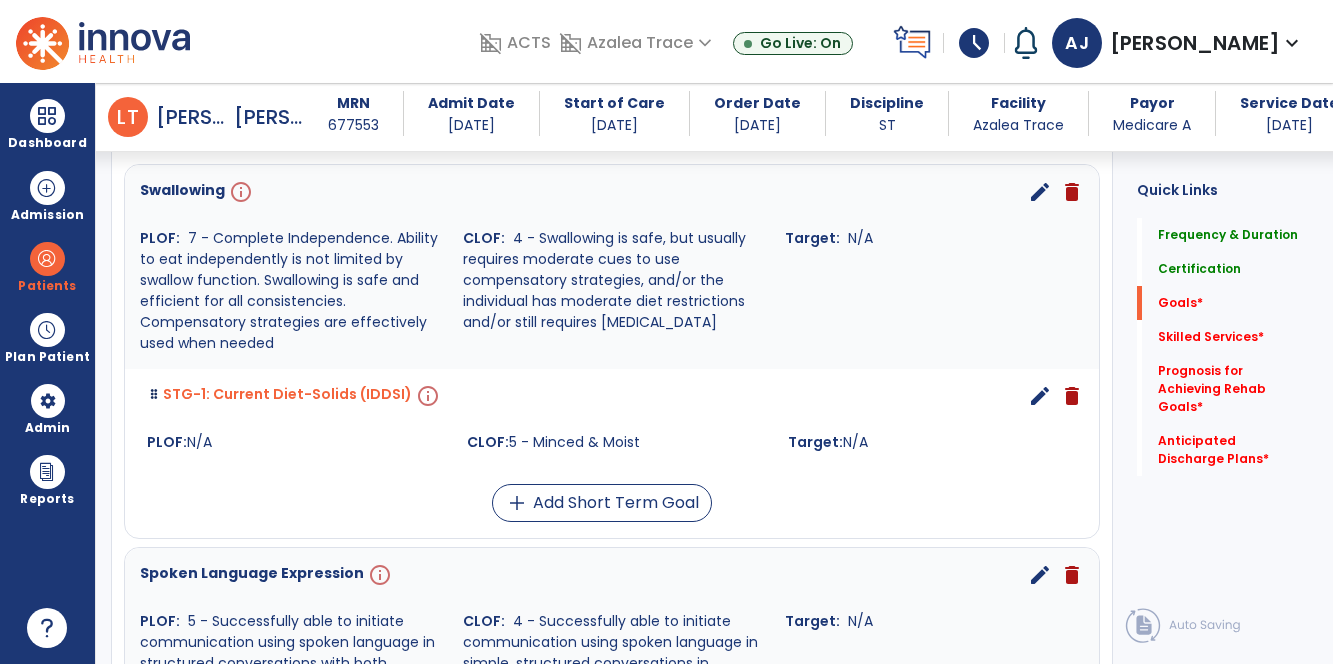 click on "edit" at bounding box center [1040, 396] 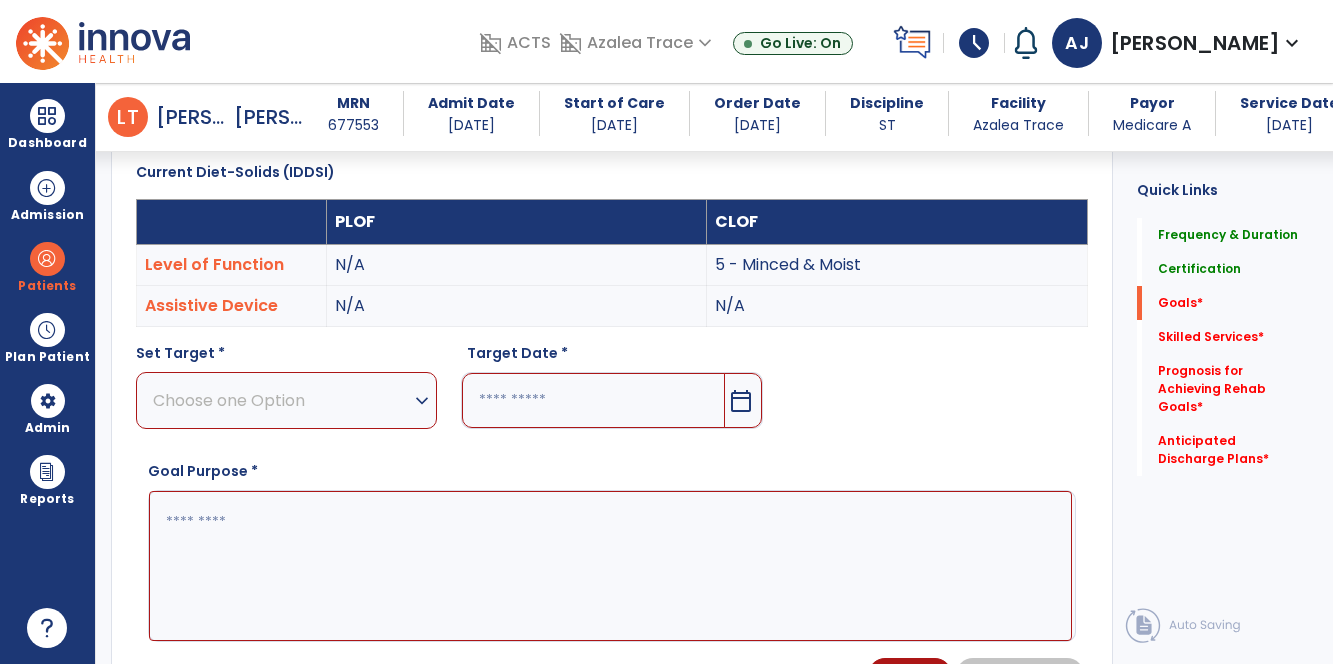 click on "Choose one Option" at bounding box center (281, 400) 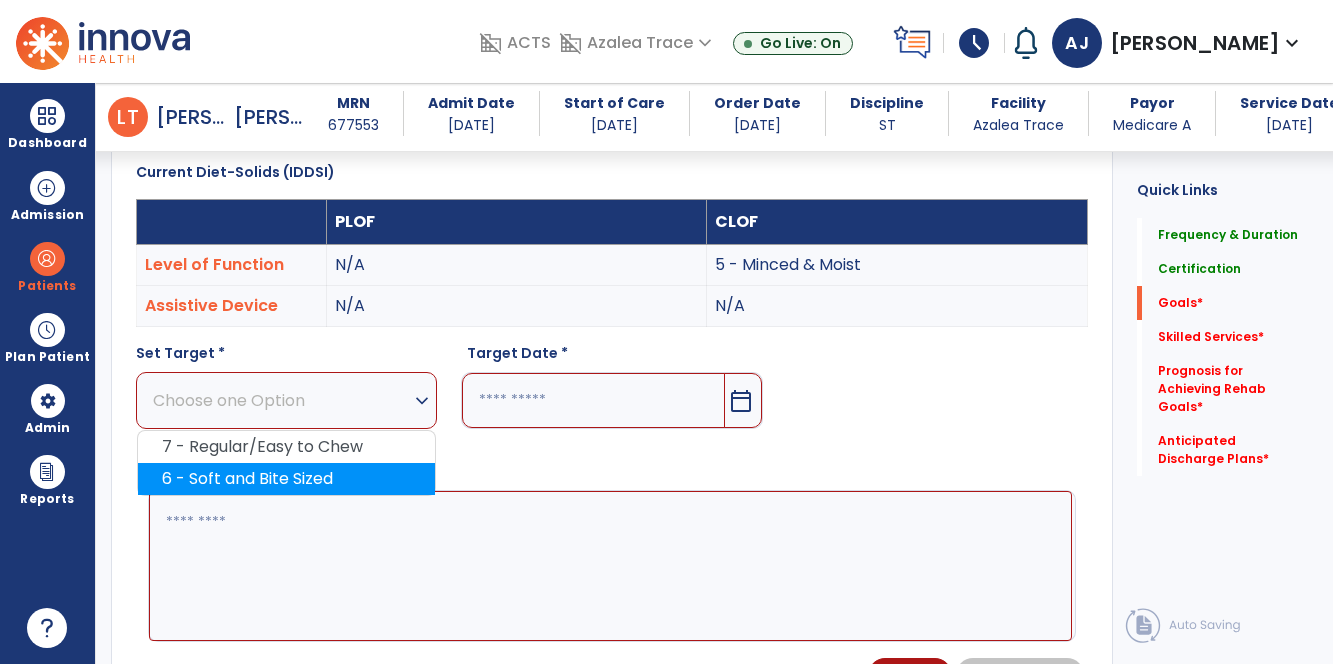 click on "6 - Soft and Bite Sized" at bounding box center [286, 479] 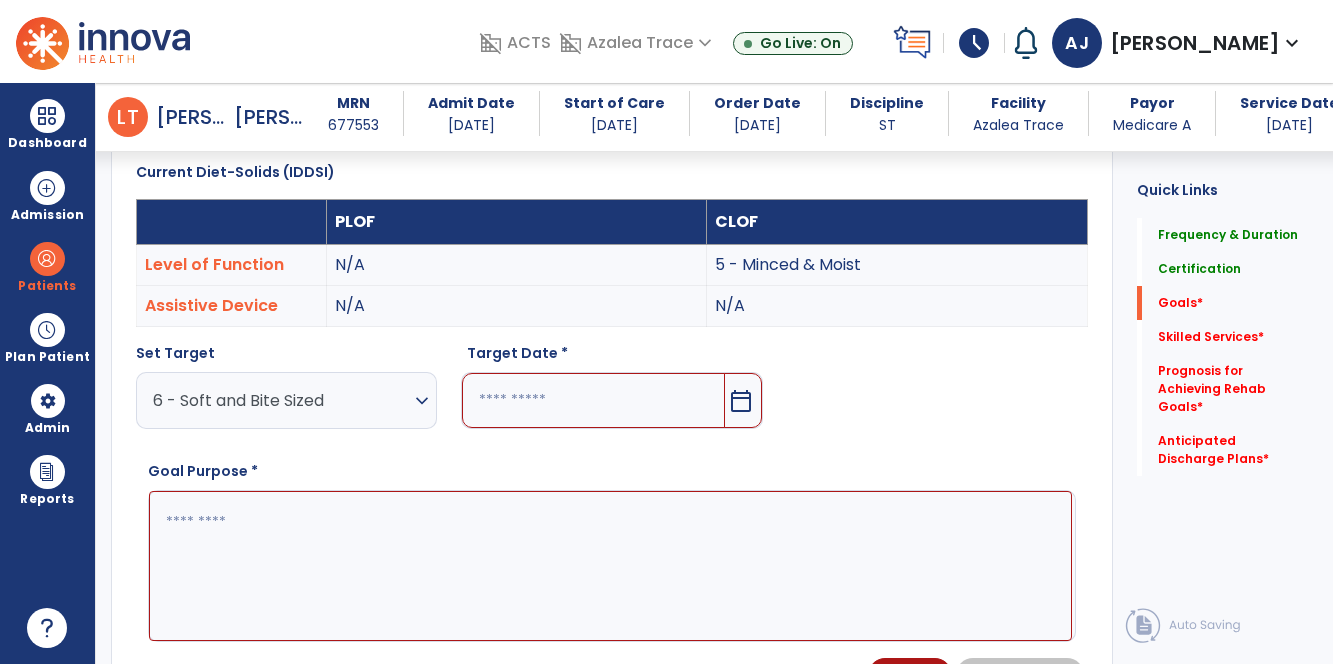 click at bounding box center (593, 400) 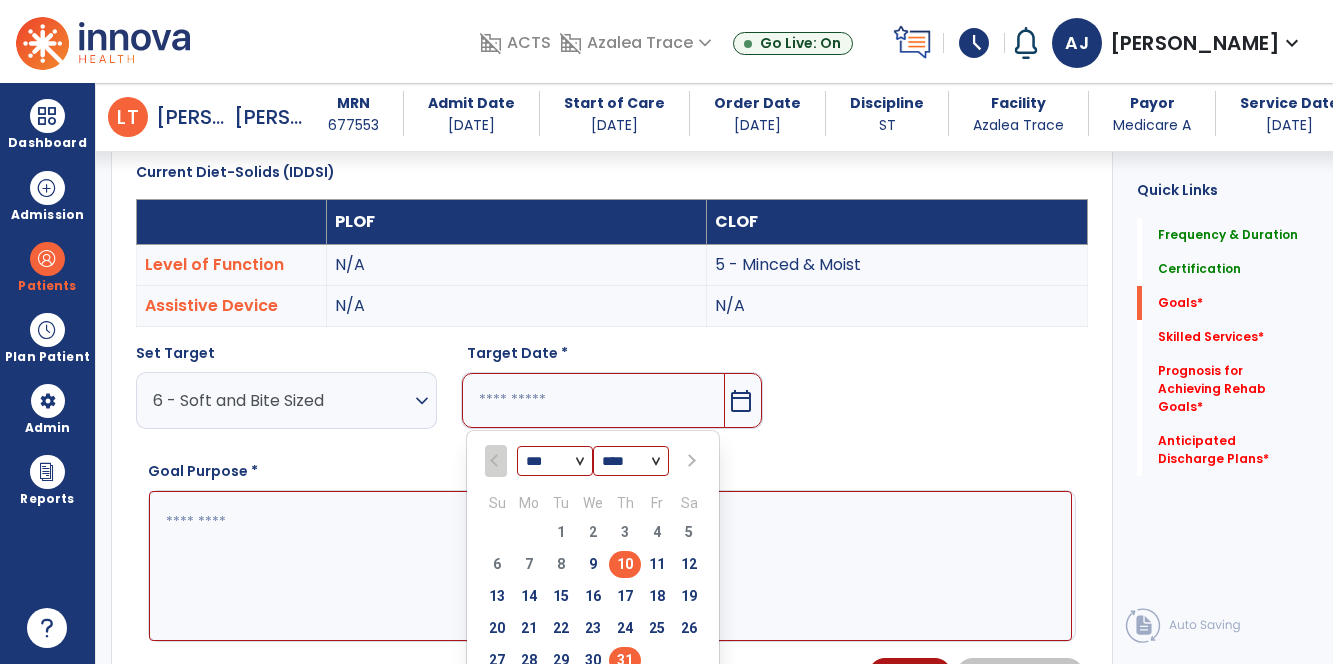 click on "31" at bounding box center [625, 660] 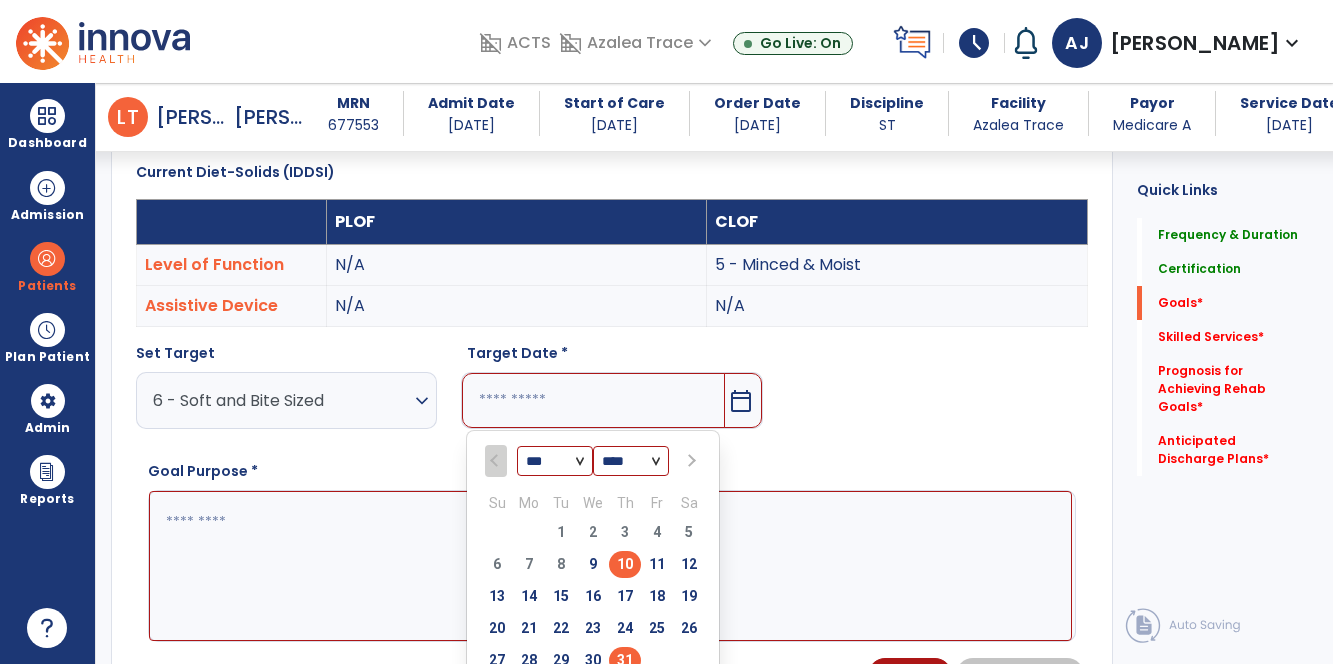 type on "*********" 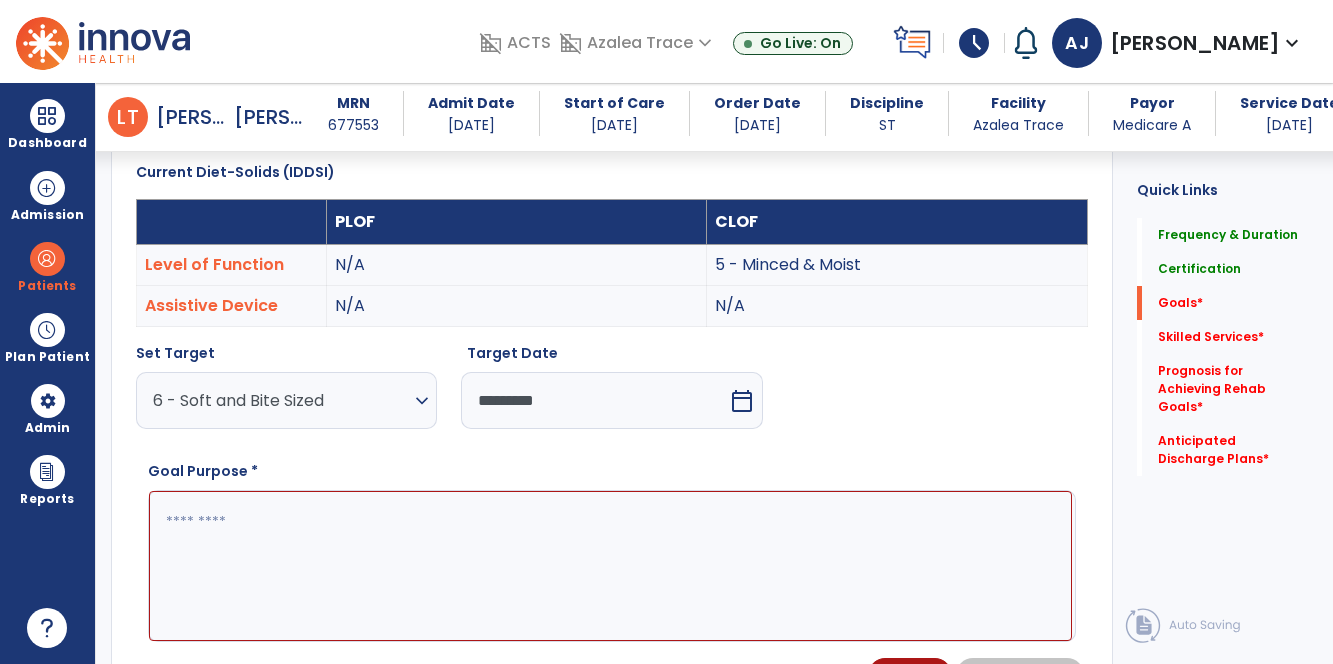 click at bounding box center (610, 565) 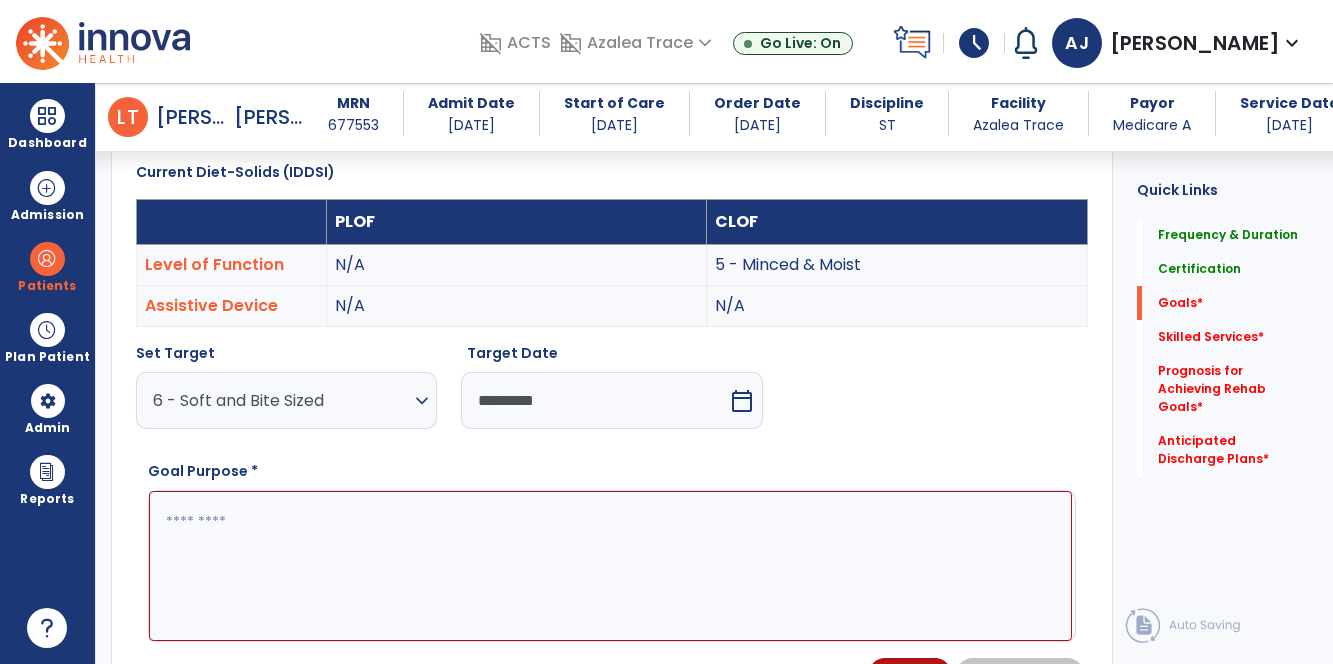 paste on "**********" 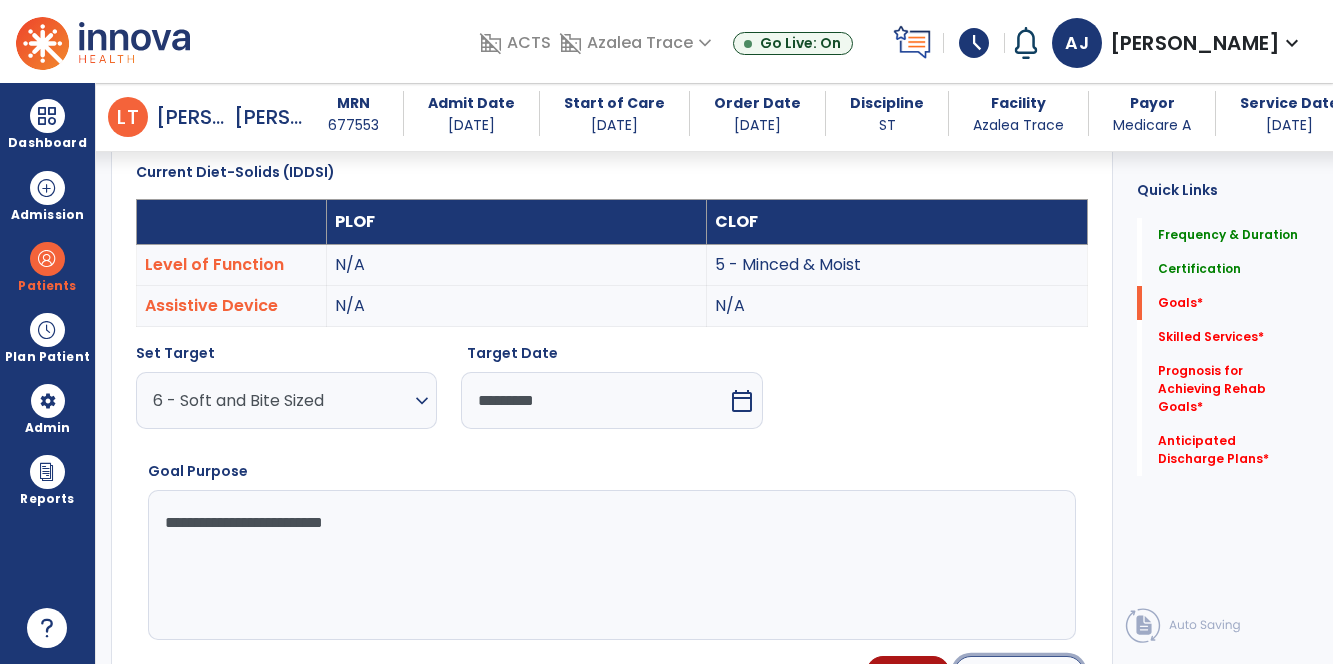click on "Update Goal" at bounding box center (1019, 673) 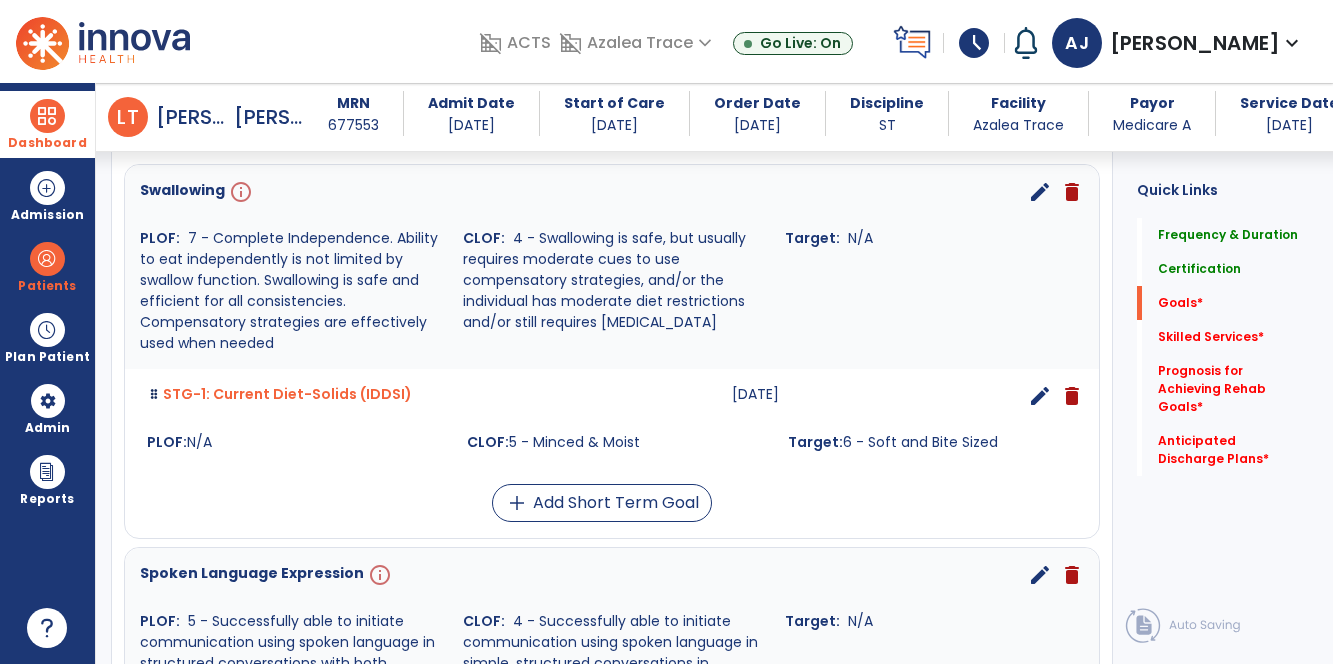 click at bounding box center (47, 116) 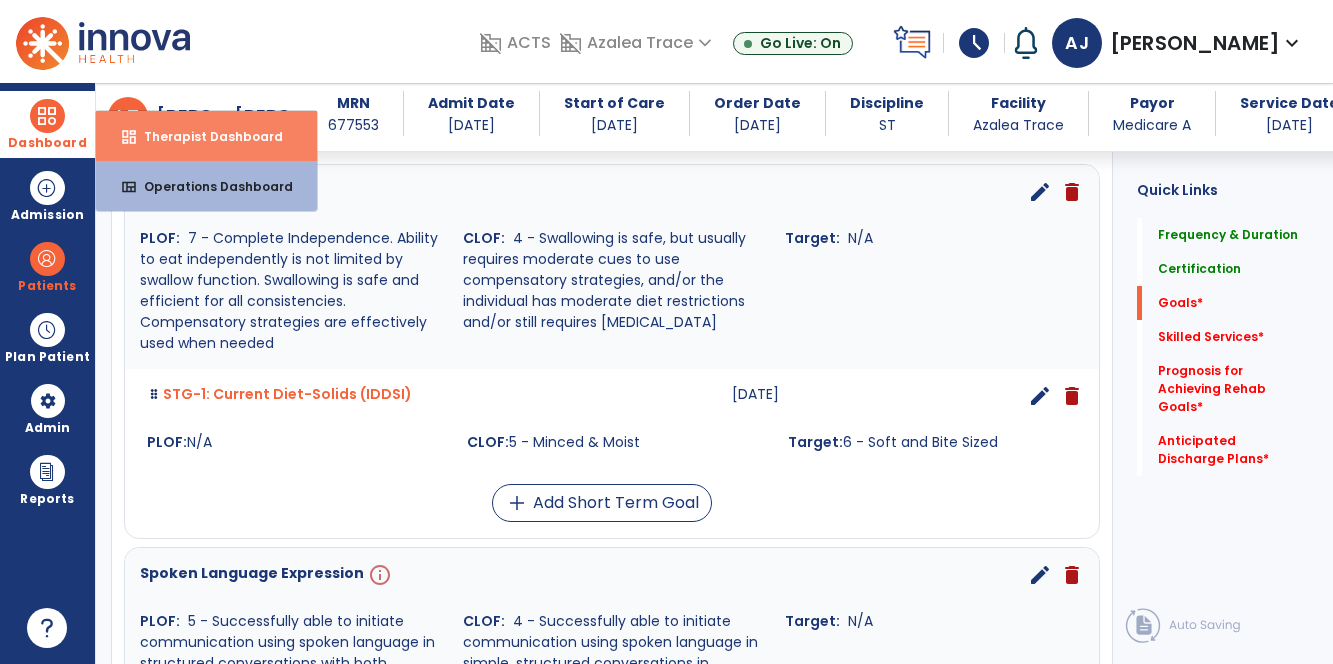 click on "dashboard  Therapist Dashboard" at bounding box center (206, 136) 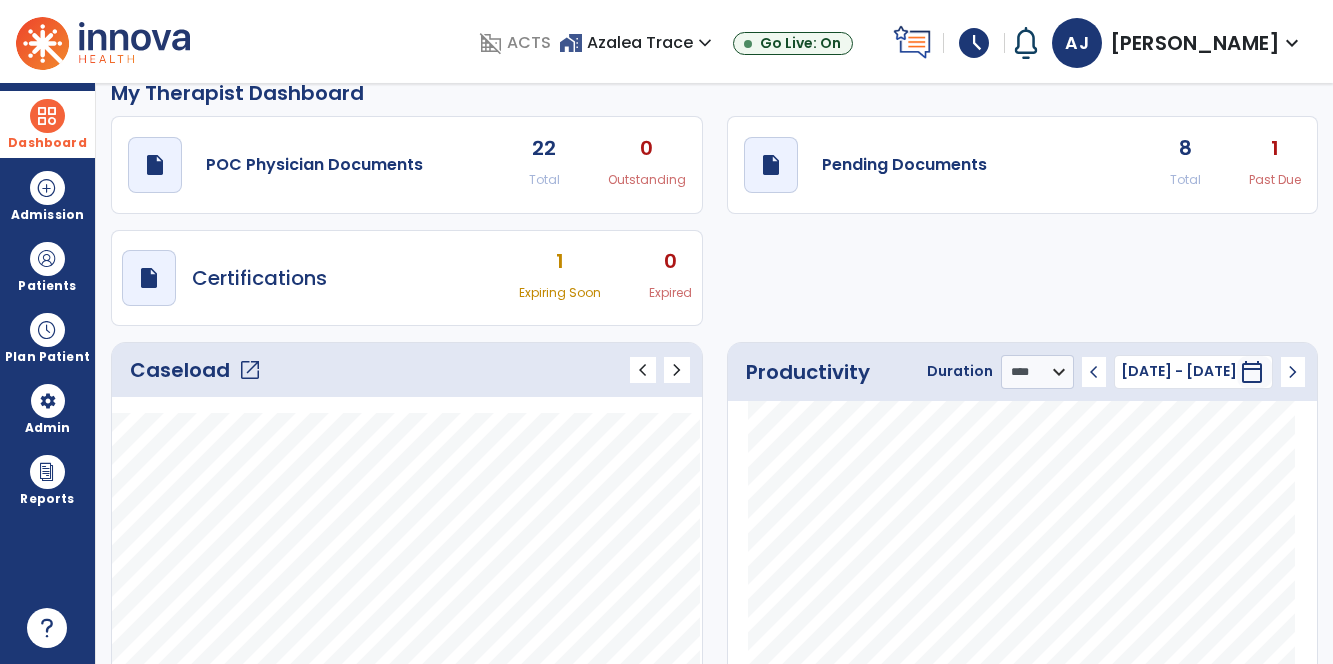 scroll, scrollTop: 0, scrollLeft: 0, axis: both 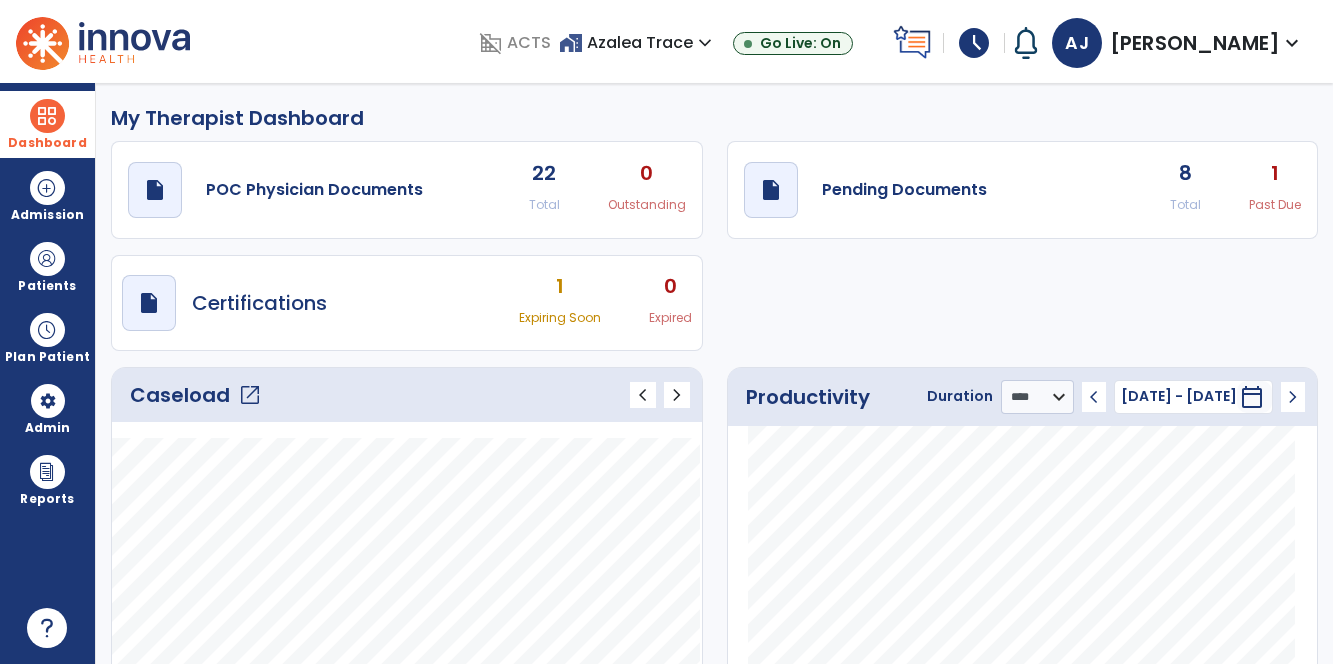 click on "draft   open_in_new  Pending Documents 8 Total 1 Past Due" 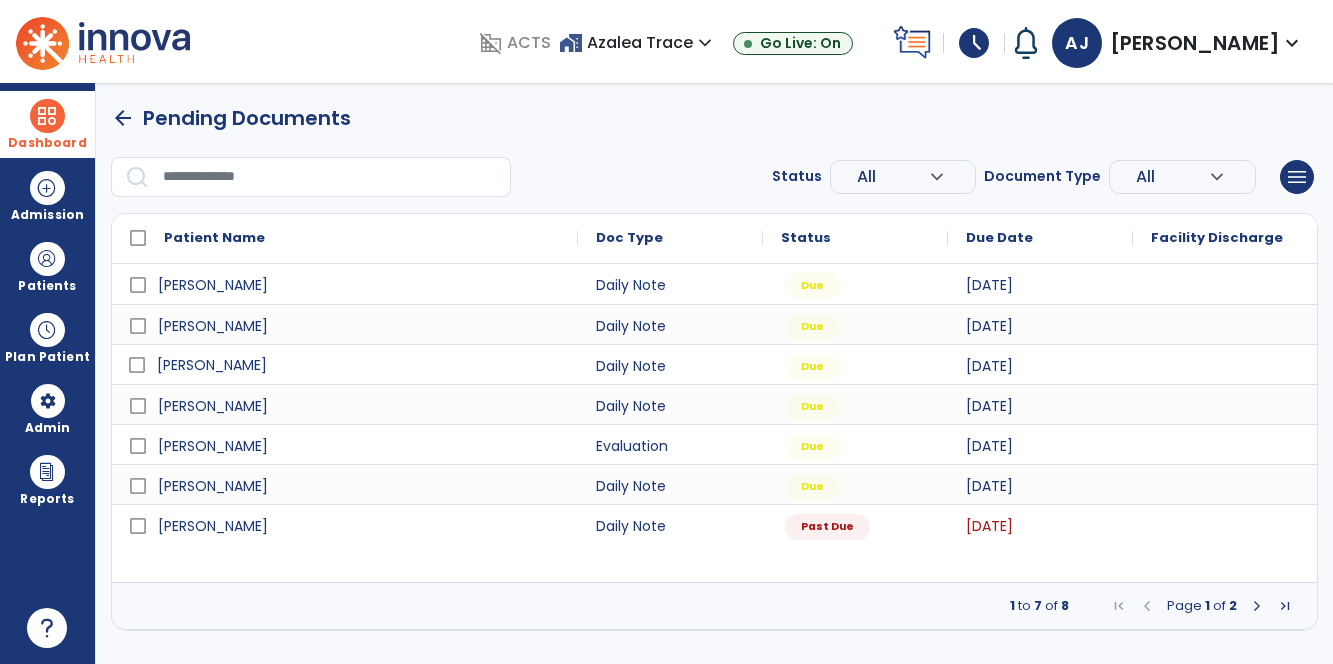 click on "[PERSON_NAME]" at bounding box center (359, 365) 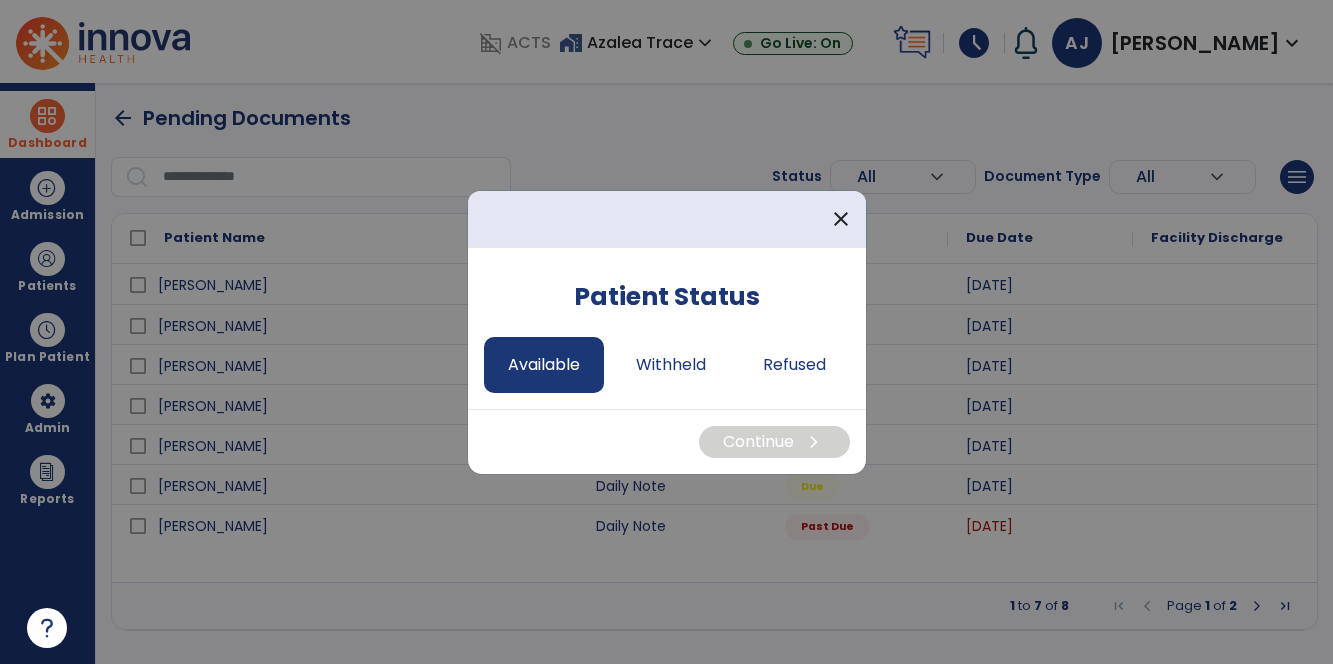 click on "Available" at bounding box center [544, 365] 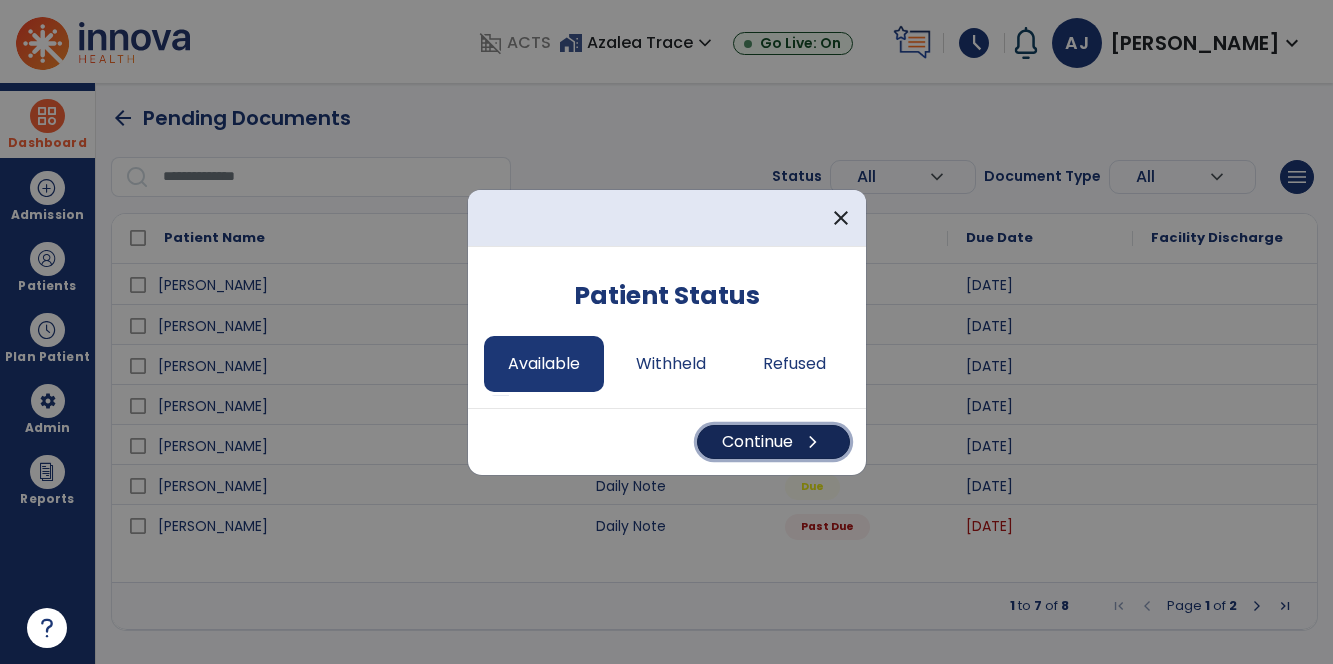 click on "Continue   chevron_right" at bounding box center [773, 442] 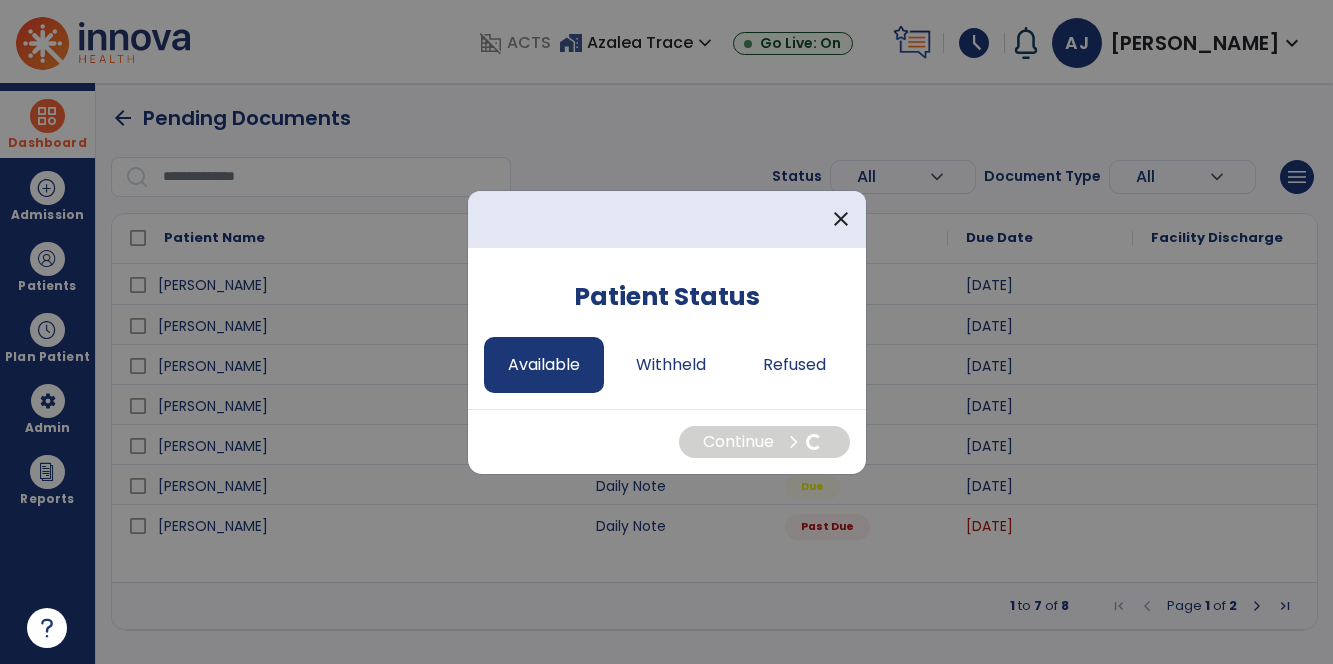 select on "*" 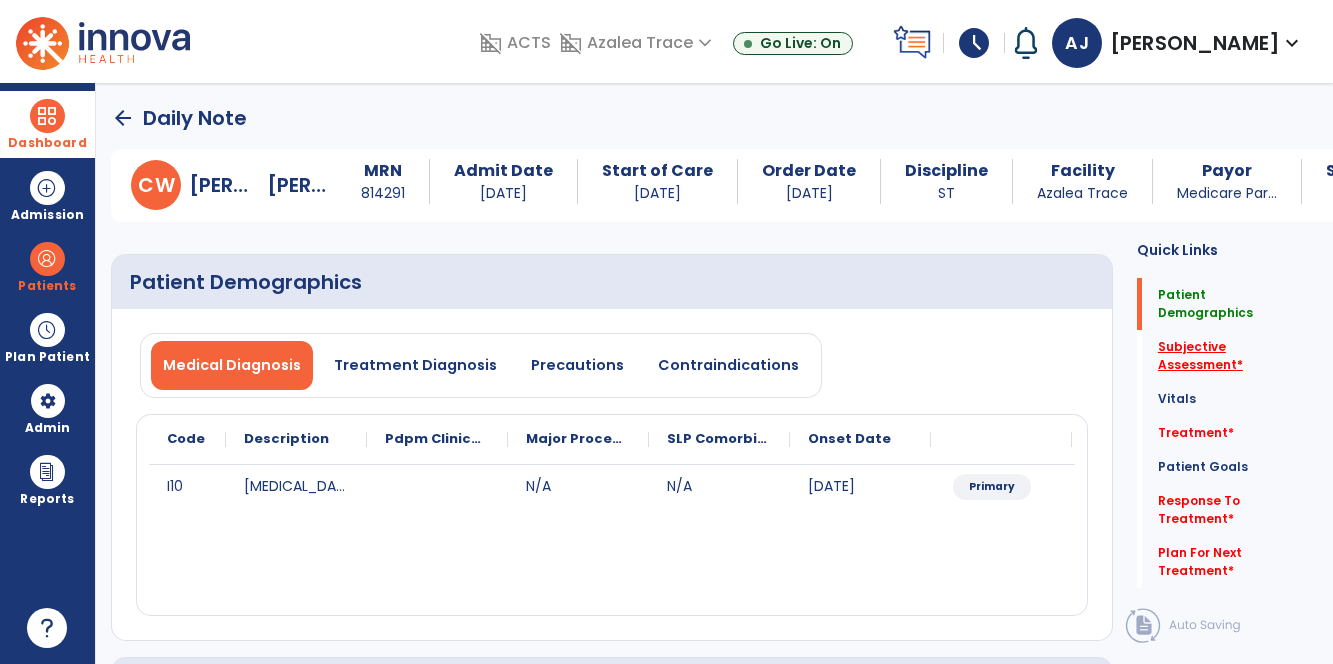 click on "Subjective Assessment   *" 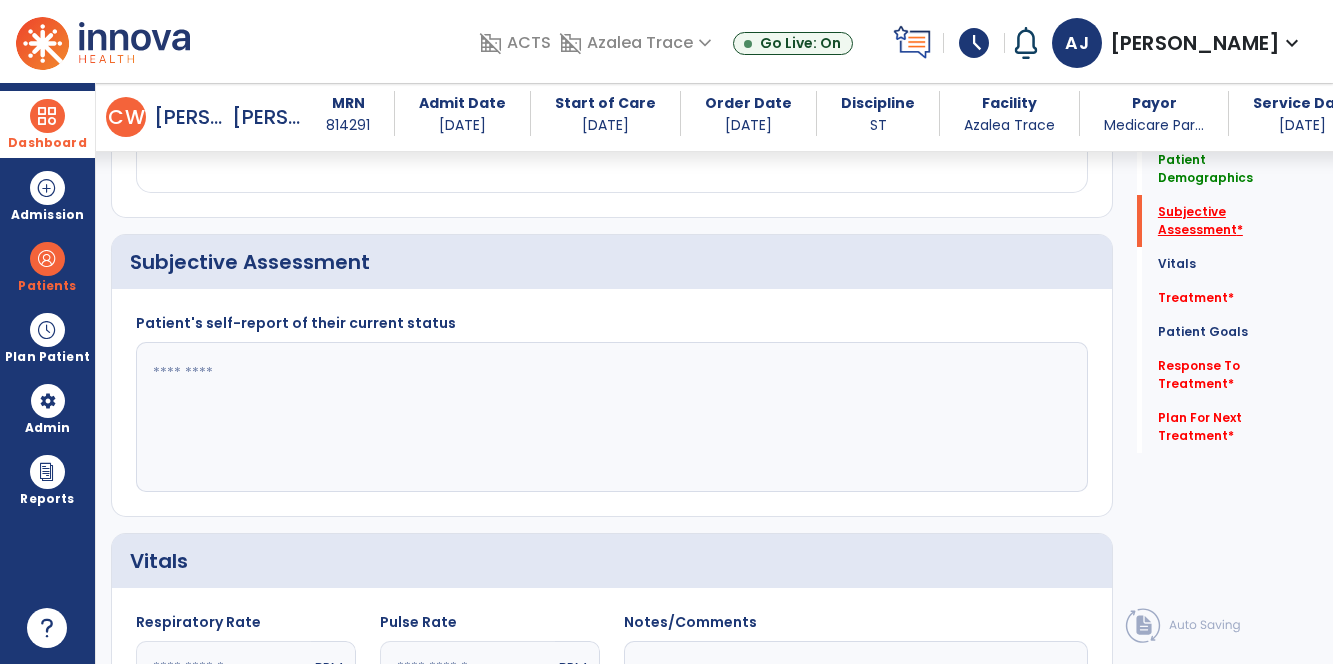 scroll, scrollTop: 422, scrollLeft: 0, axis: vertical 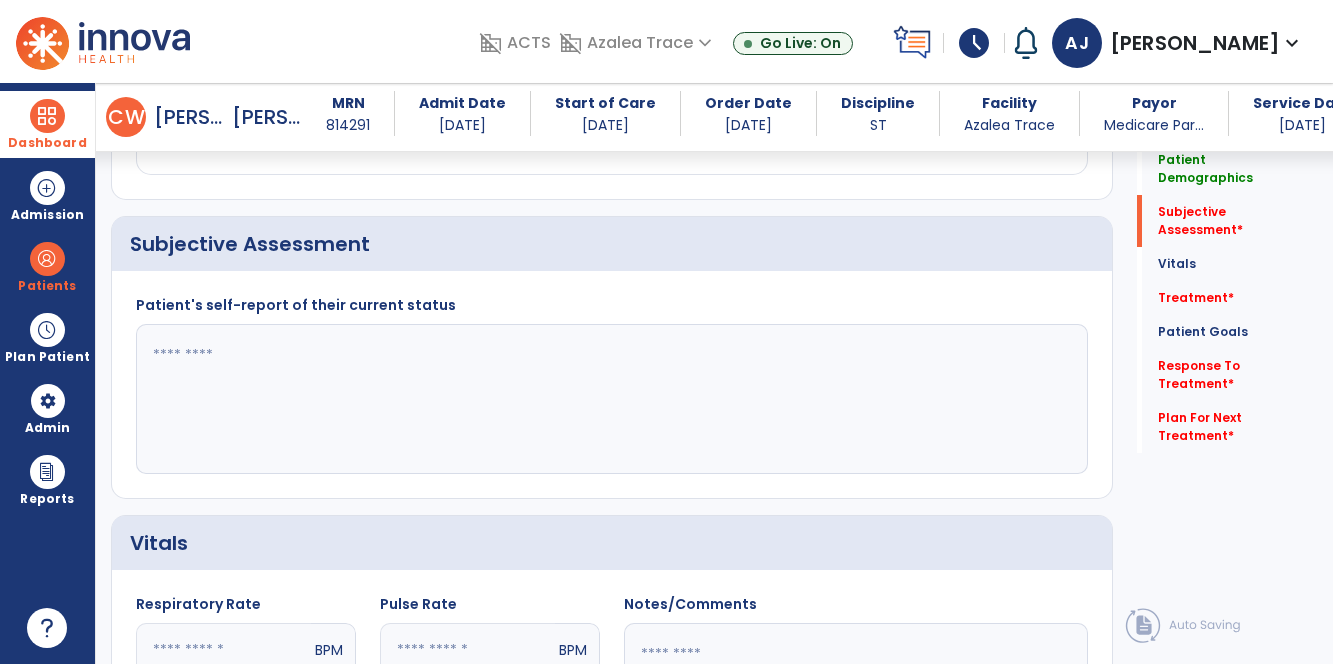 click 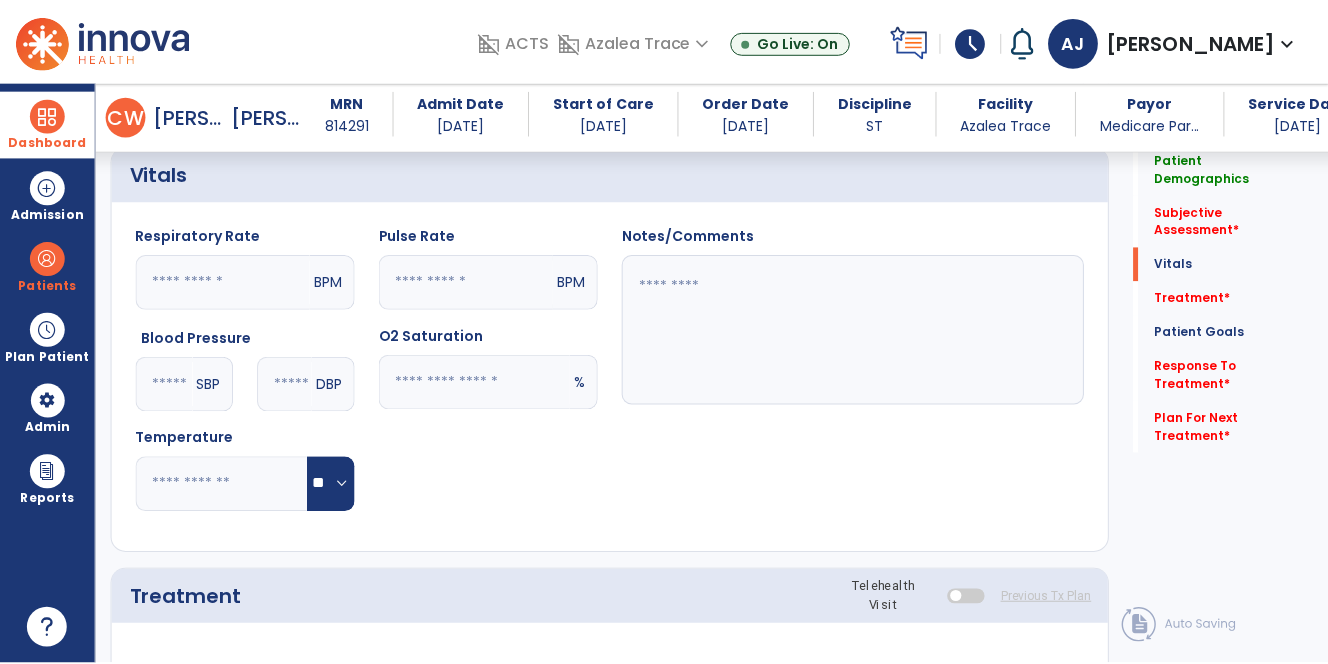 scroll, scrollTop: 938, scrollLeft: 0, axis: vertical 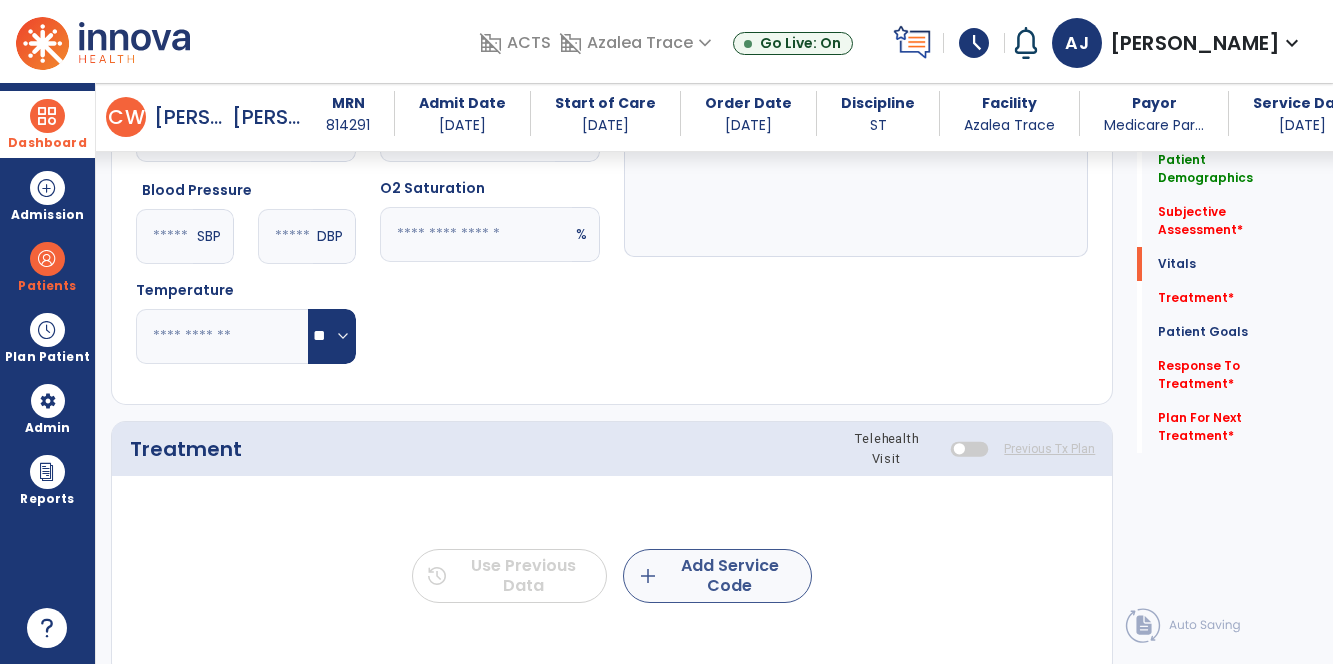 type on "****" 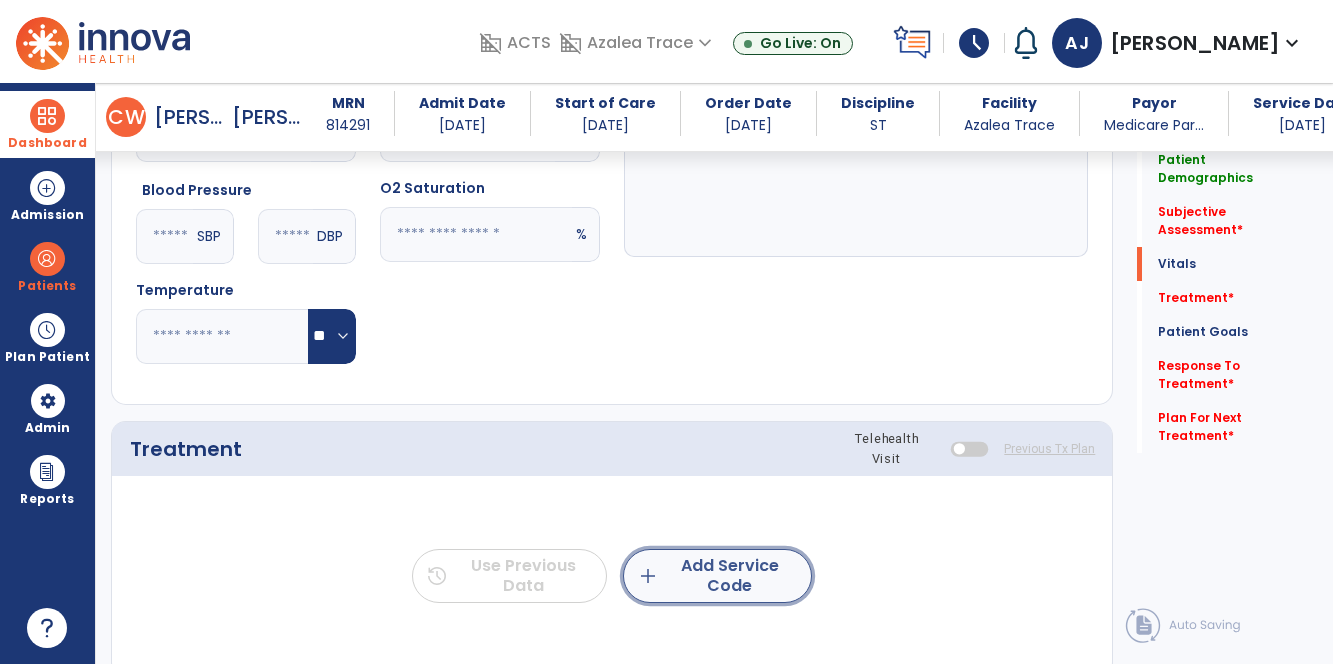 click on "add  Add Service Code" 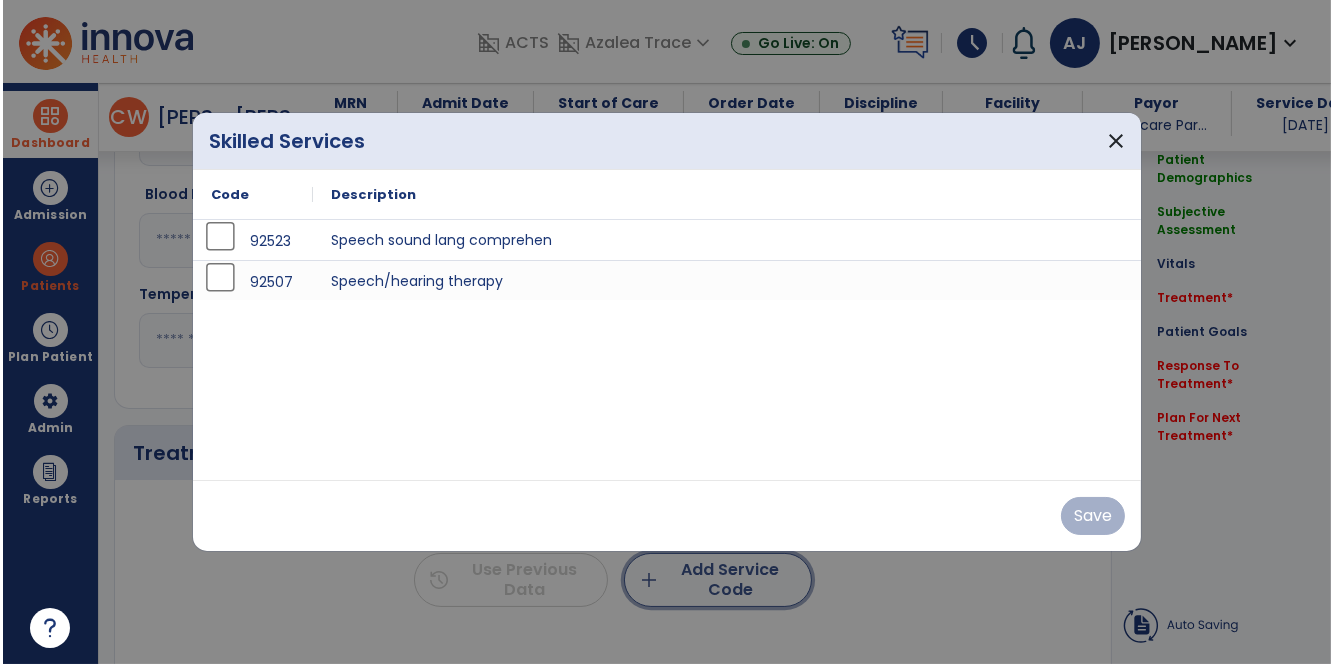 scroll, scrollTop: 938, scrollLeft: 0, axis: vertical 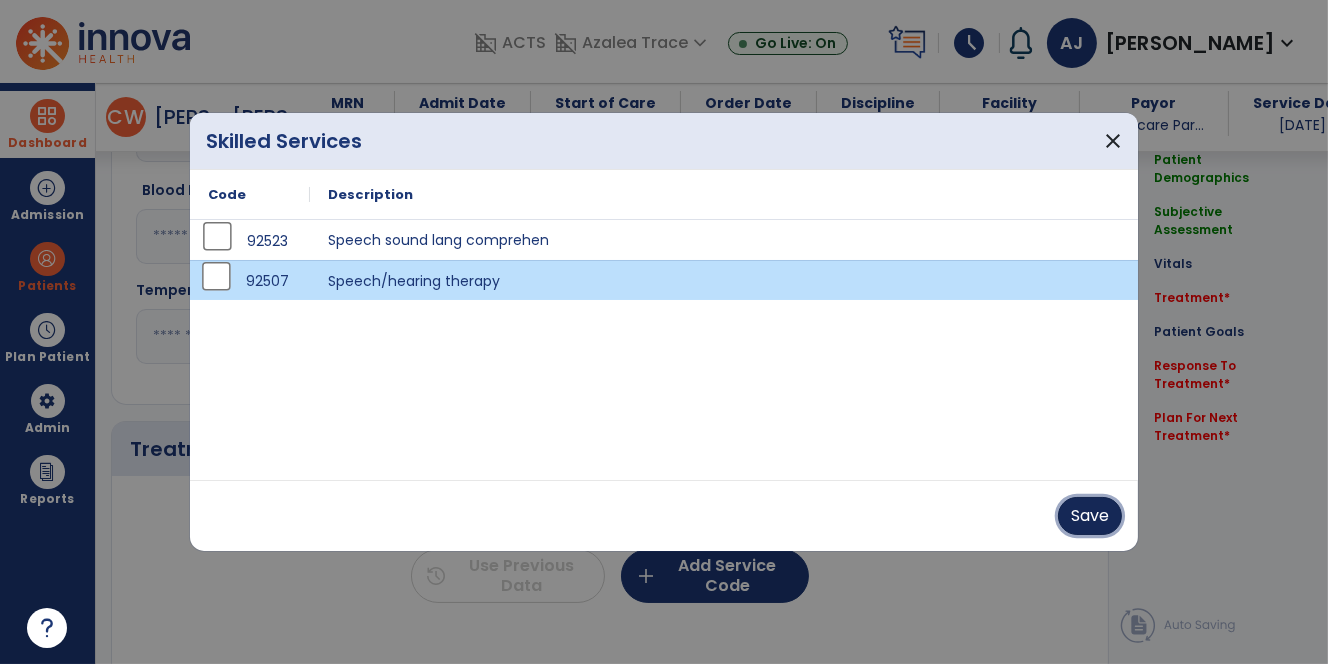 click on "Save" at bounding box center [1090, 516] 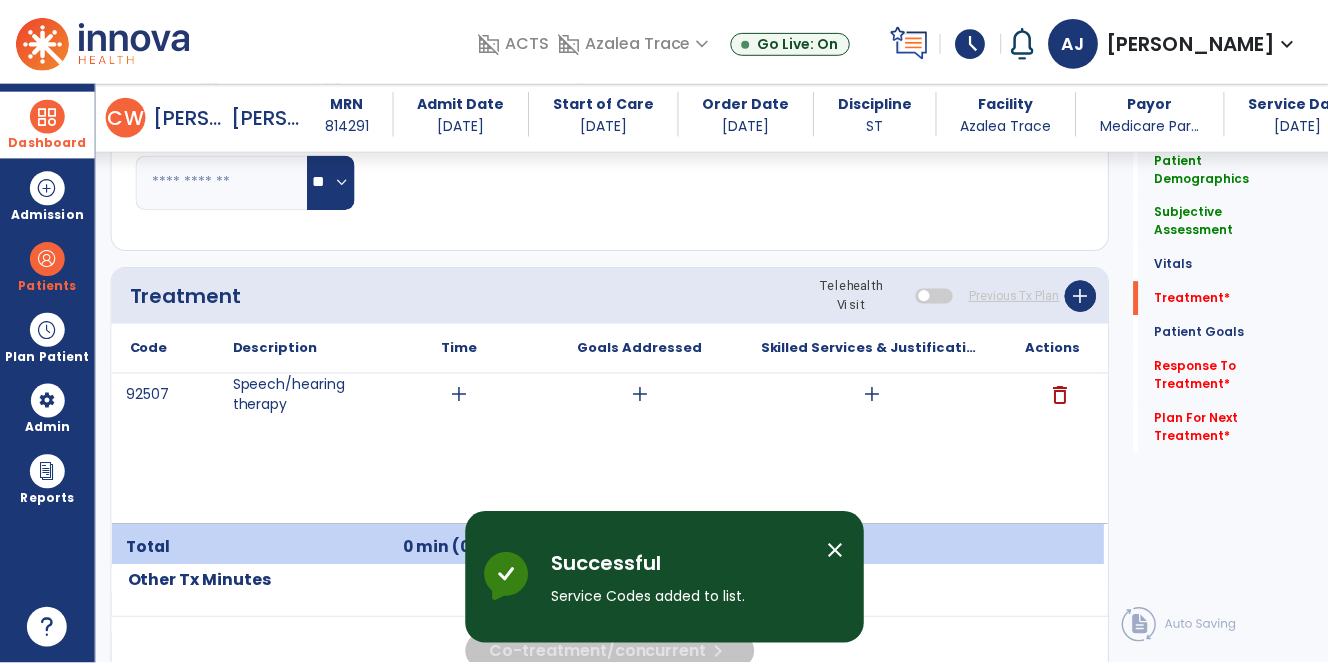 scroll, scrollTop: 1174, scrollLeft: 0, axis: vertical 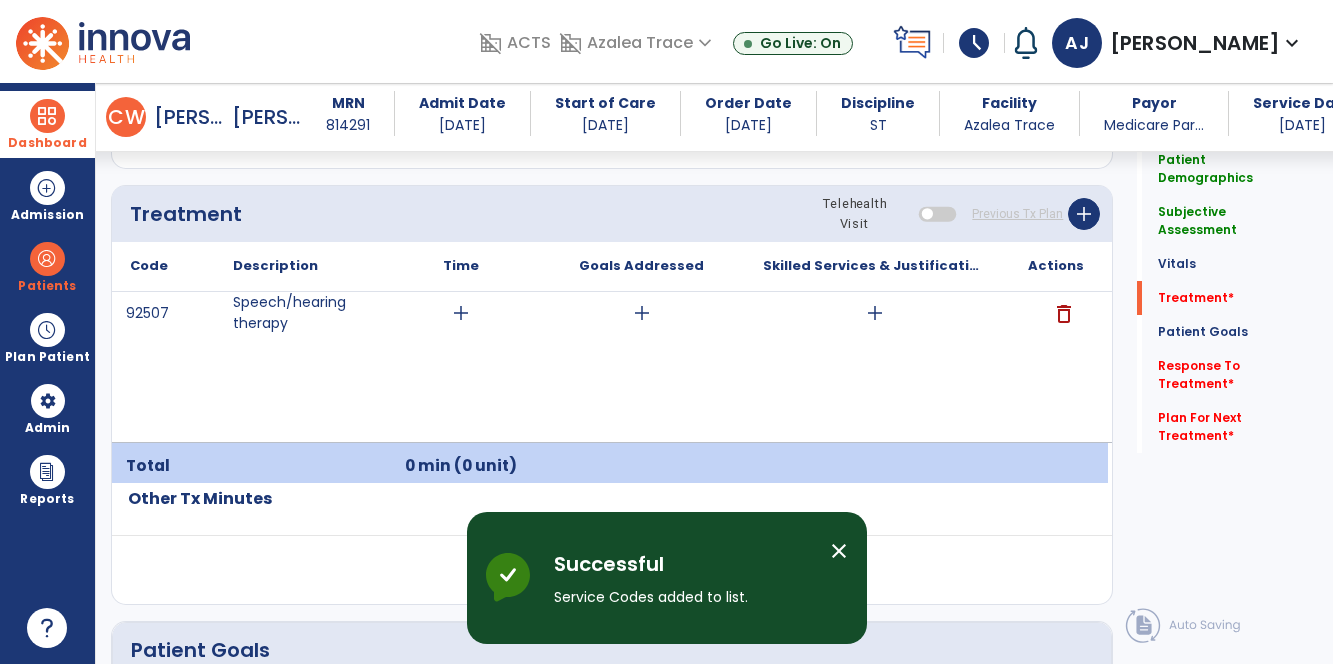 click on "add" at bounding box center (461, 313) 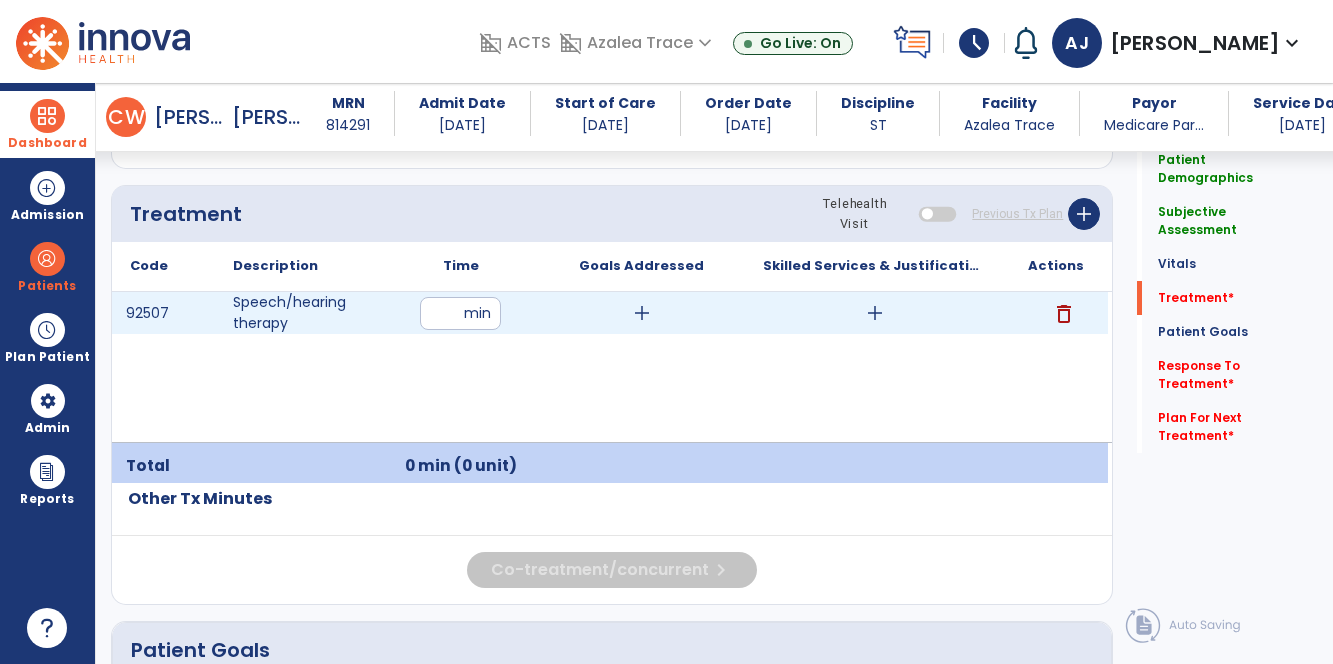 type on "**" 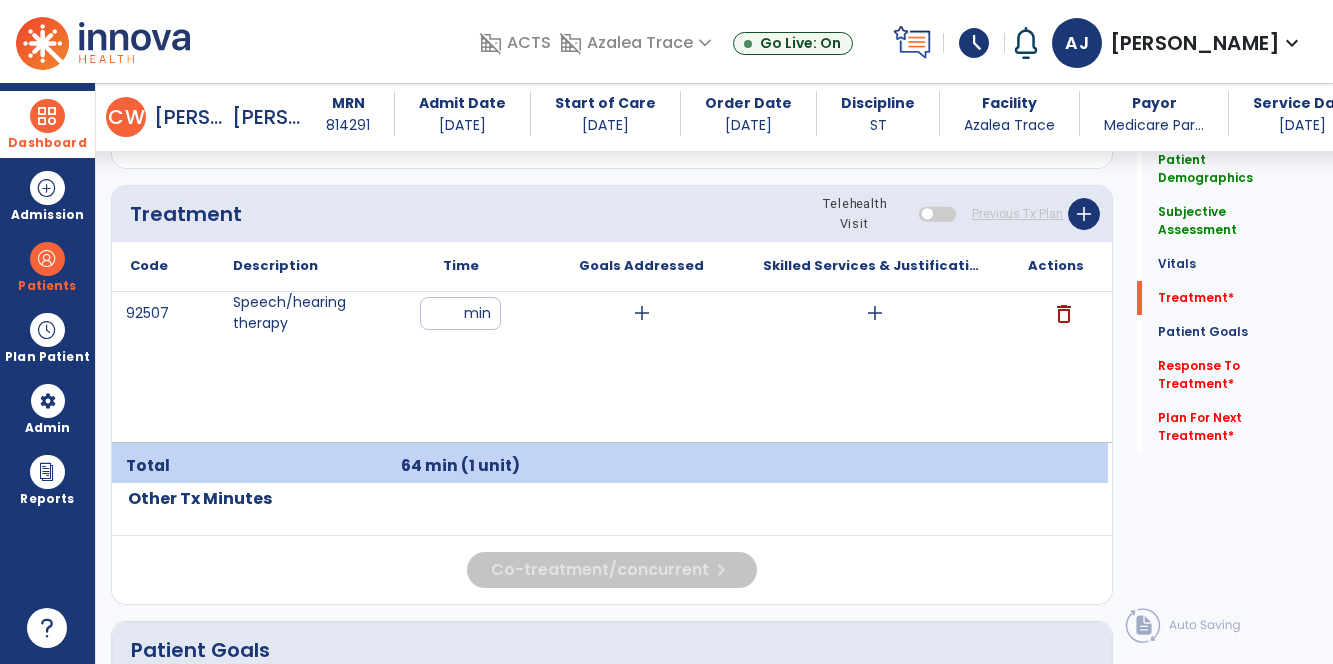 click on "add" at bounding box center (875, 313) 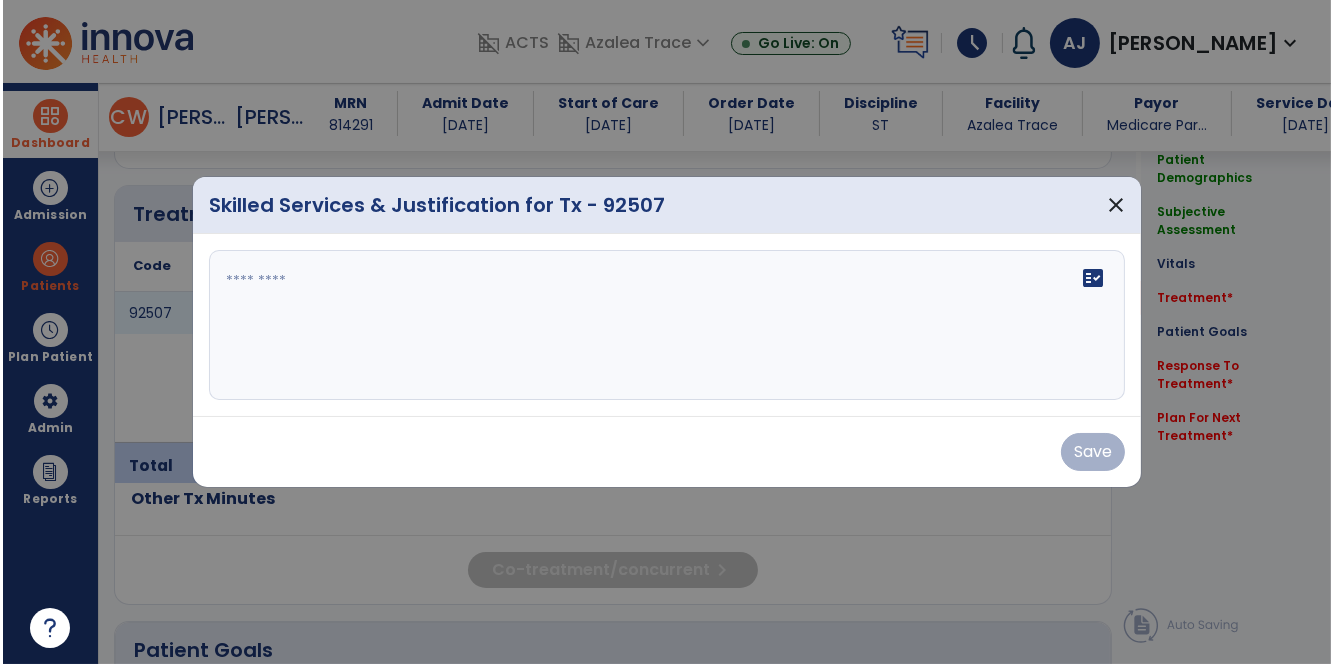 scroll, scrollTop: 1174, scrollLeft: 0, axis: vertical 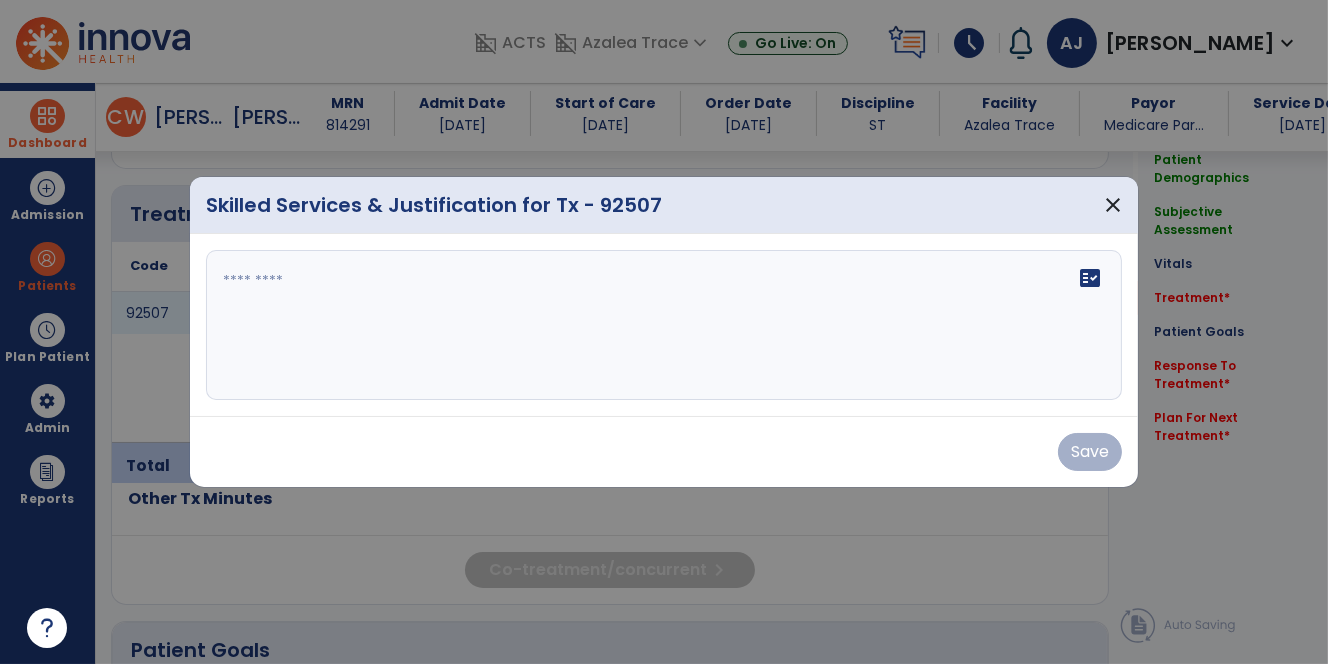 click on "fact_check" at bounding box center [664, 325] 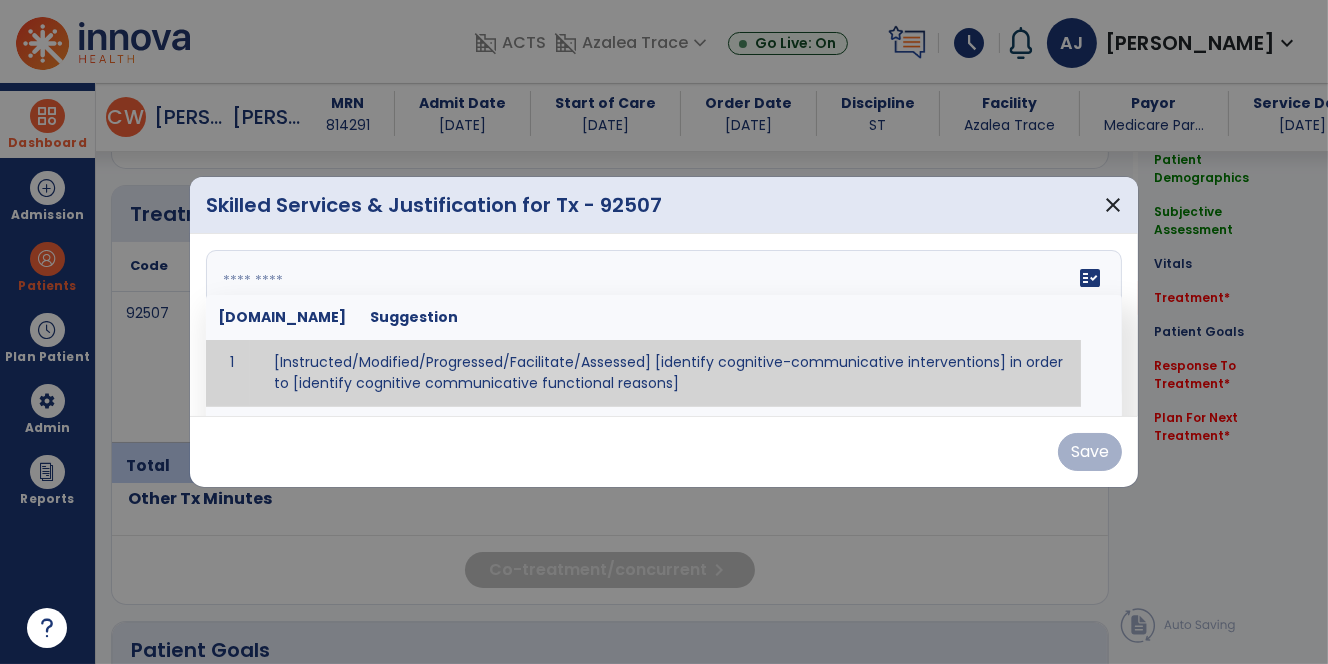 paste on "**********" 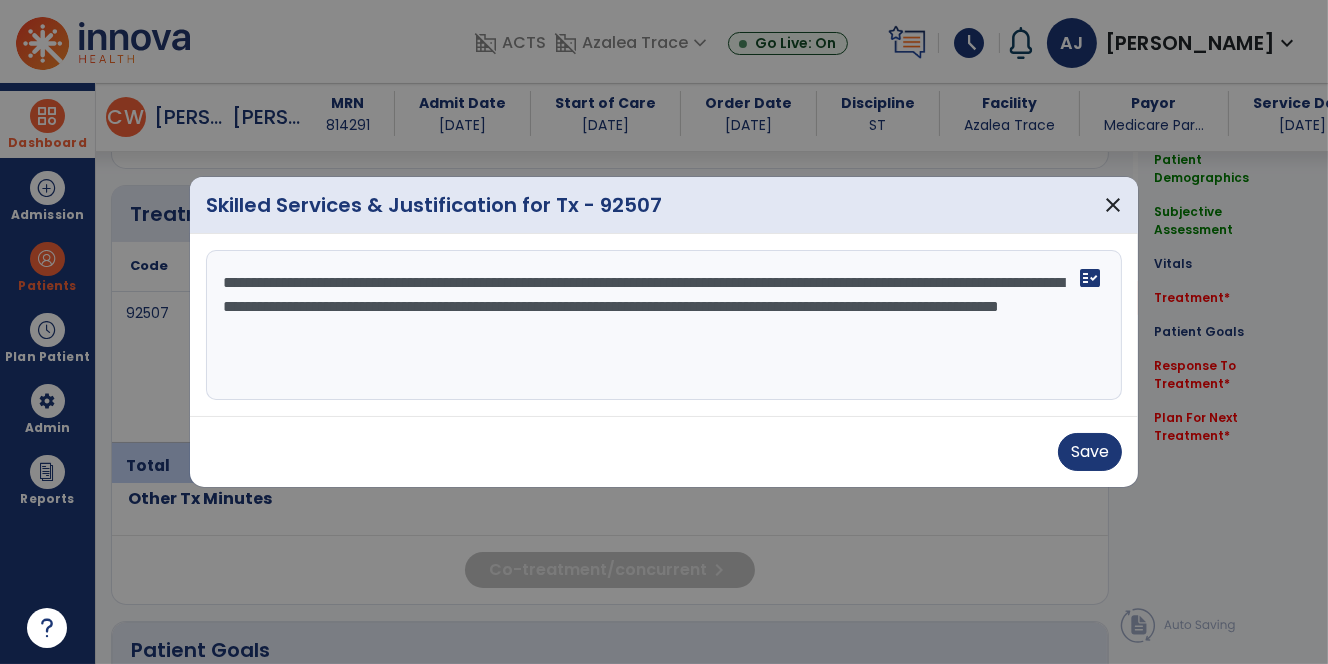 click on "**********" at bounding box center [664, 325] 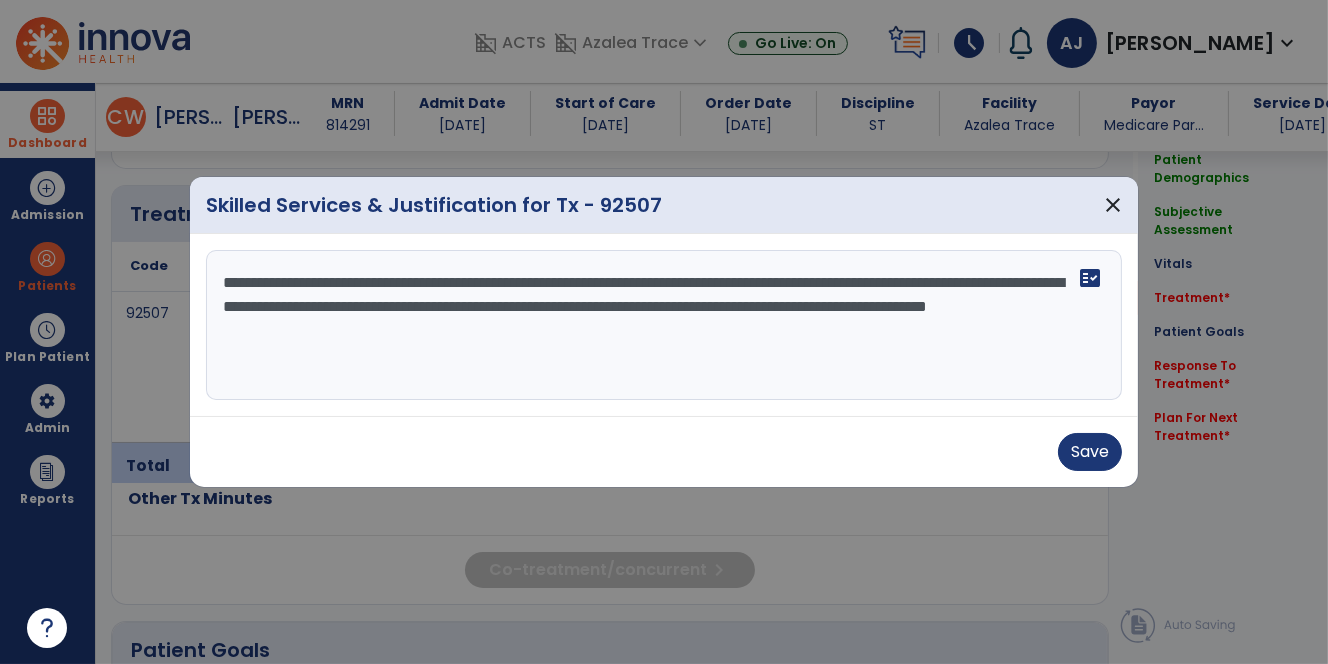 click on "**********" at bounding box center (664, 325) 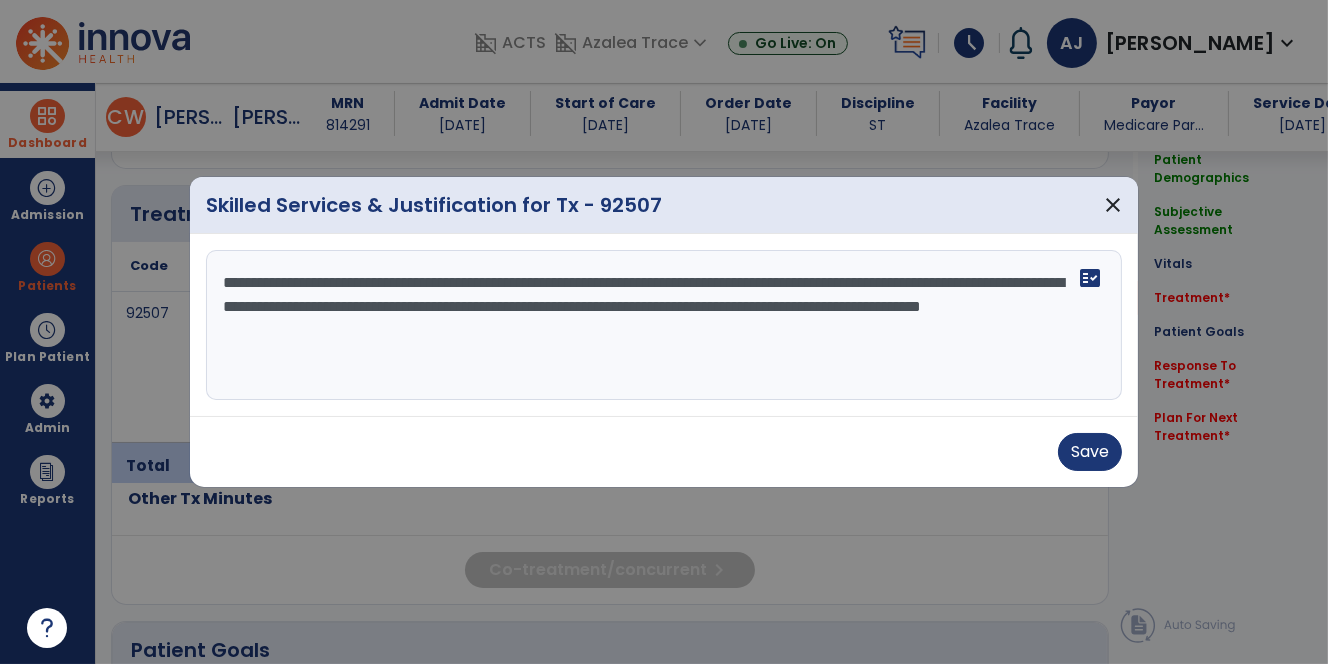 click on "**********" at bounding box center (664, 325) 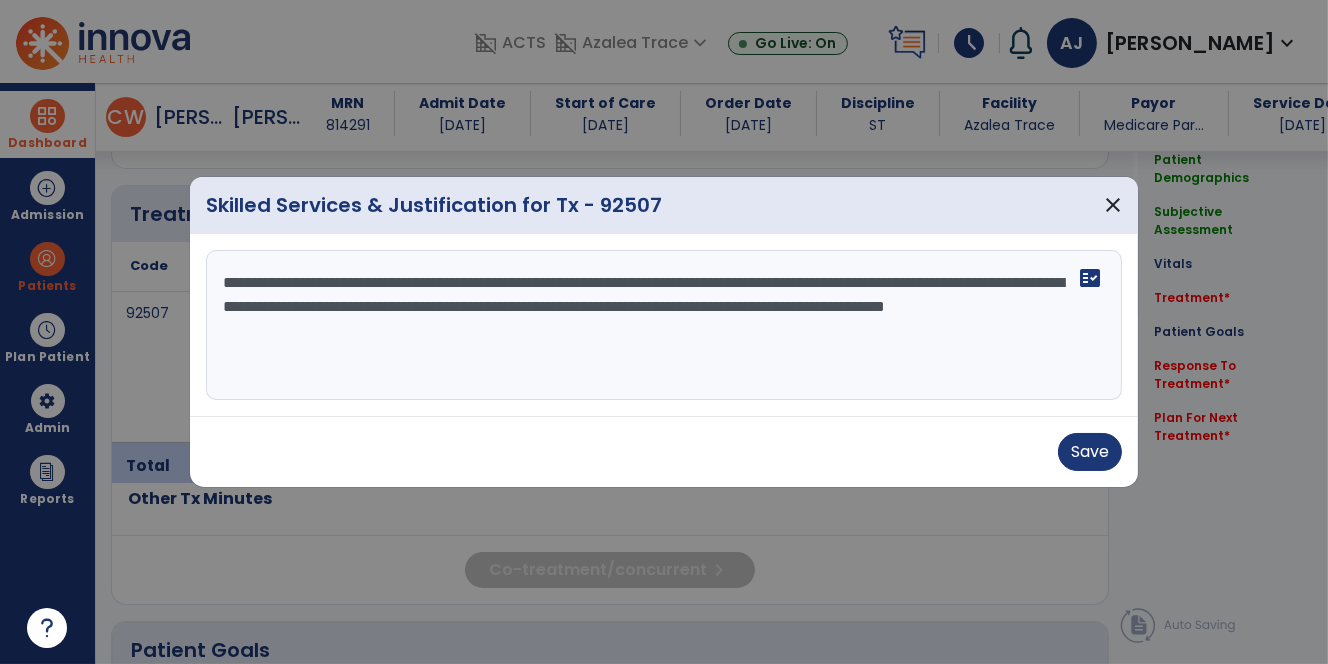 click on "**********" at bounding box center (664, 325) 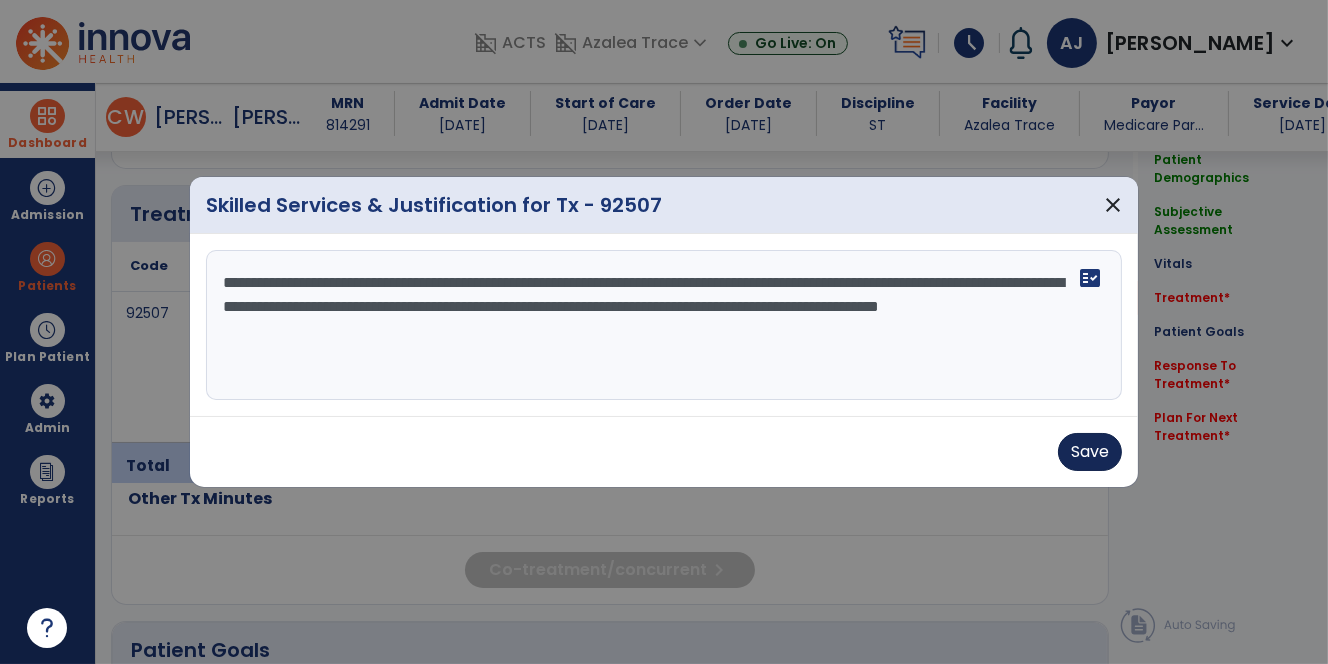type on "**********" 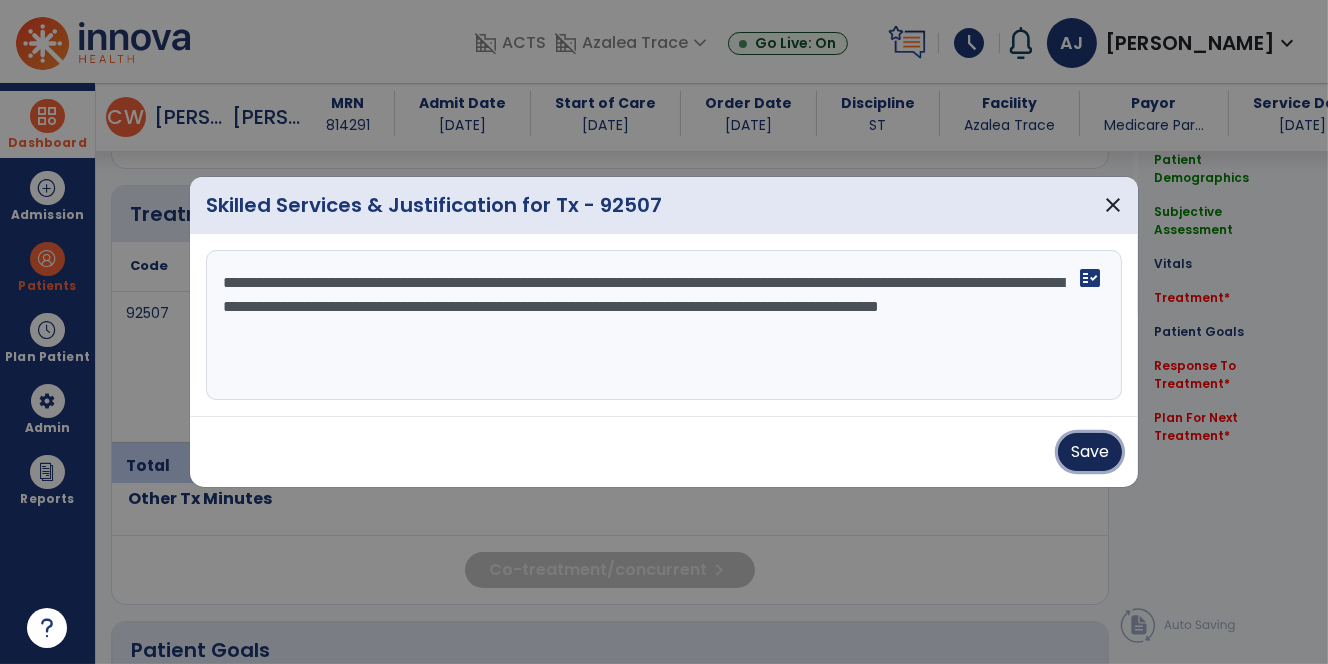 click on "Save" at bounding box center [1090, 452] 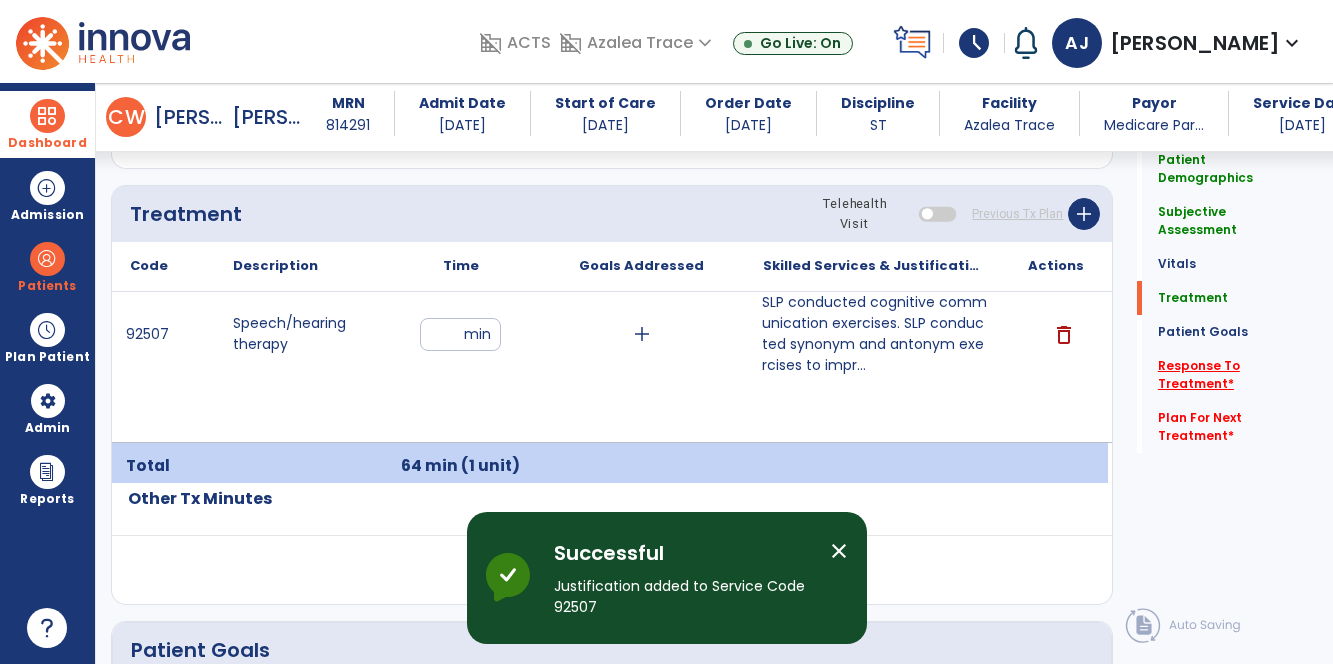 click on "Response To Treatment   *" 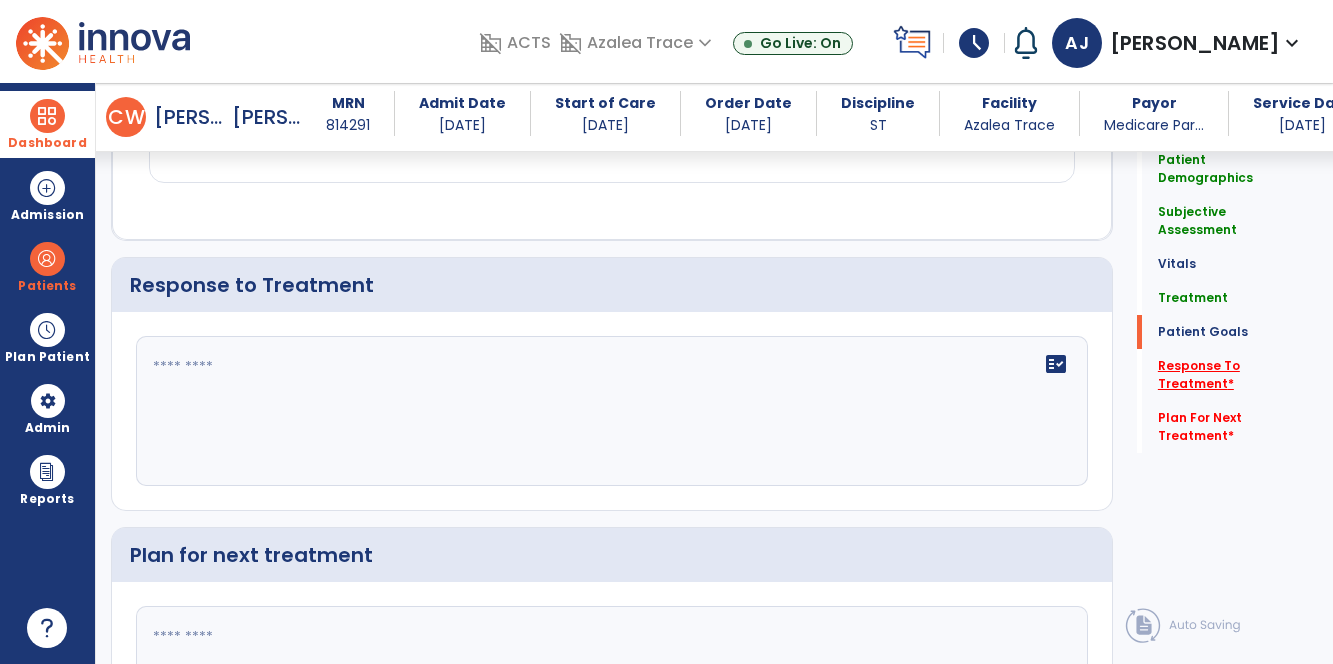 scroll, scrollTop: 2525, scrollLeft: 0, axis: vertical 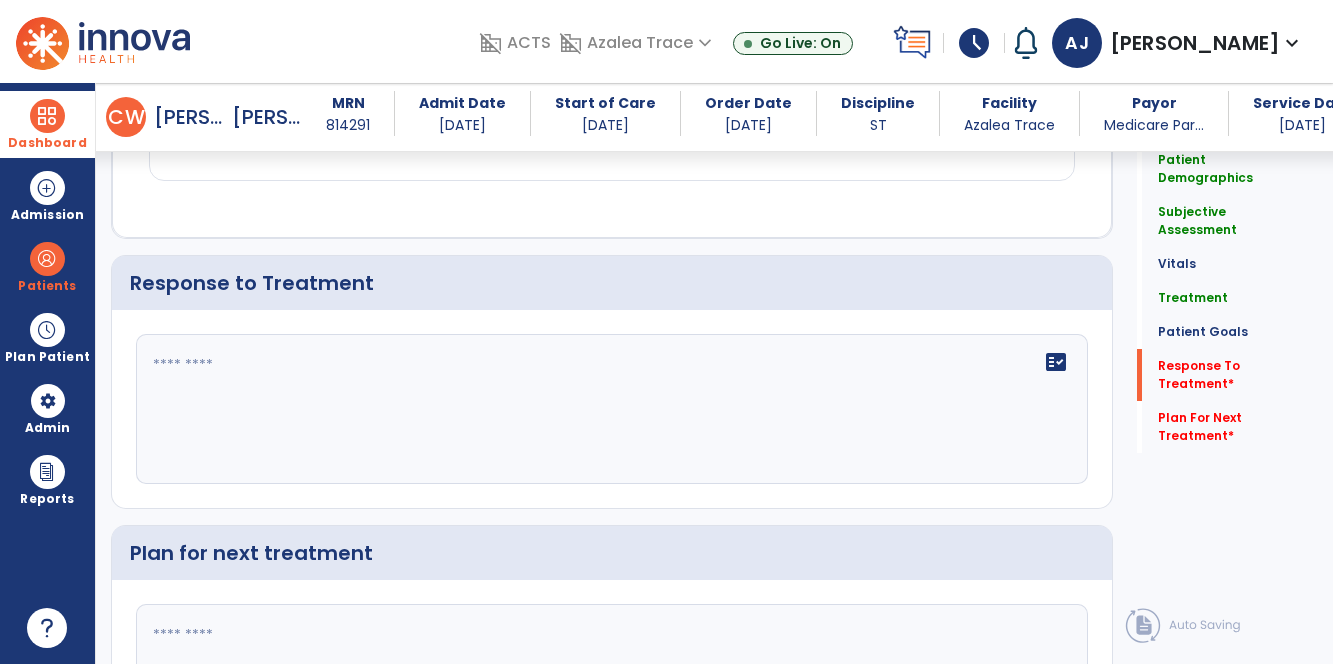 click 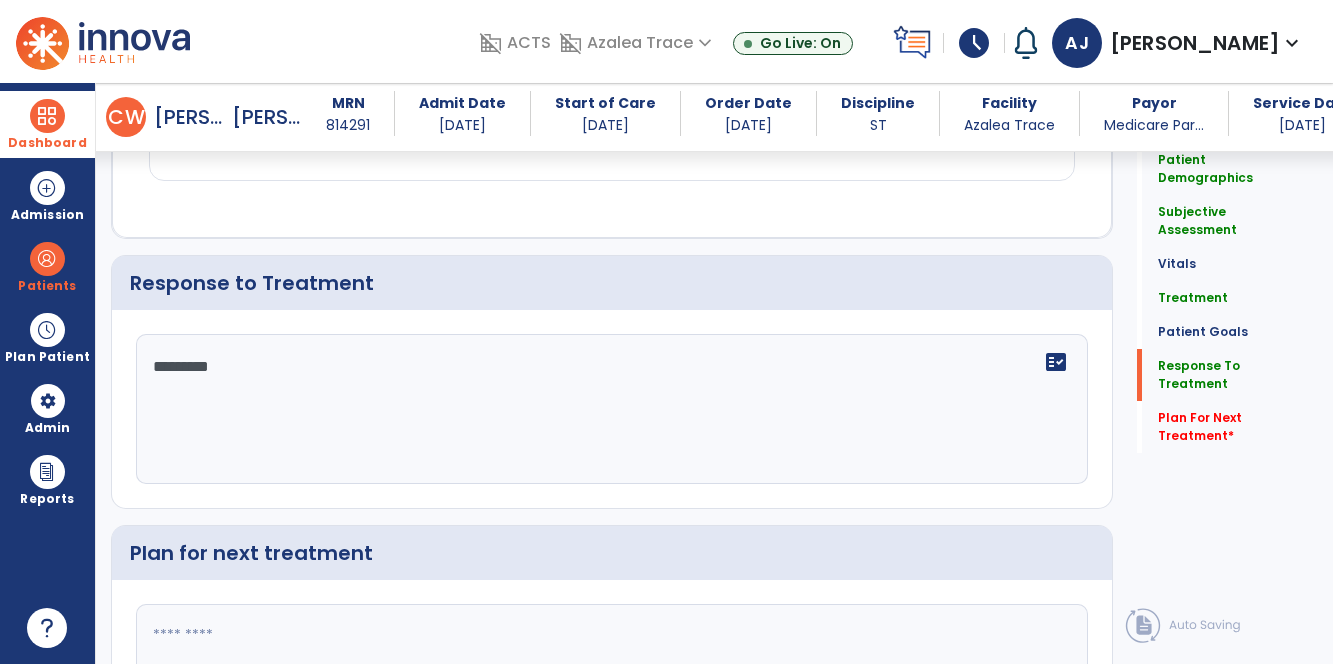 type on "********" 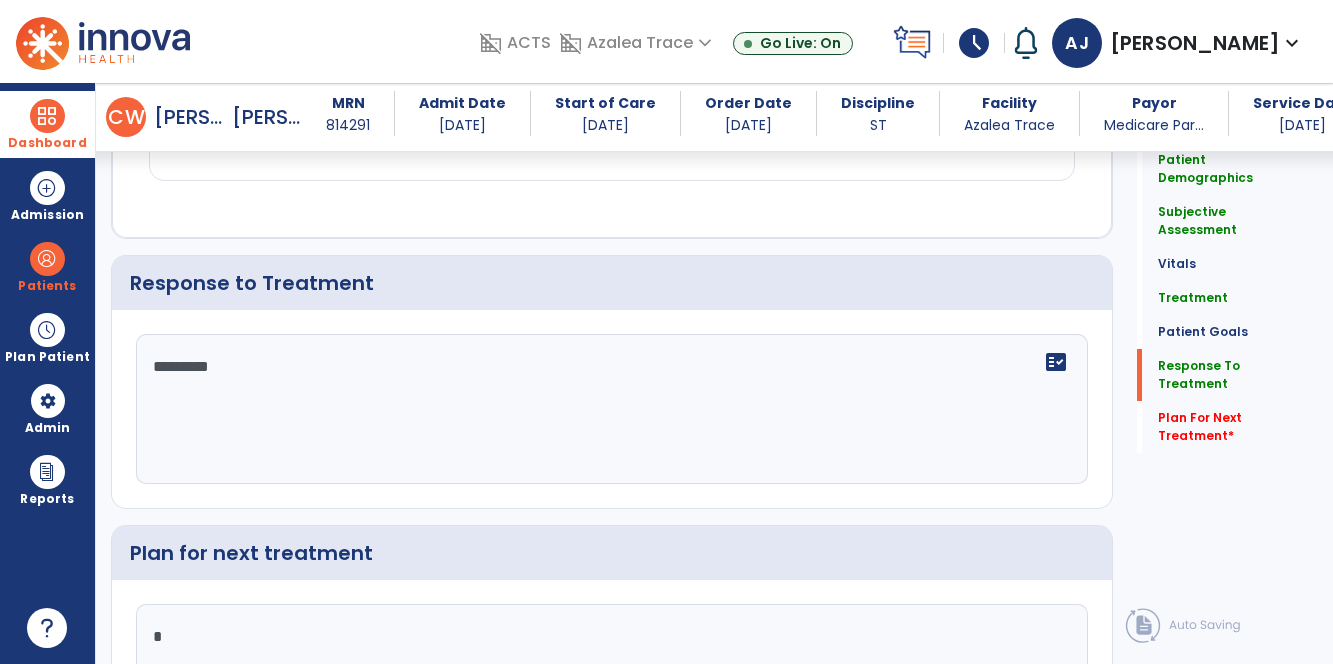 type on "**" 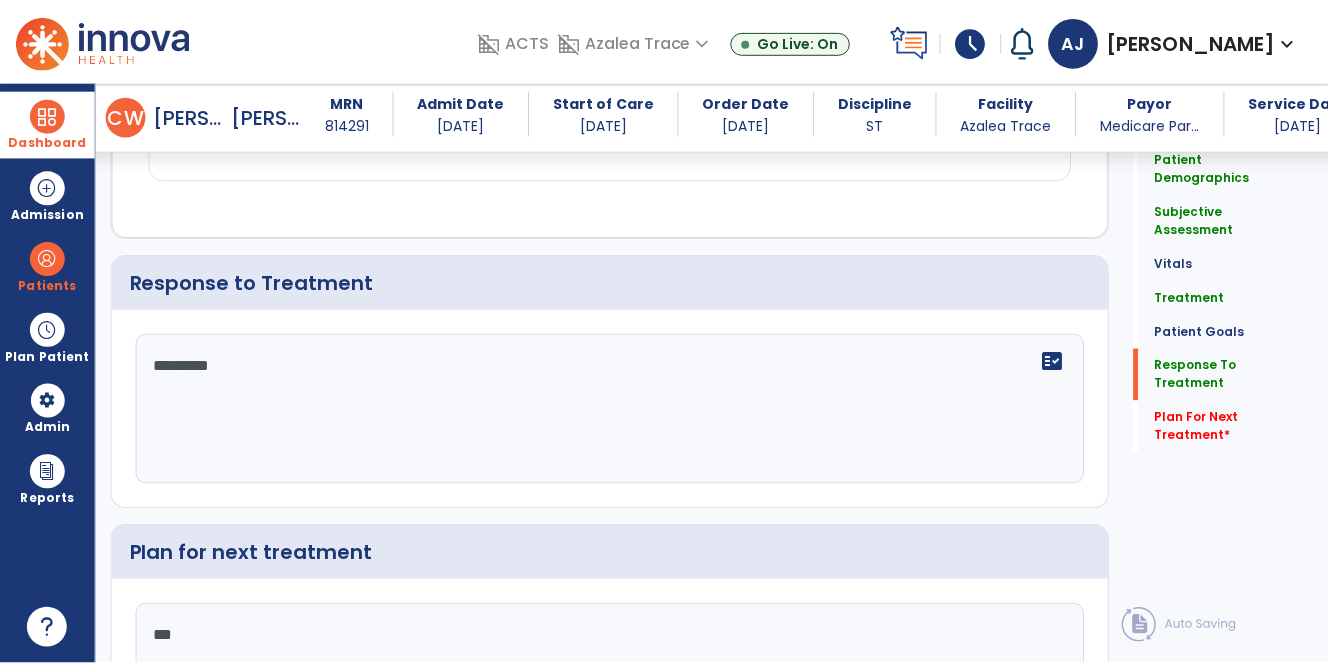 scroll, scrollTop: 2694, scrollLeft: 0, axis: vertical 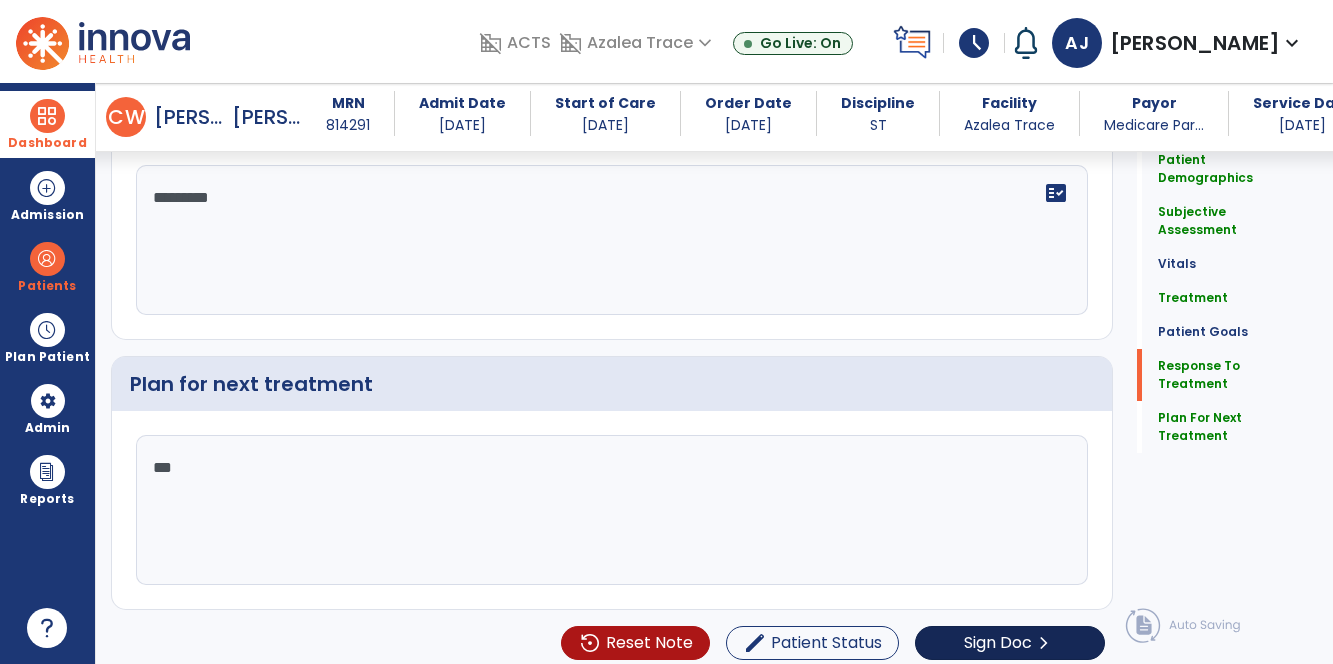 type on "**" 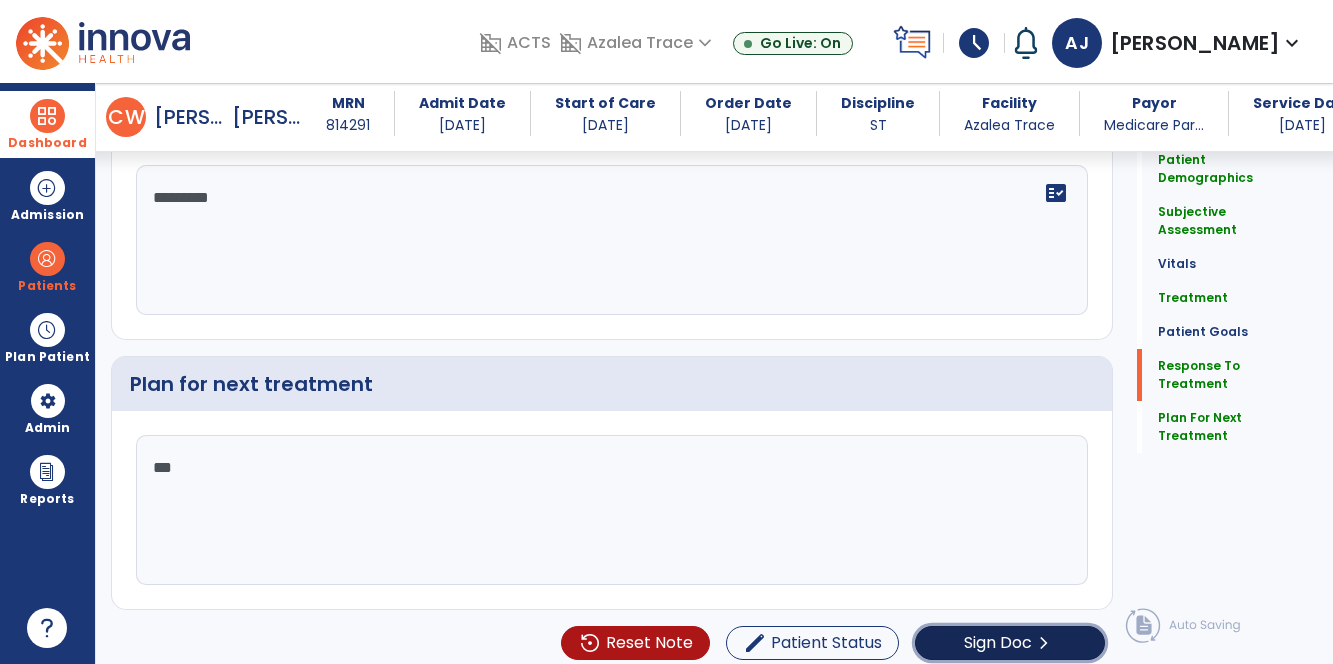 click on "Sign Doc" 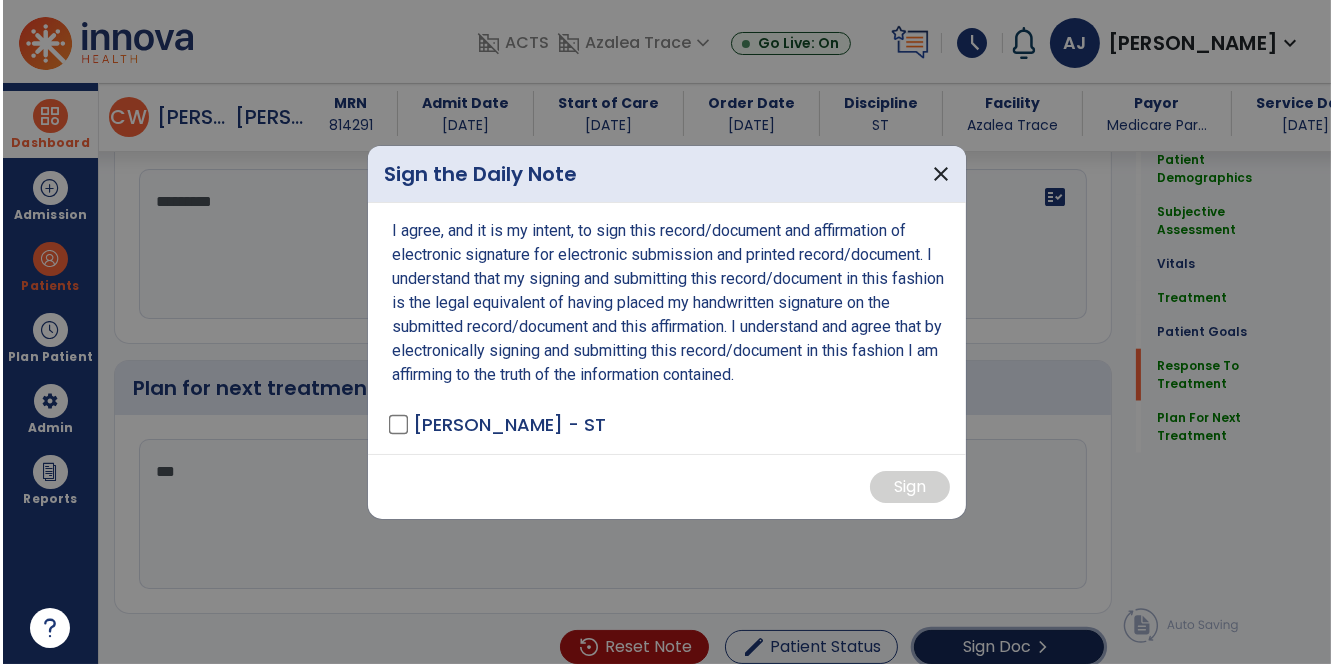 scroll, scrollTop: 2694, scrollLeft: 0, axis: vertical 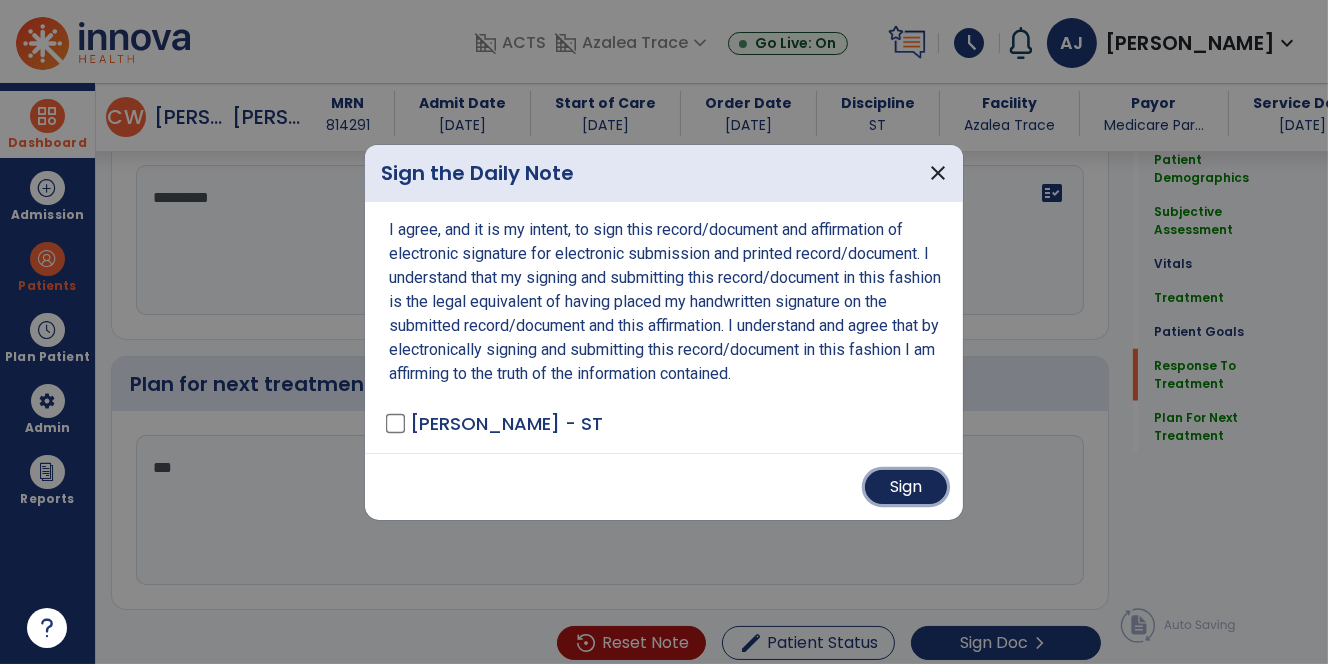 click on "Sign" at bounding box center (906, 487) 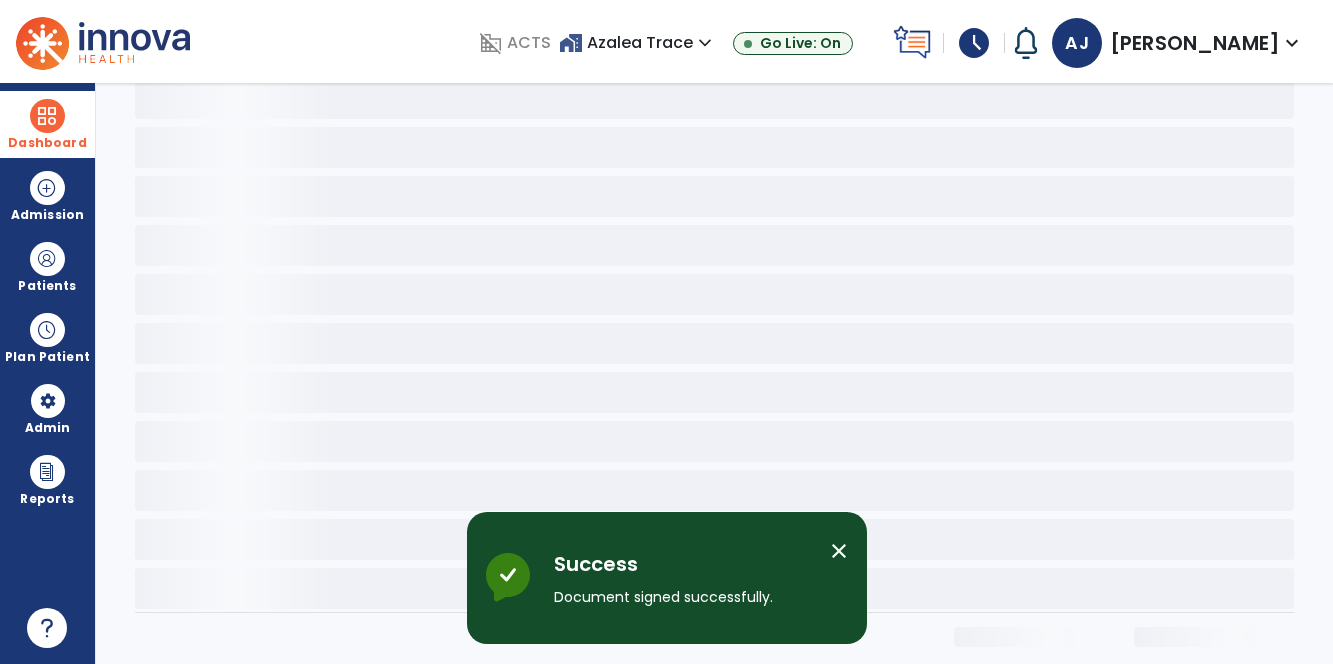 scroll, scrollTop: 0, scrollLeft: 0, axis: both 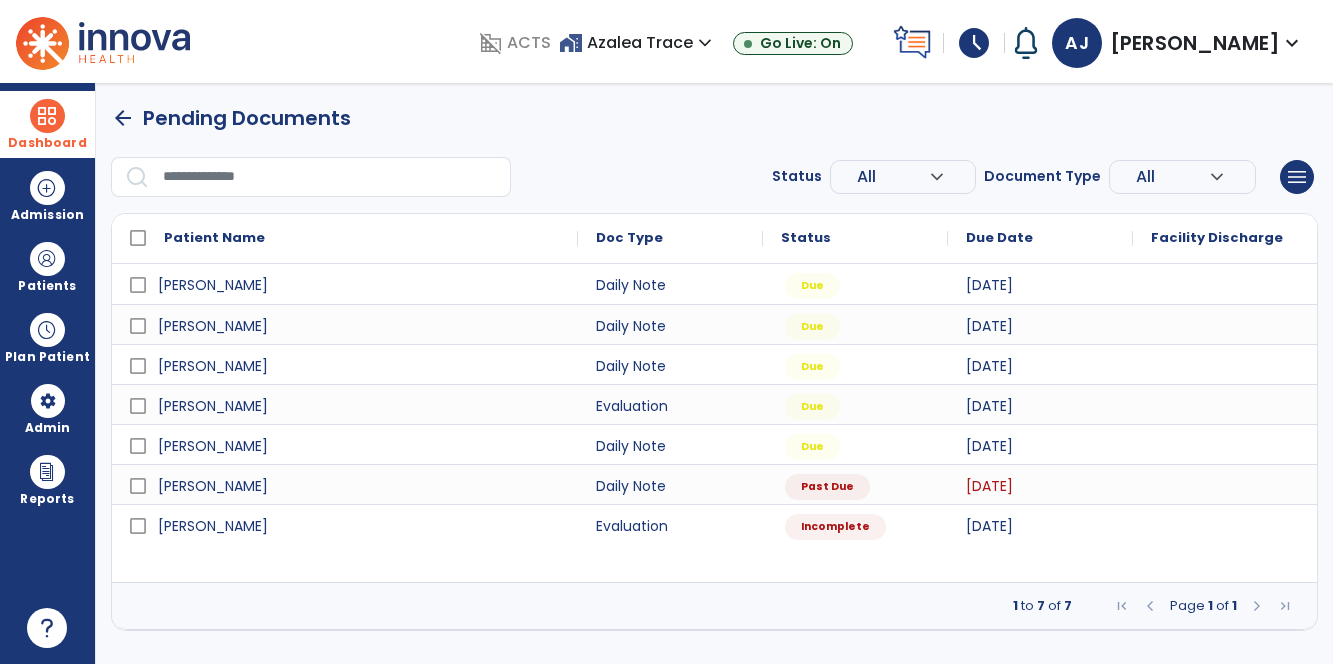click at bounding box center (1225, 364) 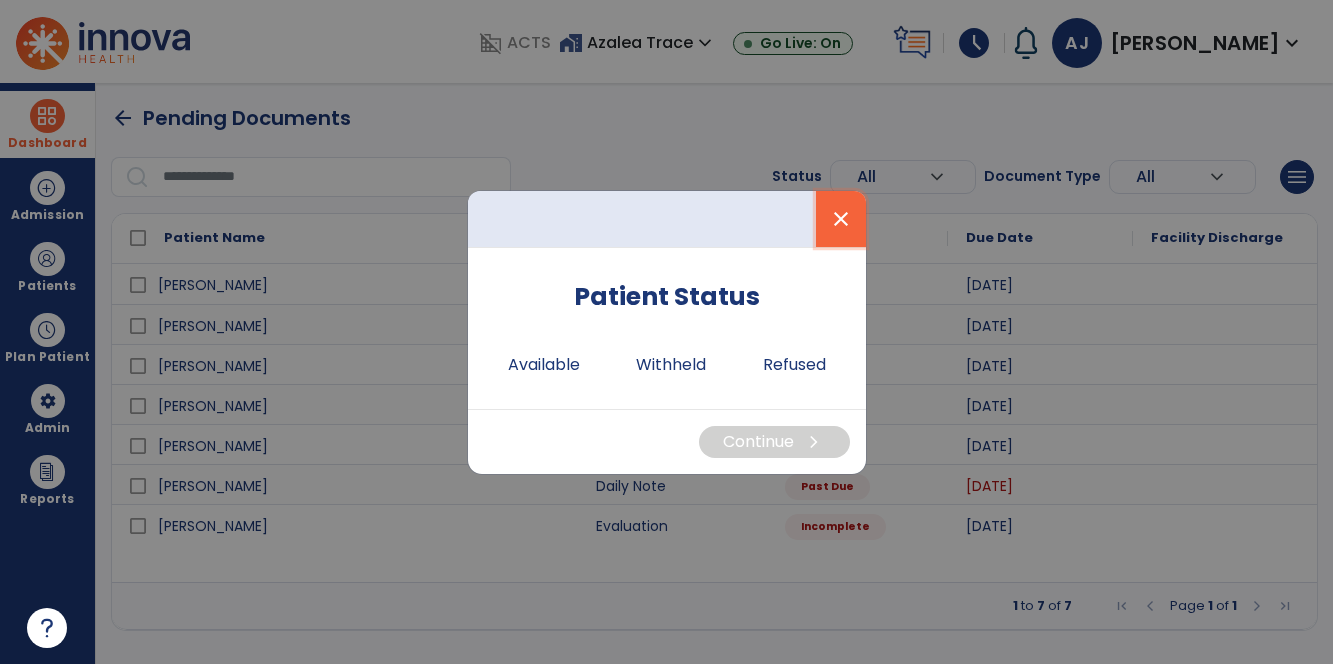 click on "close" at bounding box center (841, 219) 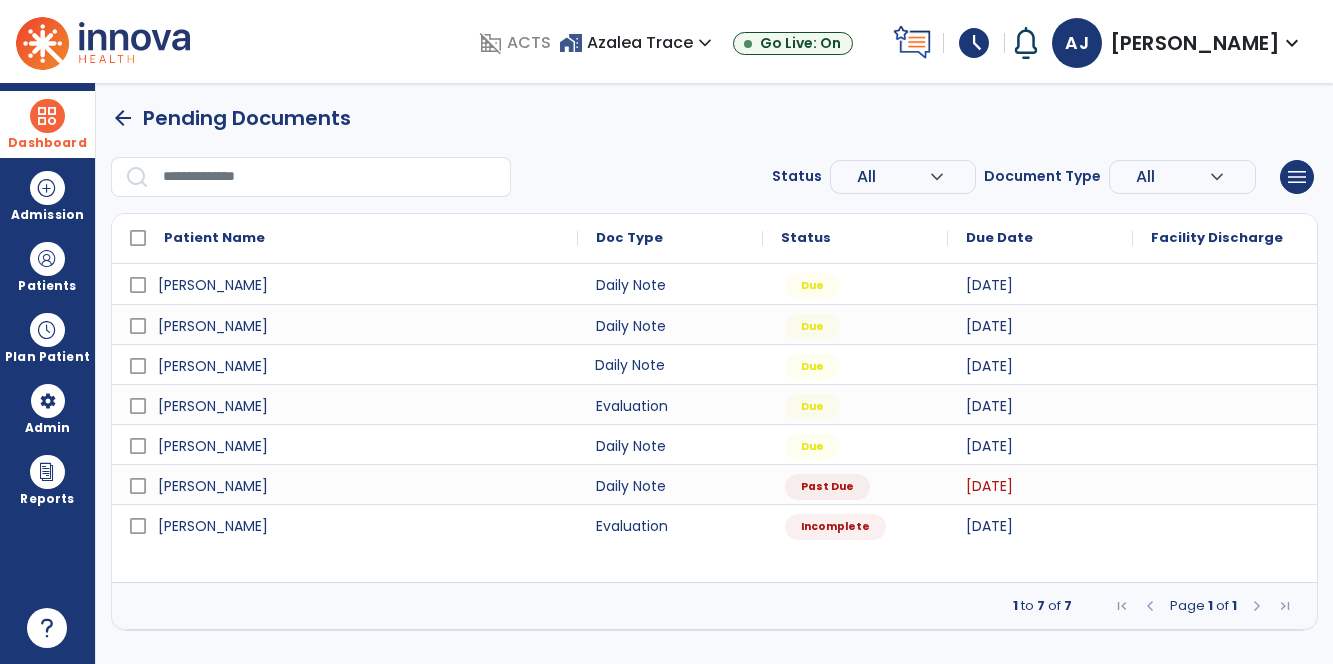 click on "Daily Note" at bounding box center (670, 364) 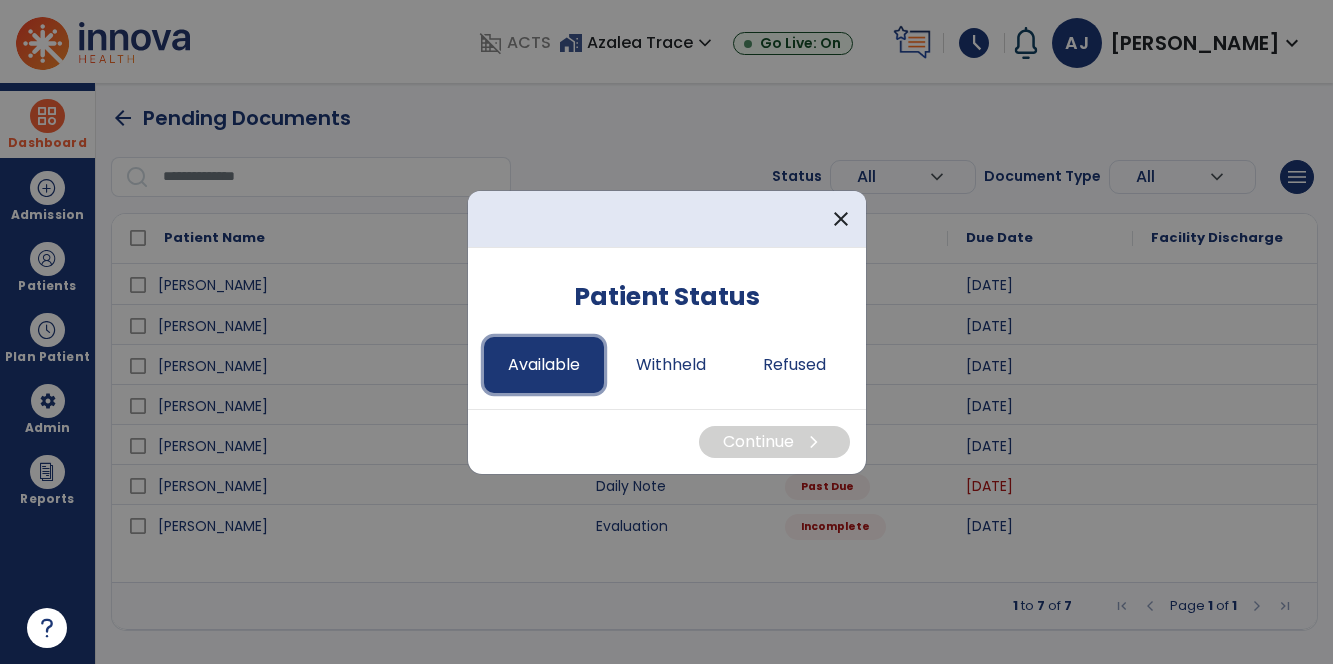 click on "Available" at bounding box center (544, 365) 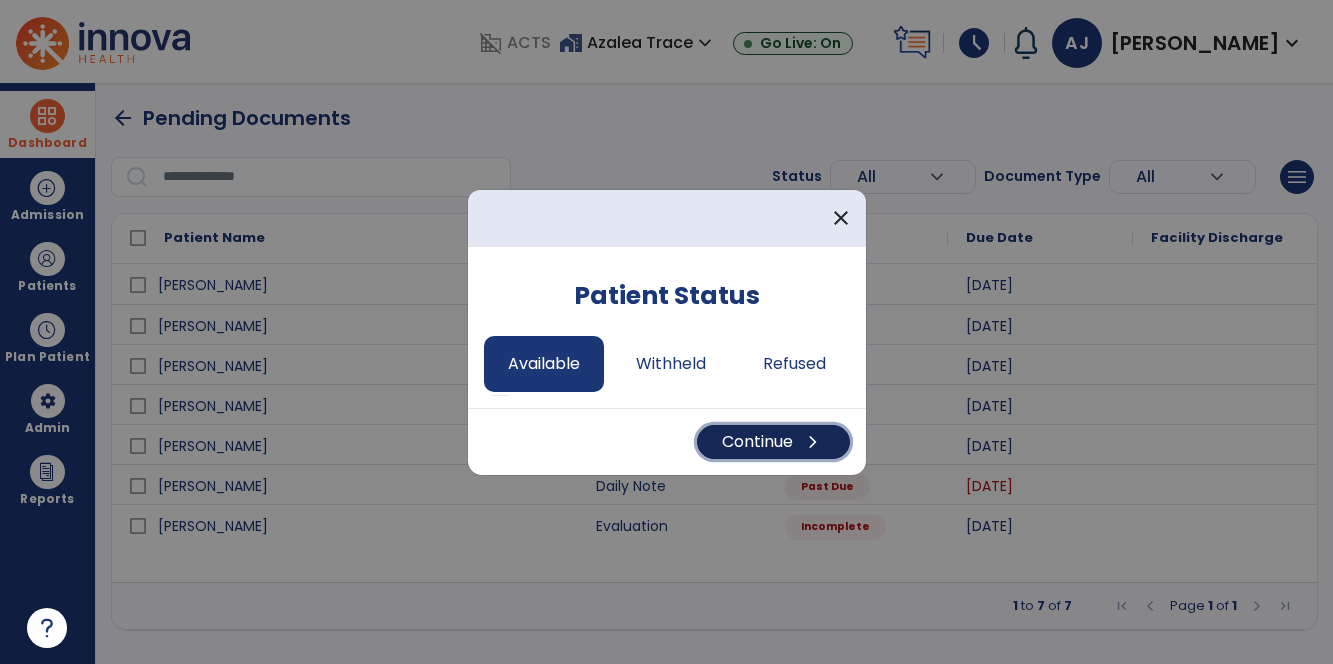 click on "chevron_right" at bounding box center (813, 442) 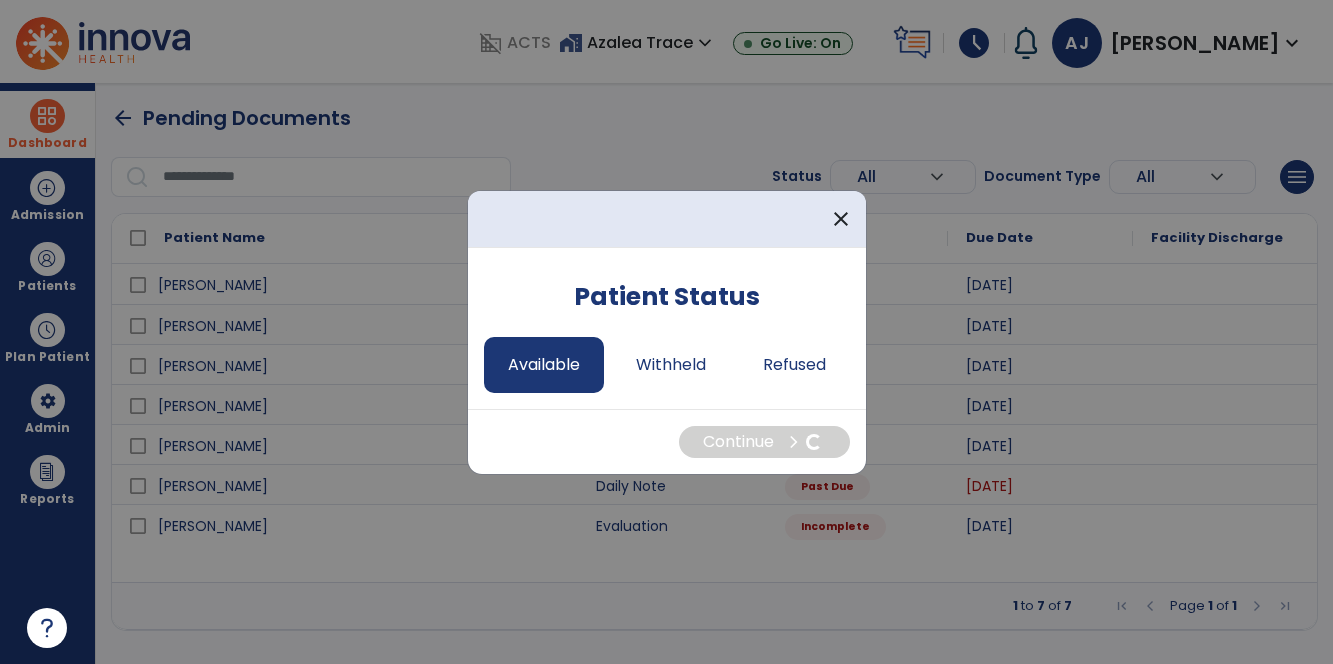 select on "*" 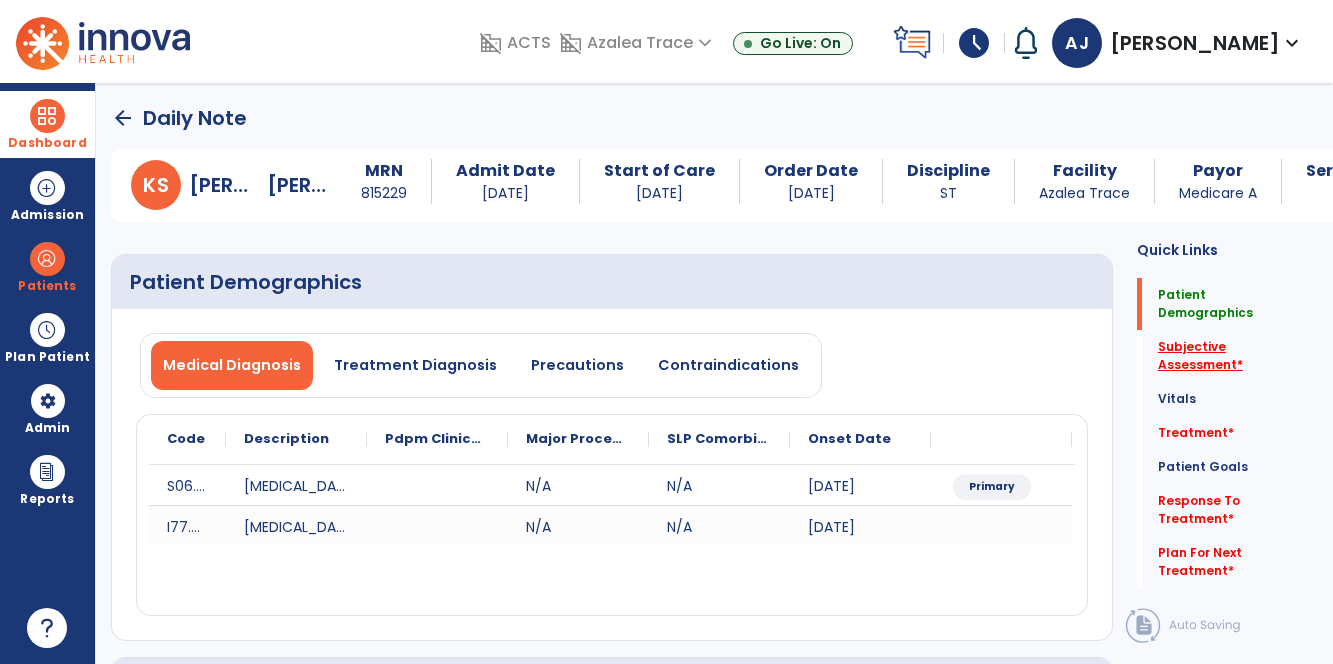 click on "Subjective Assessment   *" 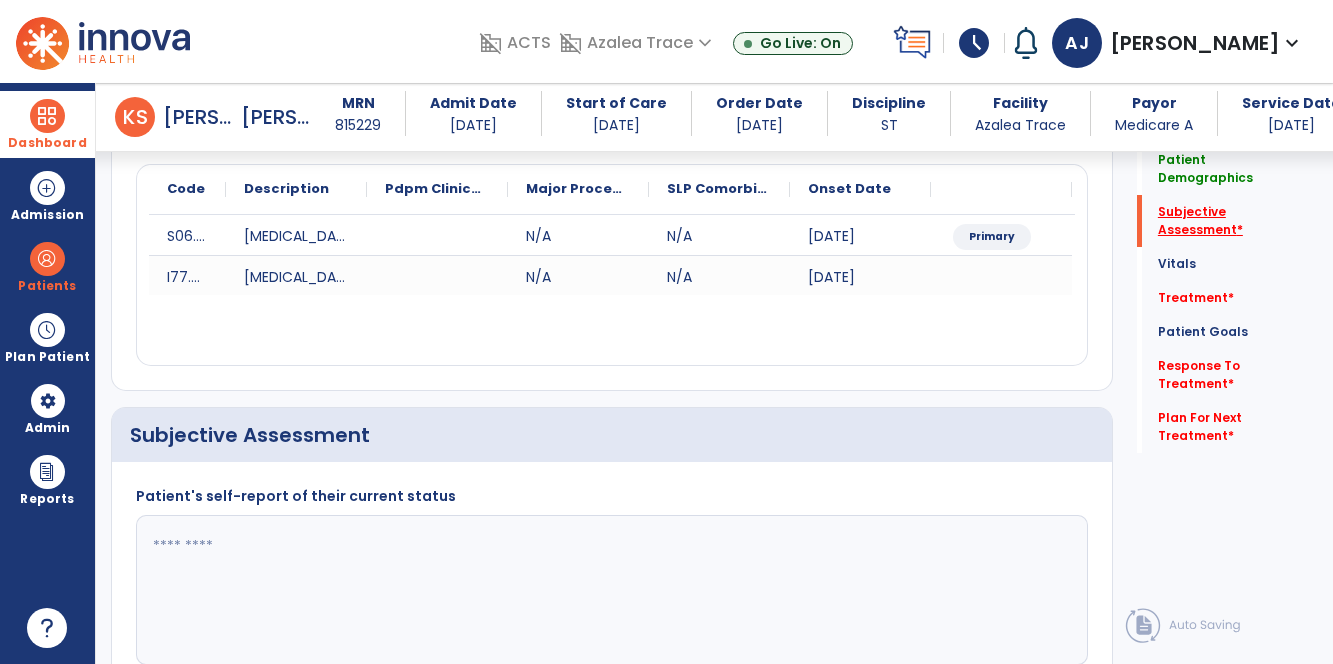 scroll, scrollTop: 422, scrollLeft: 0, axis: vertical 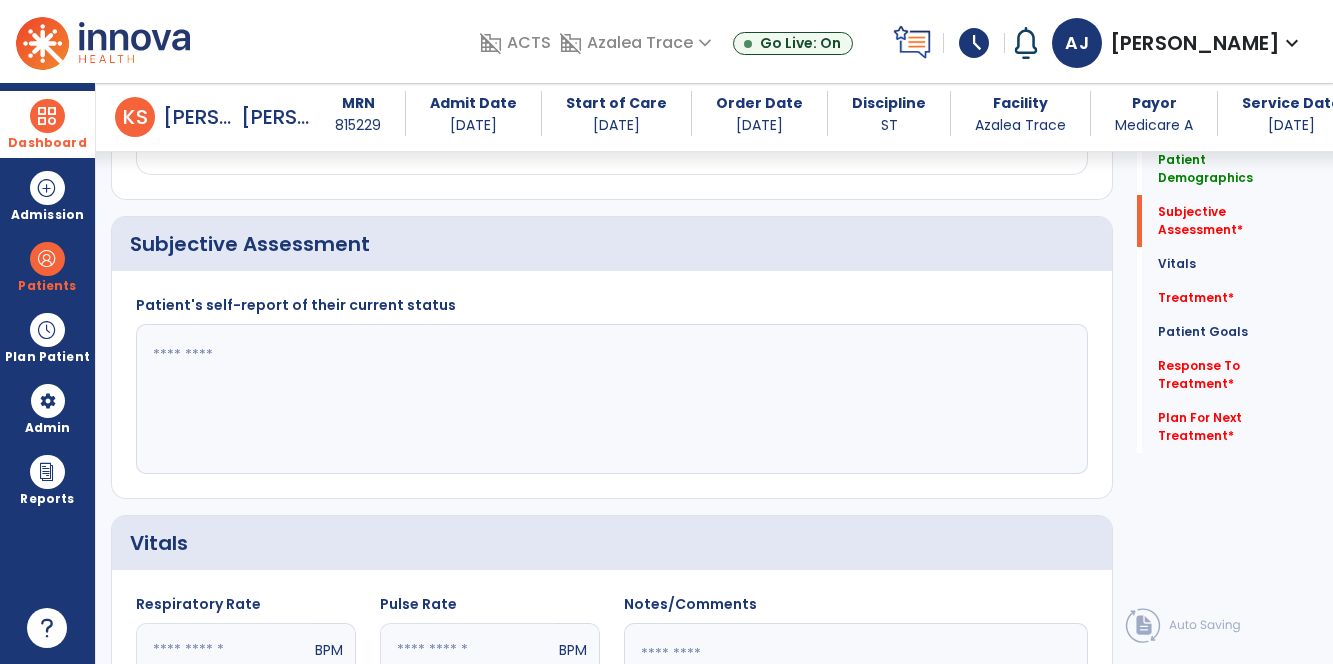 click 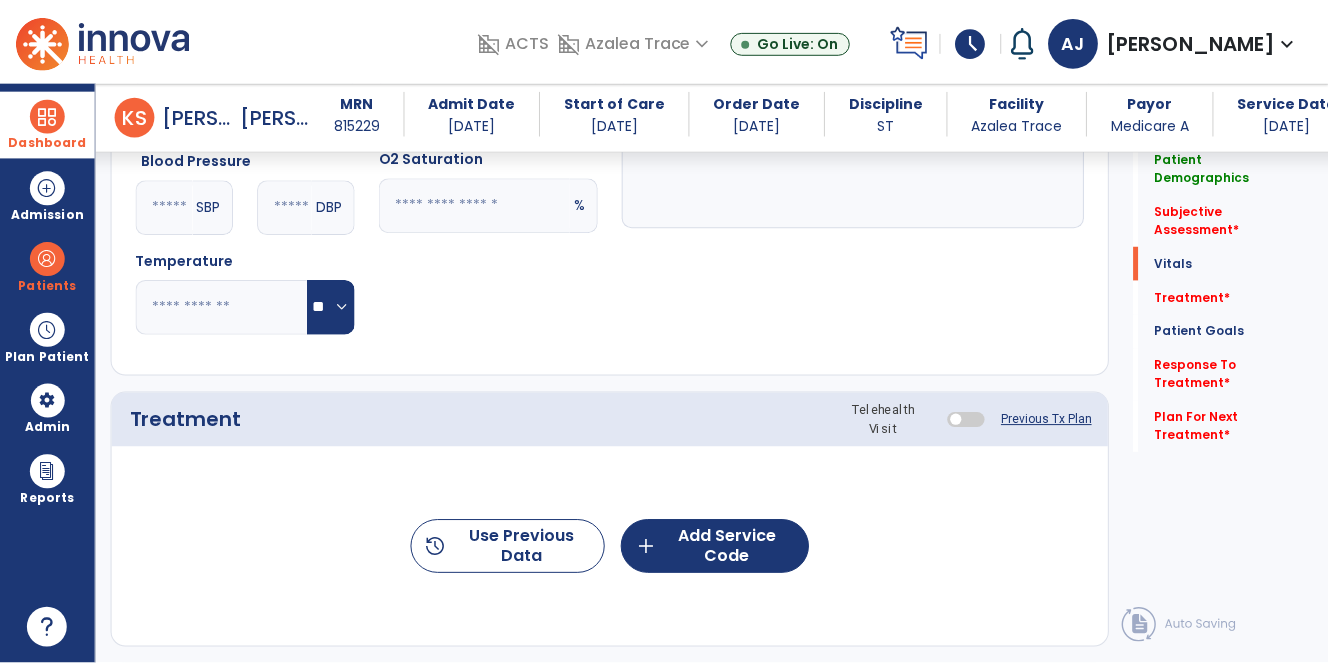 scroll, scrollTop: 964, scrollLeft: 0, axis: vertical 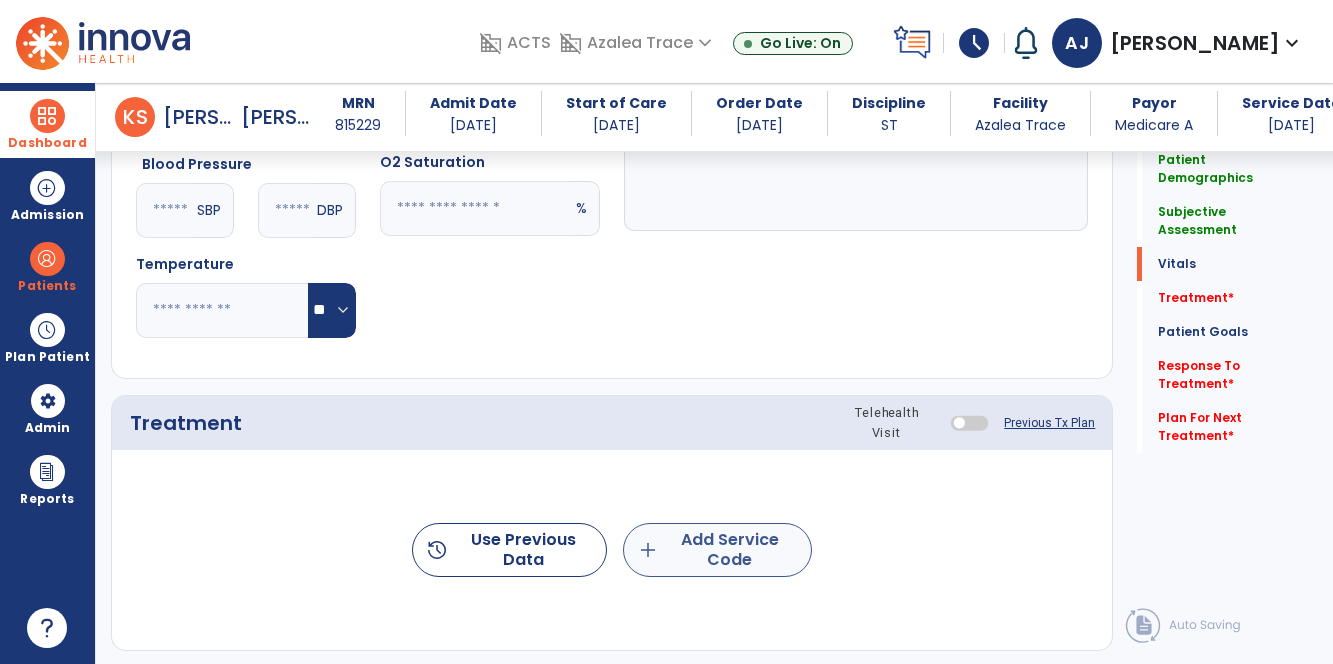 type on "****" 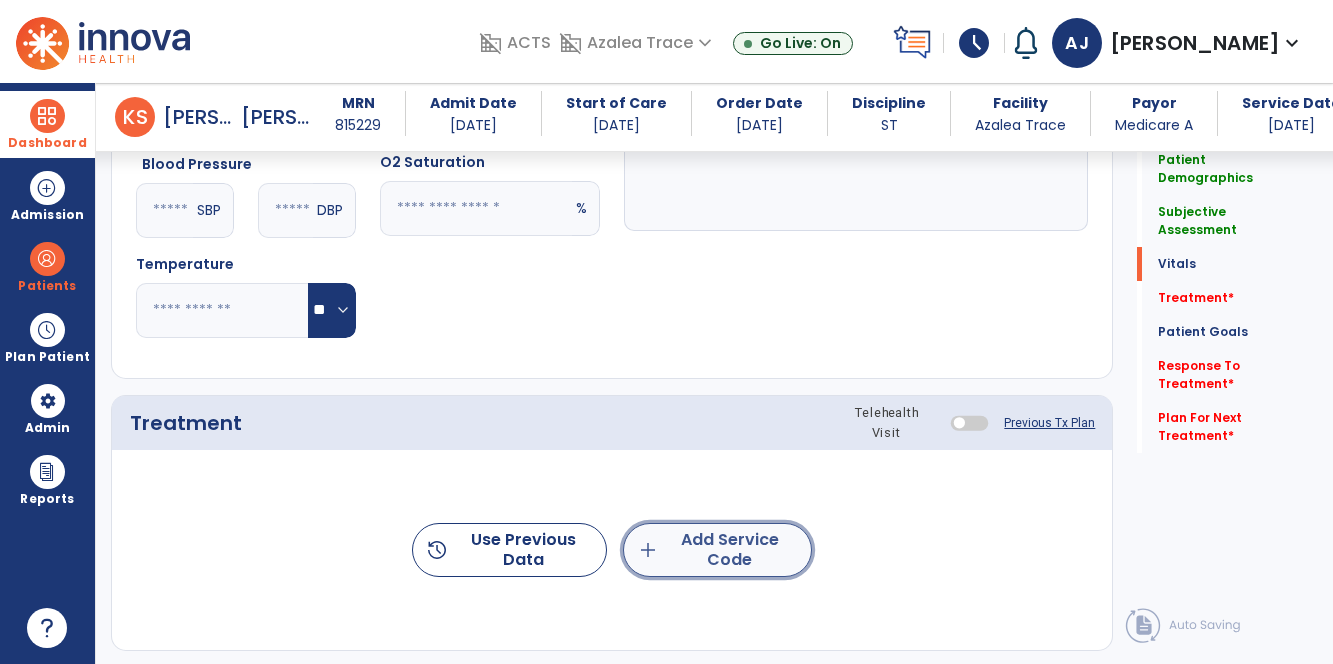 click on "add  Add Service Code" 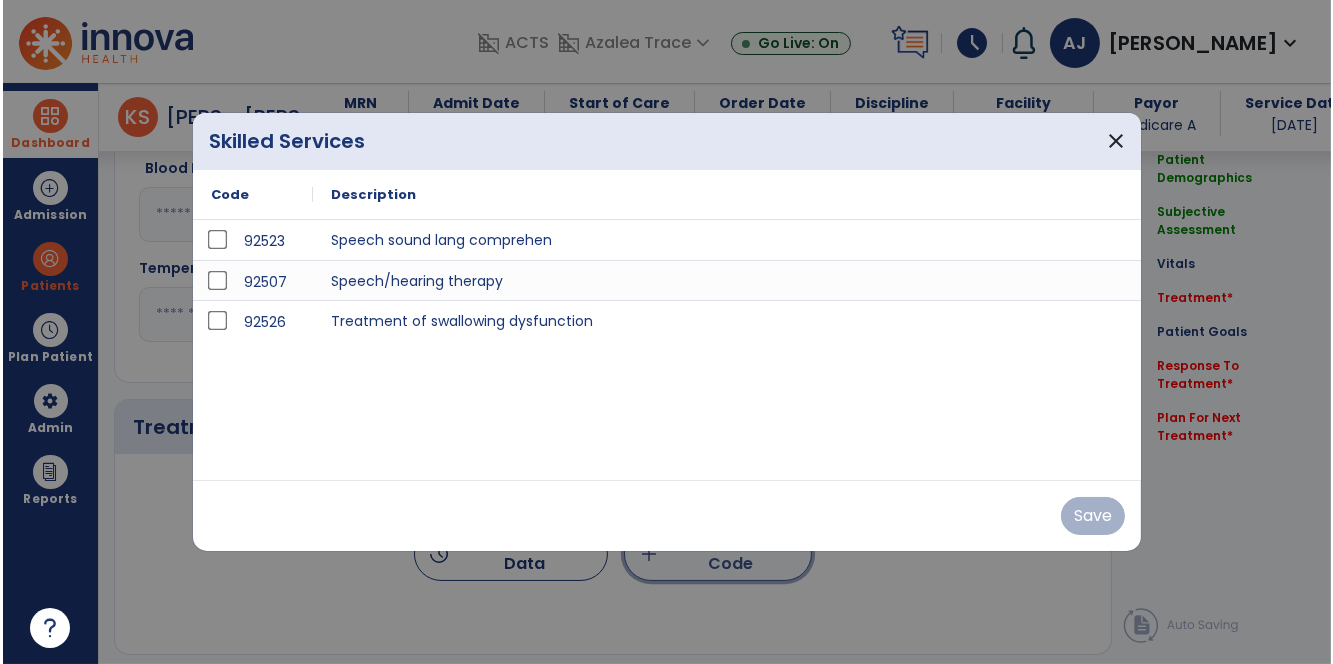 scroll, scrollTop: 964, scrollLeft: 0, axis: vertical 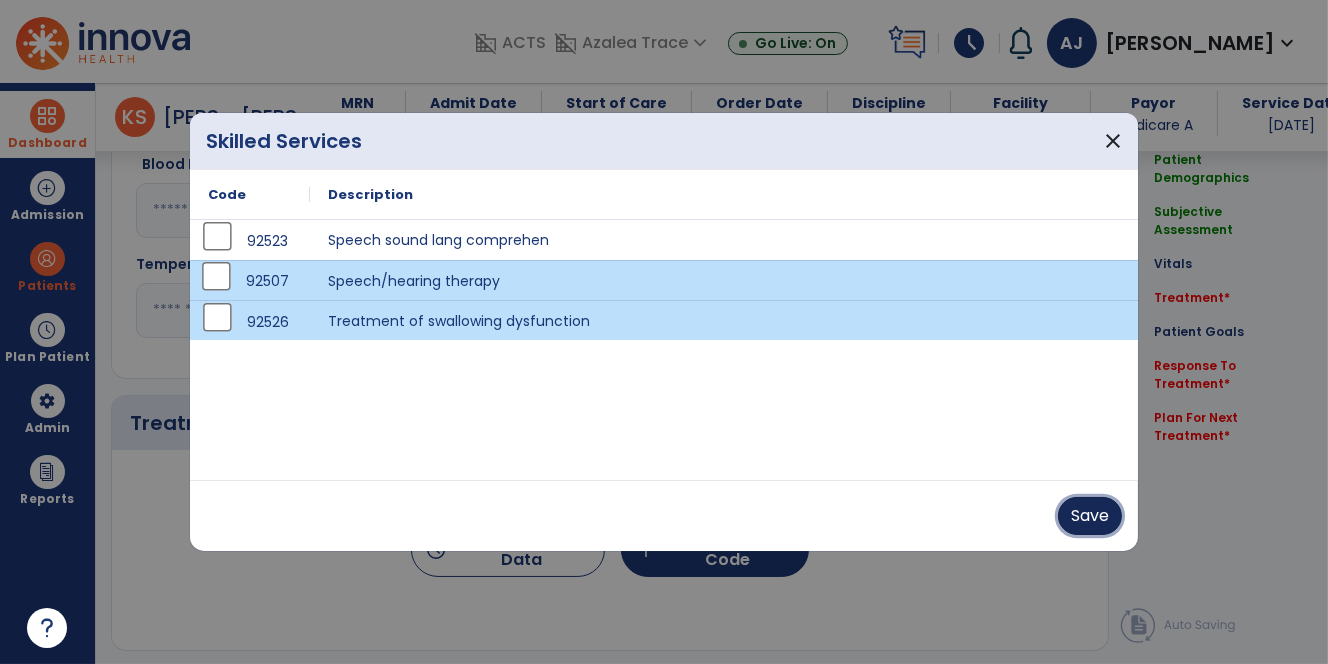 click on "Save" at bounding box center (1090, 516) 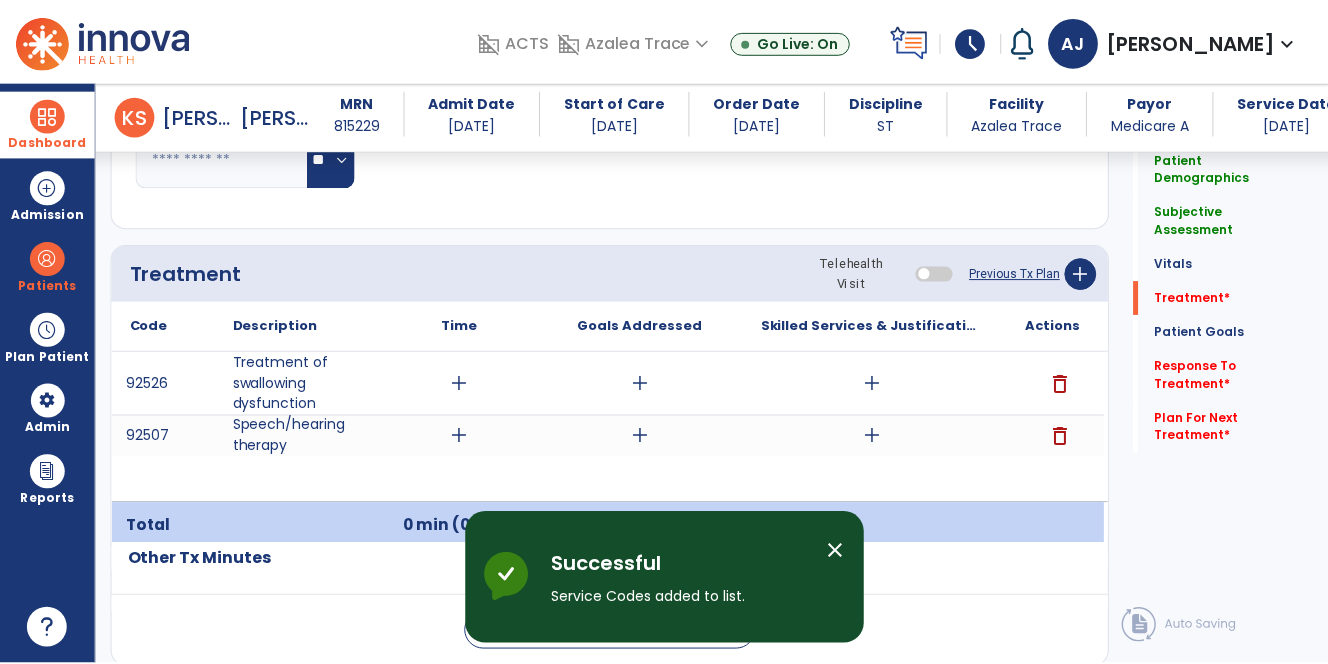 scroll, scrollTop: 1156, scrollLeft: 0, axis: vertical 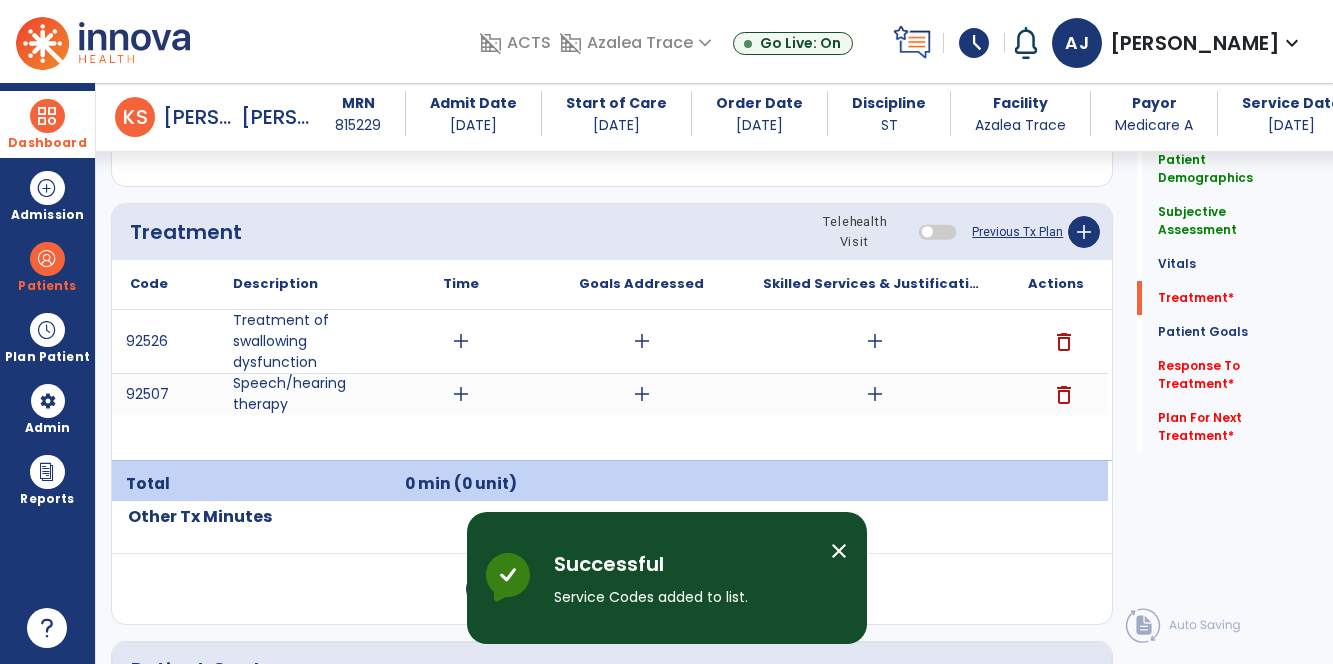 click on "add" at bounding box center [461, 341] 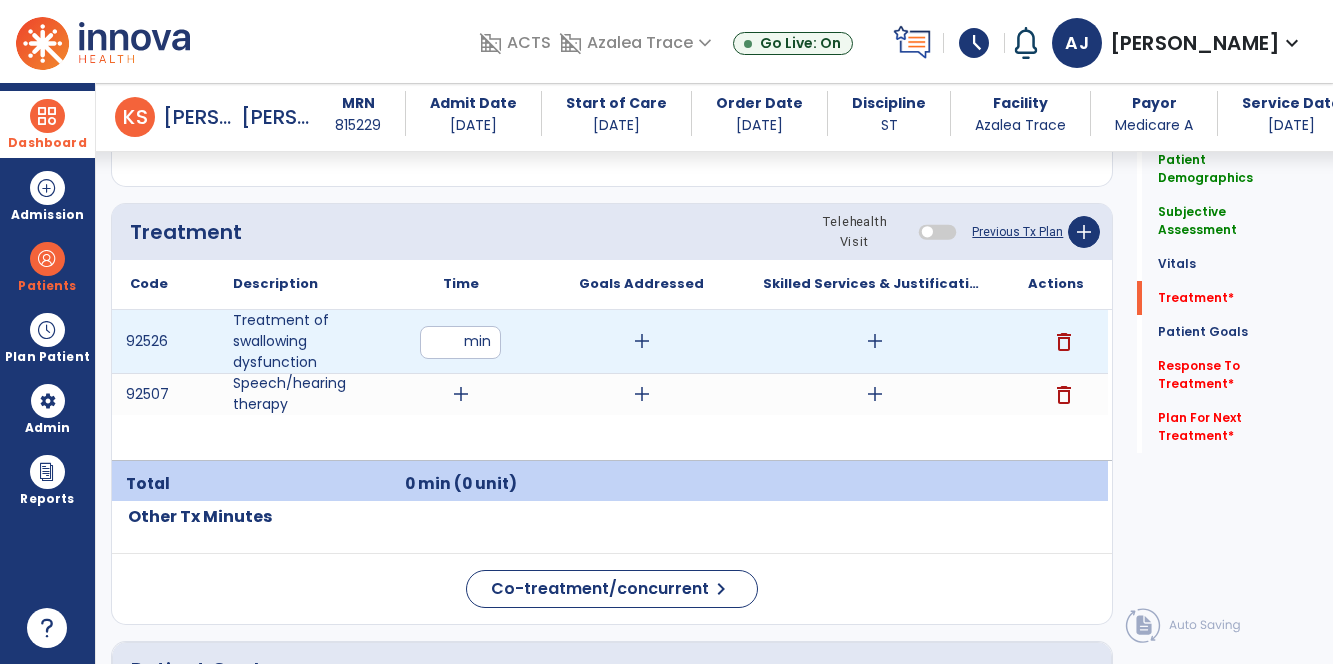 type on "**" 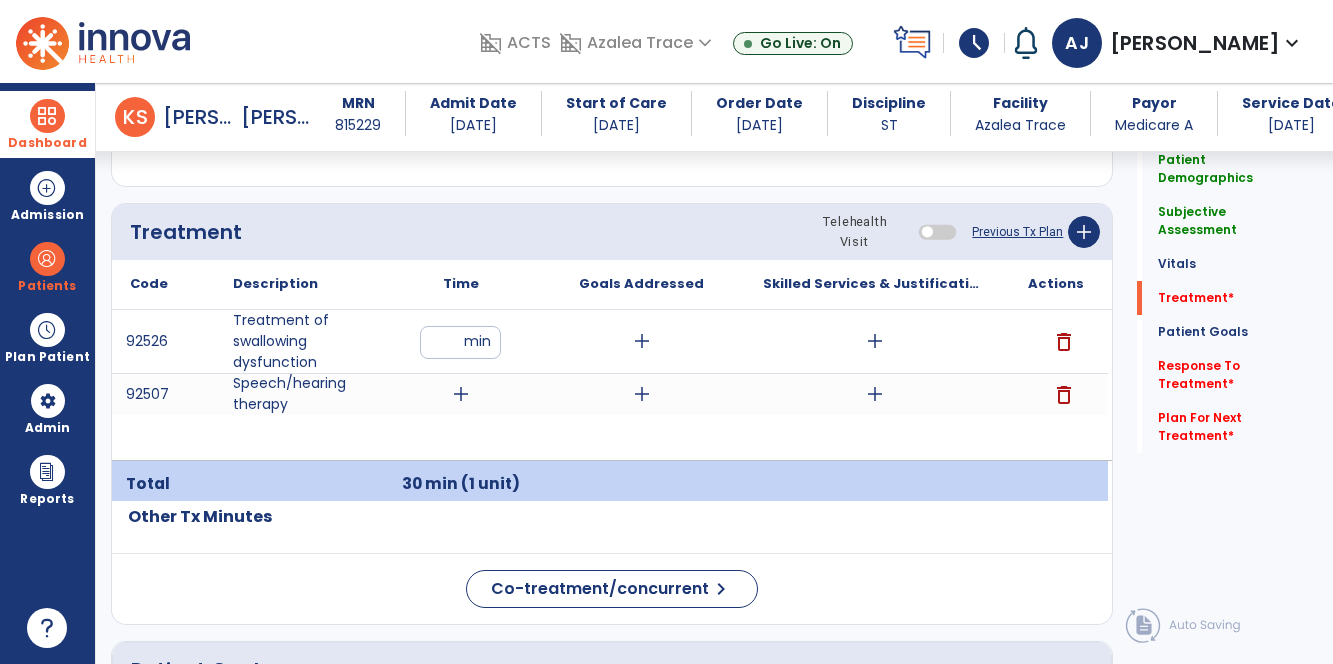 click on "add" at bounding box center (875, 341) 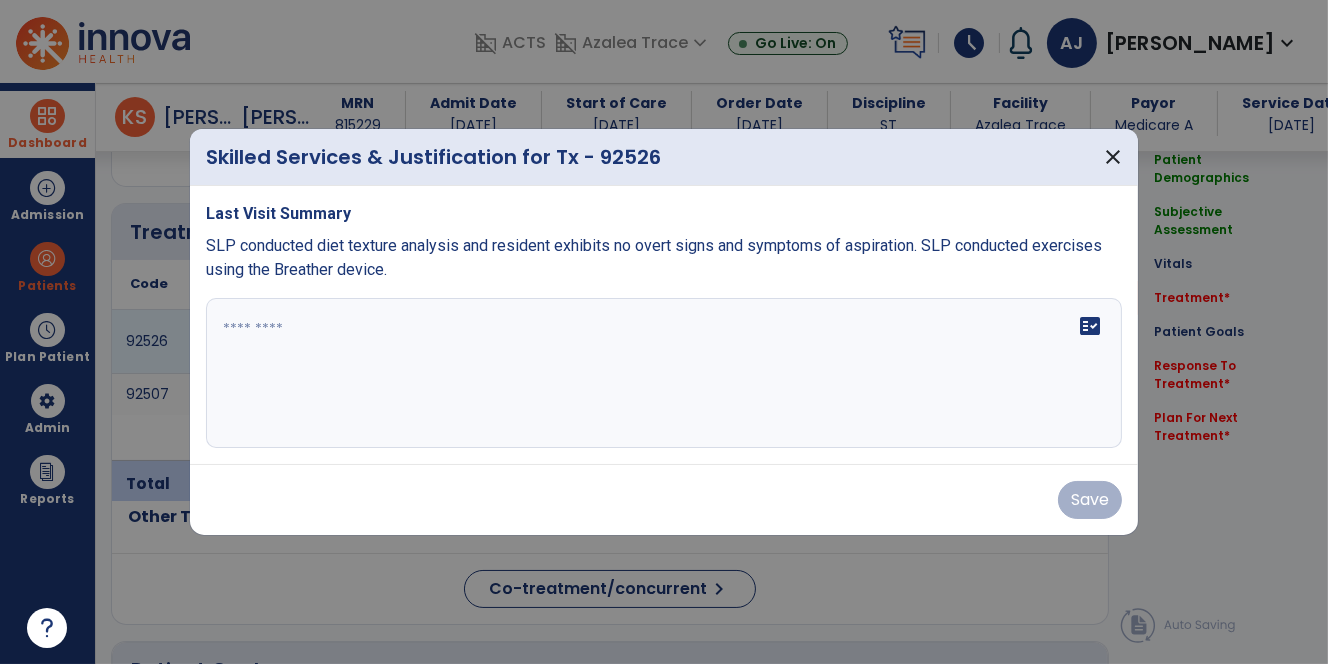 scroll, scrollTop: 1156, scrollLeft: 0, axis: vertical 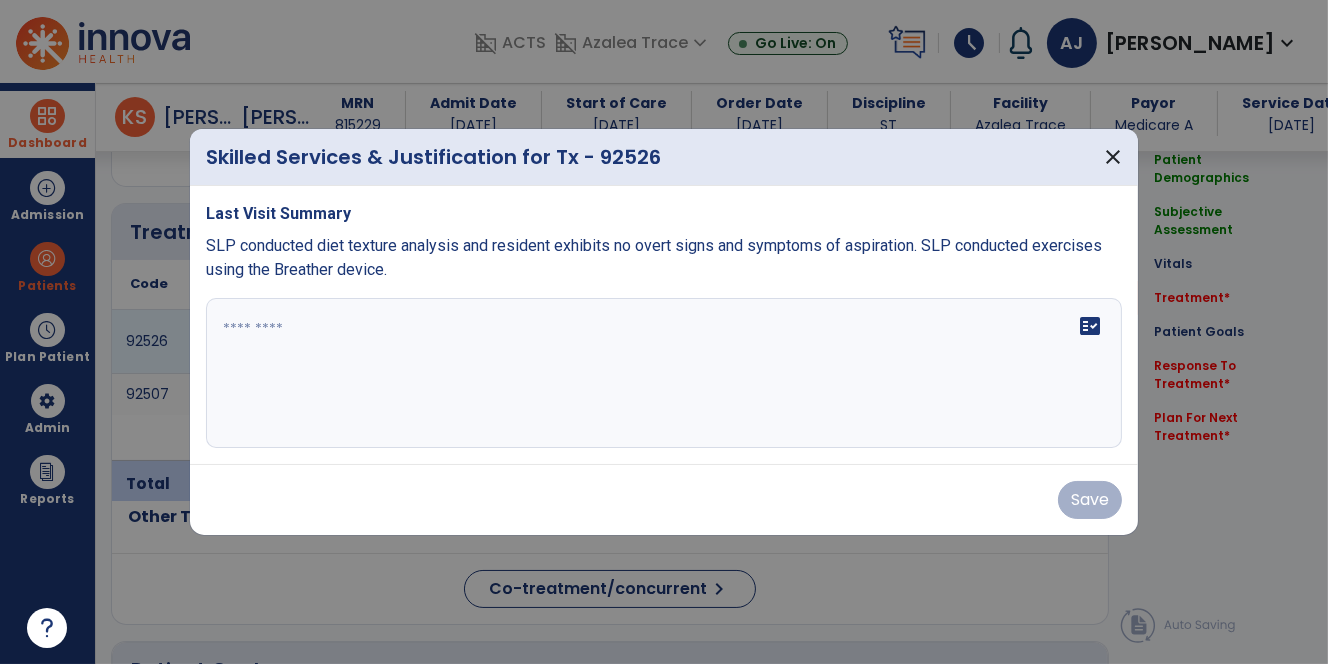 click on "fact_check" at bounding box center (664, 373) 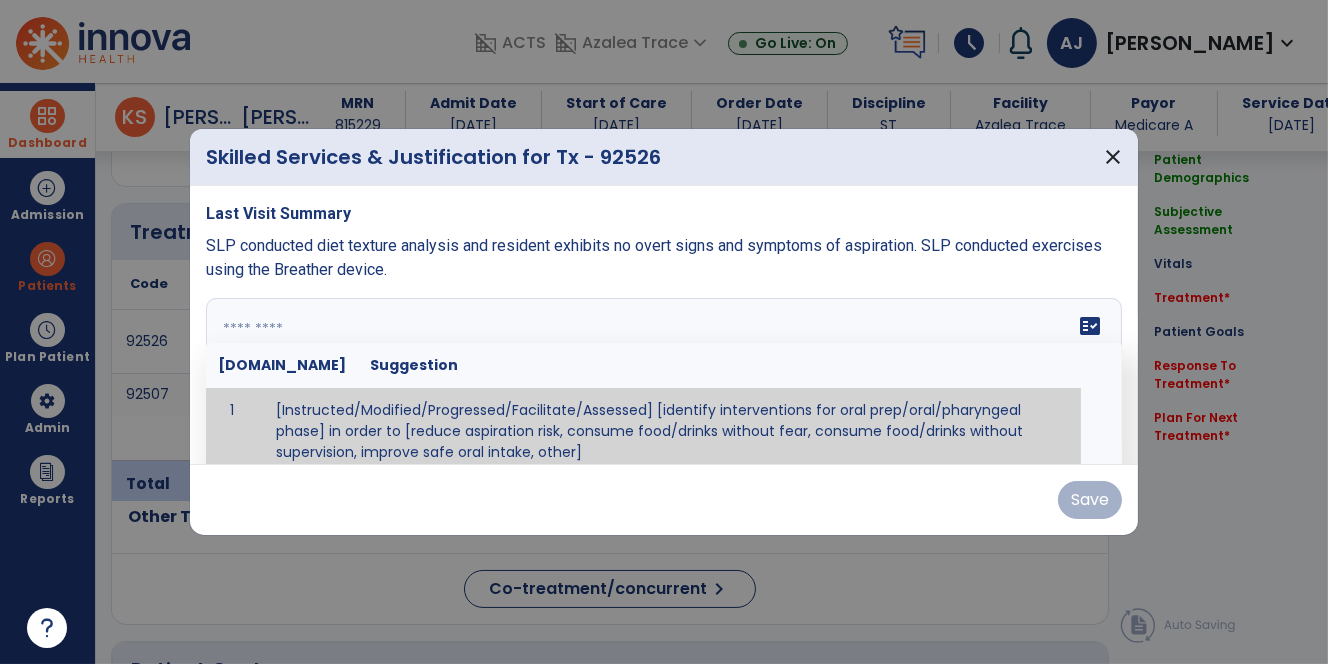 paste on "**********" 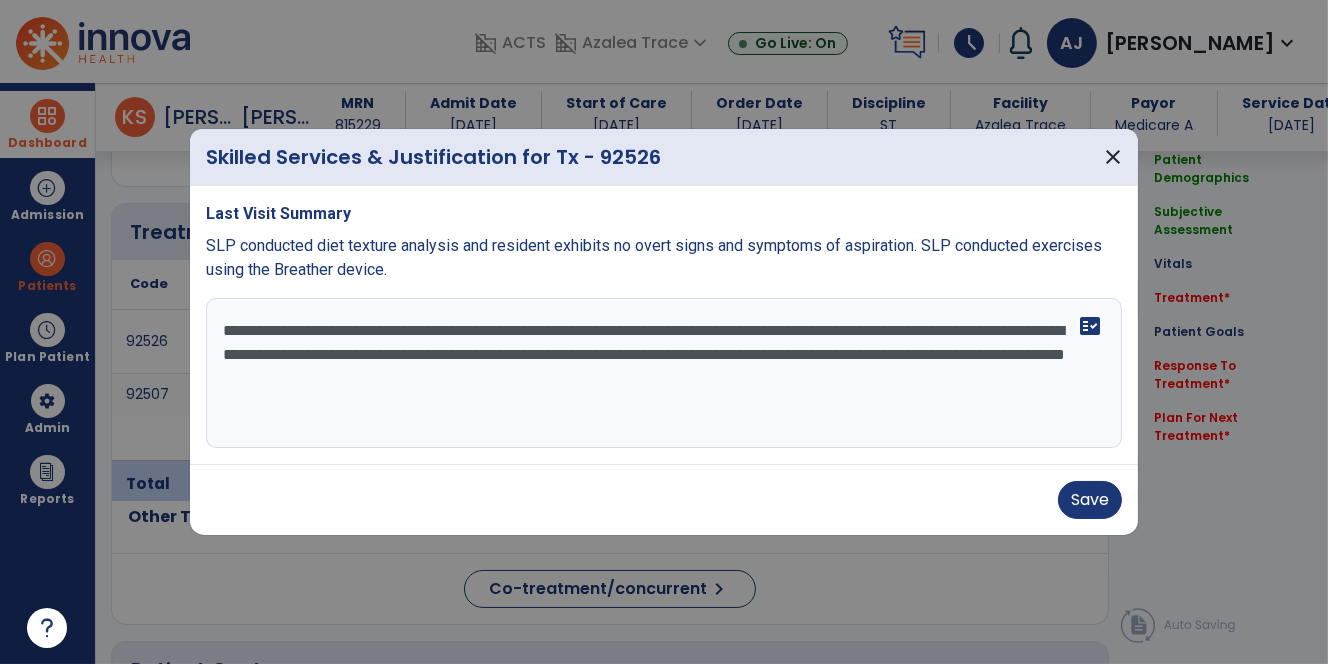 scroll, scrollTop: 0, scrollLeft: 0, axis: both 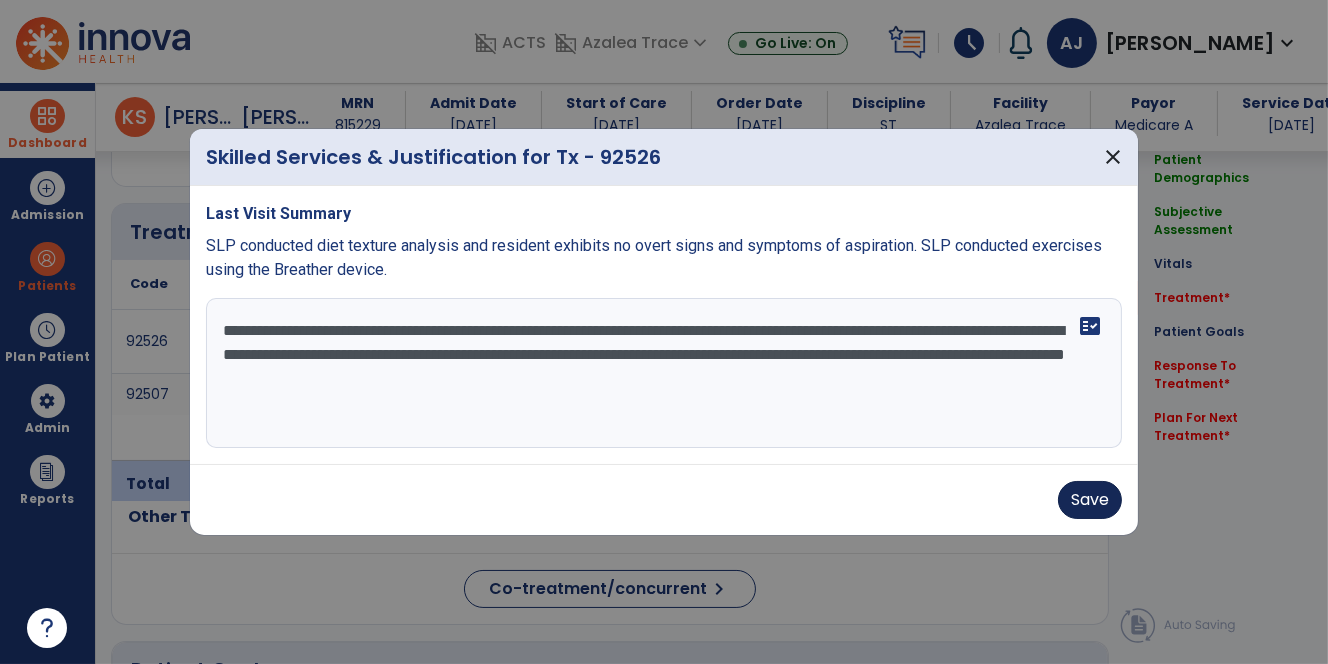 type on "**********" 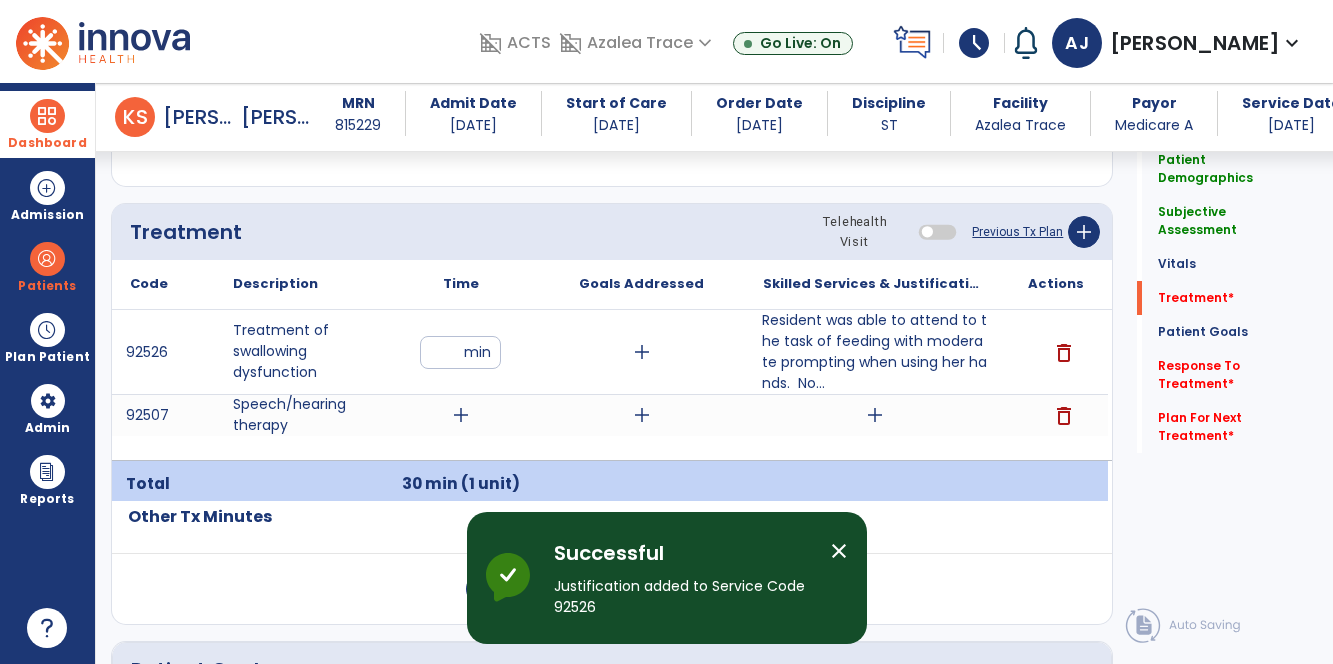 click on "add" at bounding box center [461, 415] 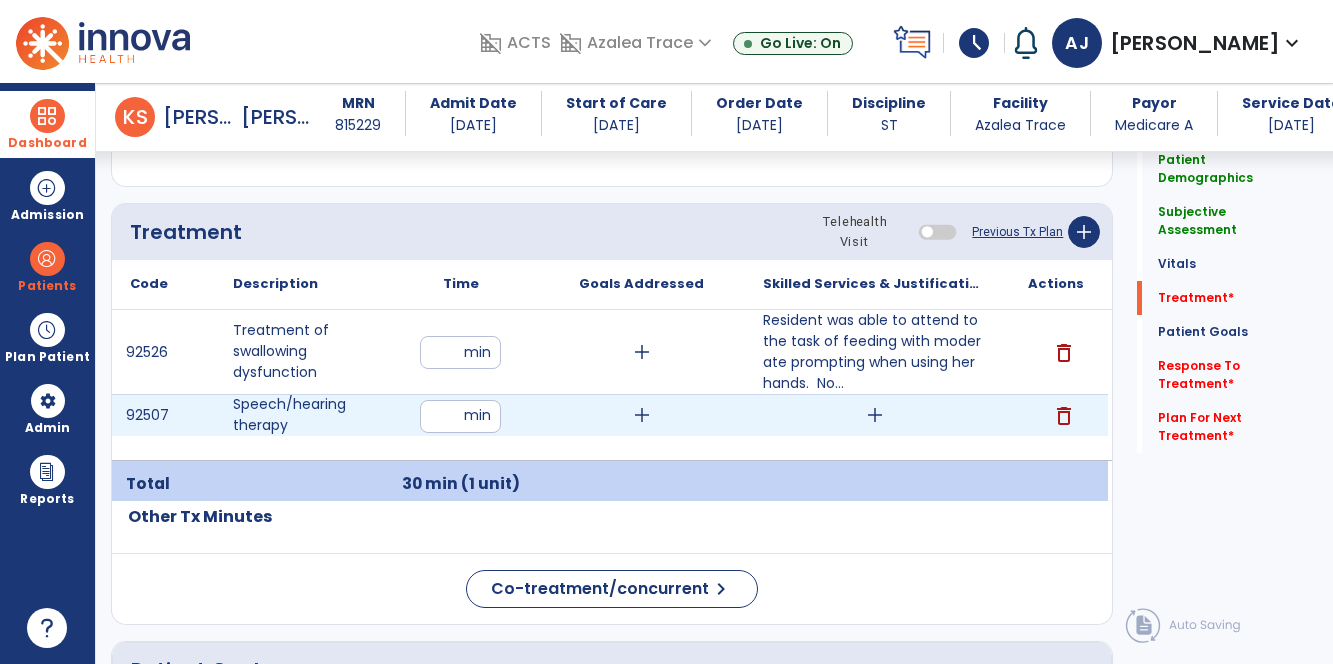type on "**" 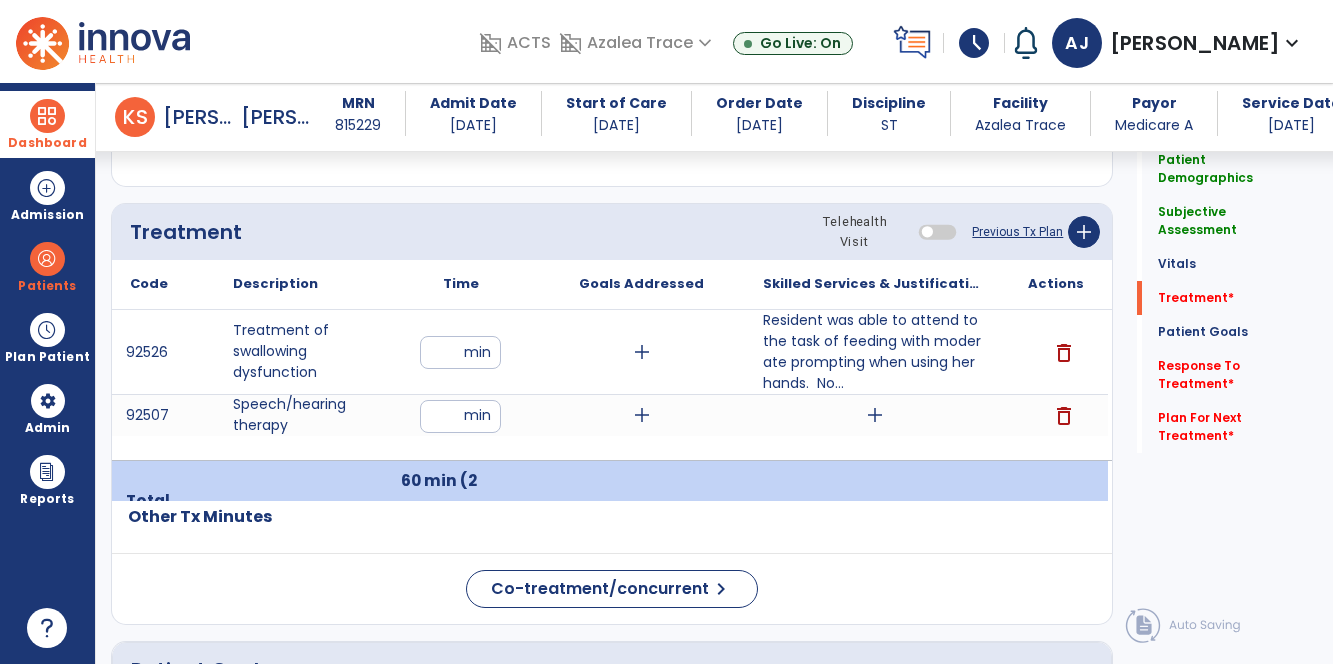click on "add" at bounding box center [875, 415] 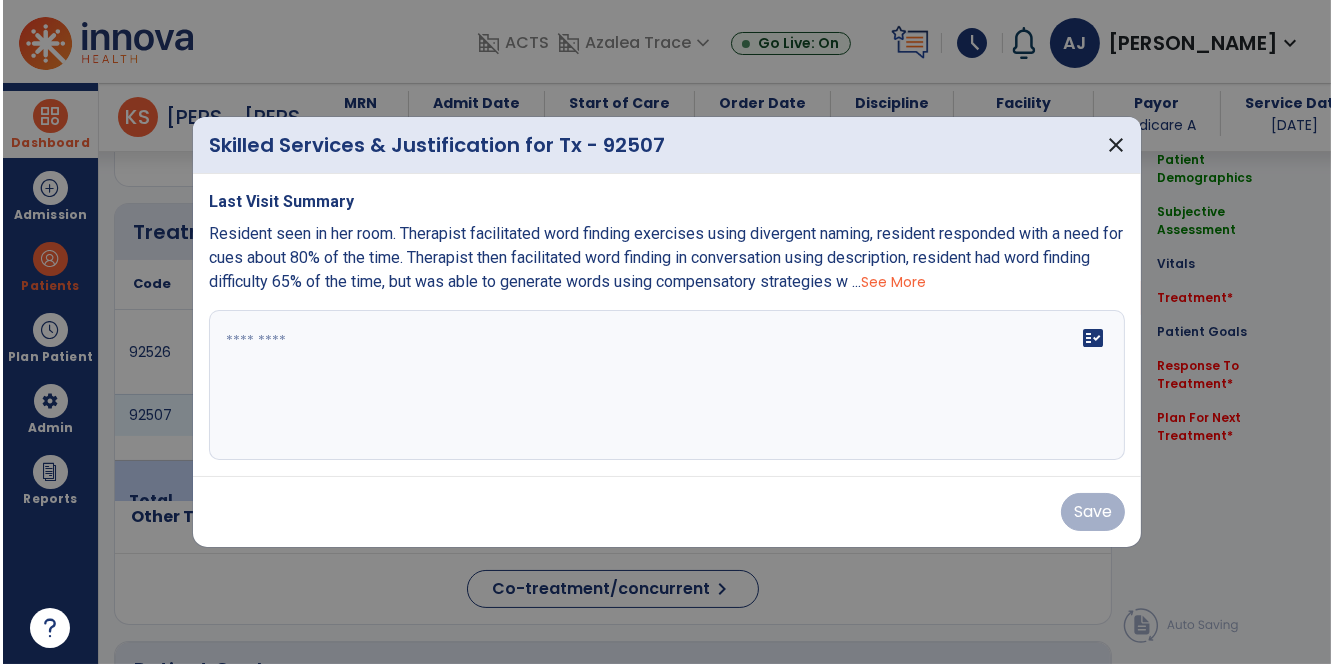 scroll, scrollTop: 1156, scrollLeft: 0, axis: vertical 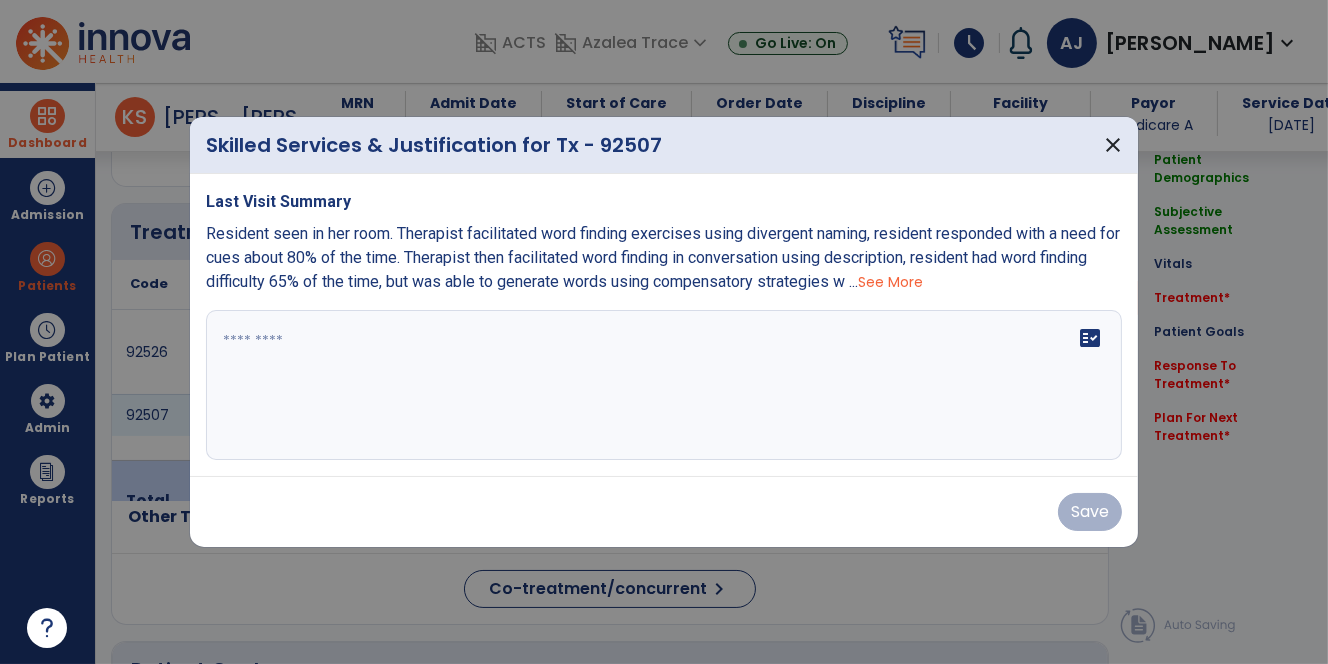 click on "fact_check" at bounding box center [664, 385] 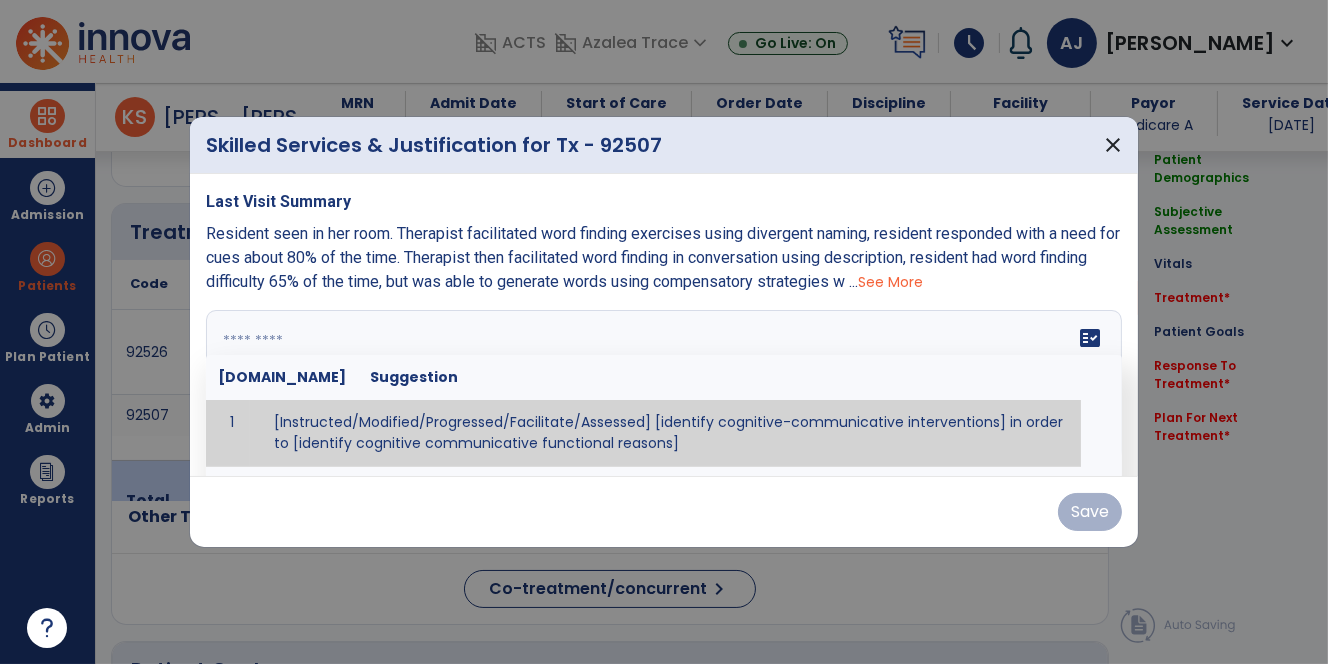 paste on "**********" 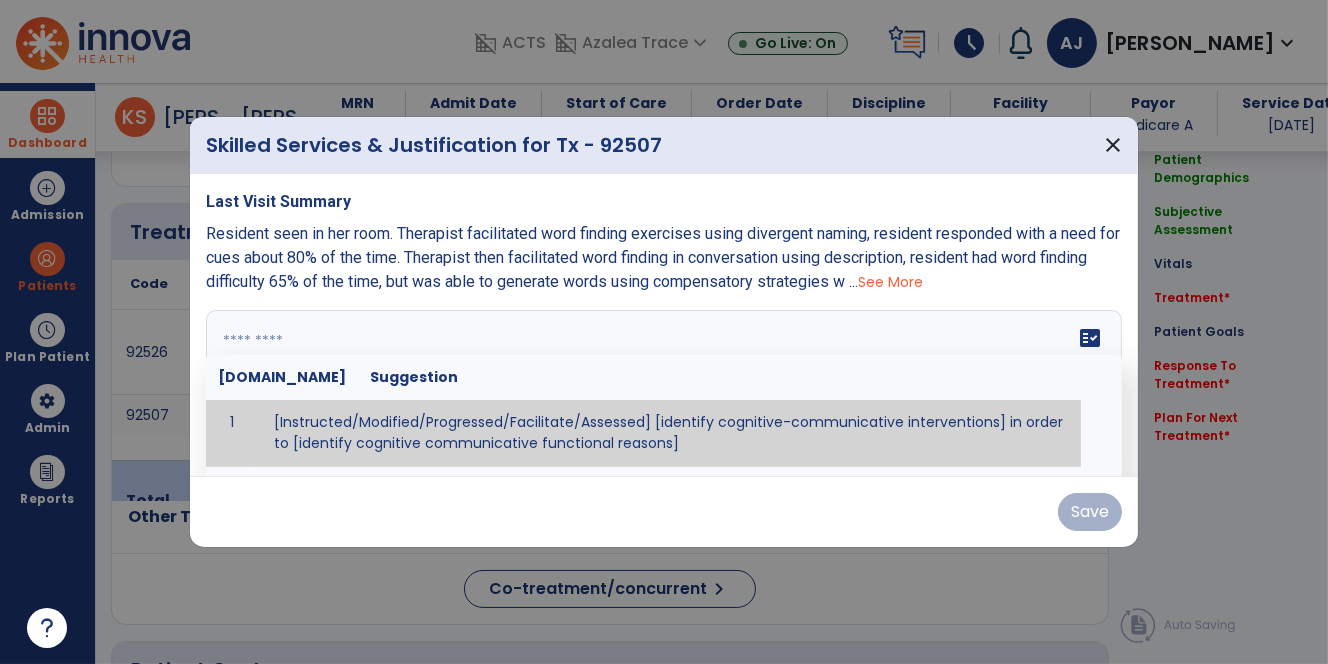 type on "**********" 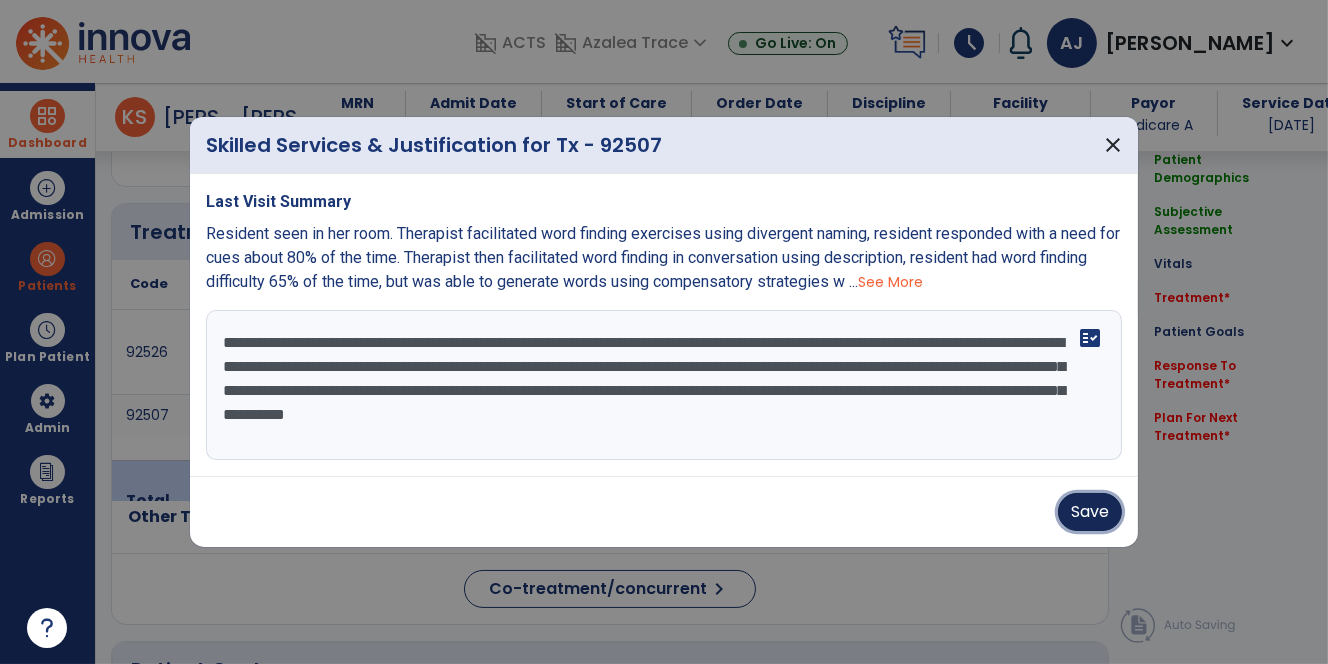 click on "Save" at bounding box center [1090, 512] 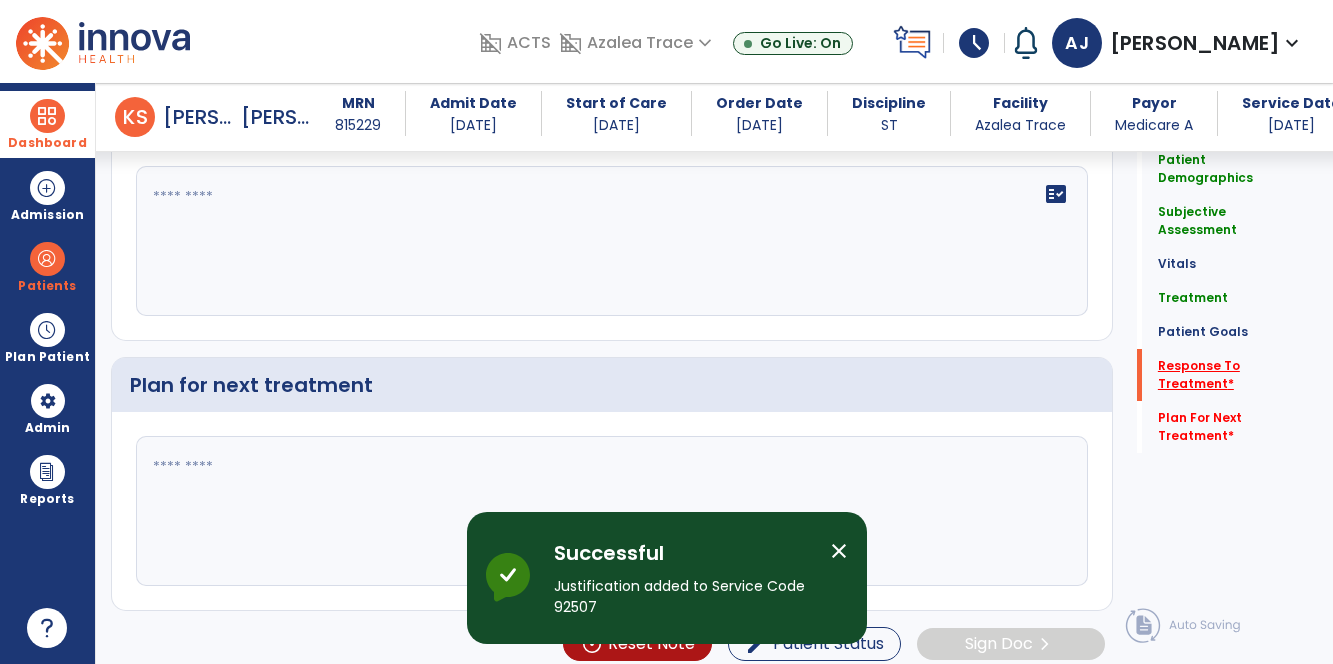 click on "Response To Treatment   *" 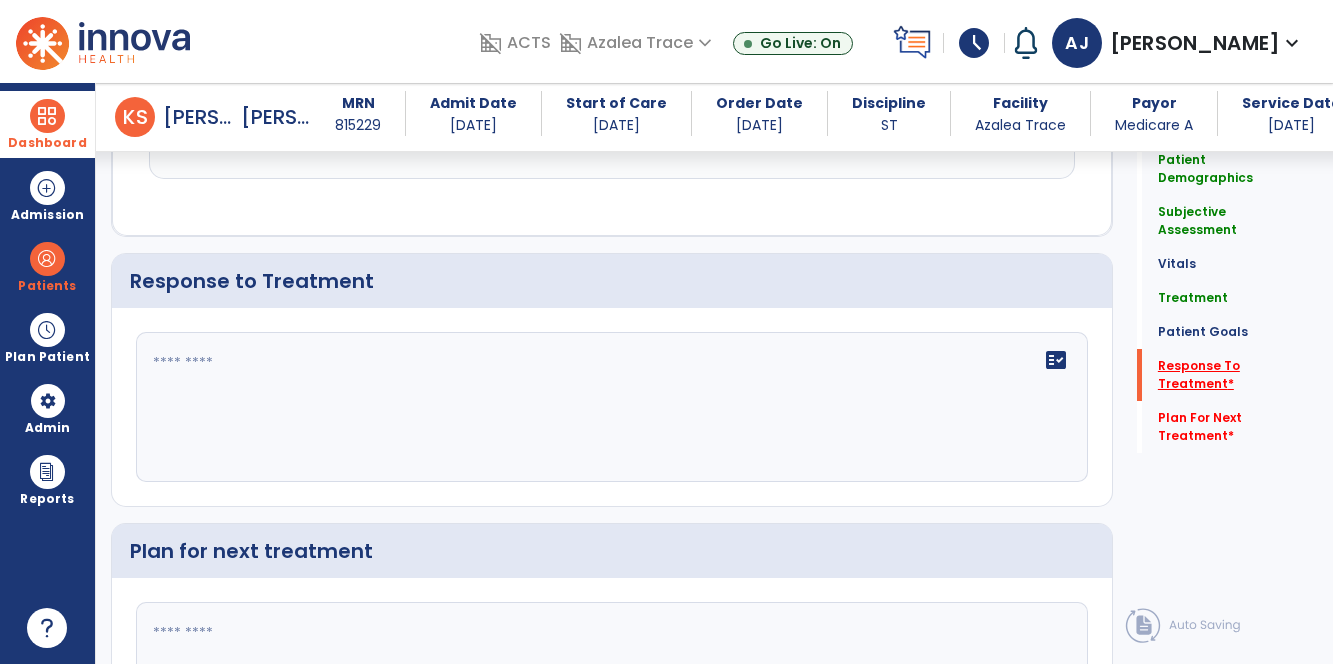 scroll, scrollTop: 2582, scrollLeft: 0, axis: vertical 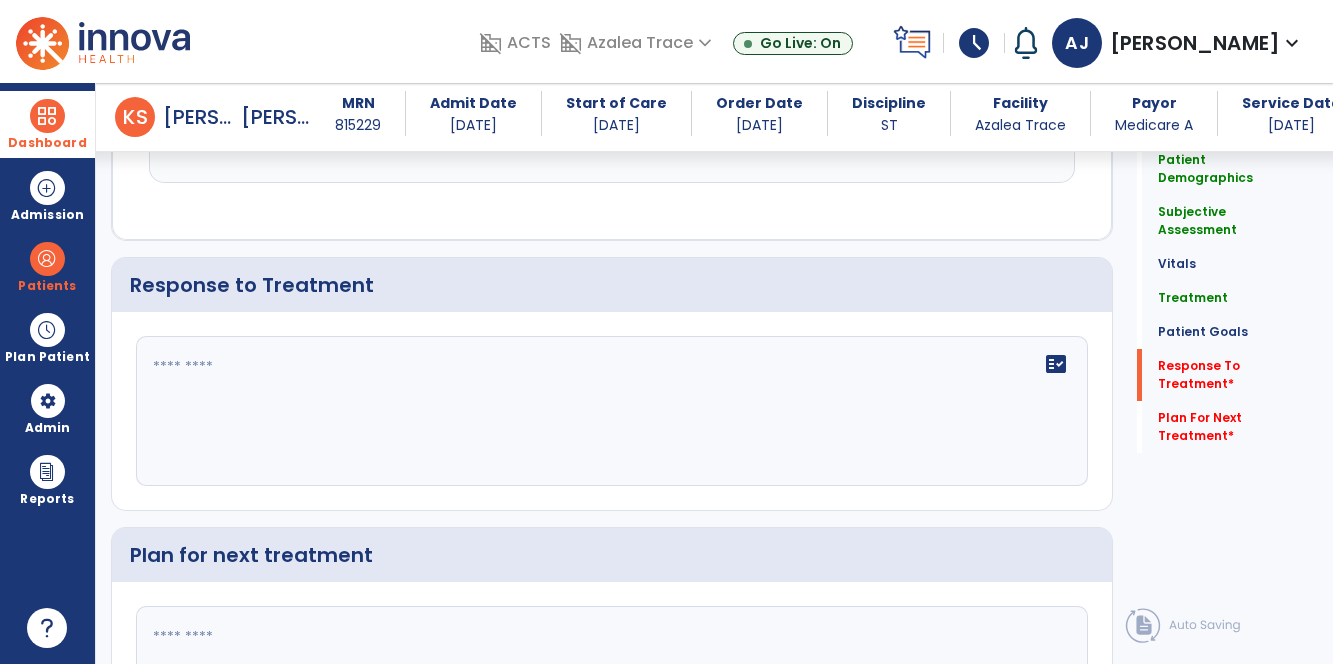 click on "fact_check" 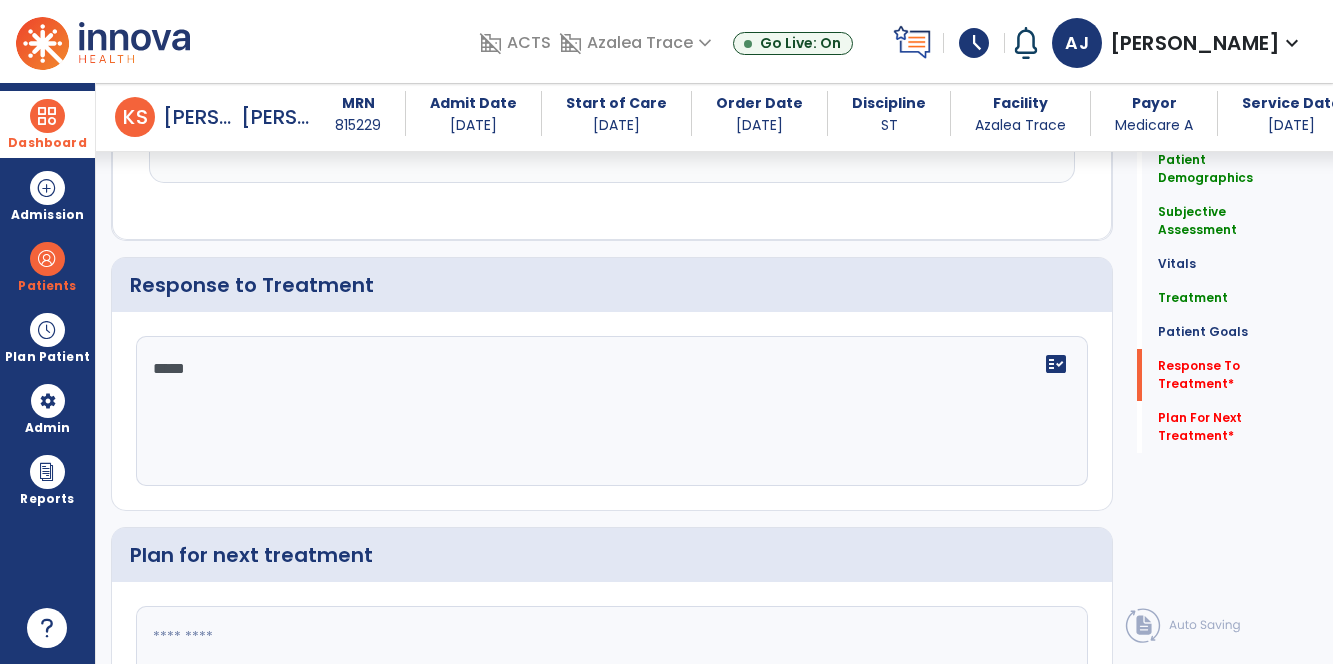 scroll, scrollTop: 2752, scrollLeft: 0, axis: vertical 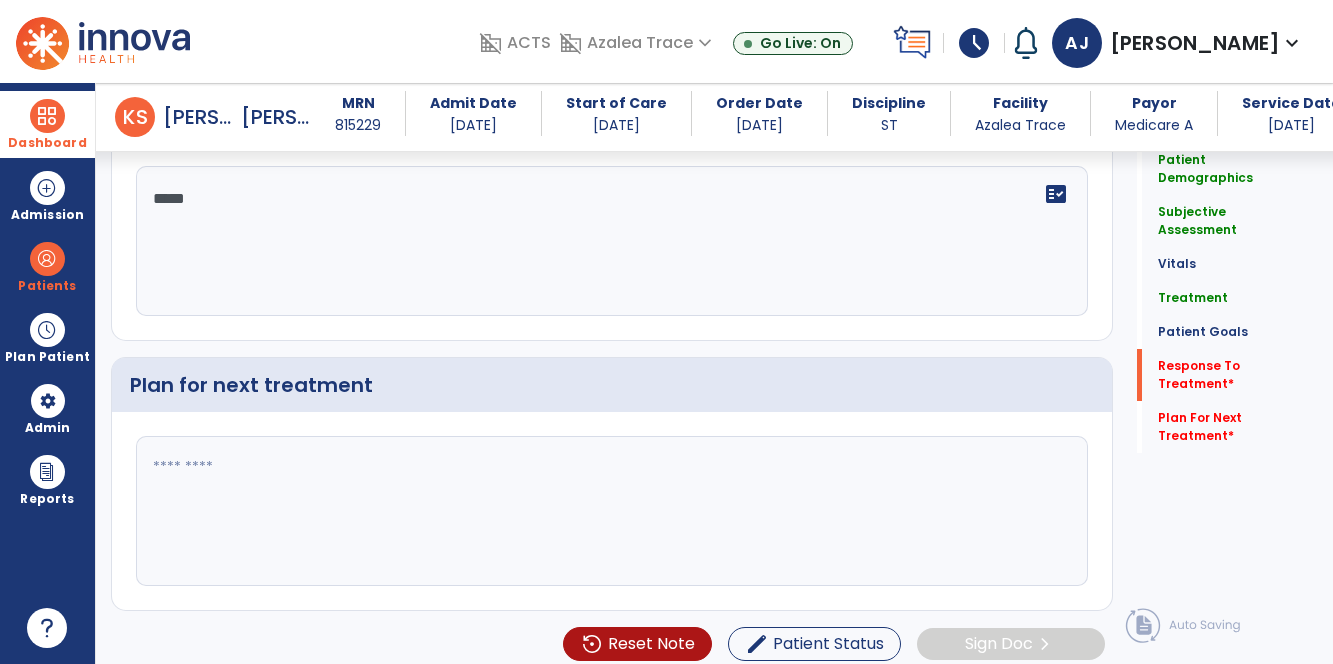 type on "****" 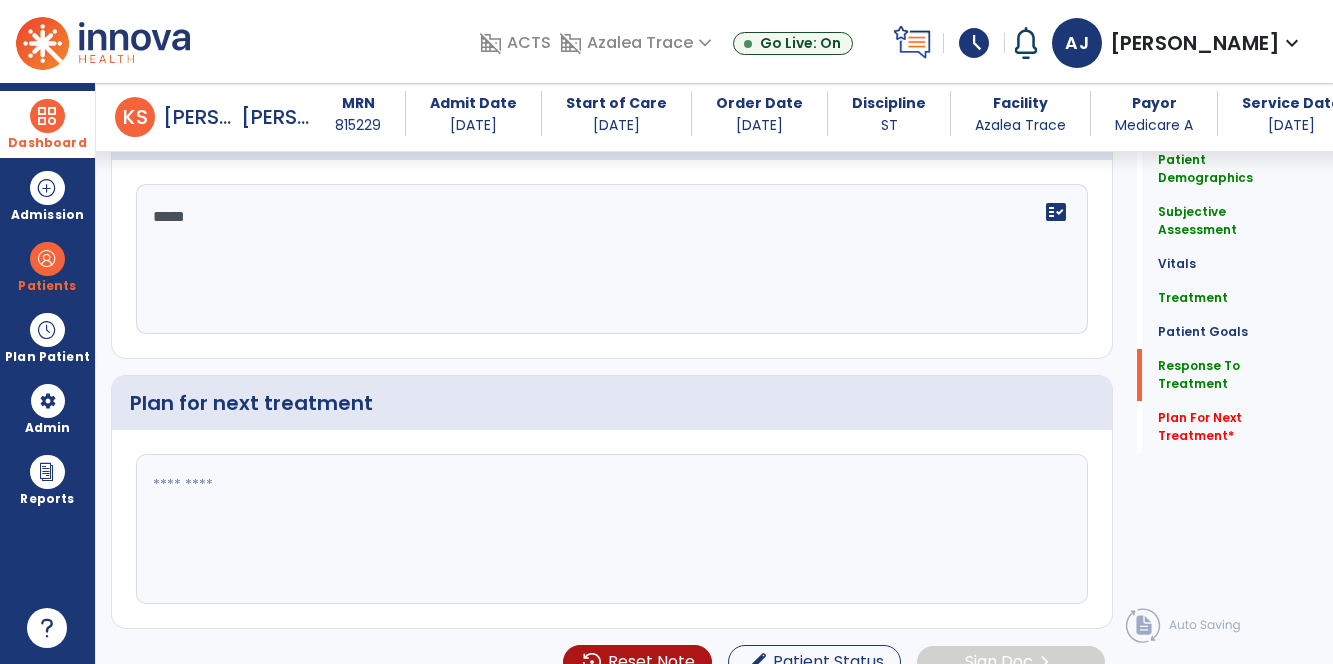 scroll, scrollTop: 2752, scrollLeft: 0, axis: vertical 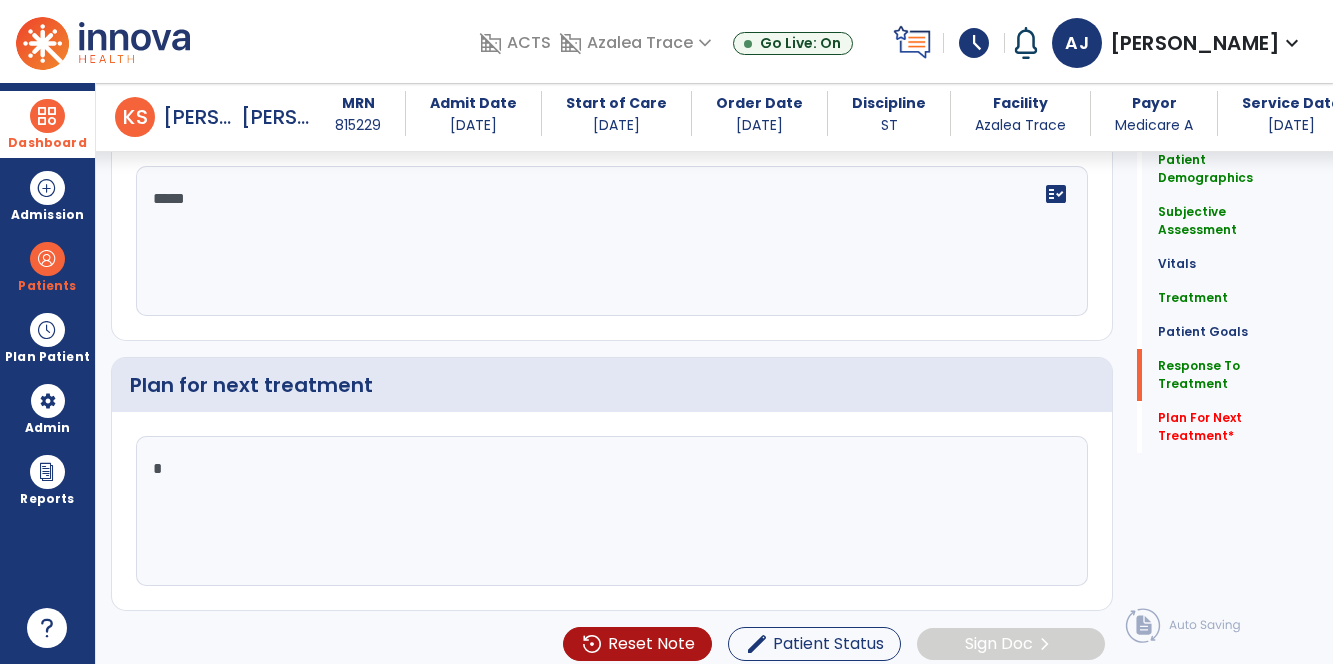 type on "**" 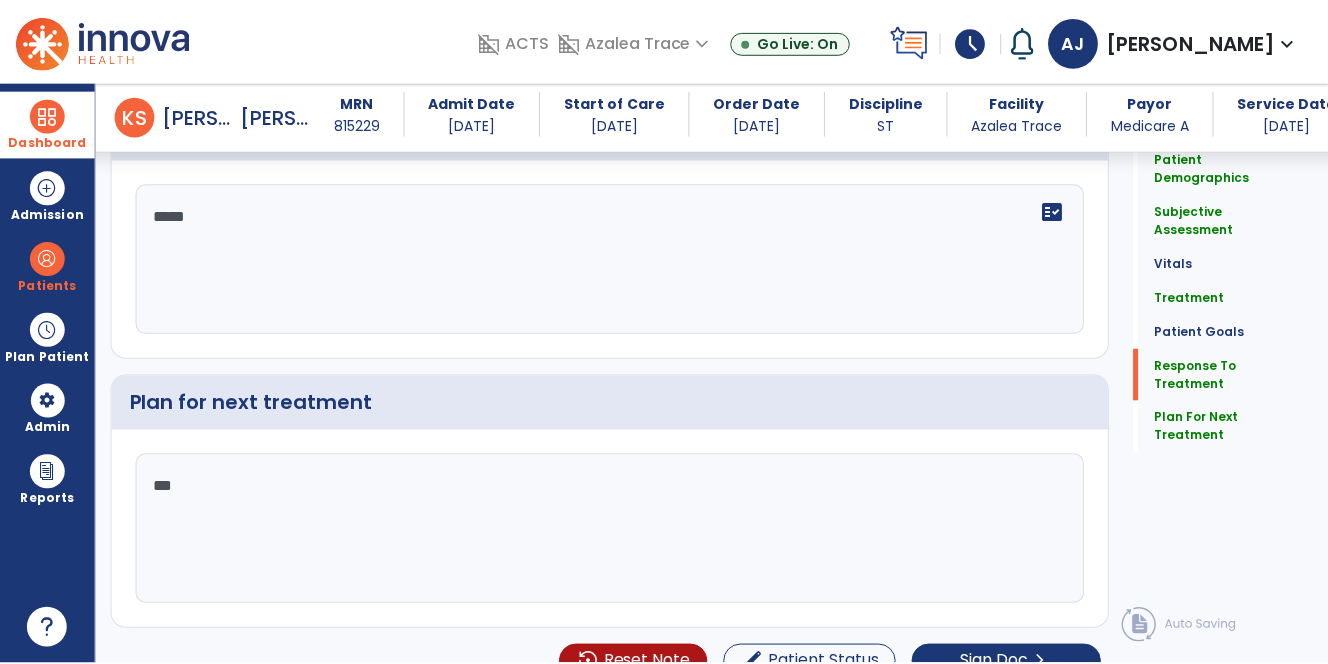 scroll, scrollTop: 2752, scrollLeft: 0, axis: vertical 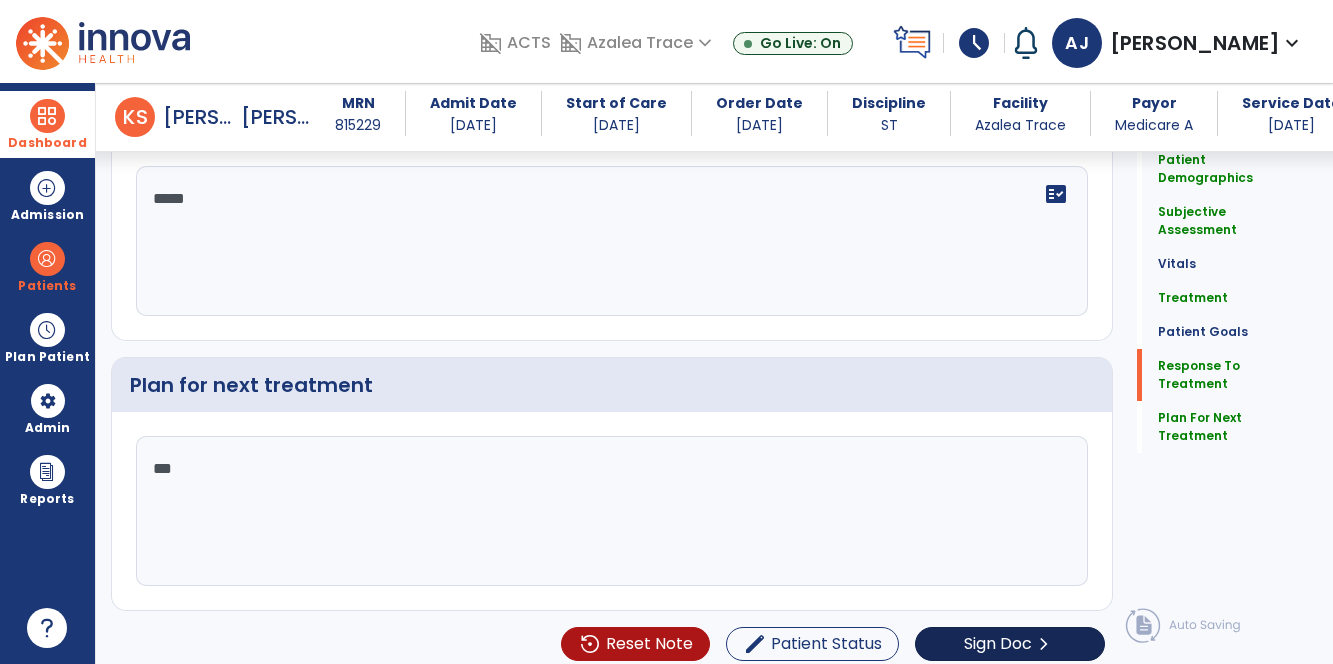 type on "**" 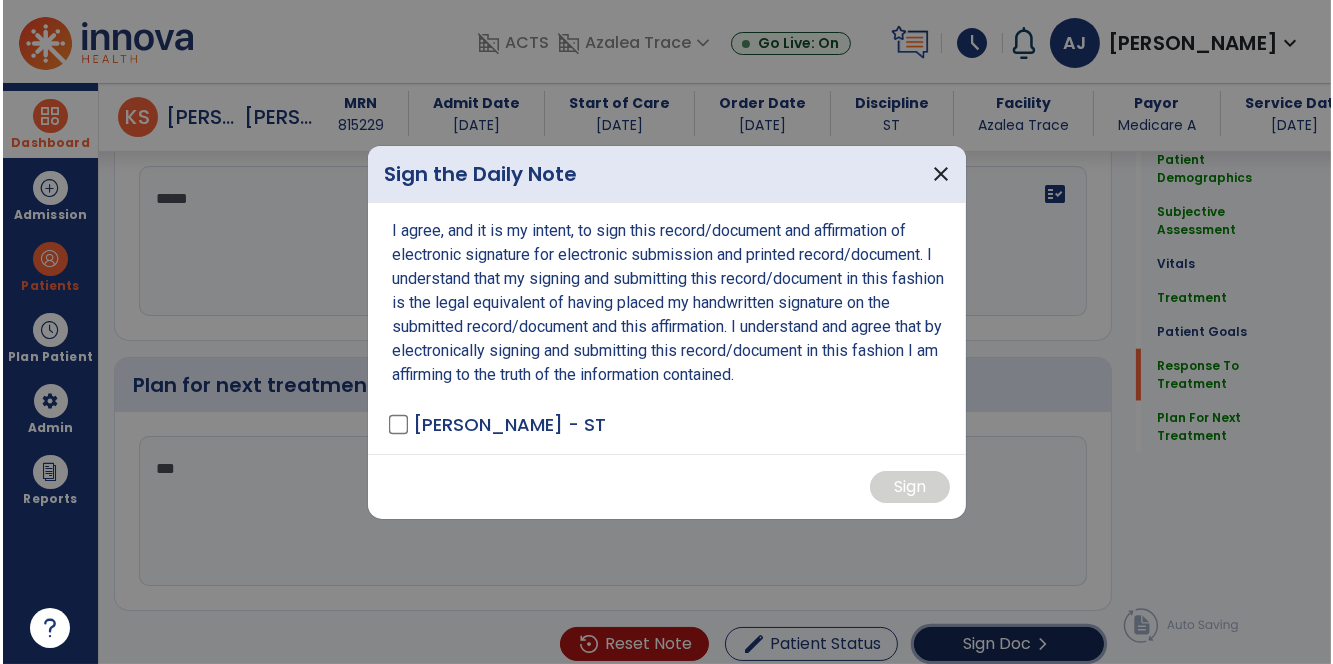 scroll, scrollTop: 2752, scrollLeft: 0, axis: vertical 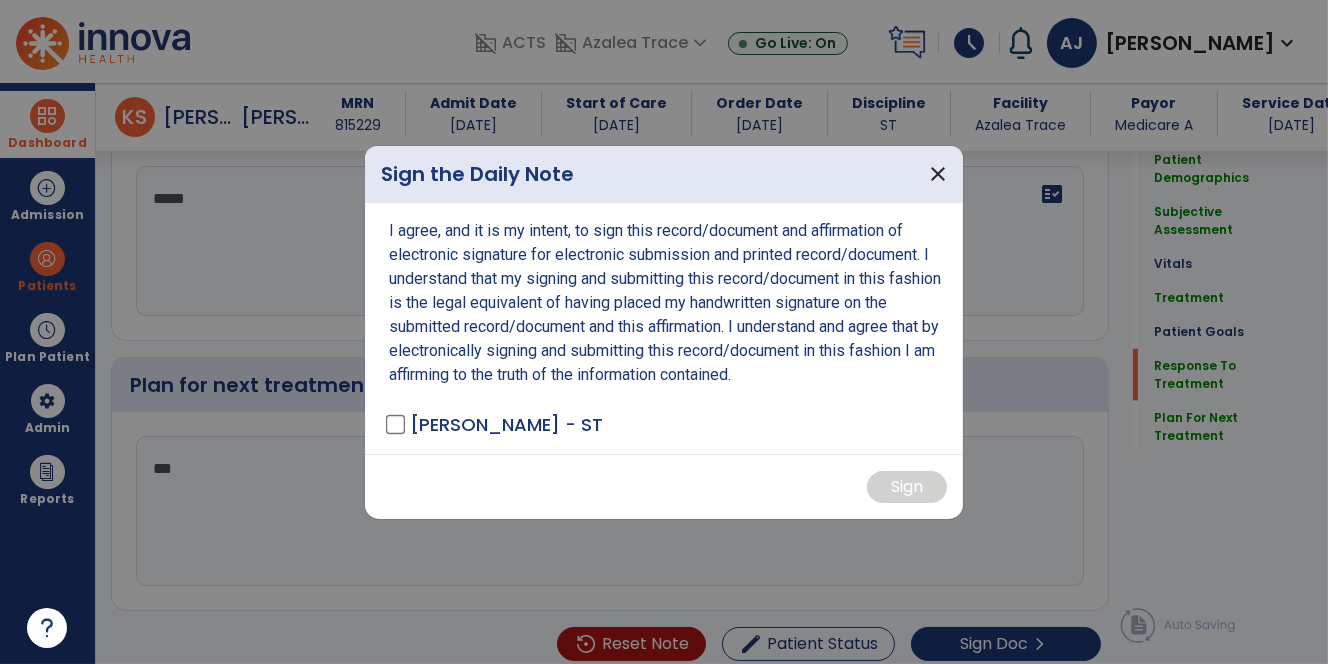 click on "[PERSON_NAME]  - ST" at bounding box center [506, 424] 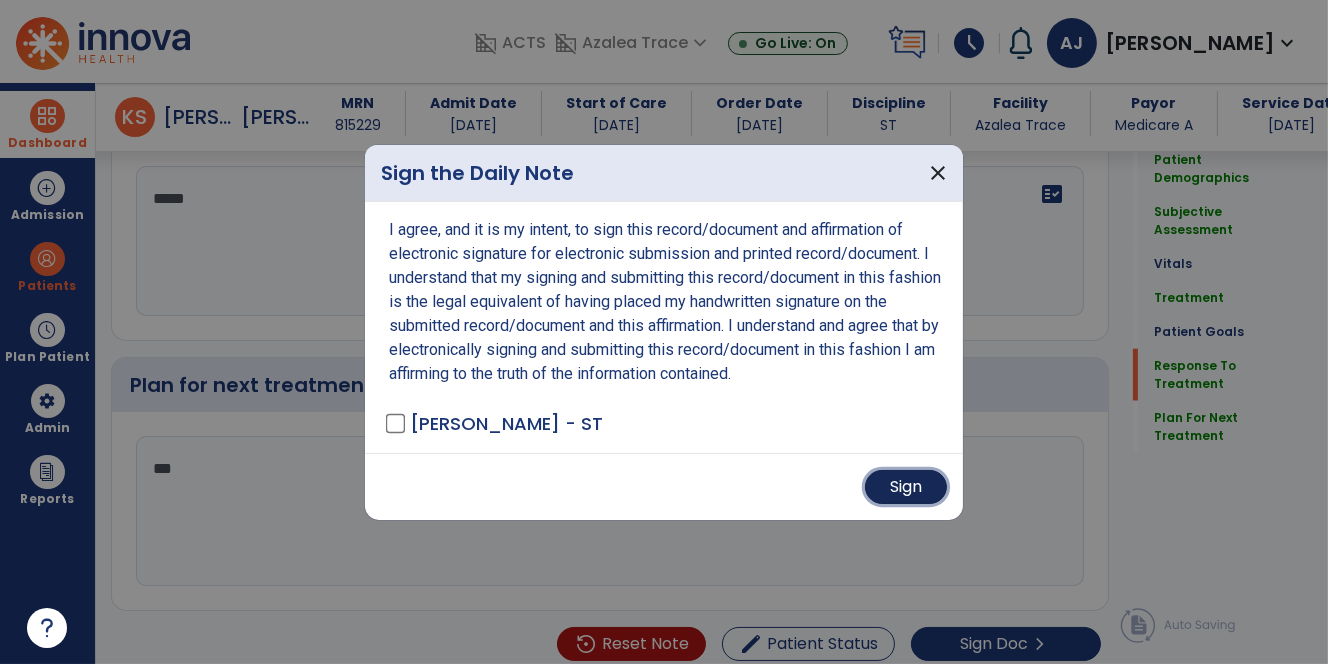 click on "Sign" at bounding box center (906, 487) 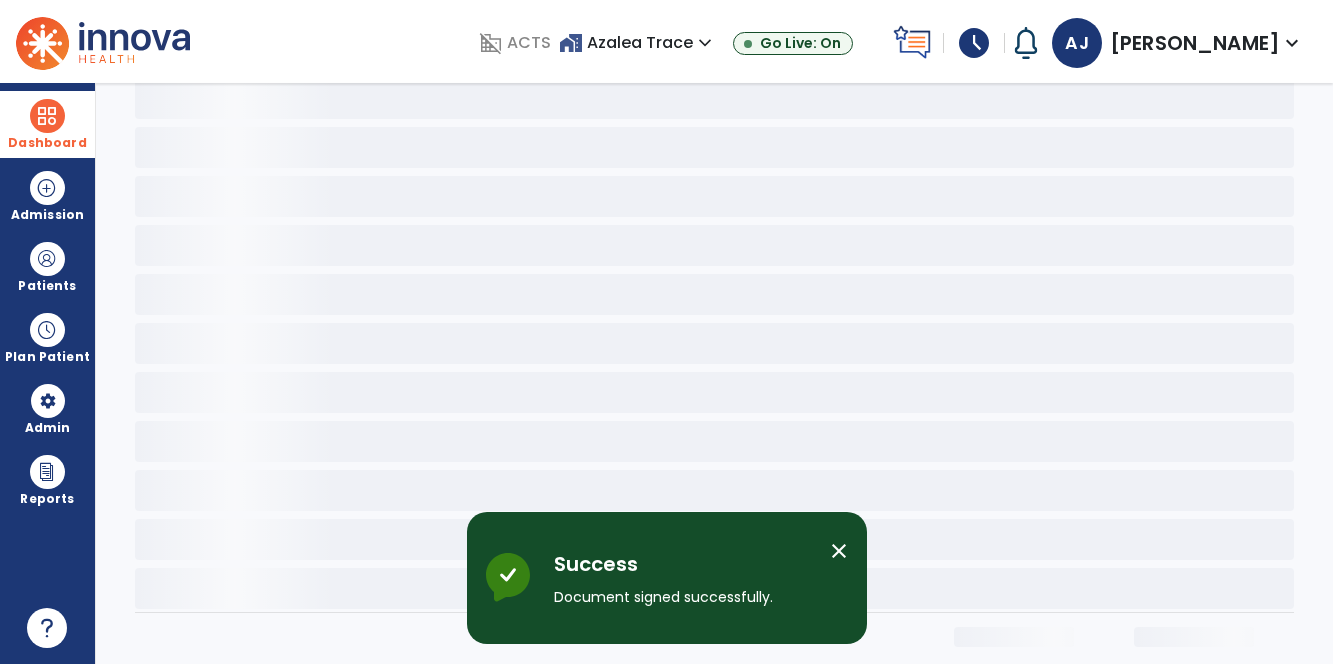 scroll, scrollTop: 0, scrollLeft: 0, axis: both 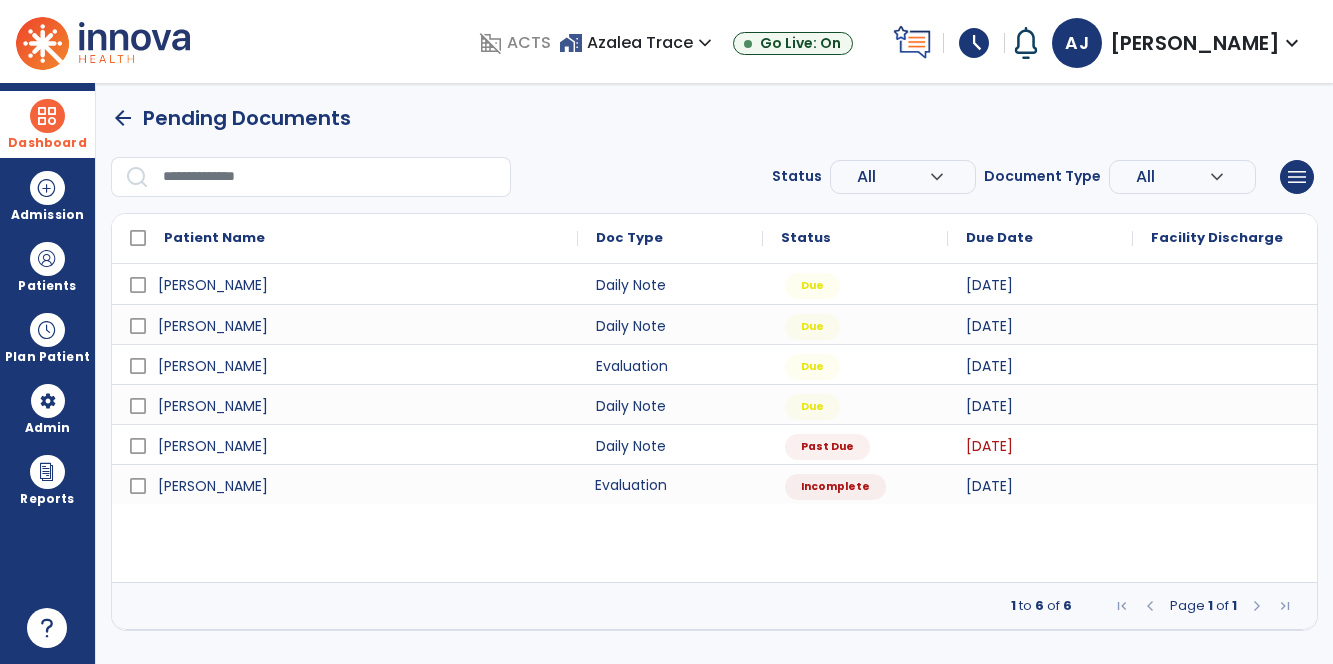 click on "Evaluation" at bounding box center [670, 484] 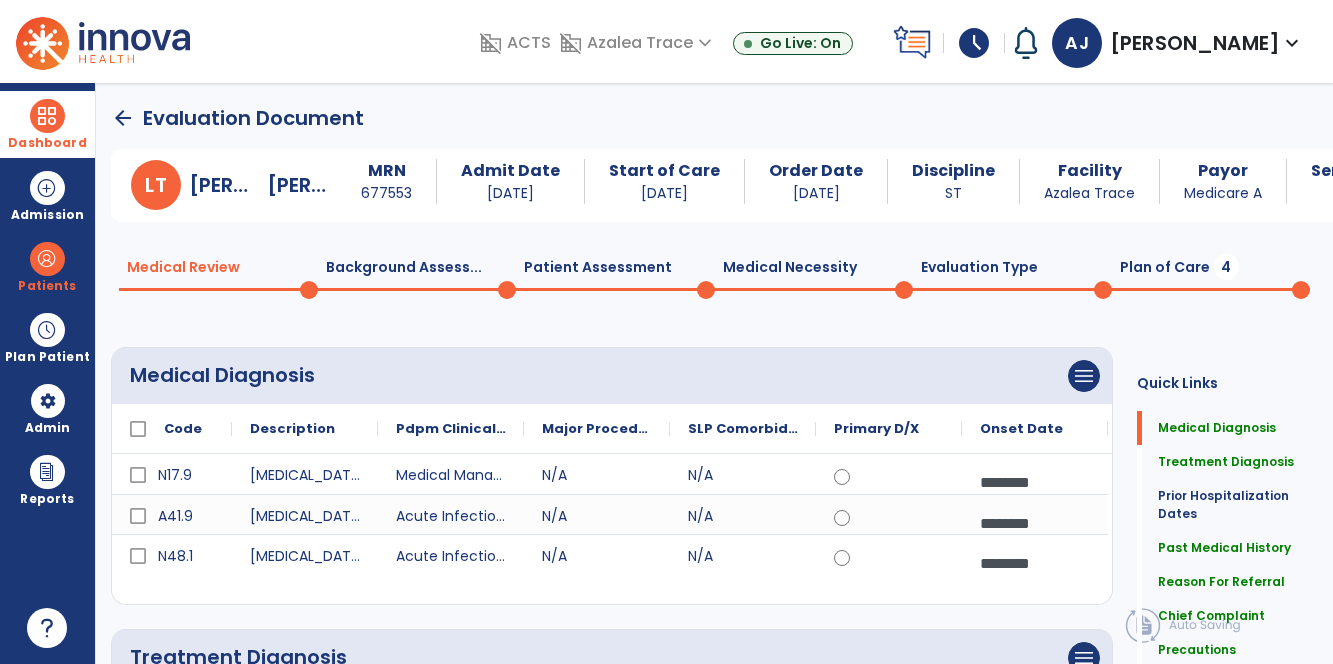 click on "Evaluation Type  0" 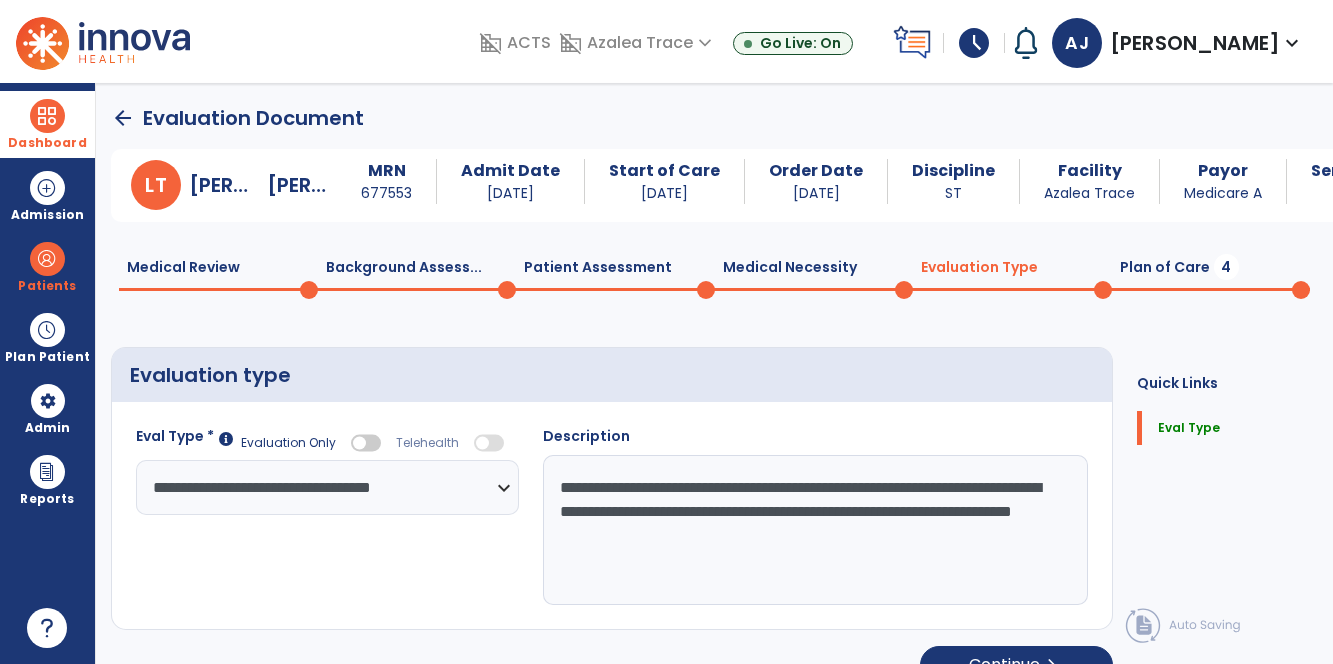 click on "Plan of Care  4" 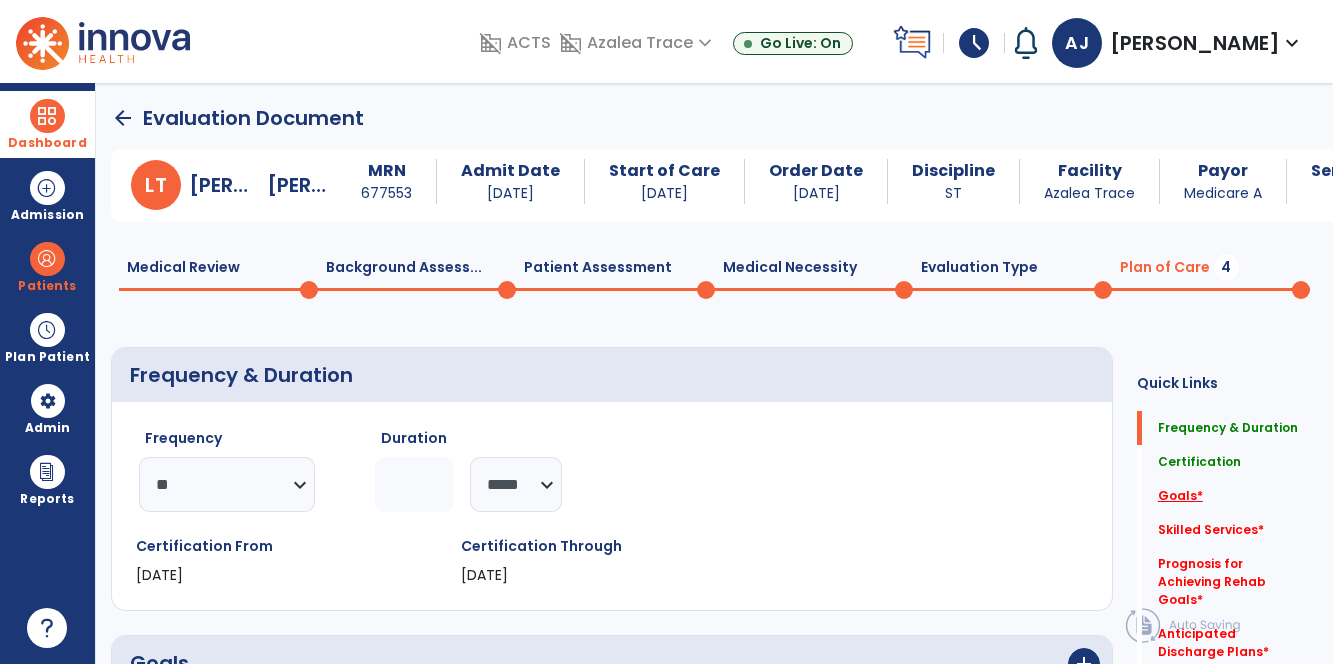 click on "Goals   *" 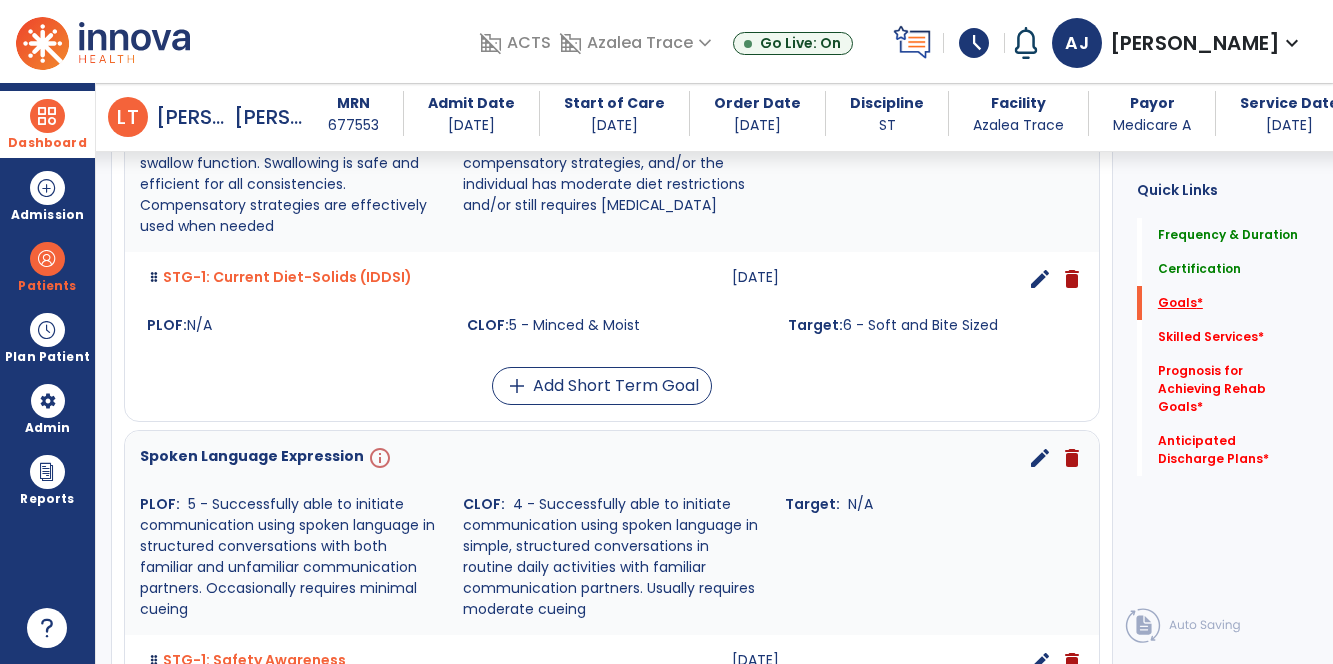 scroll, scrollTop: 695, scrollLeft: 0, axis: vertical 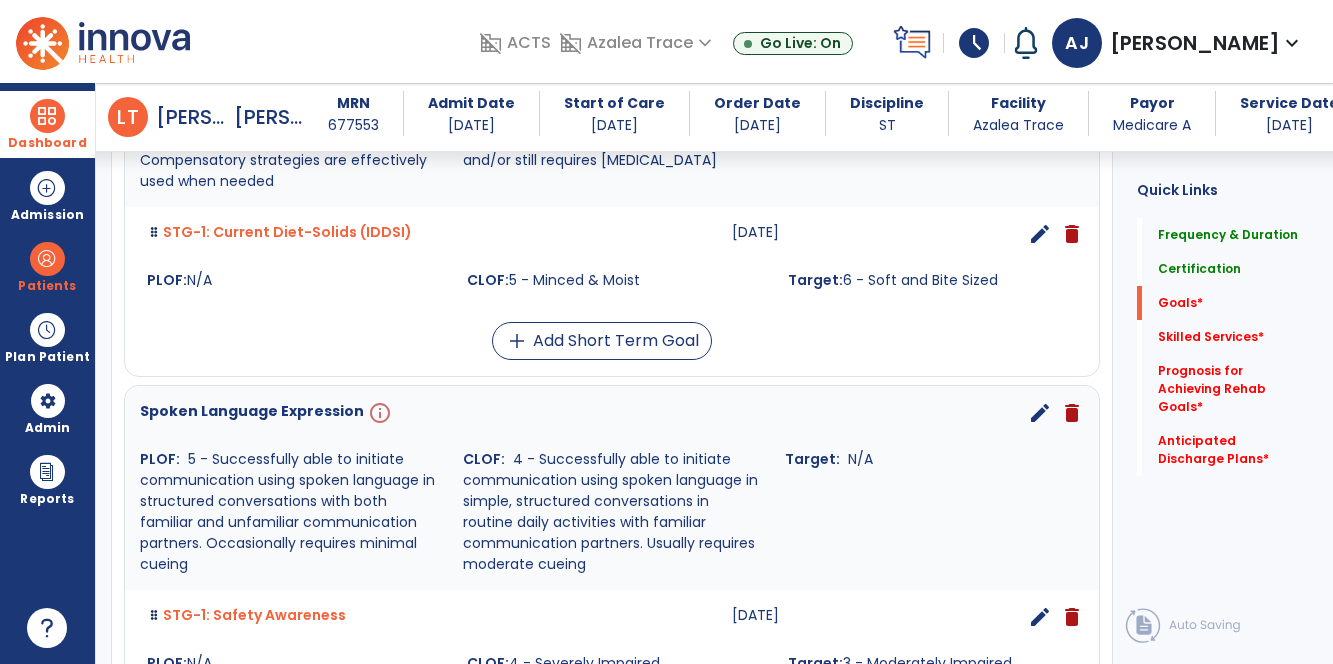 click on "edit" at bounding box center [1040, 234] 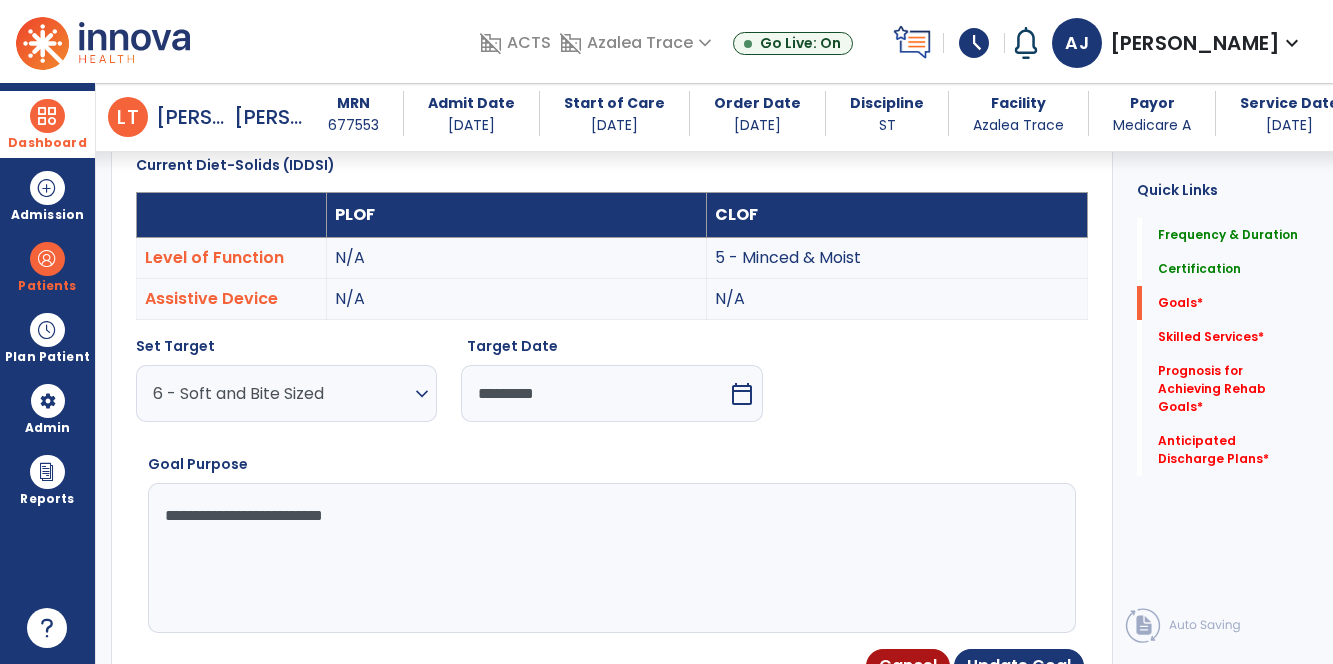 scroll, scrollTop: 533, scrollLeft: 0, axis: vertical 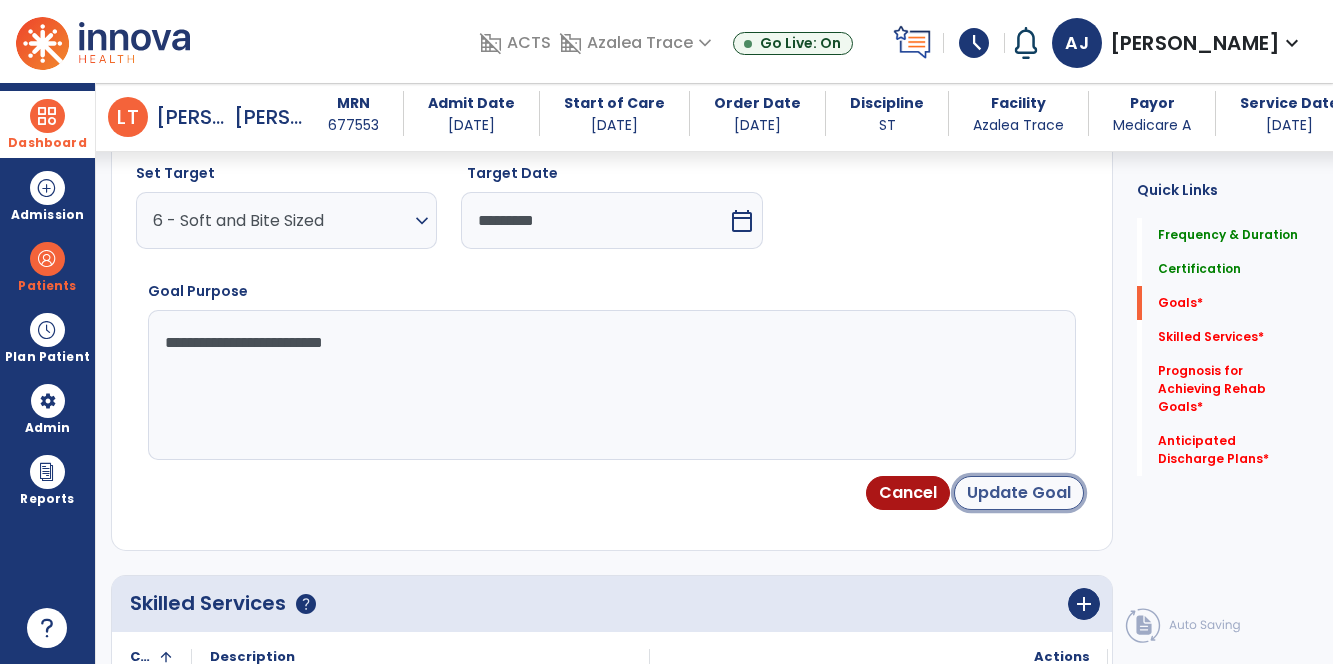 click on "Update Goal" at bounding box center [1019, 493] 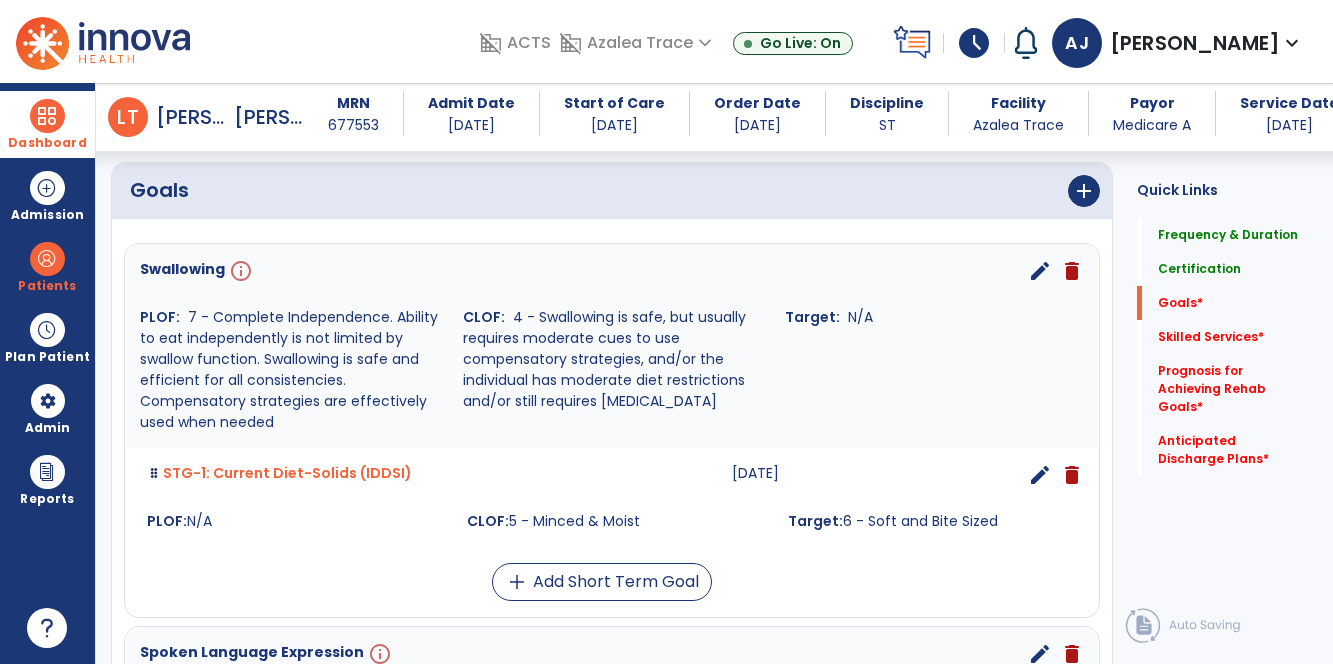 click on "edit" at bounding box center [1040, 271] 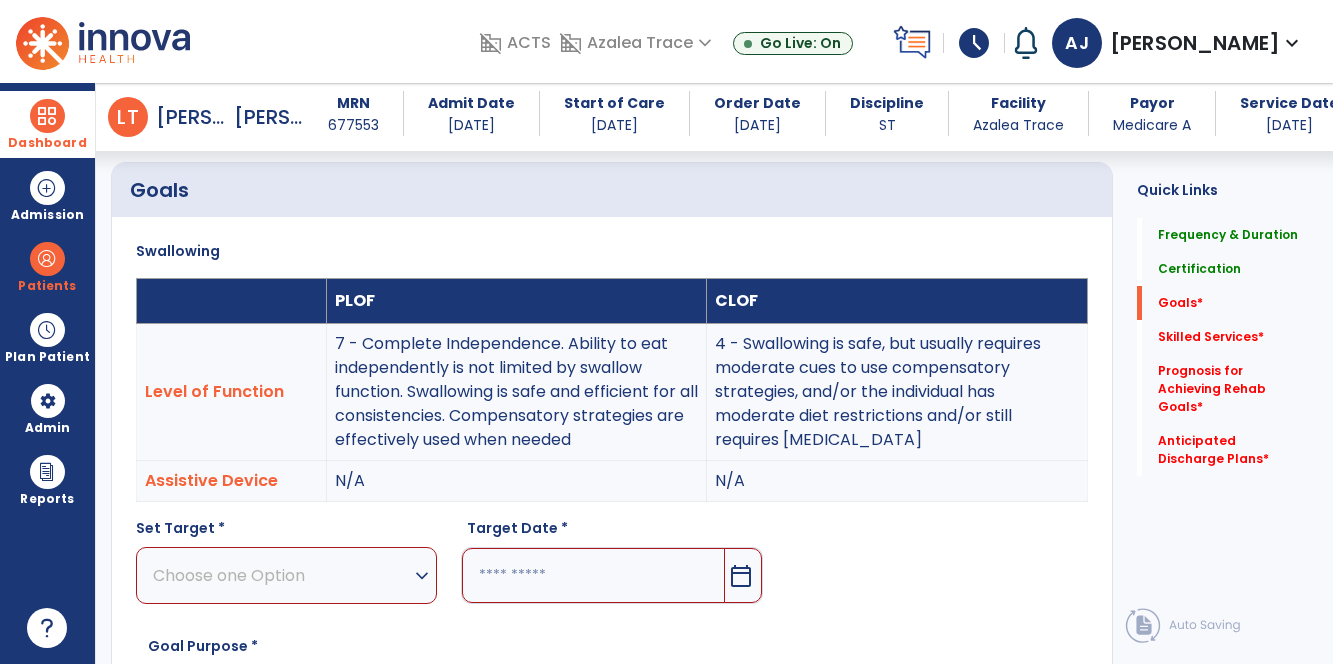 scroll, scrollTop: 533, scrollLeft: 0, axis: vertical 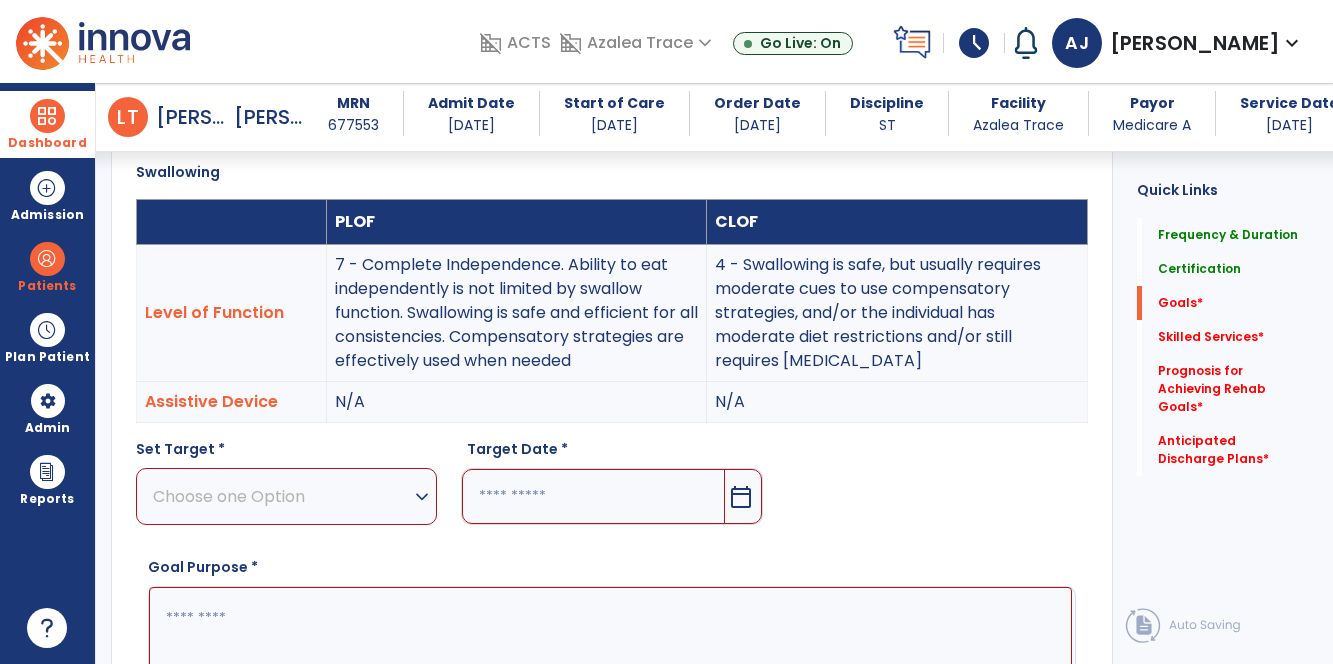 click on "Choose one Option" at bounding box center [281, 496] 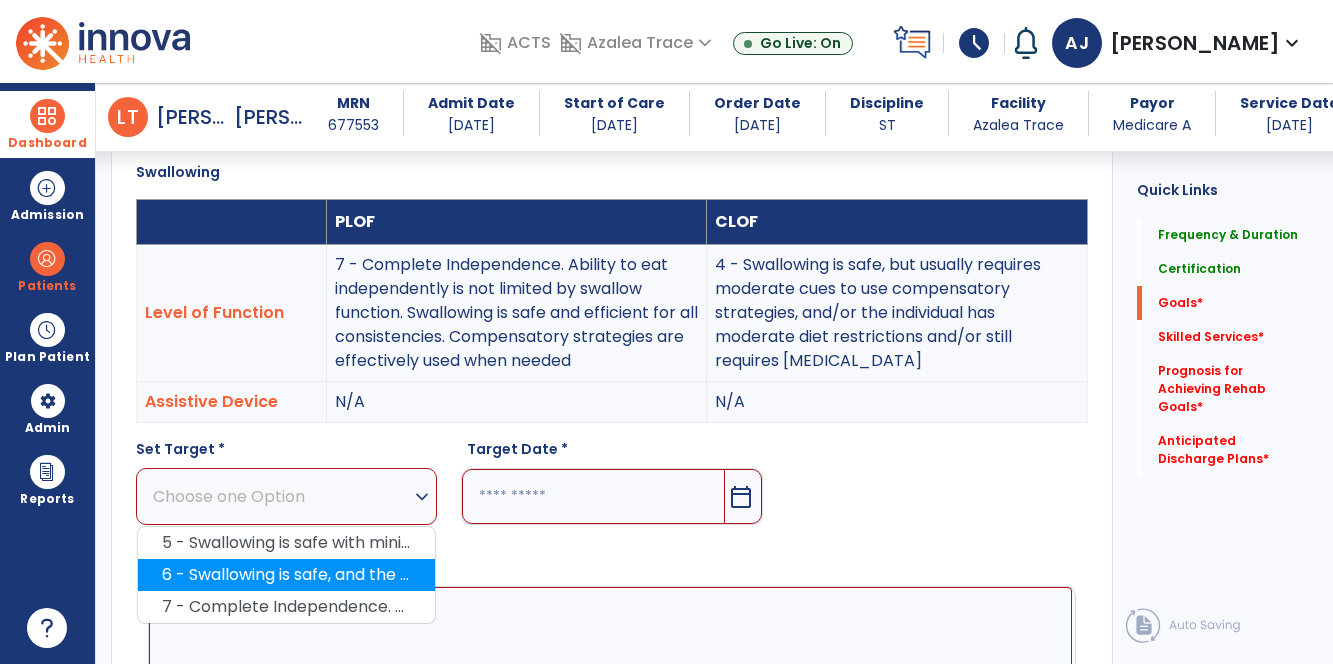 click on "6 - Swallowing is safe, and the individual eats and drinks independently and may rarely require minimal cueing. Usually self-cues when difficulty occurs. May need to avoid specific food items for safety" at bounding box center [286, 575] 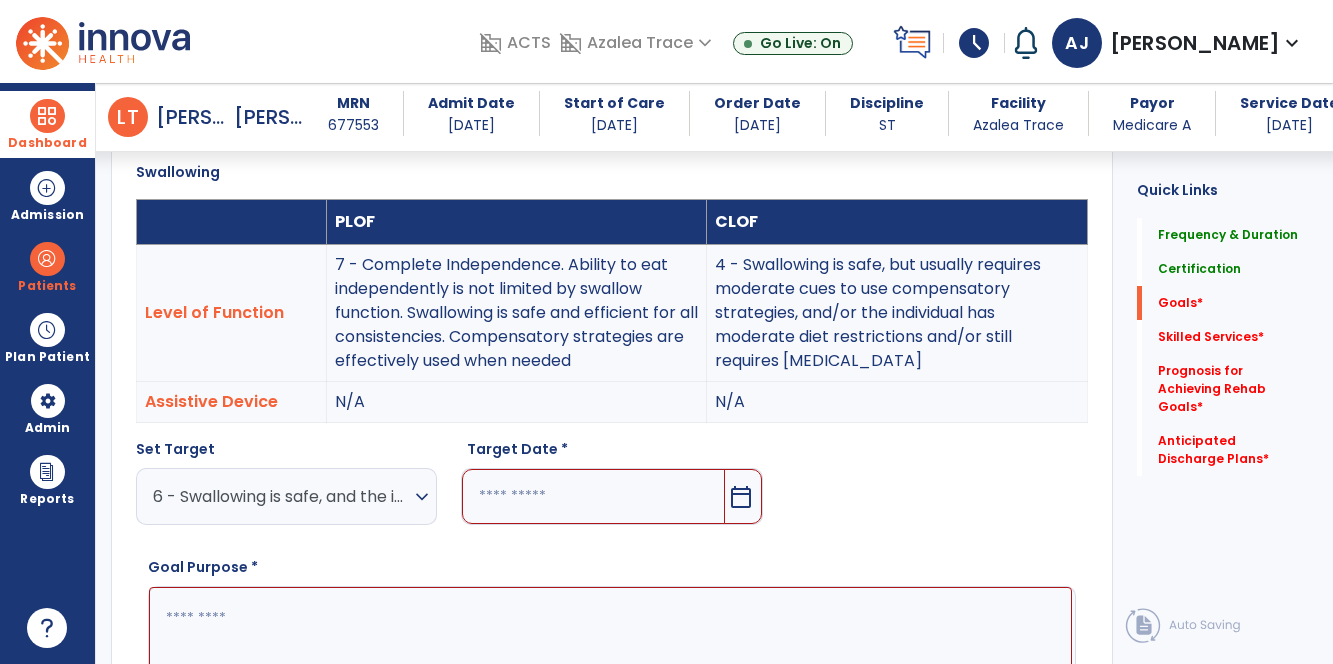 click at bounding box center (593, 496) 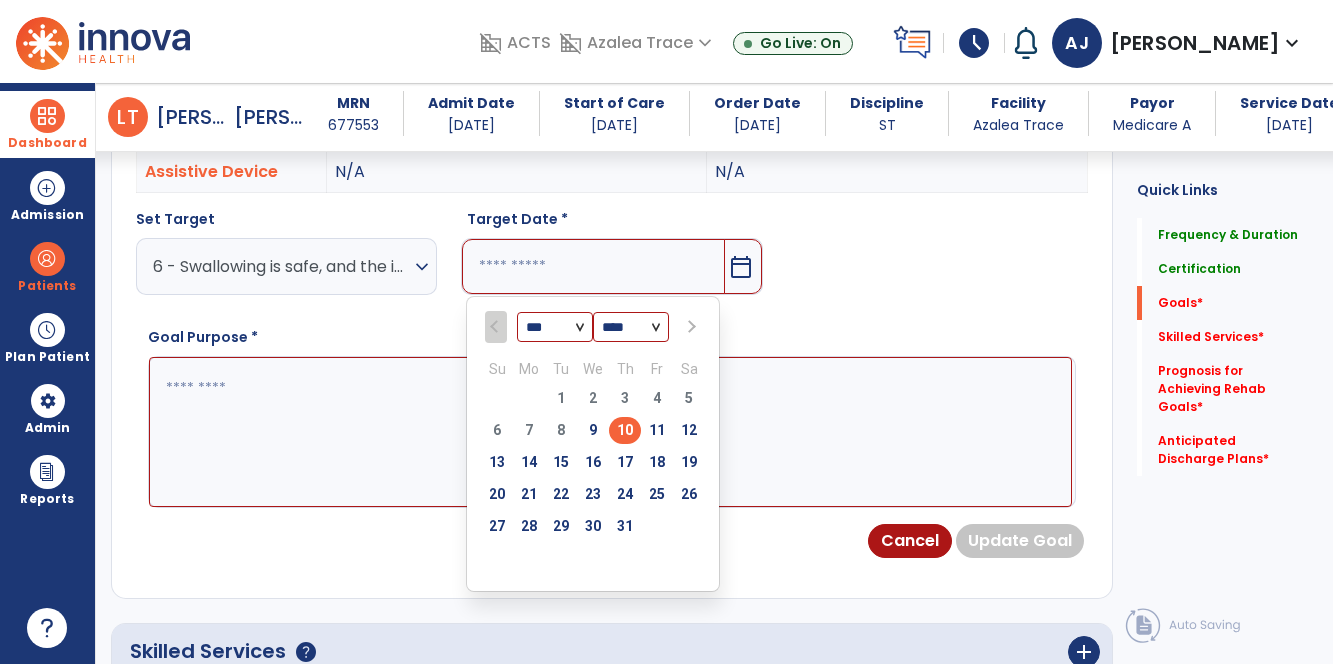 scroll, scrollTop: 767, scrollLeft: 0, axis: vertical 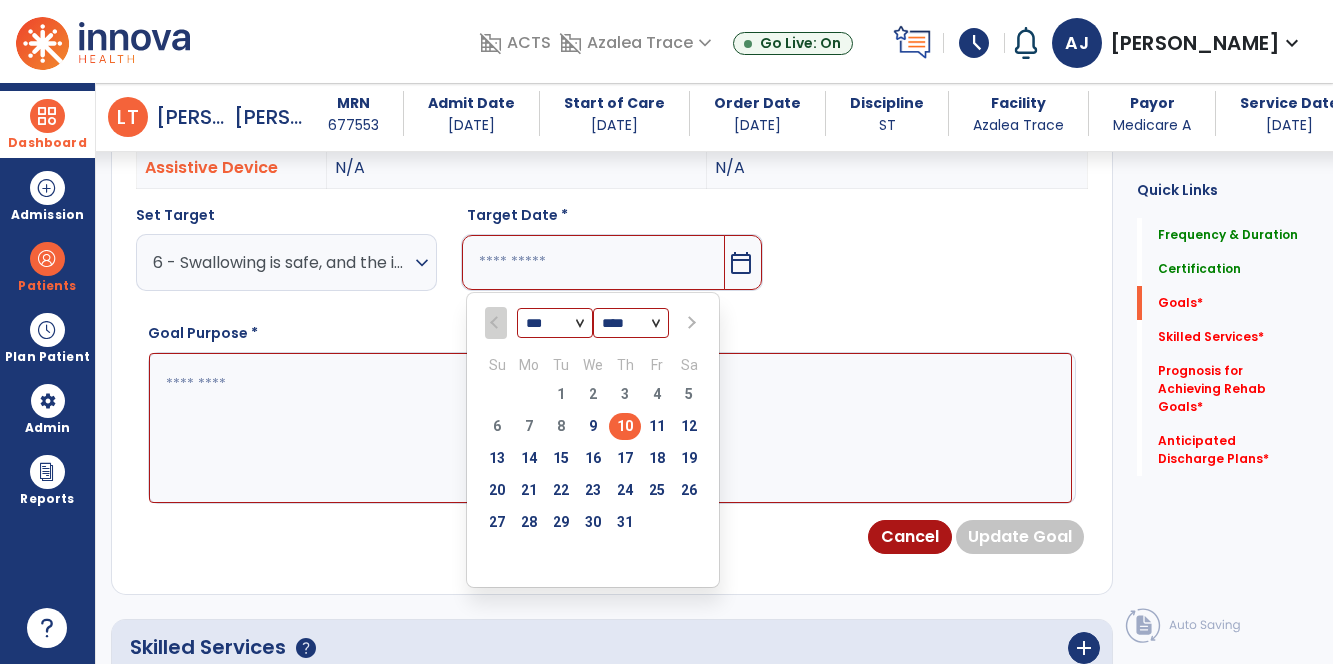 click at bounding box center [690, 323] 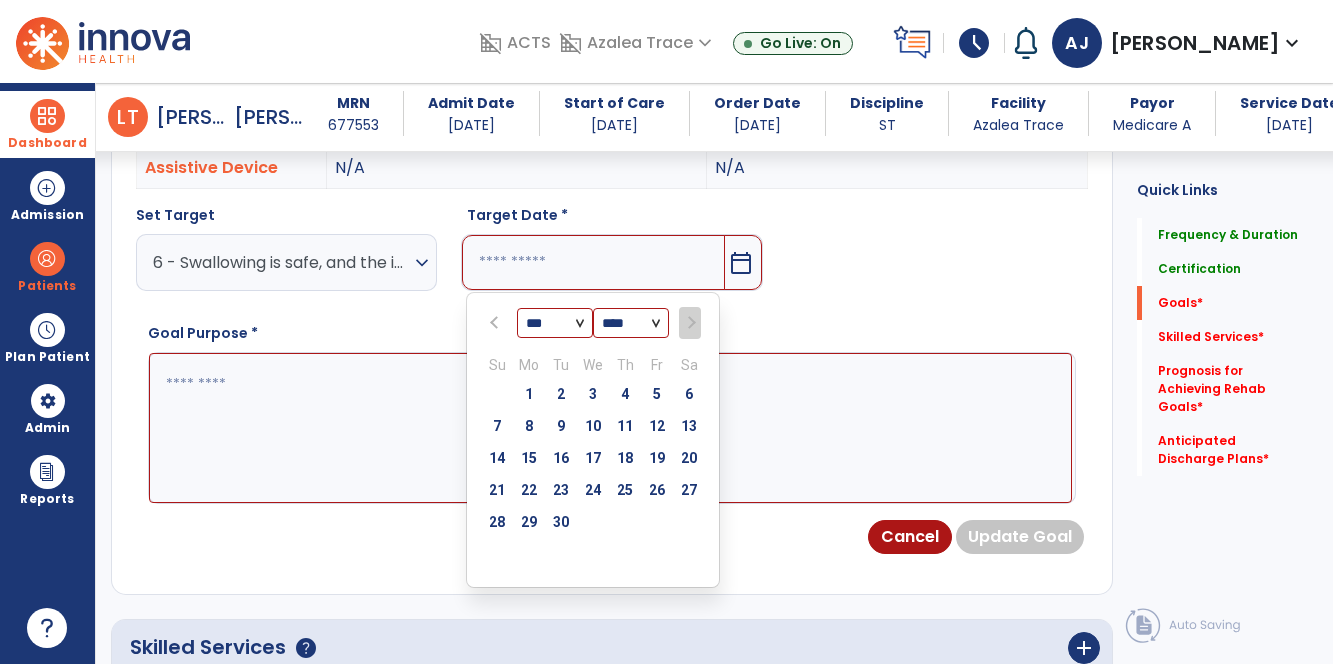 click at bounding box center (689, 323) 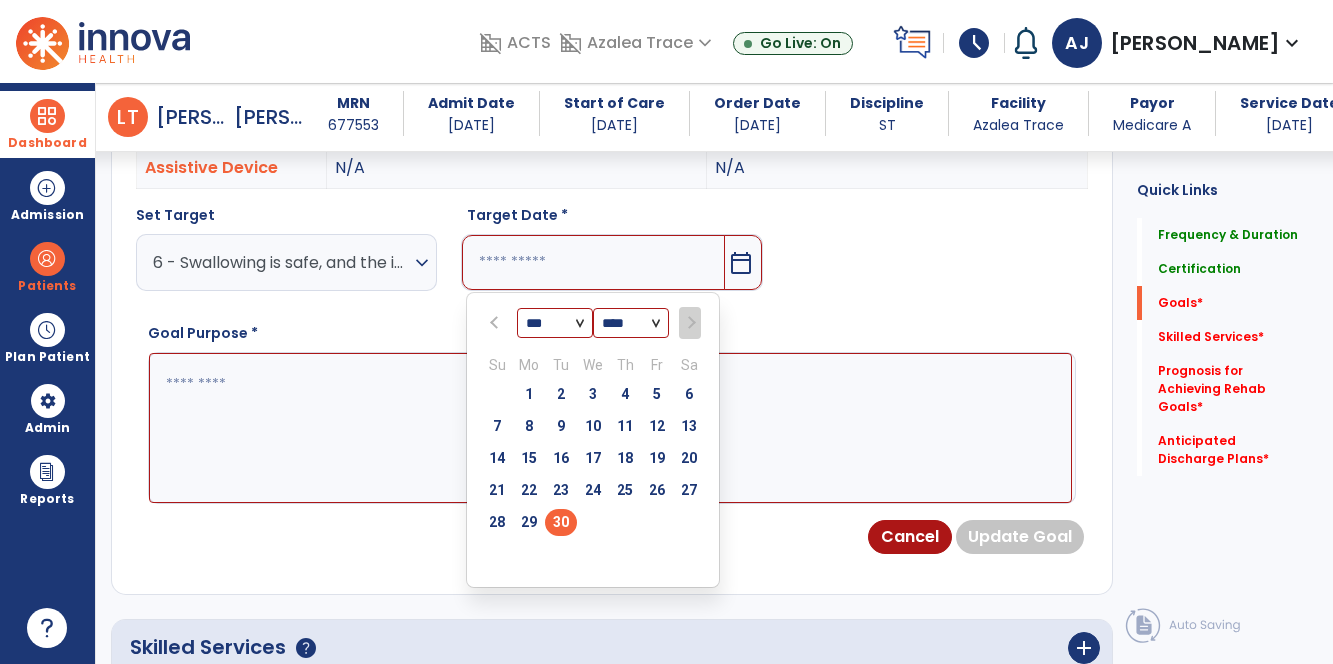 click on "30" at bounding box center (561, 522) 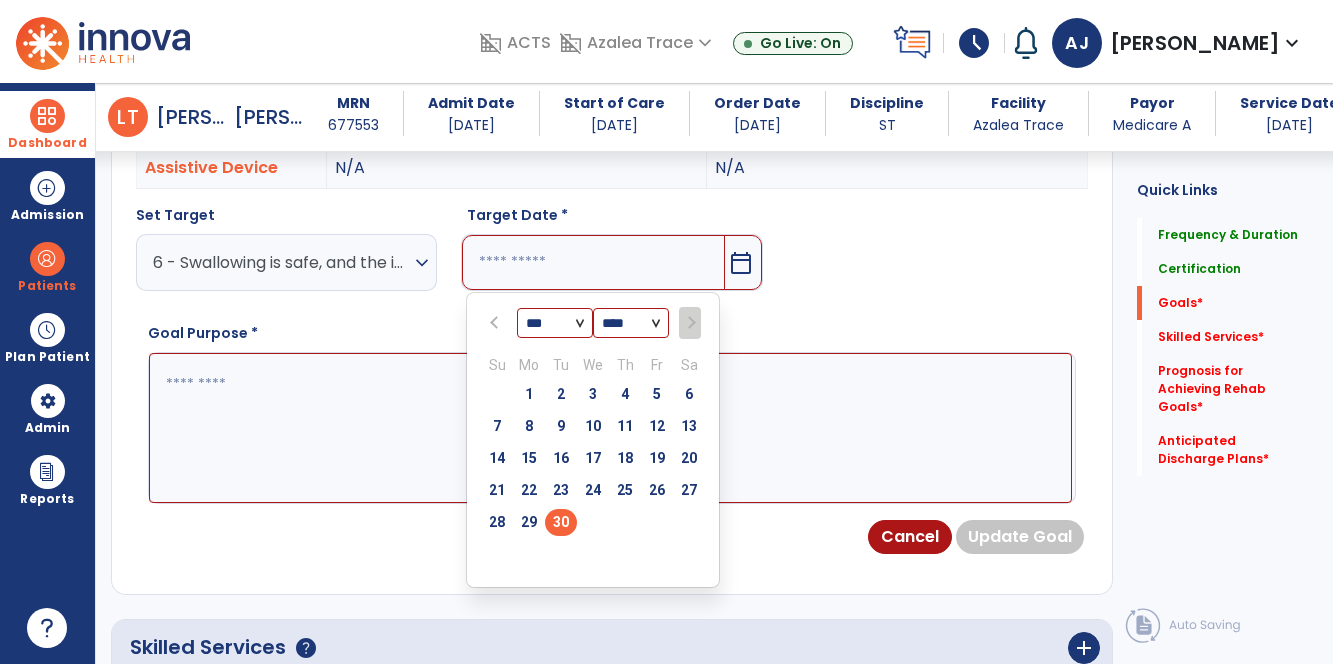 type on "*********" 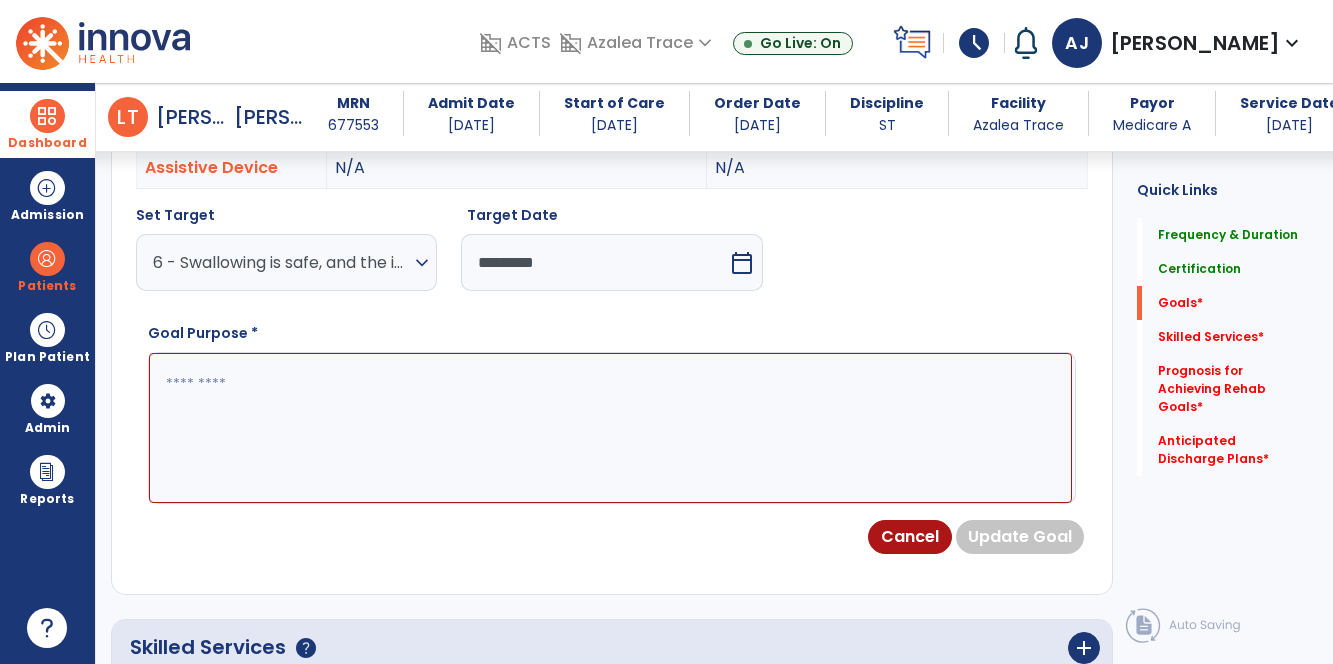 click at bounding box center [610, 427] 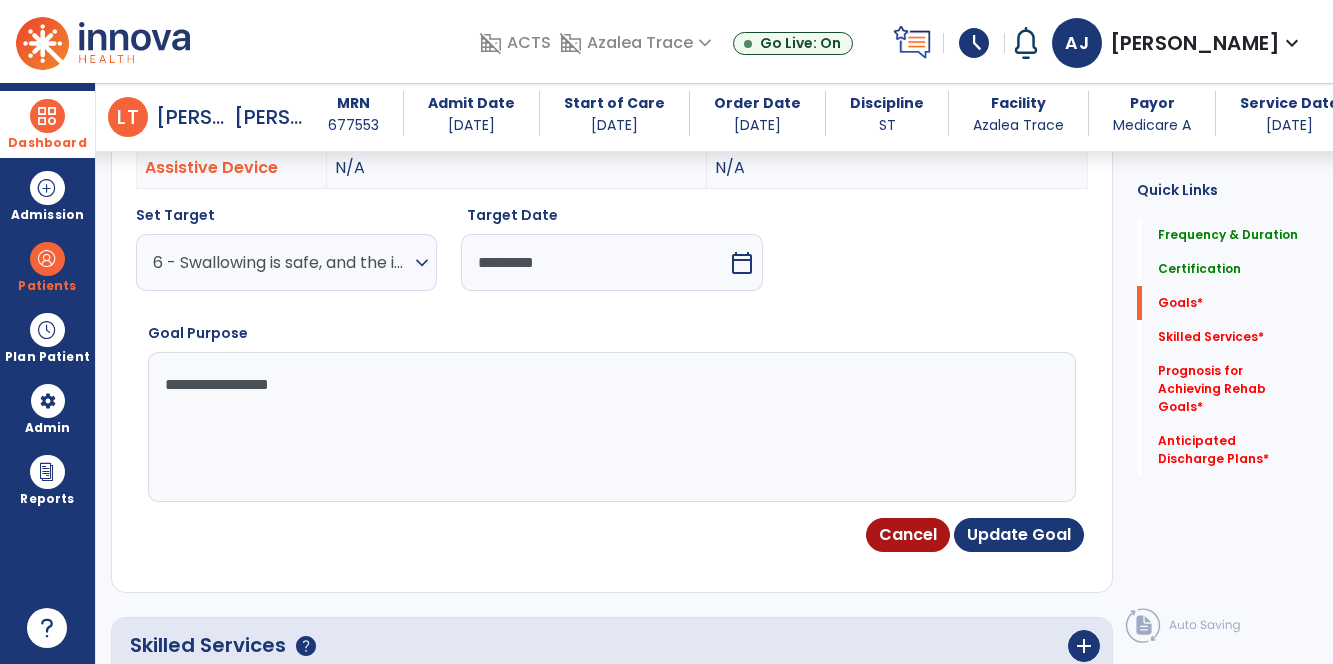 type on "**********" 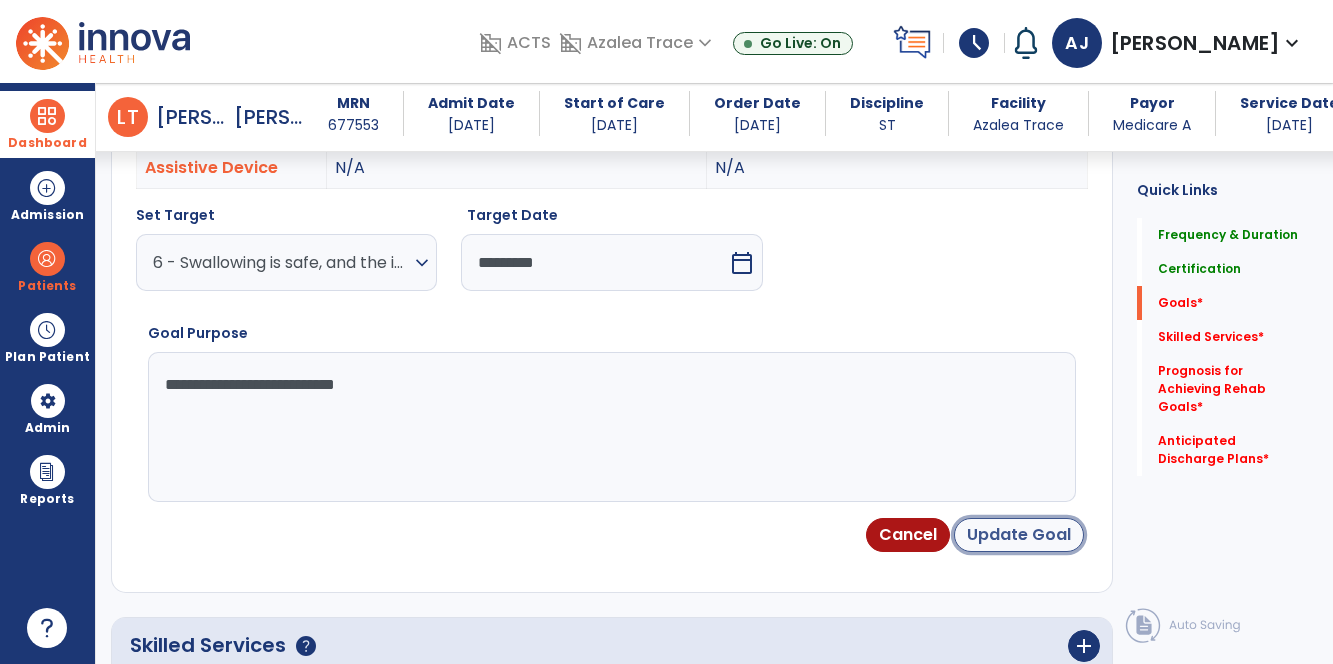 click on "Update Goal" at bounding box center (1019, 535) 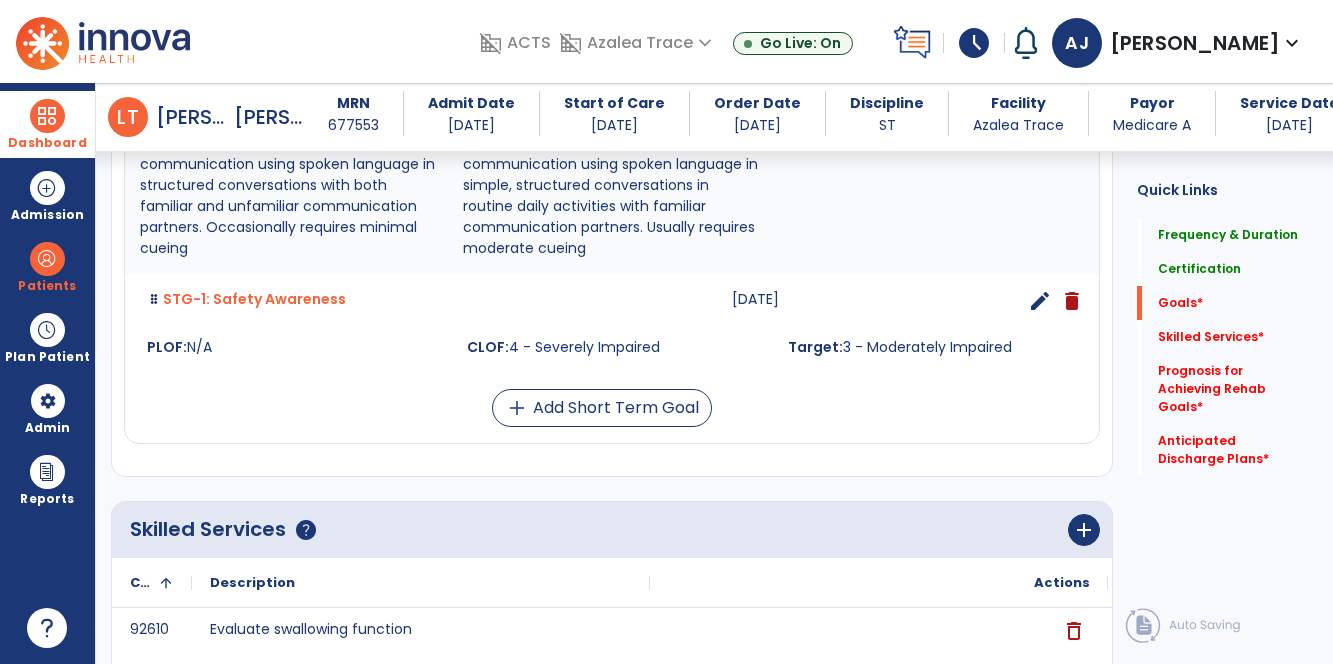 scroll, scrollTop: 952, scrollLeft: 0, axis: vertical 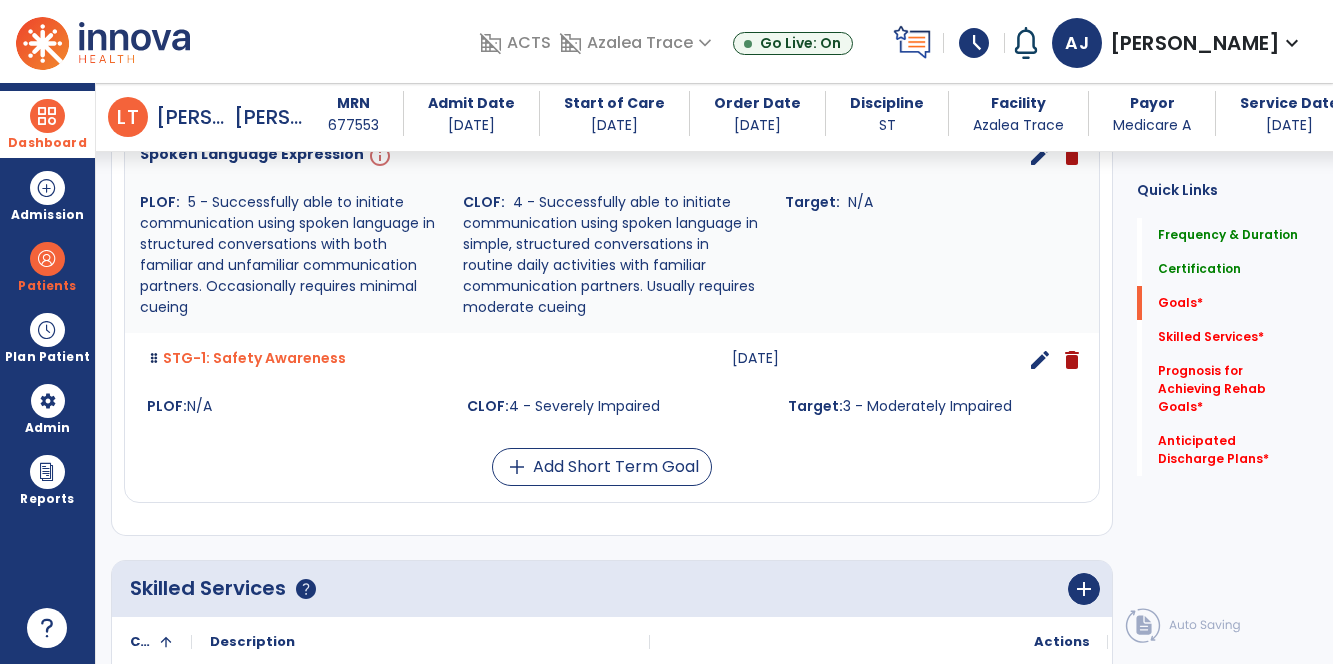 click on "edit" at bounding box center [1040, 156] 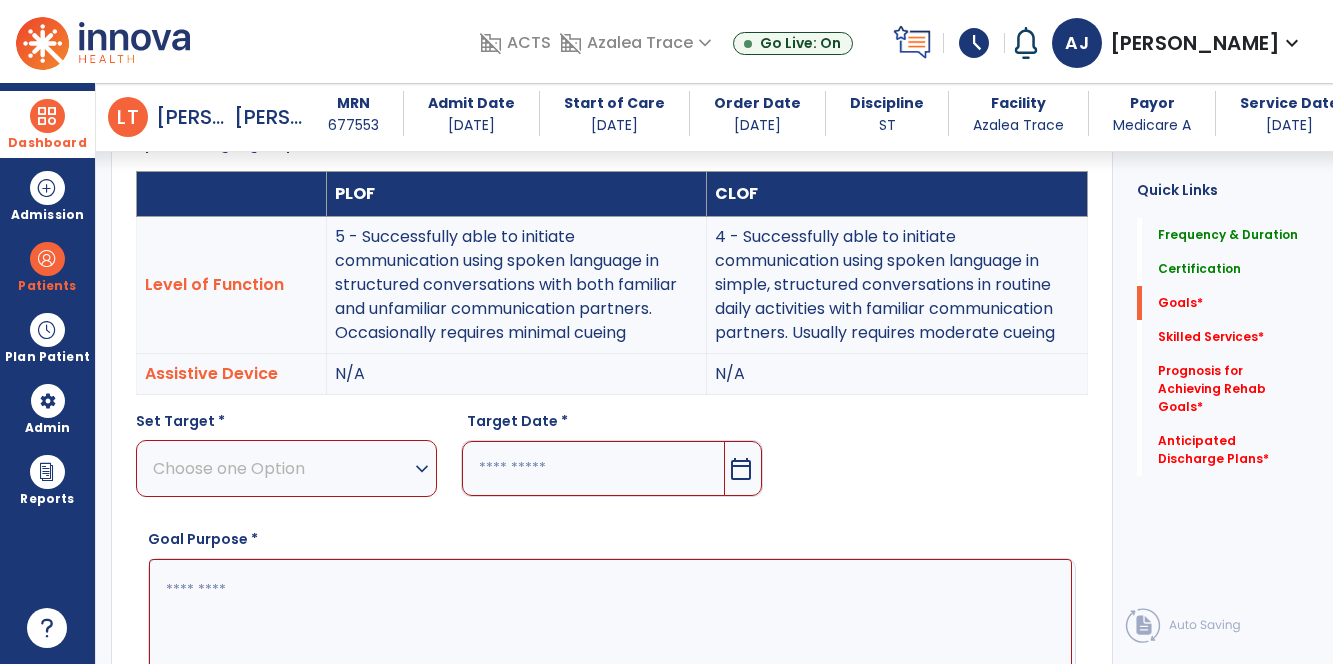scroll, scrollTop: 533, scrollLeft: 0, axis: vertical 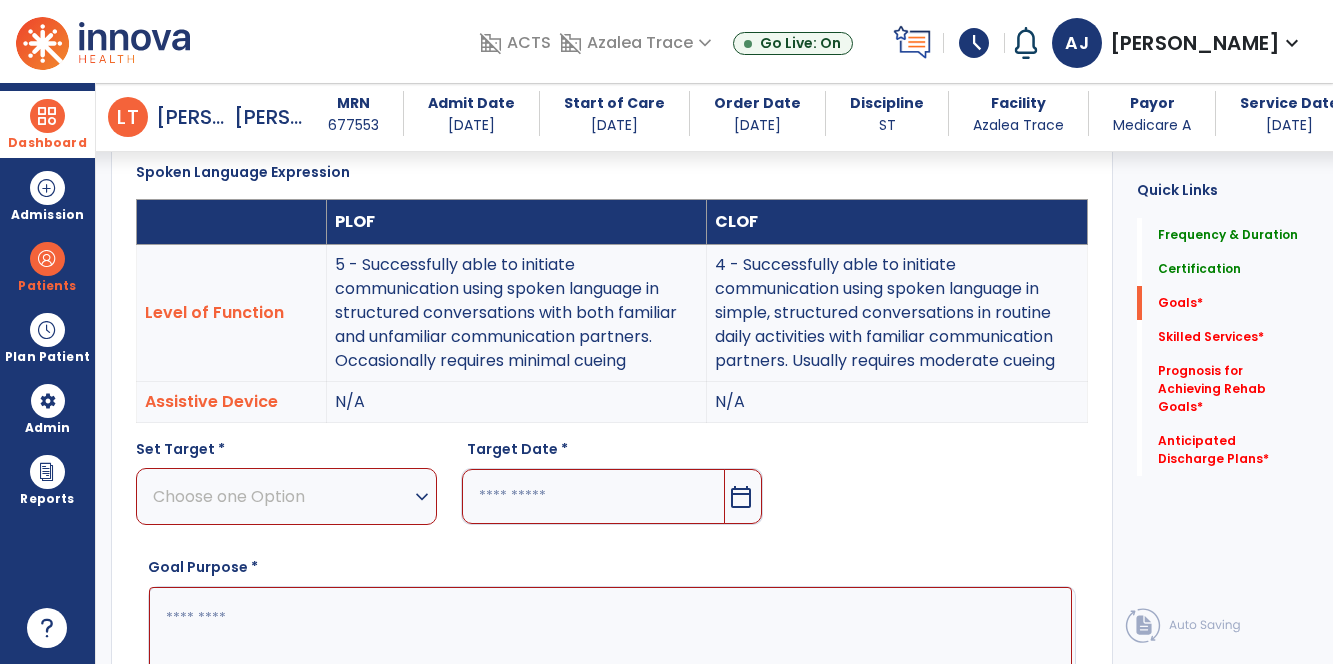 click on "Choose one Option" at bounding box center (281, 496) 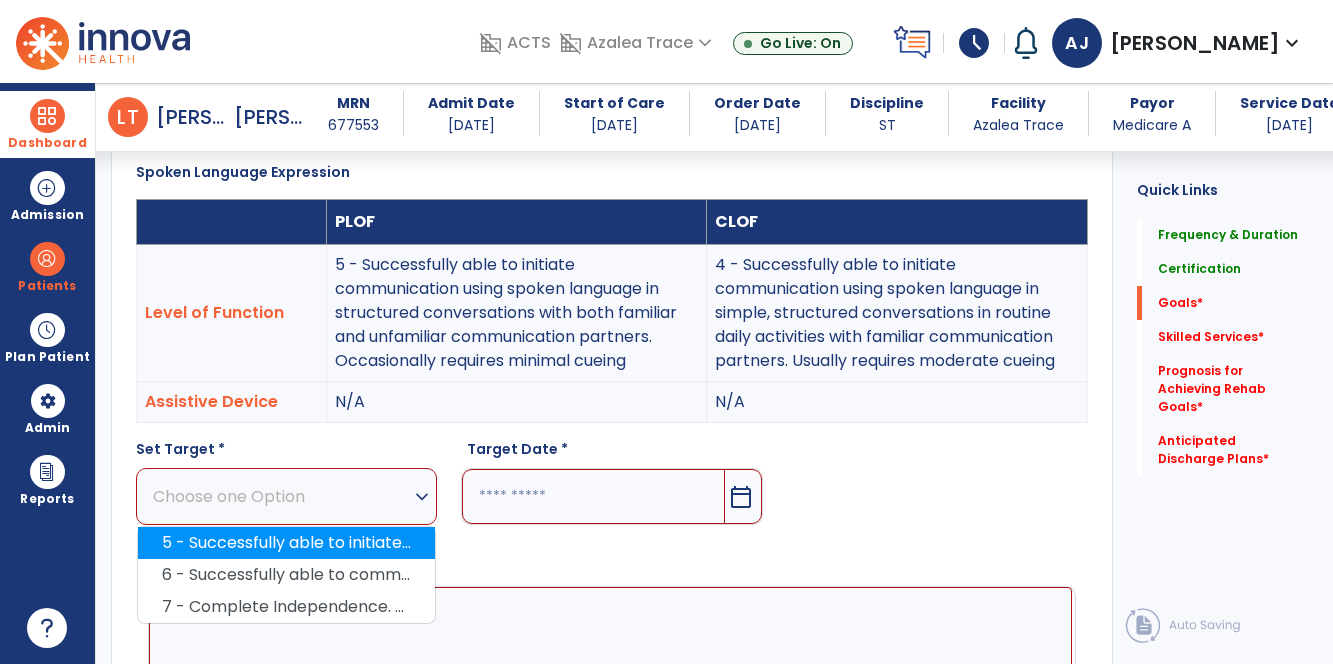click on "5 - Successfully able to initiate communication using spoken language in structured conversations with both familiar and unfamiliar communication partners. Occasionally requires minimal cueing" at bounding box center [286, 543] 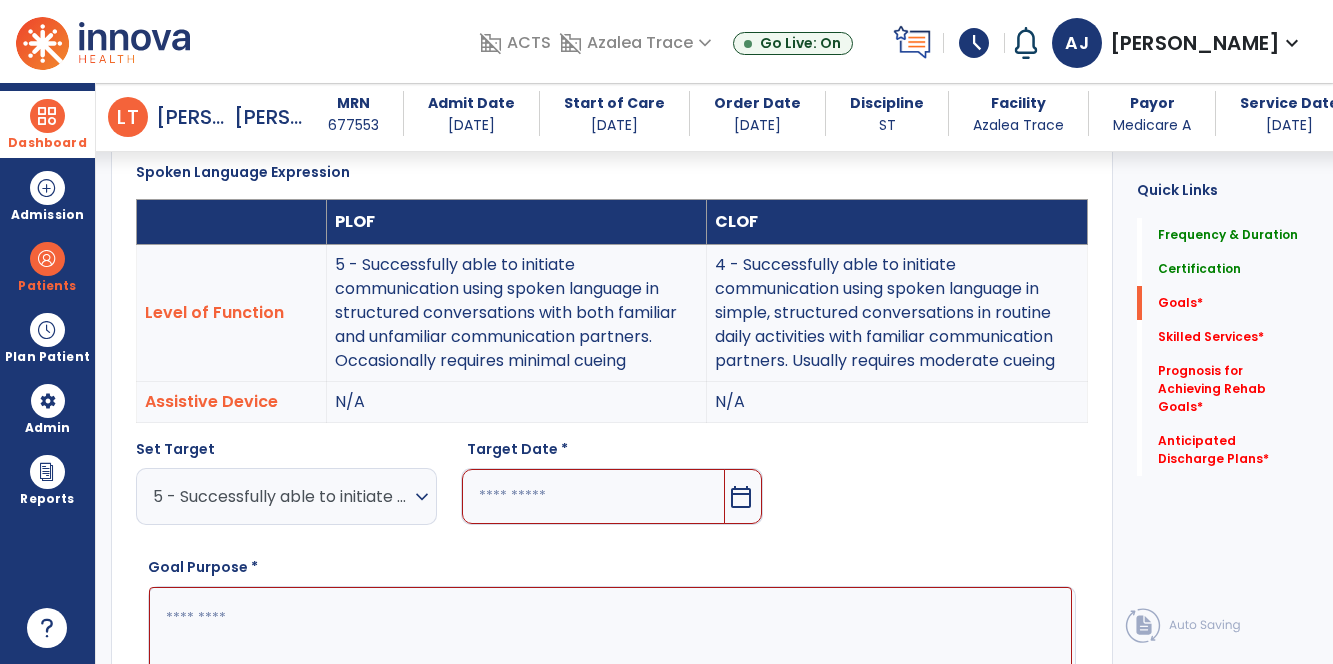 click at bounding box center [593, 496] 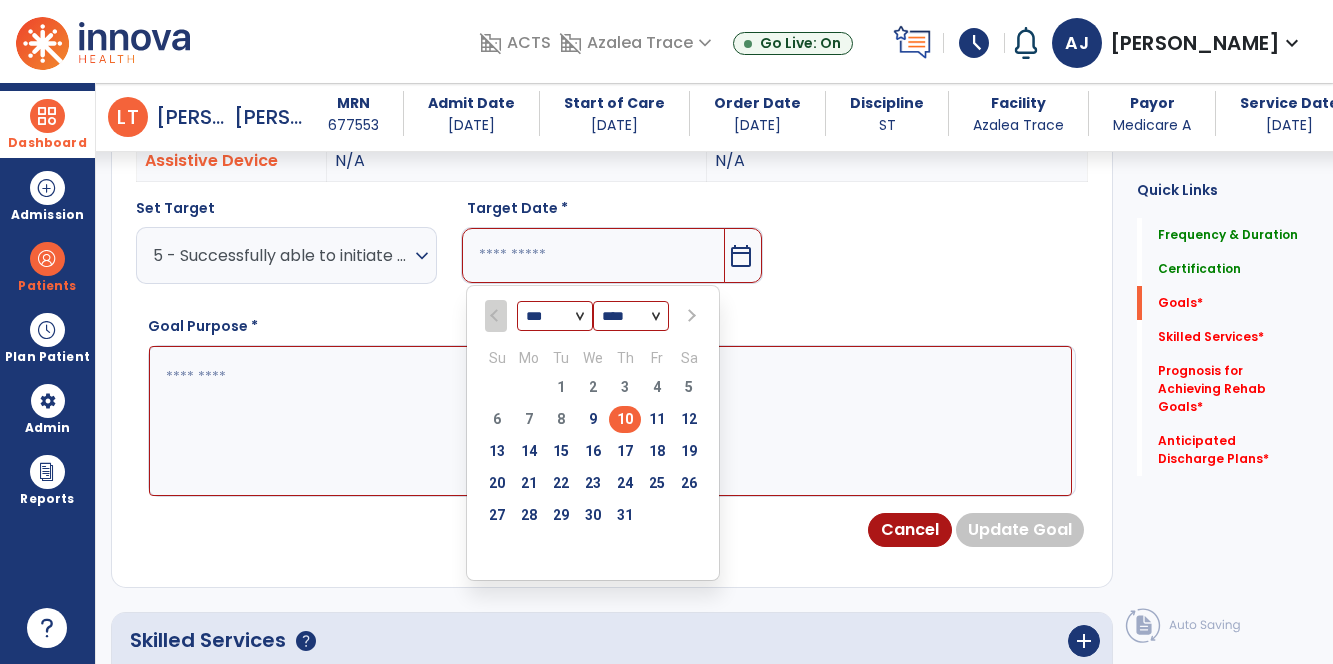 scroll, scrollTop: 796, scrollLeft: 0, axis: vertical 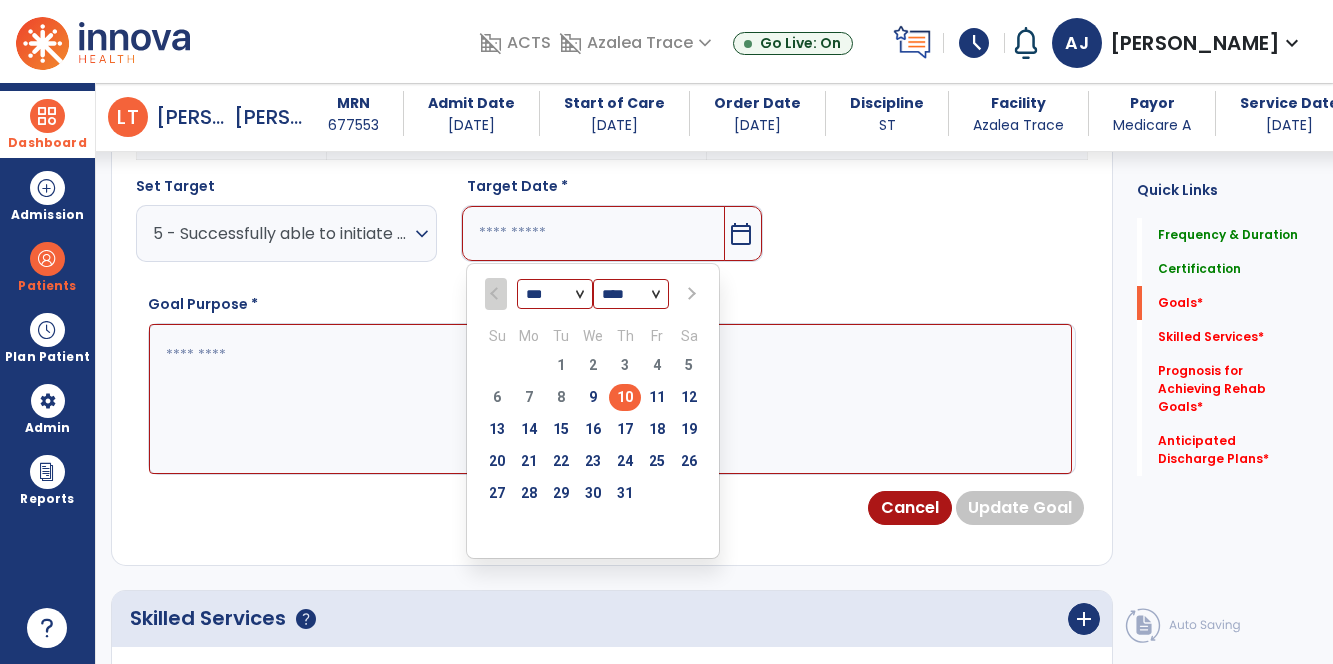 click at bounding box center [690, 294] 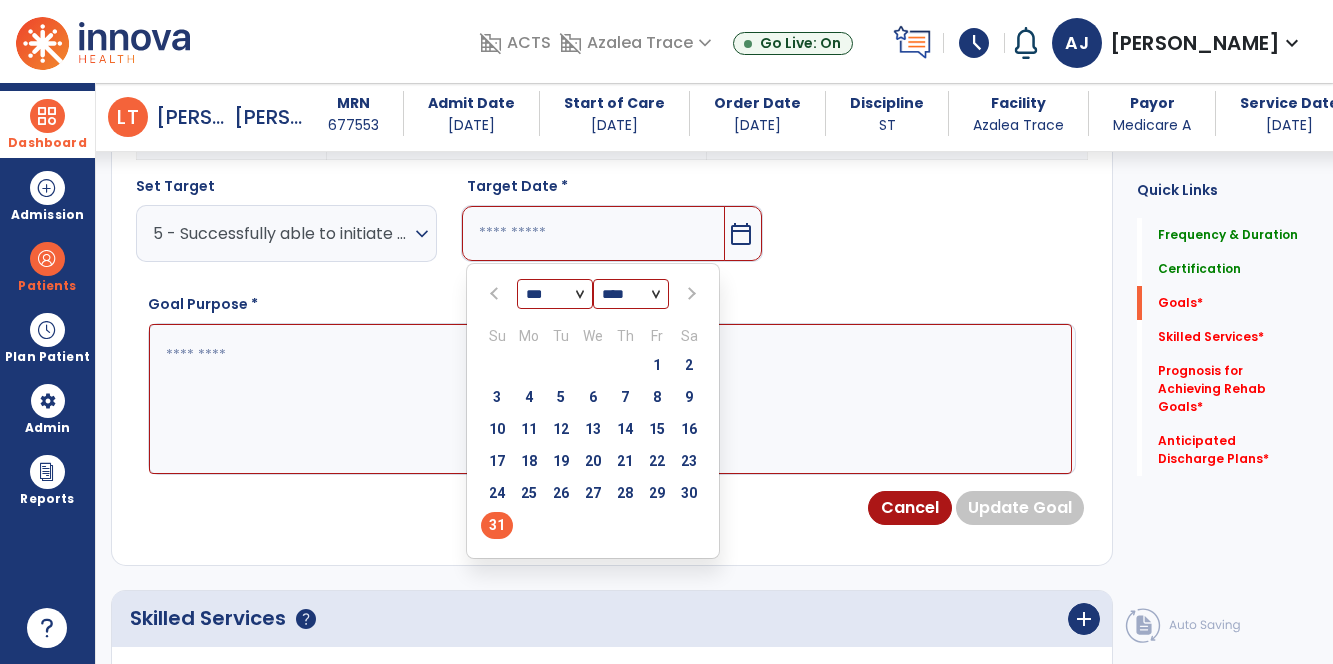click on "31" at bounding box center (497, 525) 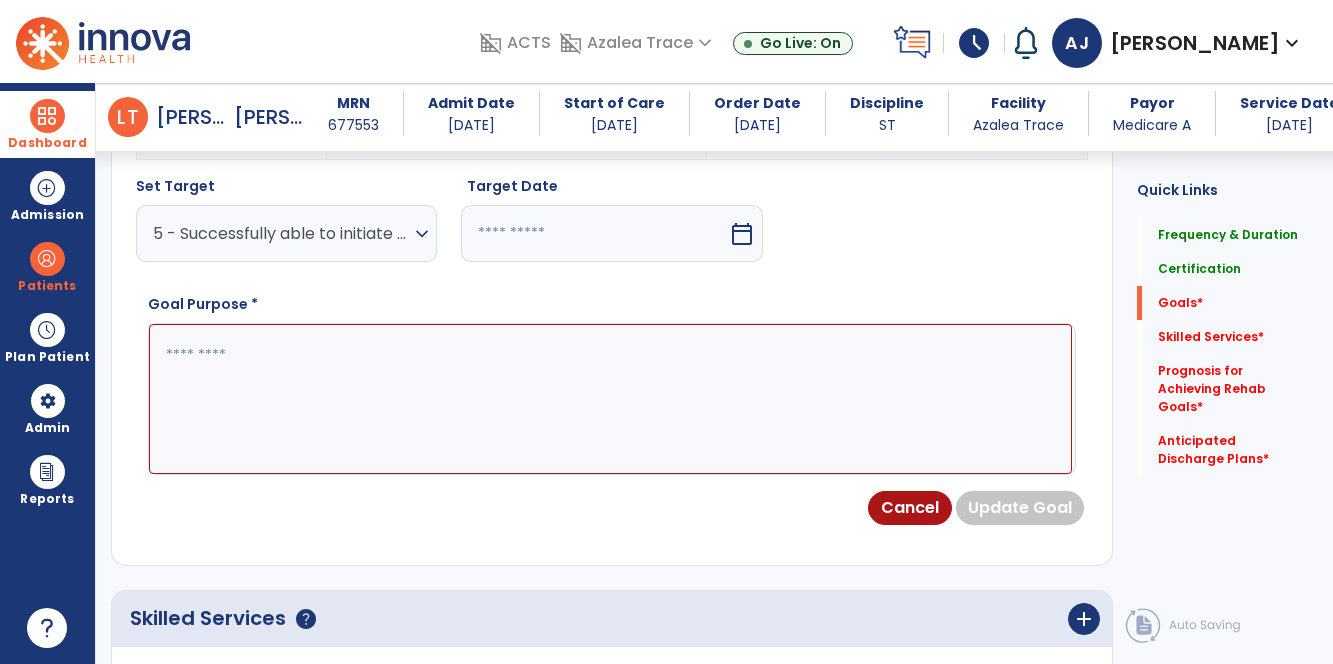 type on "*********" 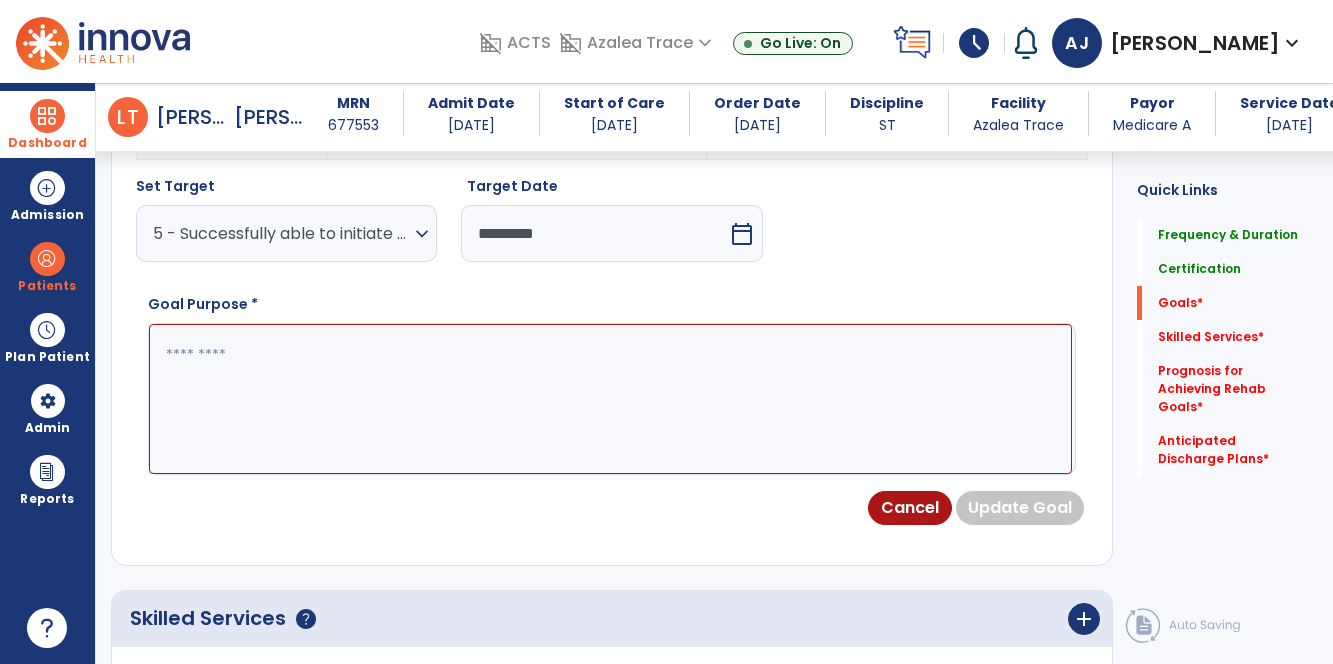 click at bounding box center (610, 398) 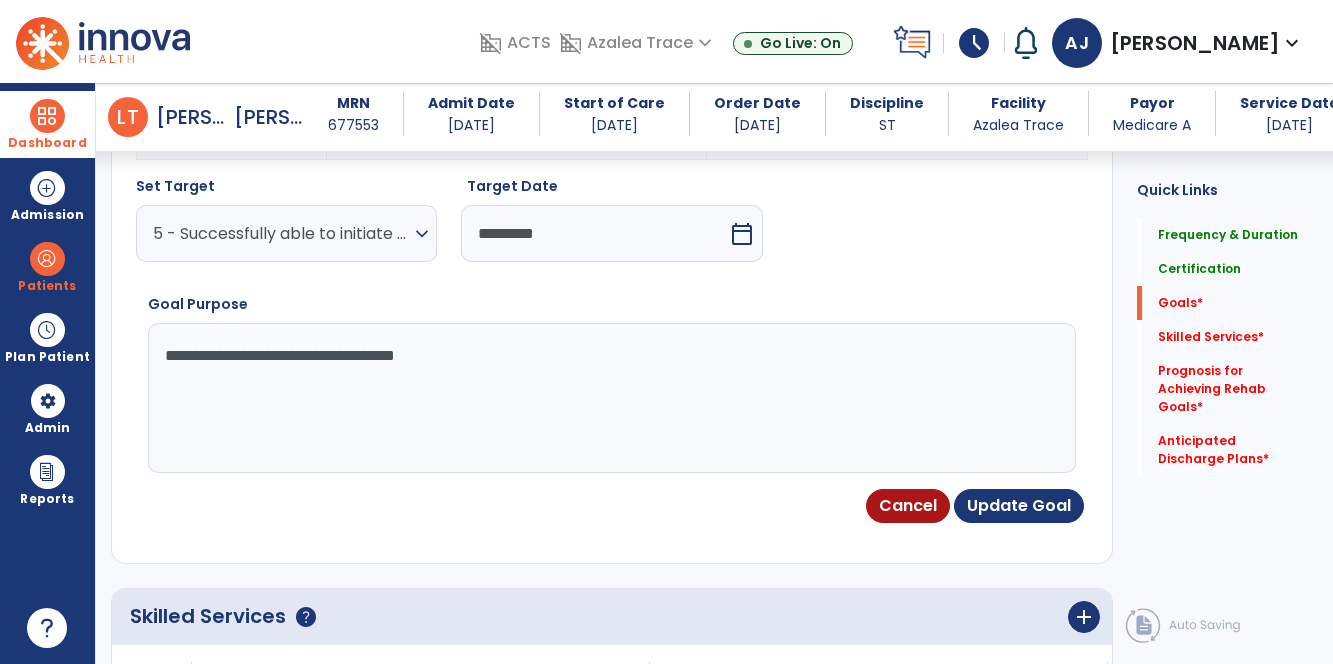 type on "**********" 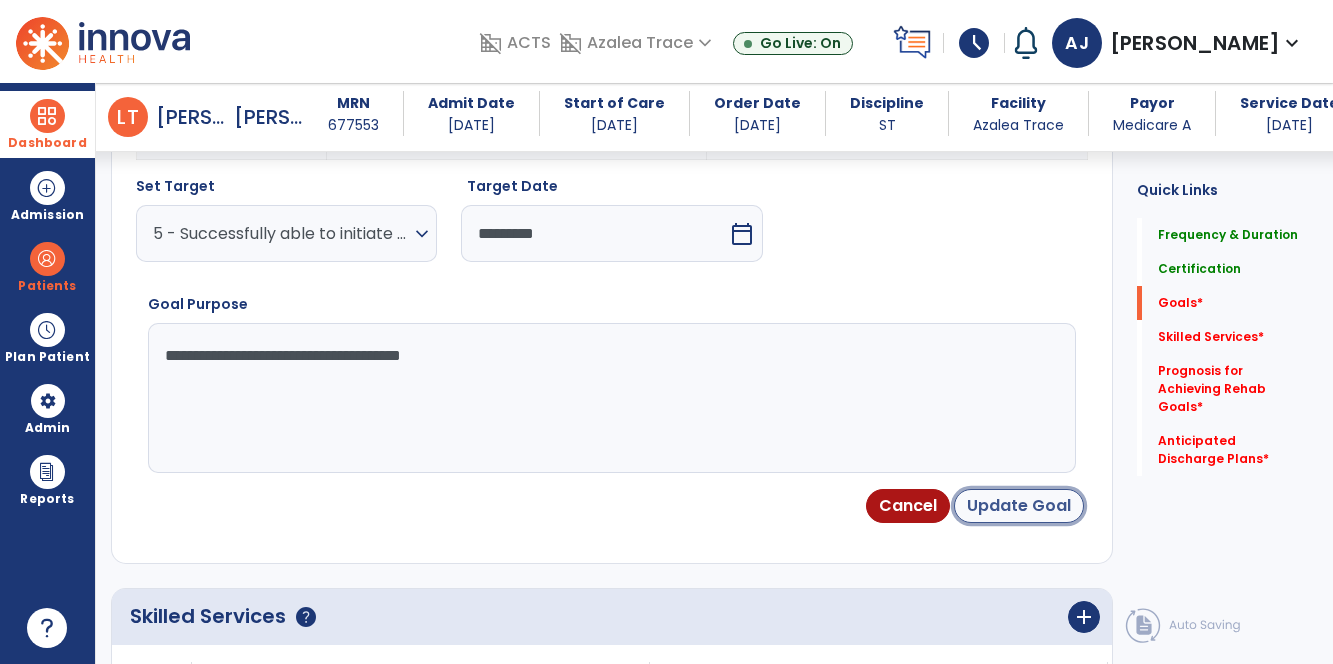 click on "Update Goal" at bounding box center (1019, 506) 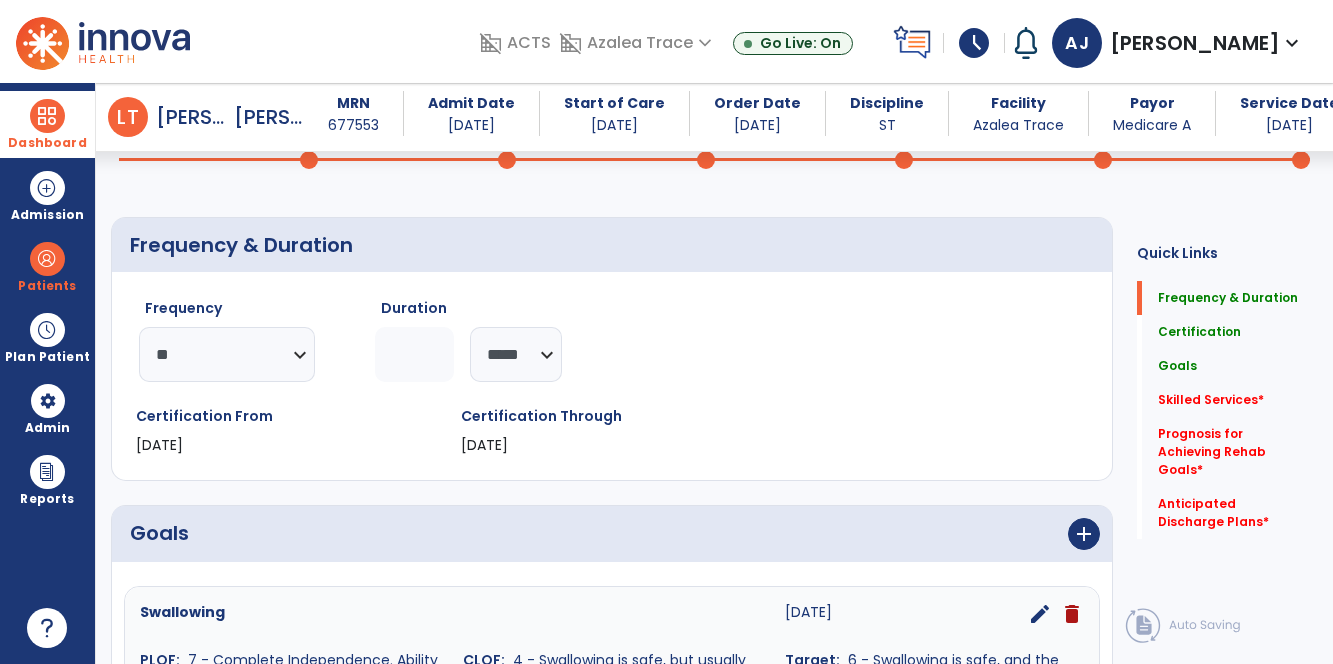scroll, scrollTop: 113, scrollLeft: 0, axis: vertical 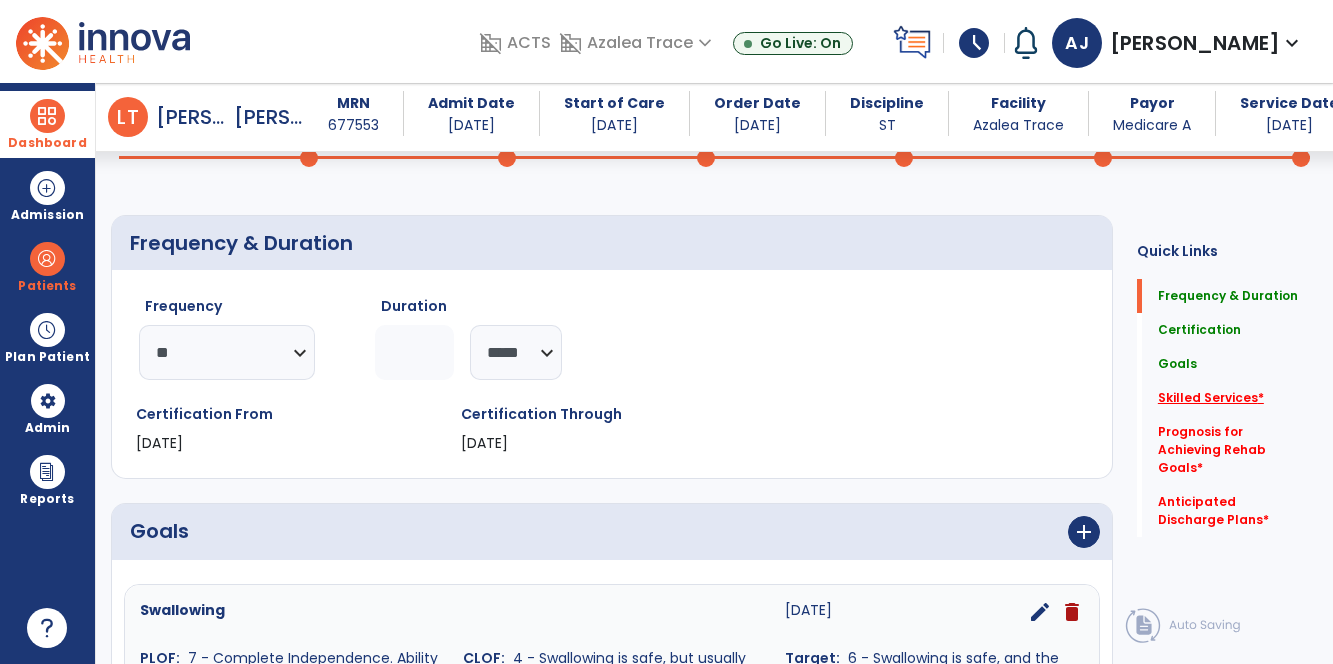 click on "Skilled Services   *" 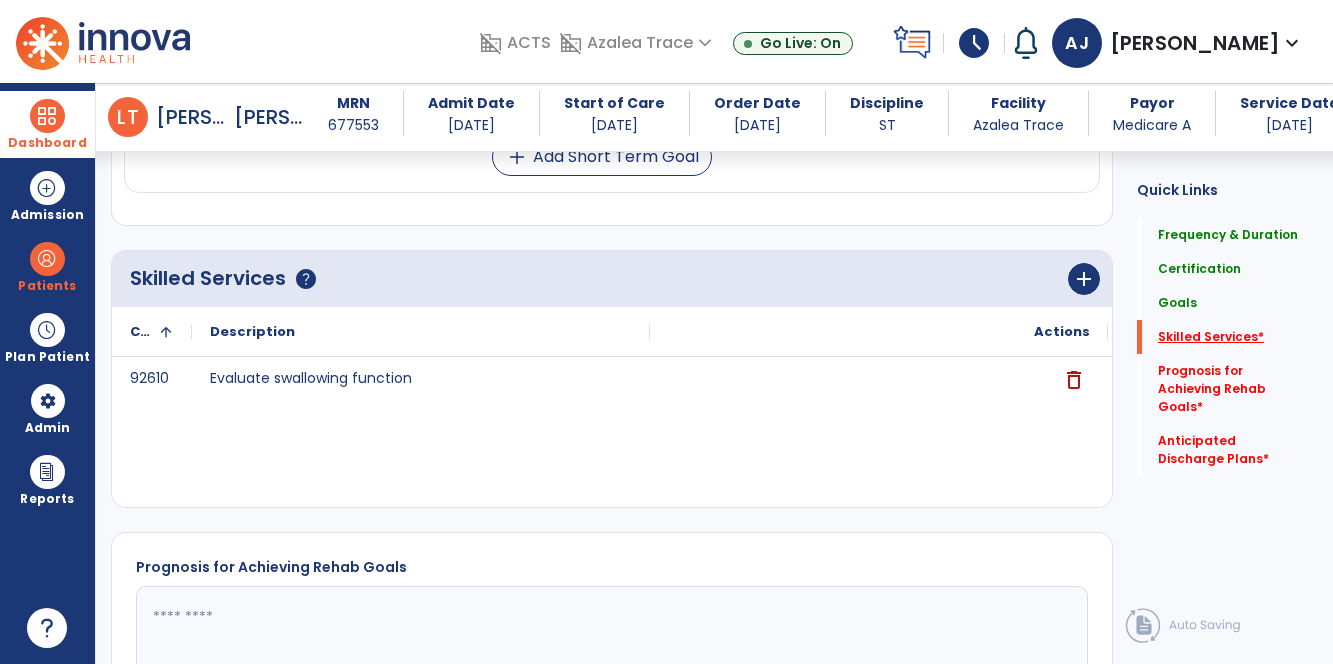 scroll, scrollTop: 1263, scrollLeft: 0, axis: vertical 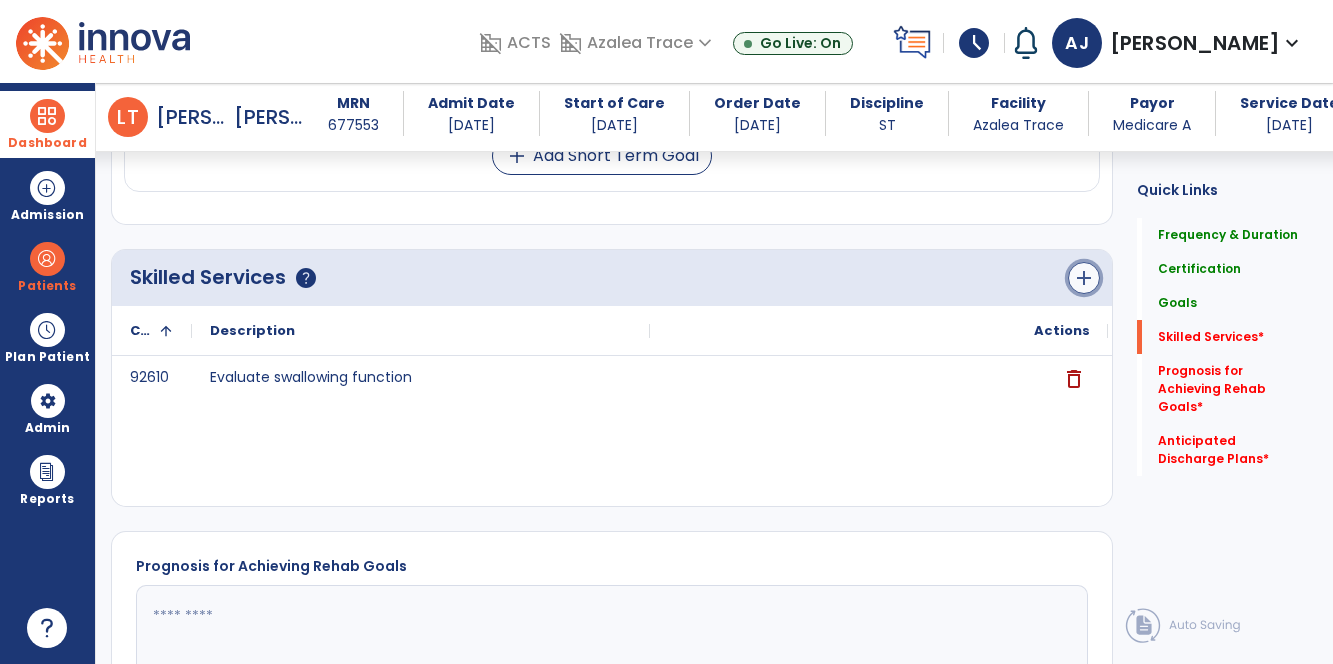 click on "add" 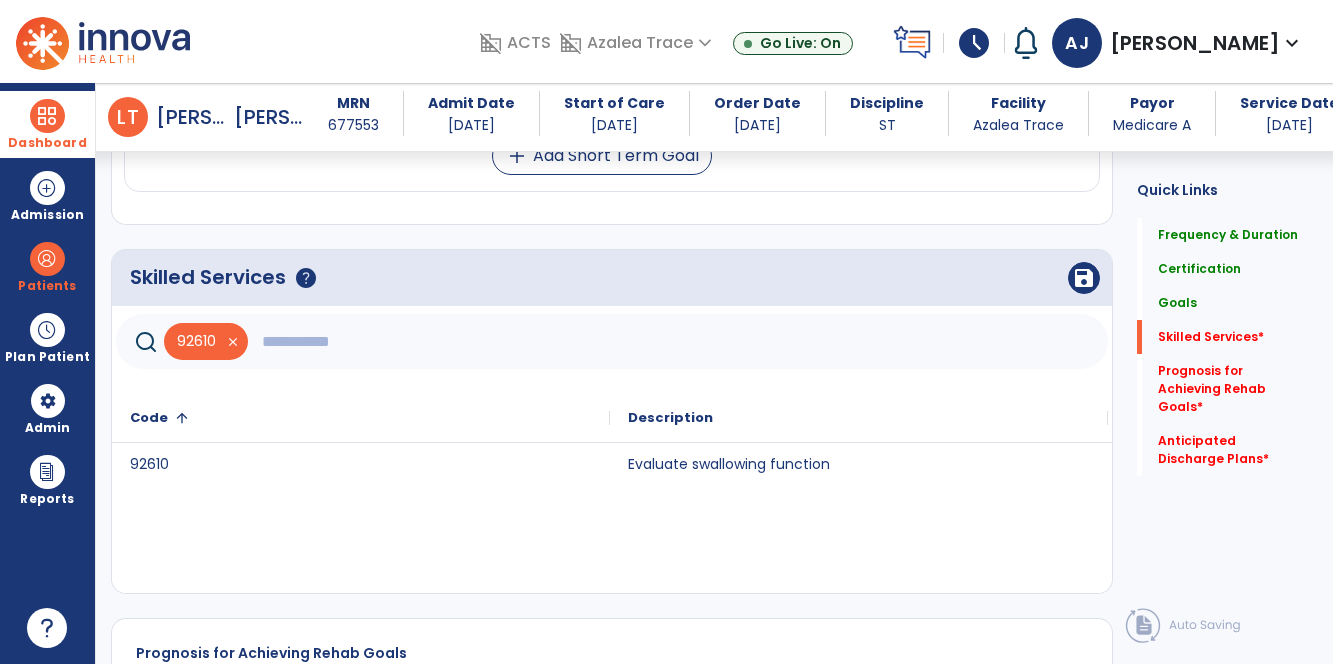 click 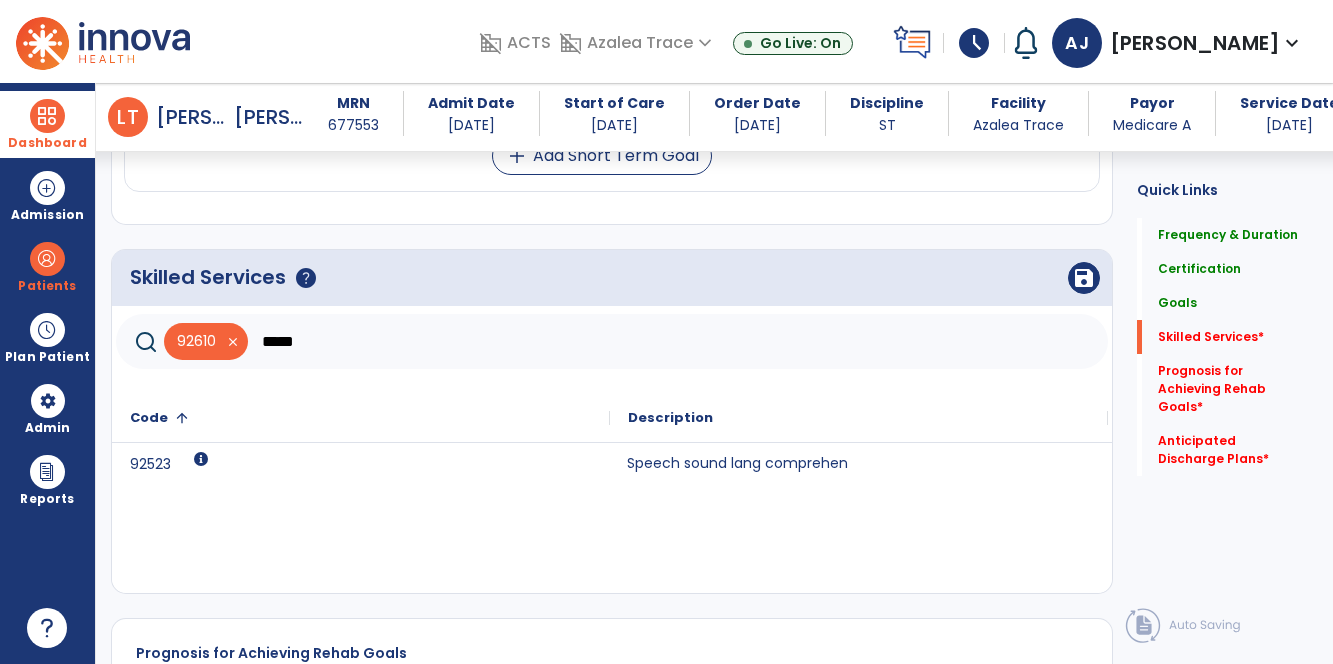click on "Speech sound lang comprehen" 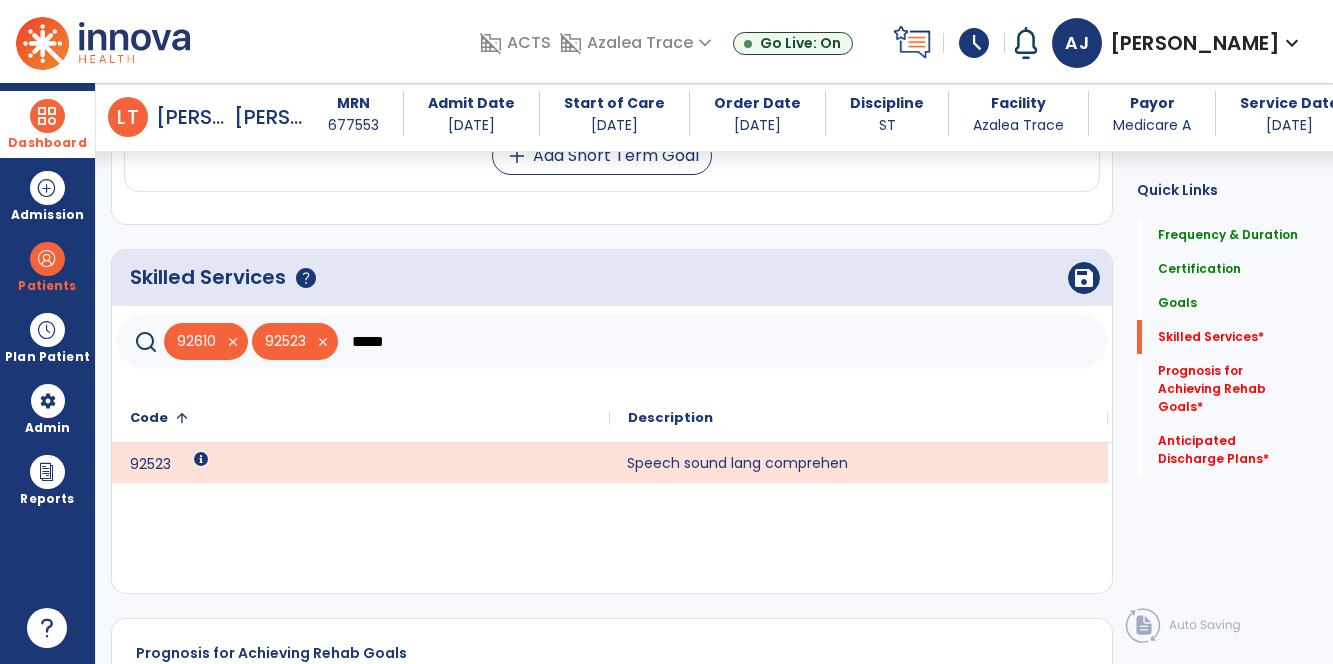click on "*****" 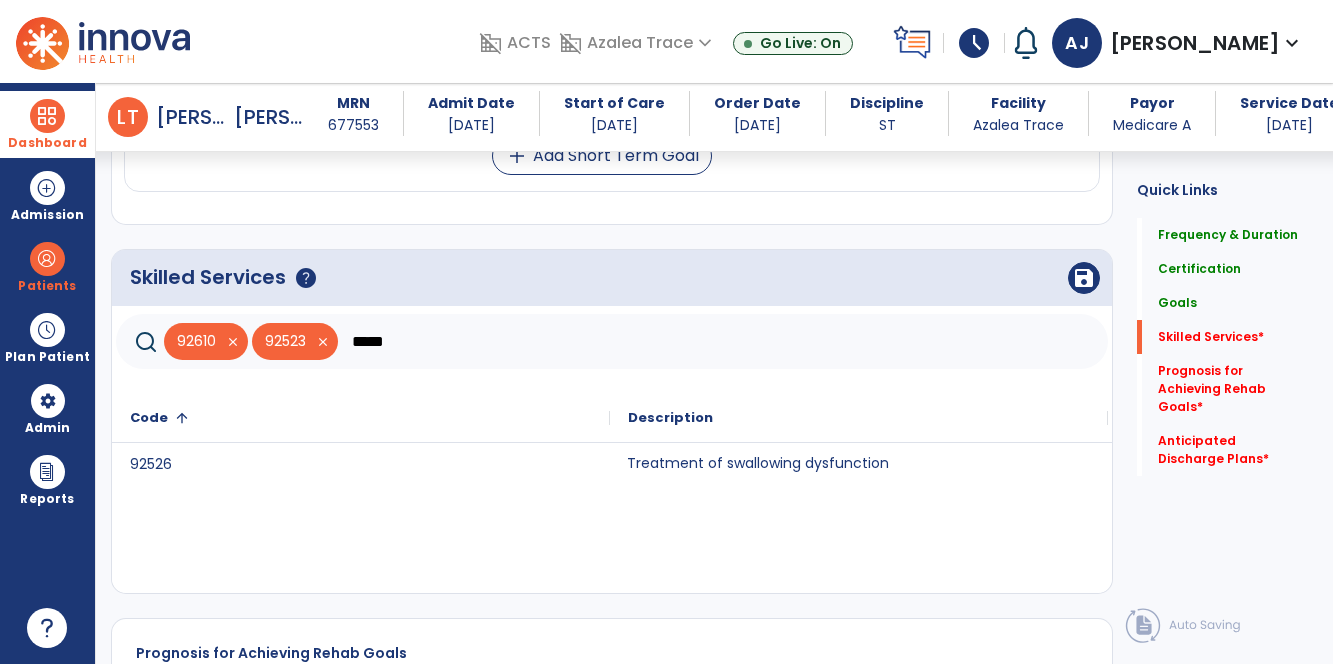 click on "Treatment of swallowing dysfunction" 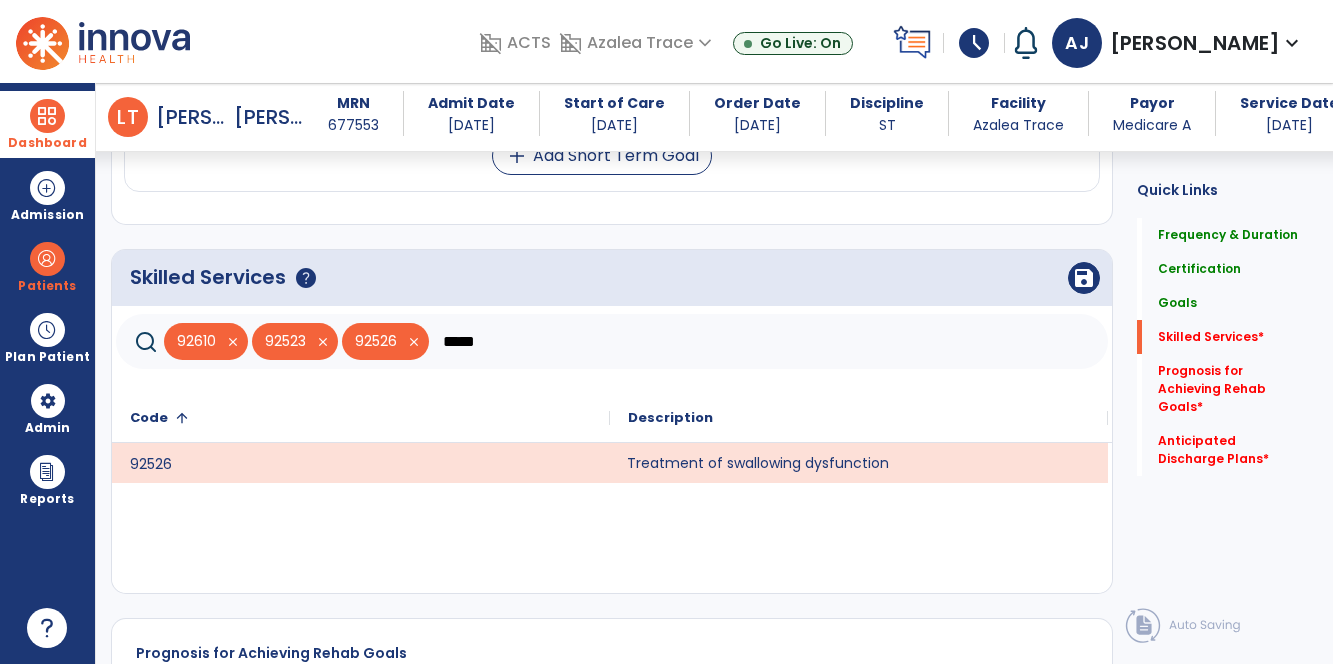 click on "*****" 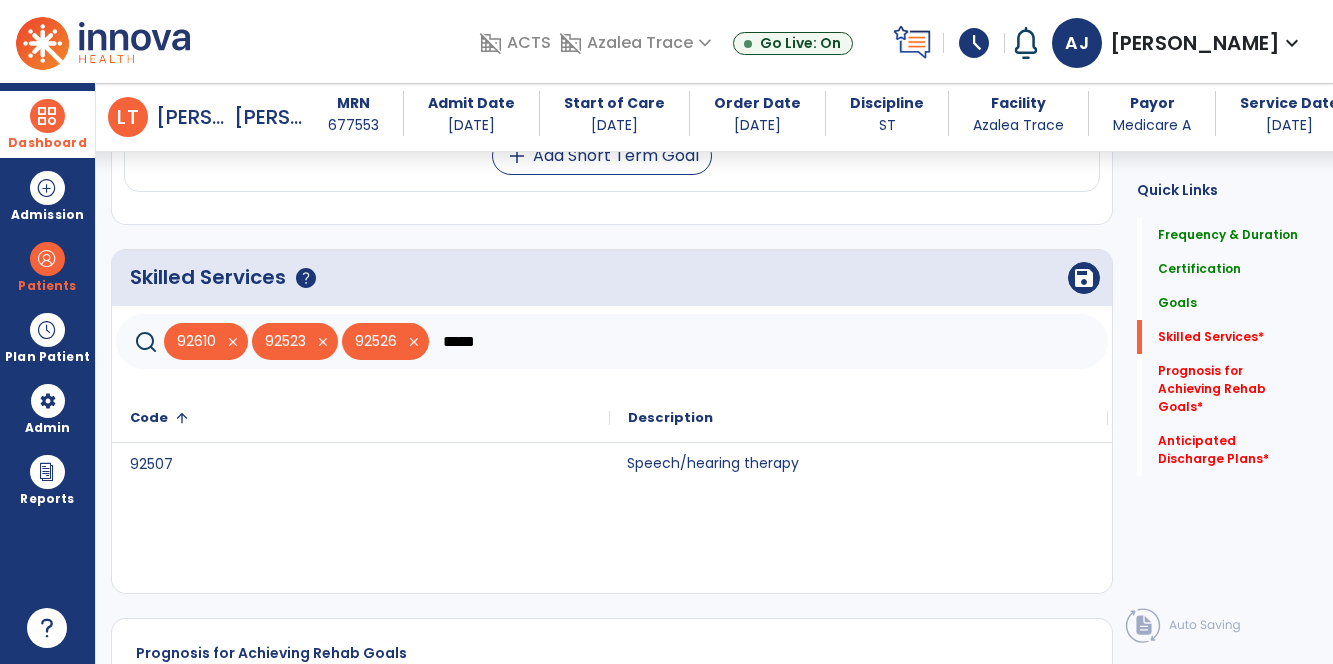 type on "*****" 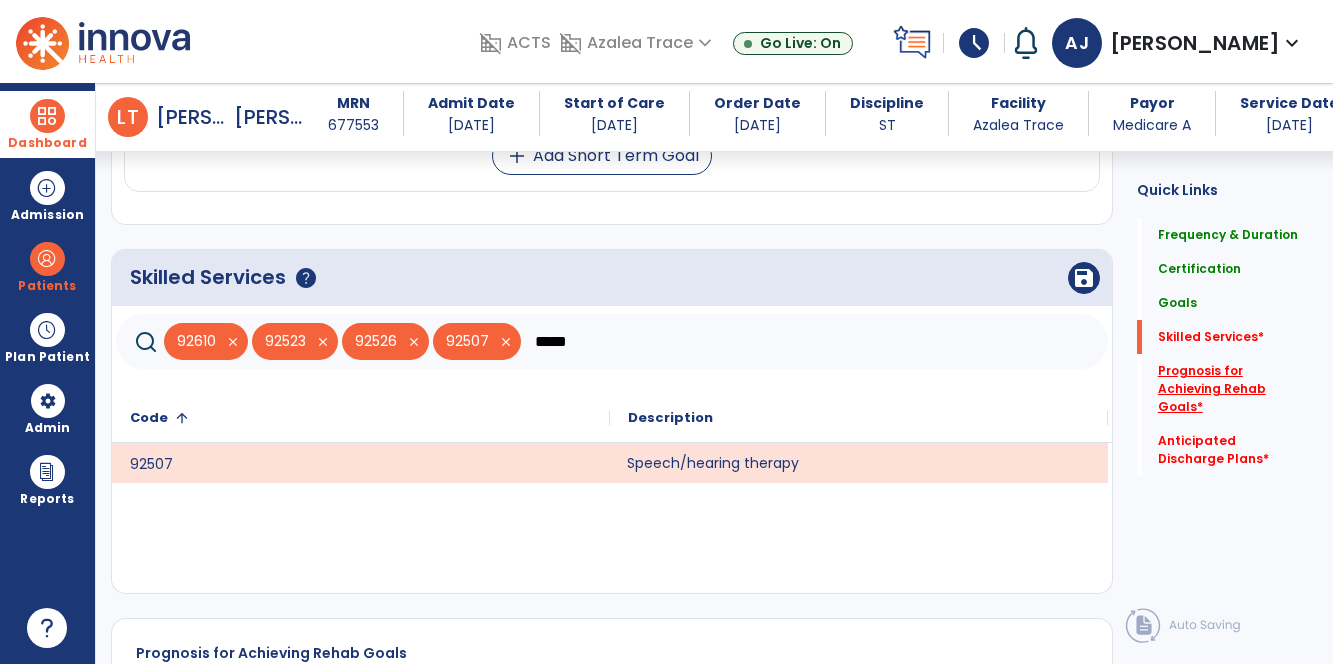 click on "Prognosis for Achieving Rehab Goals   *" 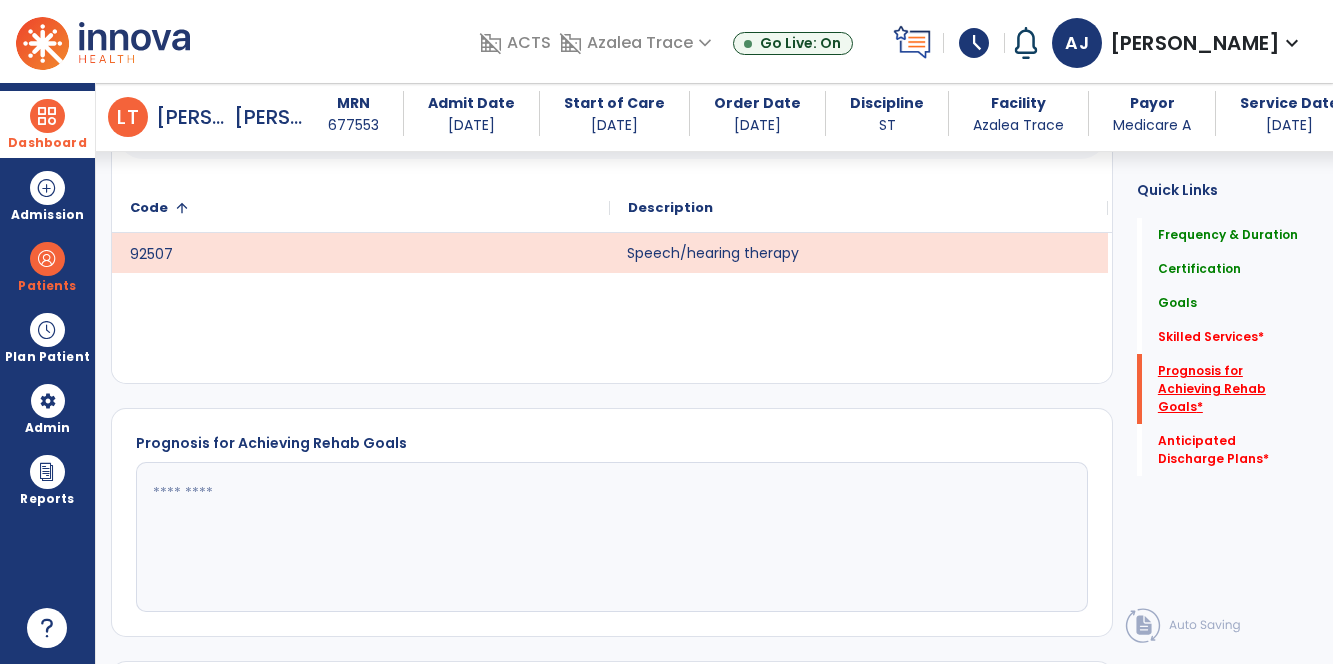 scroll, scrollTop: 1503, scrollLeft: 0, axis: vertical 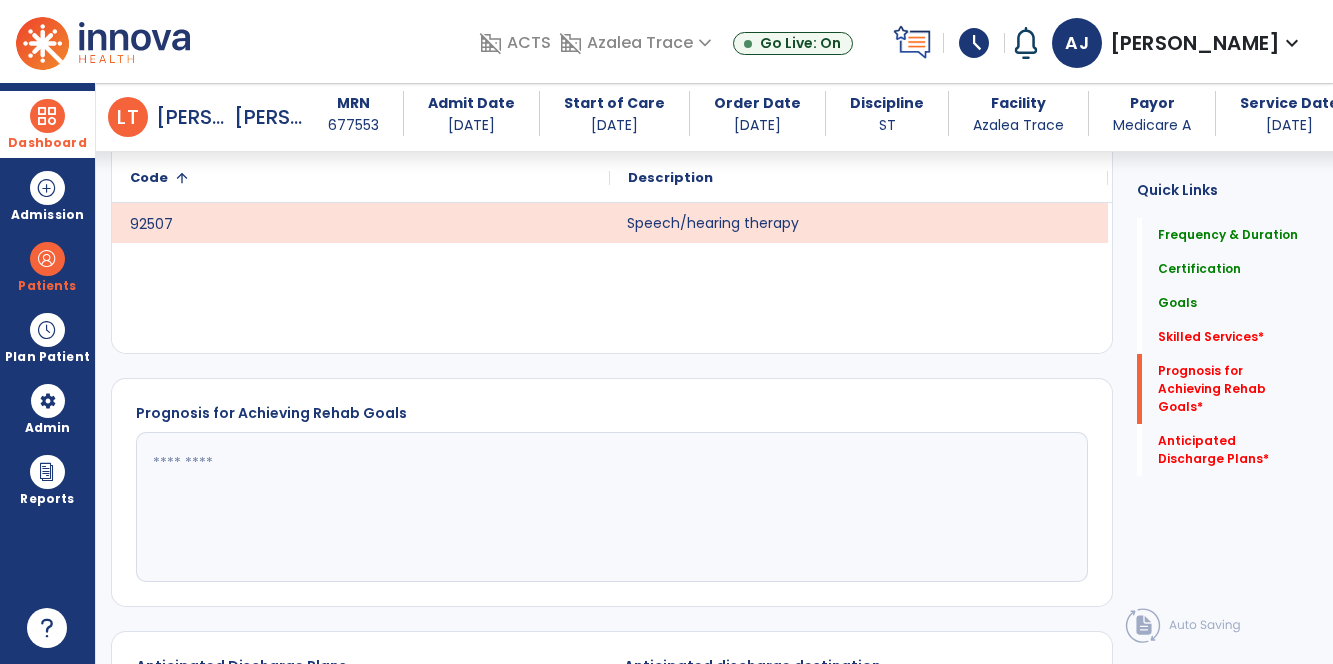 click 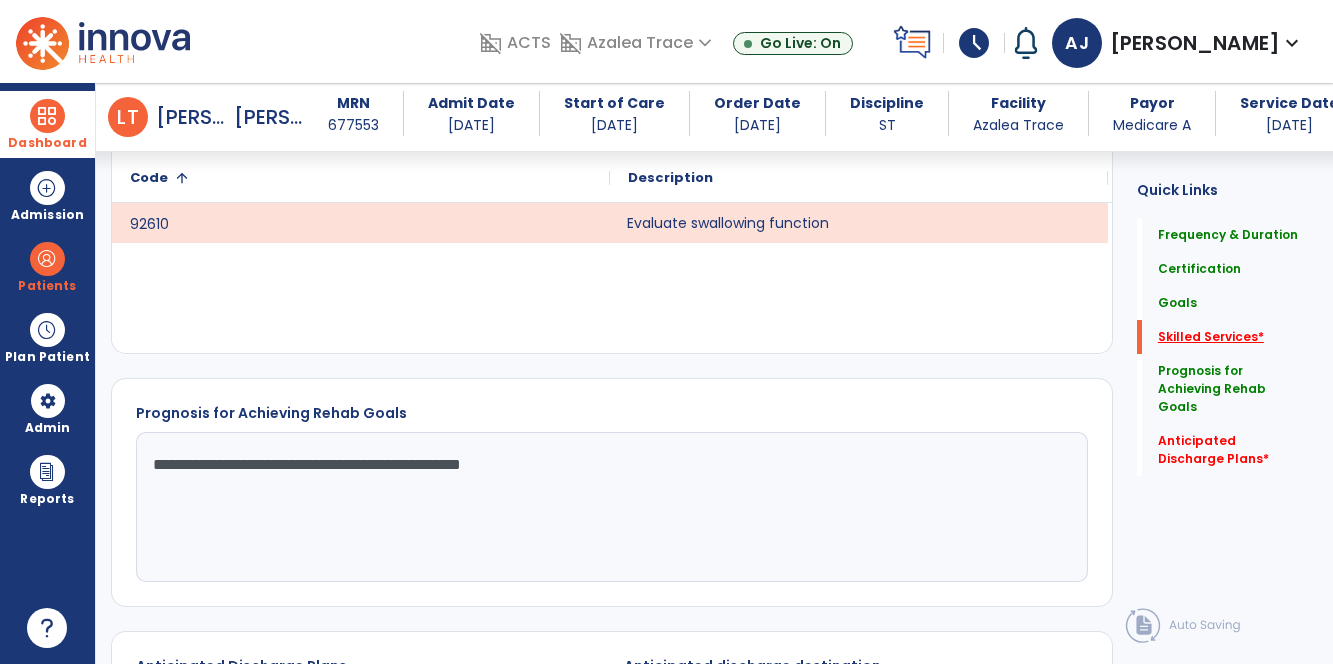 type on "**********" 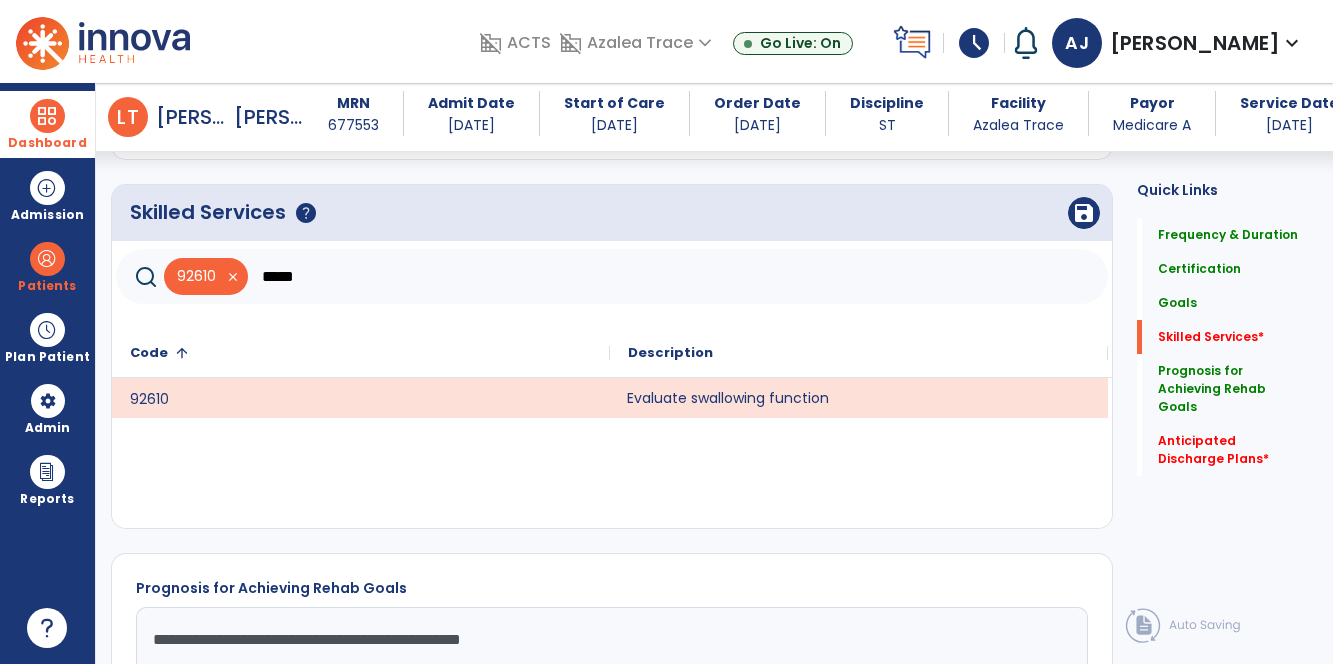 scroll, scrollTop: 1307, scrollLeft: 0, axis: vertical 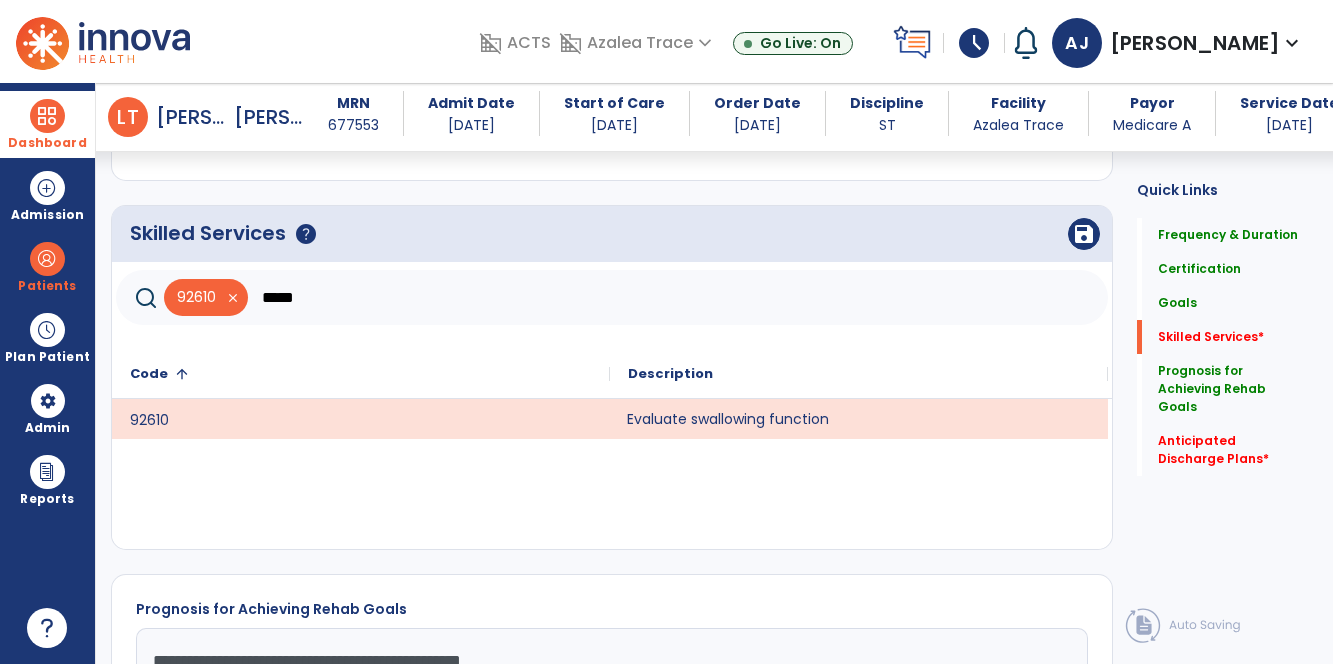 click on "*****" 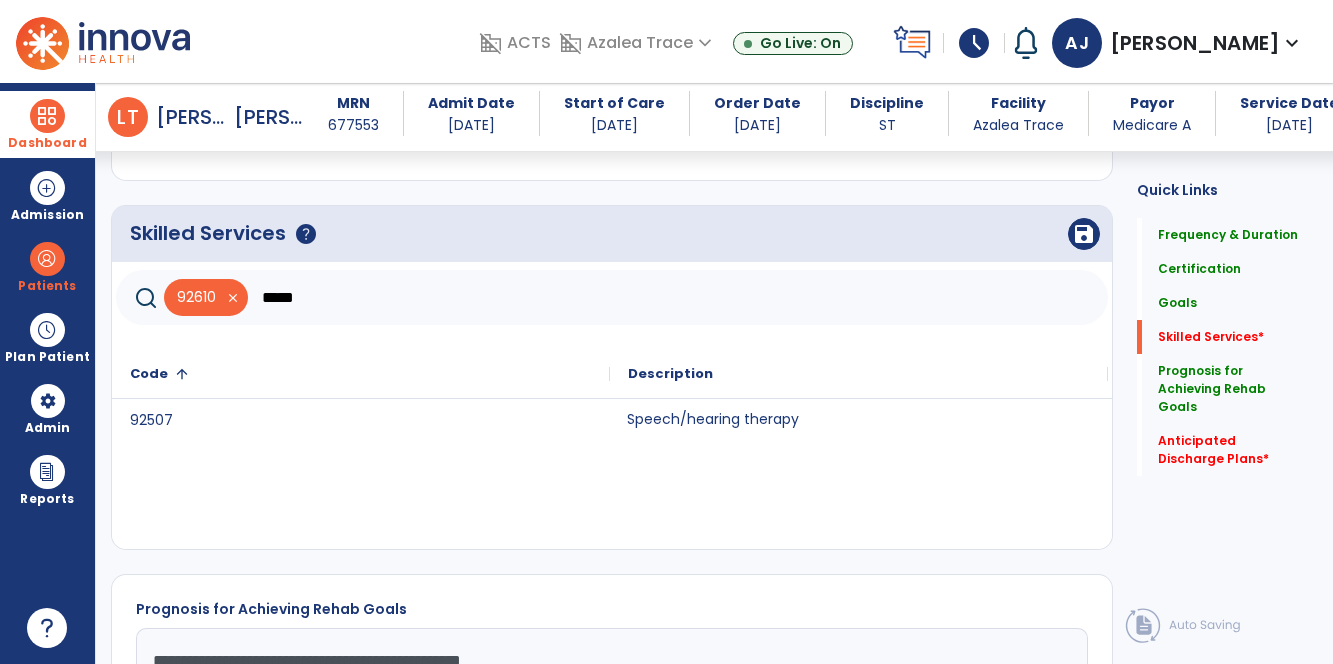 click on "Speech/hearing therapy" 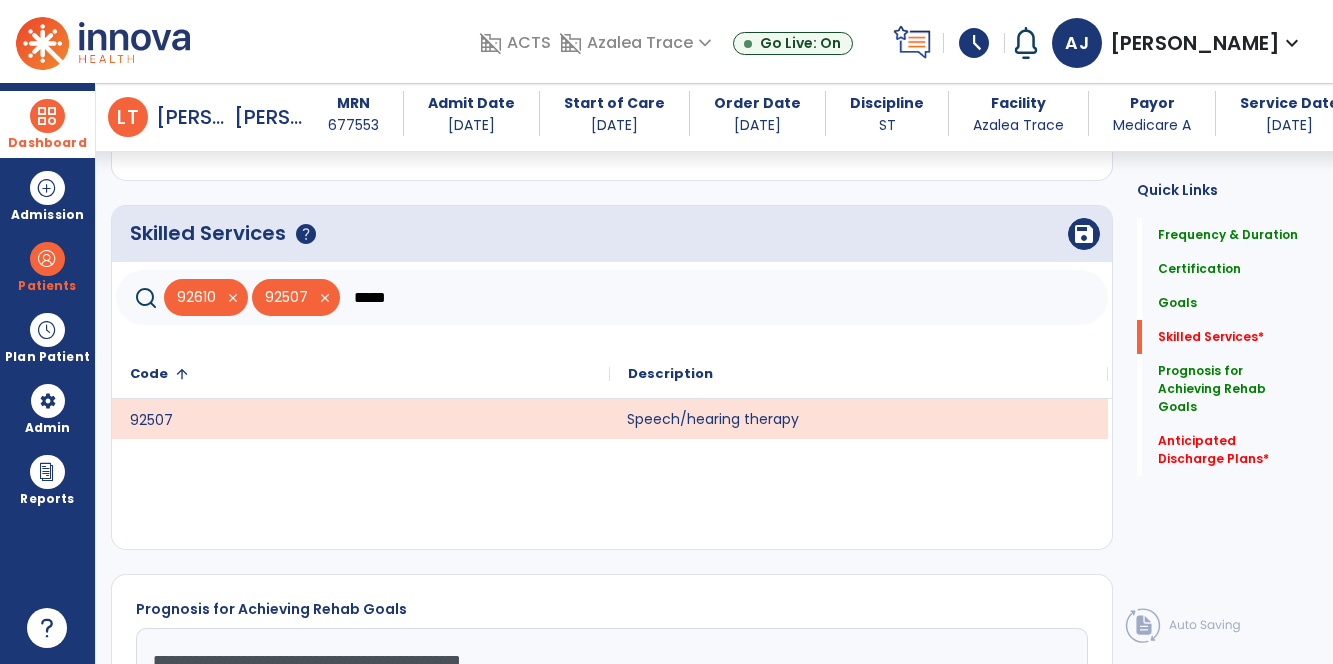 click on "*****" 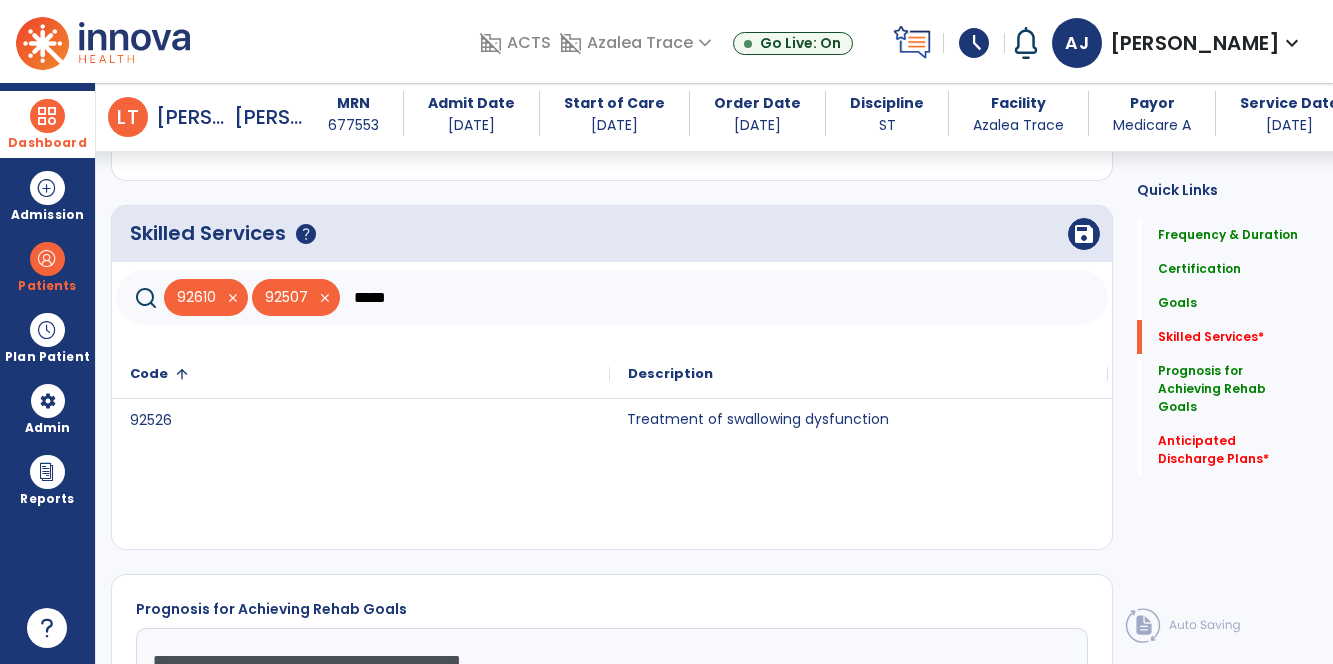 click on "Treatment of swallowing dysfunction" 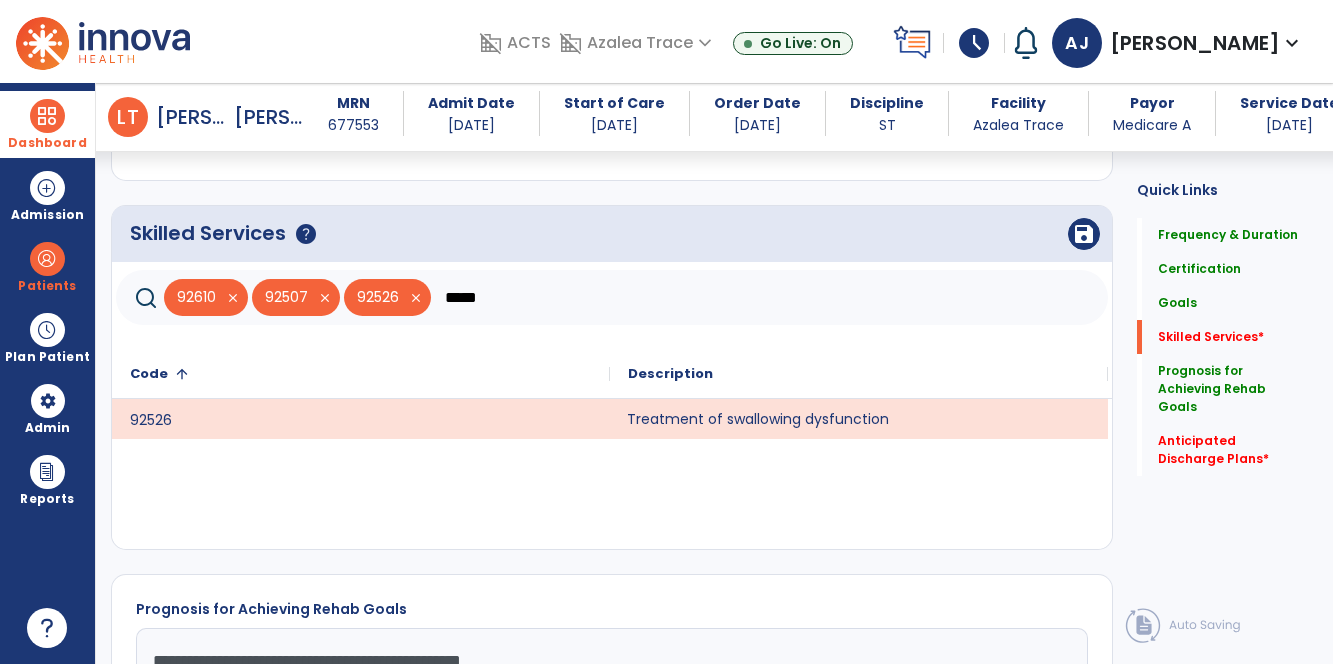 click on "*****" 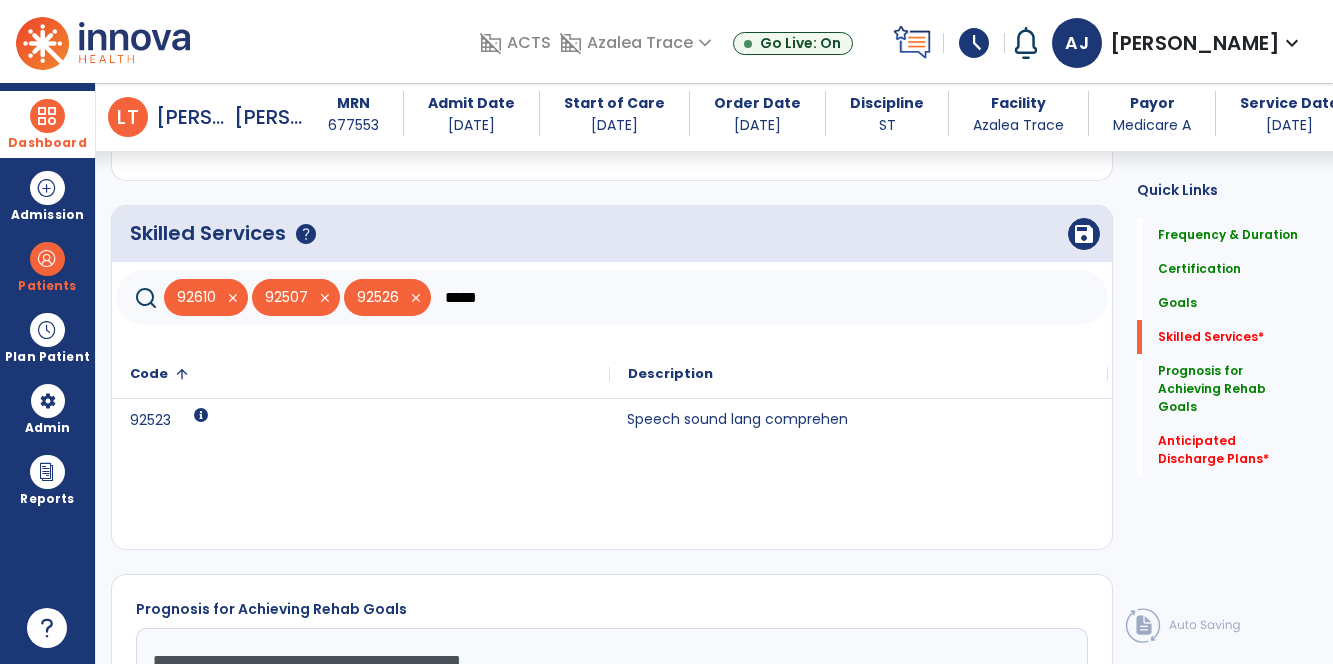 type on "*****" 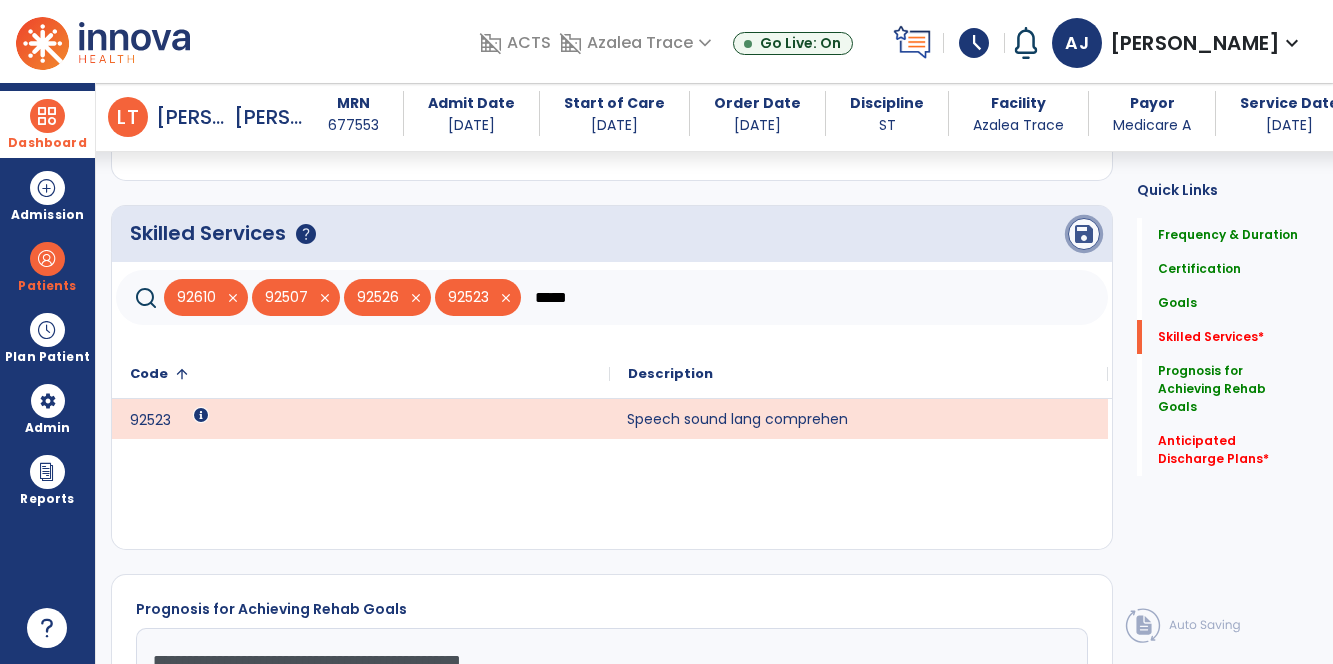 click on "save" 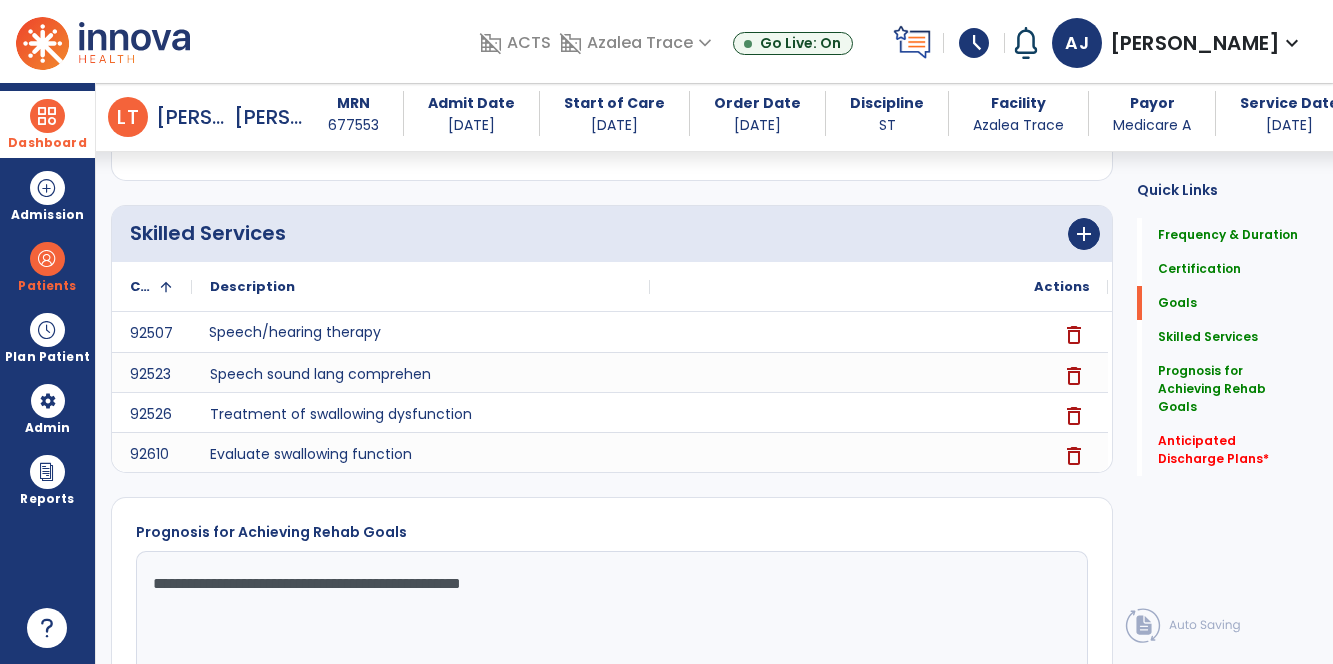scroll, scrollTop: 544, scrollLeft: 0, axis: vertical 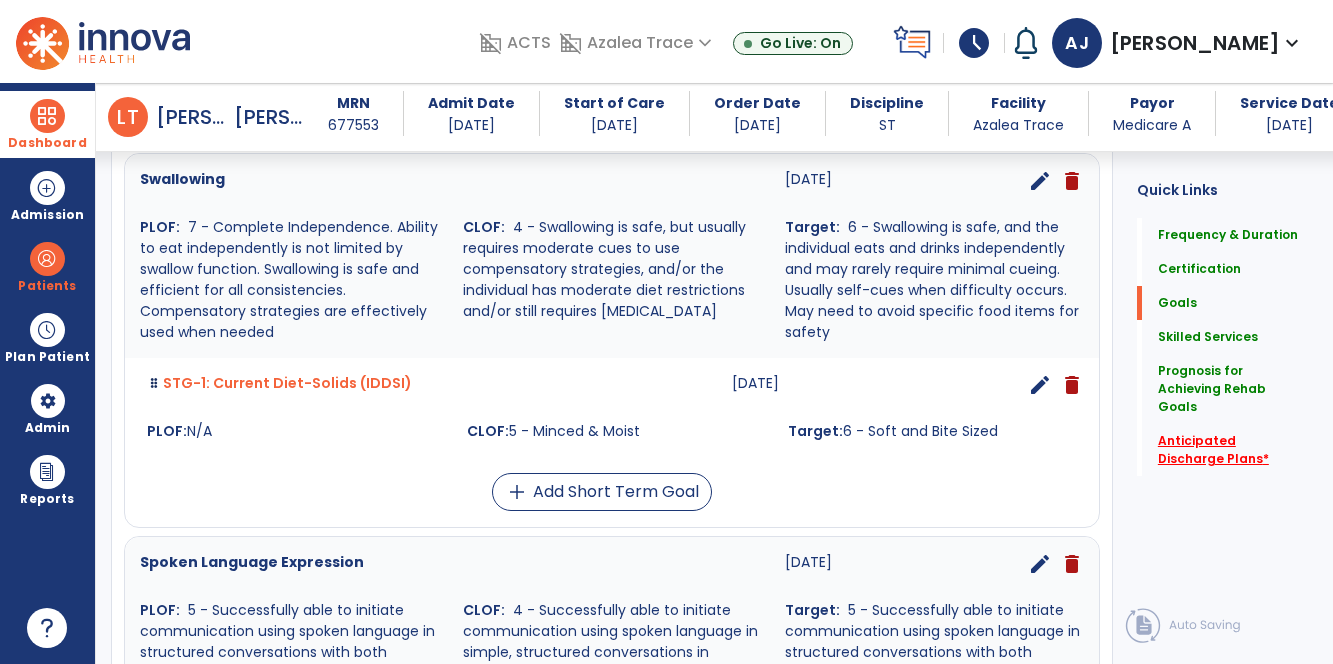 click on "Anticipated Discharge Plans   *" 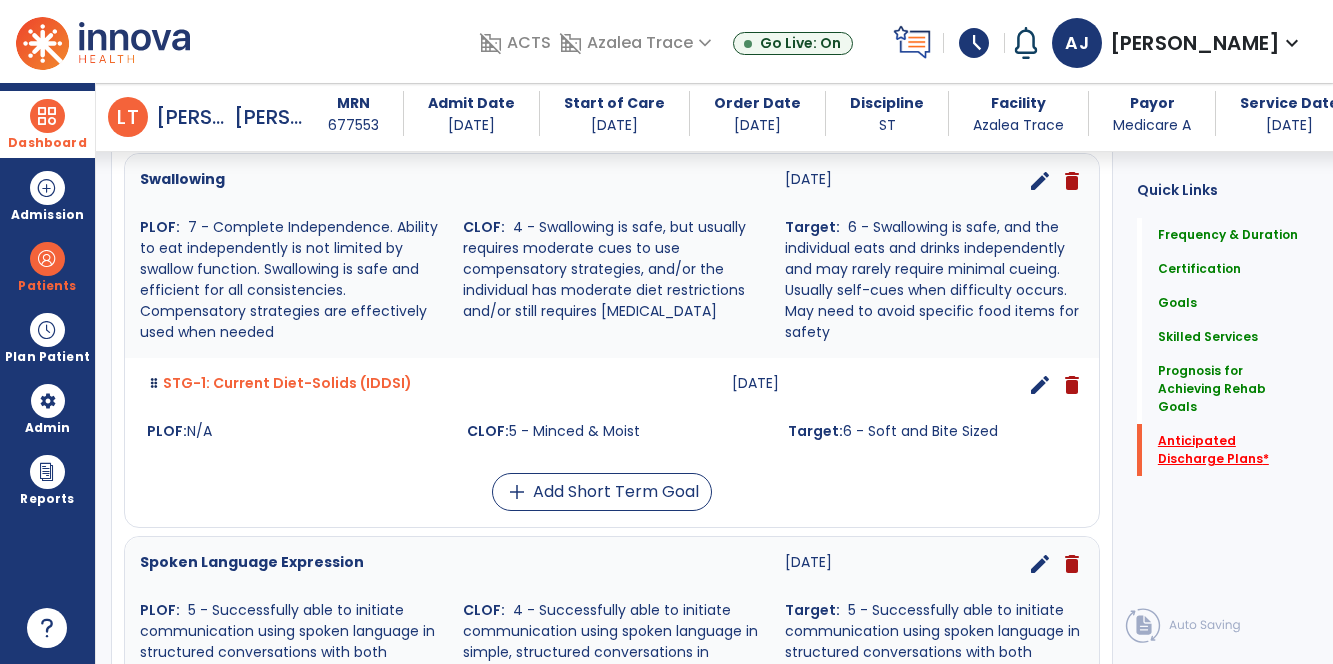click on "Anticipated Discharge Plans   *" 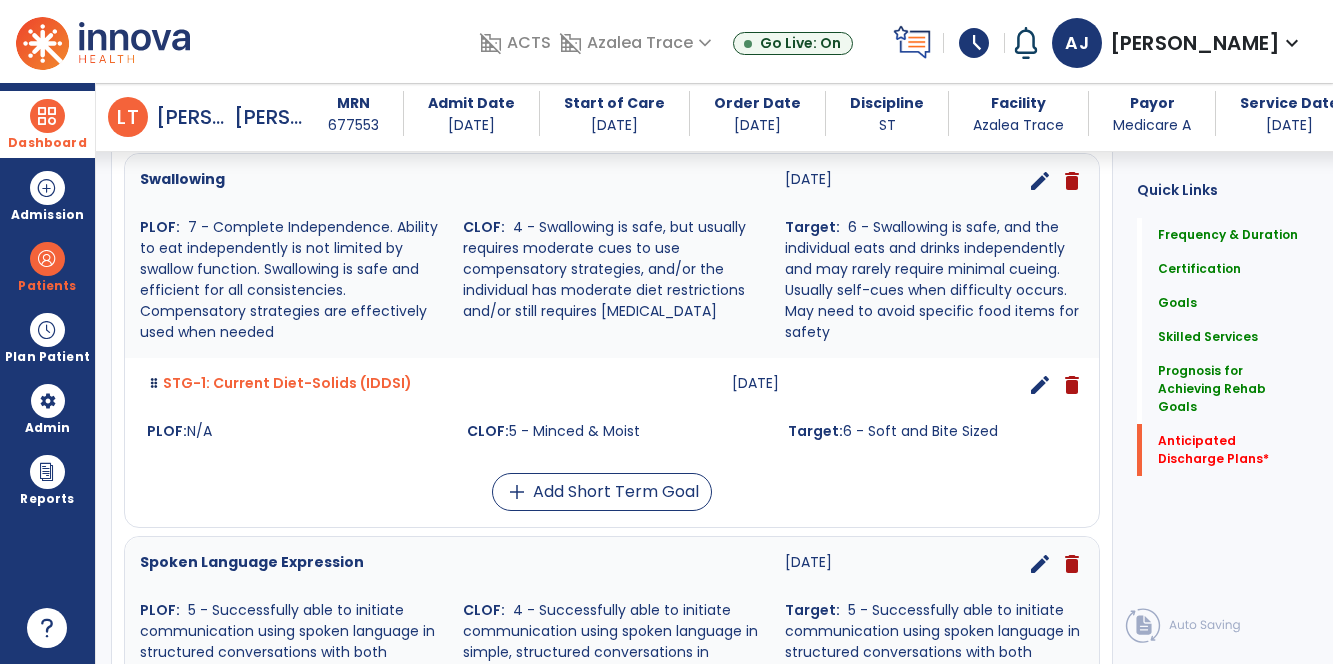 click on "Quick Links  Frequency & Duration   Frequency & Duration   Certification   Certification   Goals   Goals   Skilled Services   Skilled Services   Prognosis for Achieving Rehab Goals   Prognosis for Achieving Rehab Goals   Anticipated Discharge Plans   *  Anticipated Discharge Plans   *" 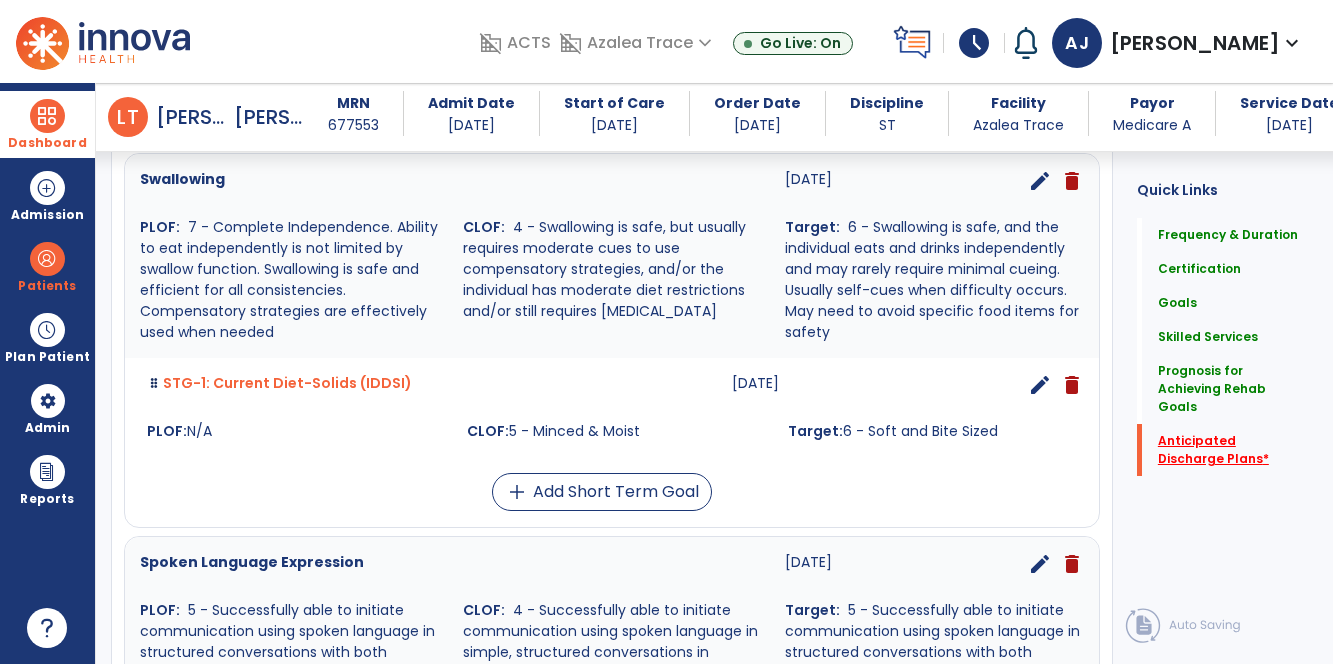 click on "Anticipated Discharge Plans   *" 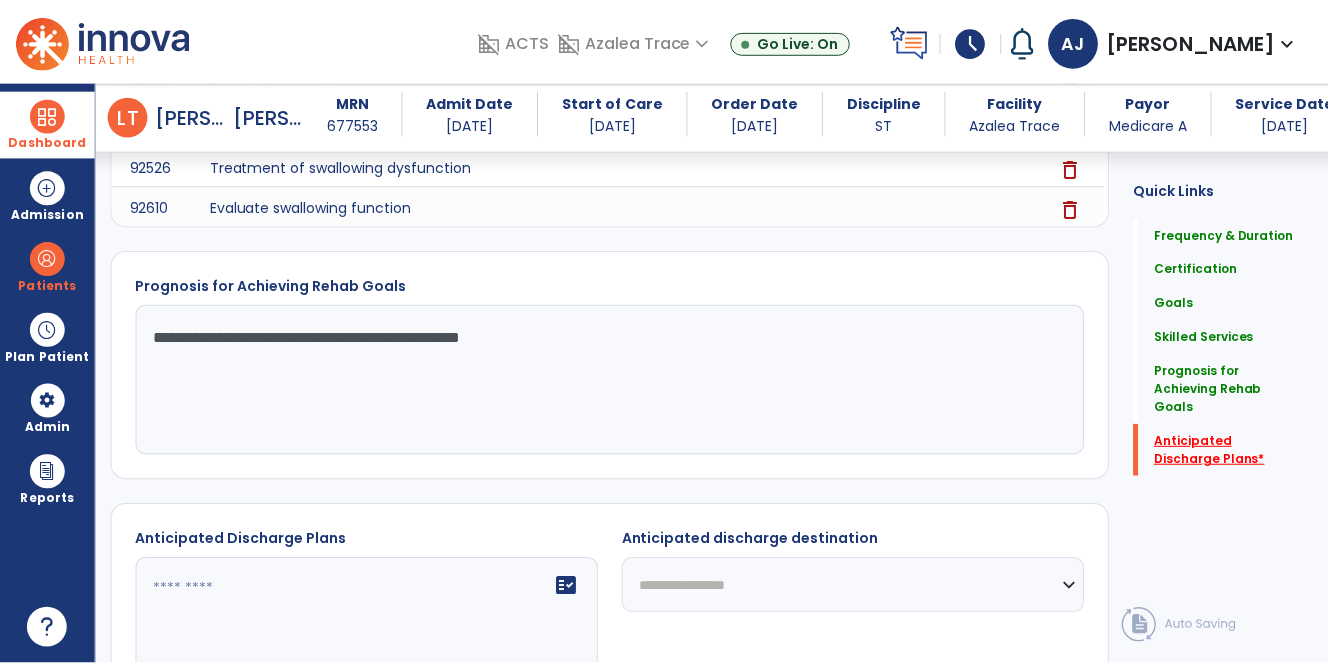 scroll, scrollTop: 1710, scrollLeft: 0, axis: vertical 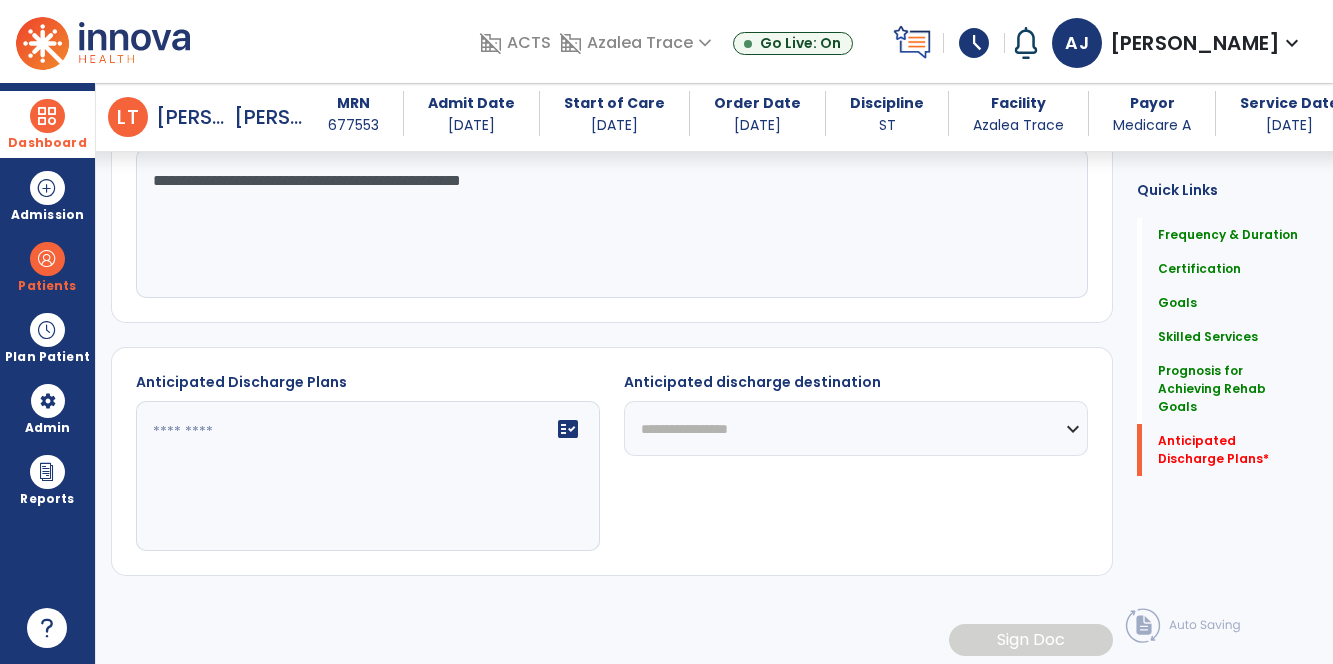 click on "fact_check" 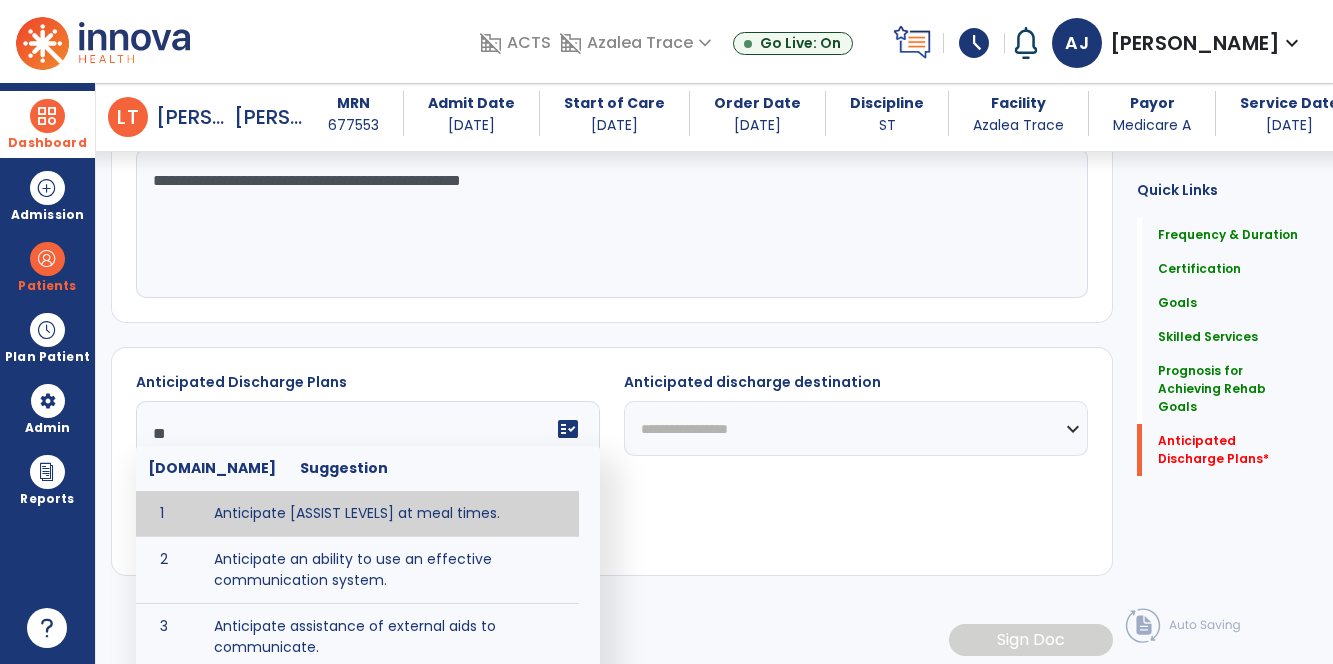 type on "***" 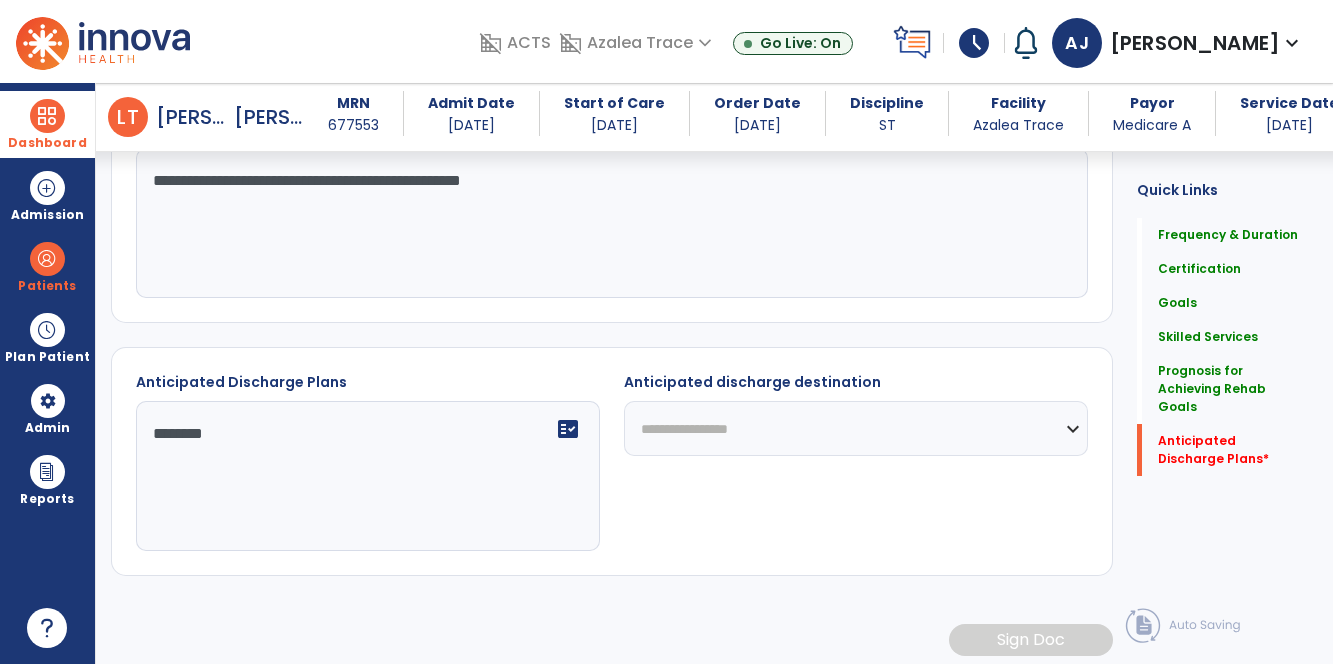 type on "********" 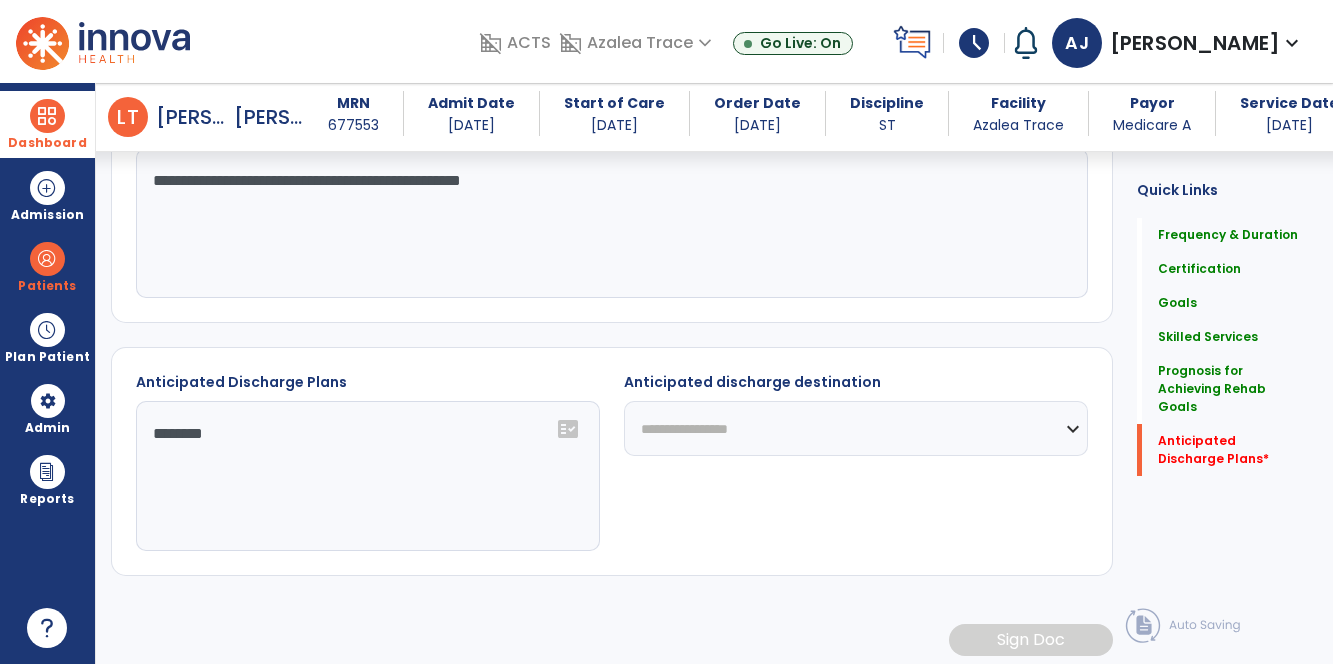 select on "***" 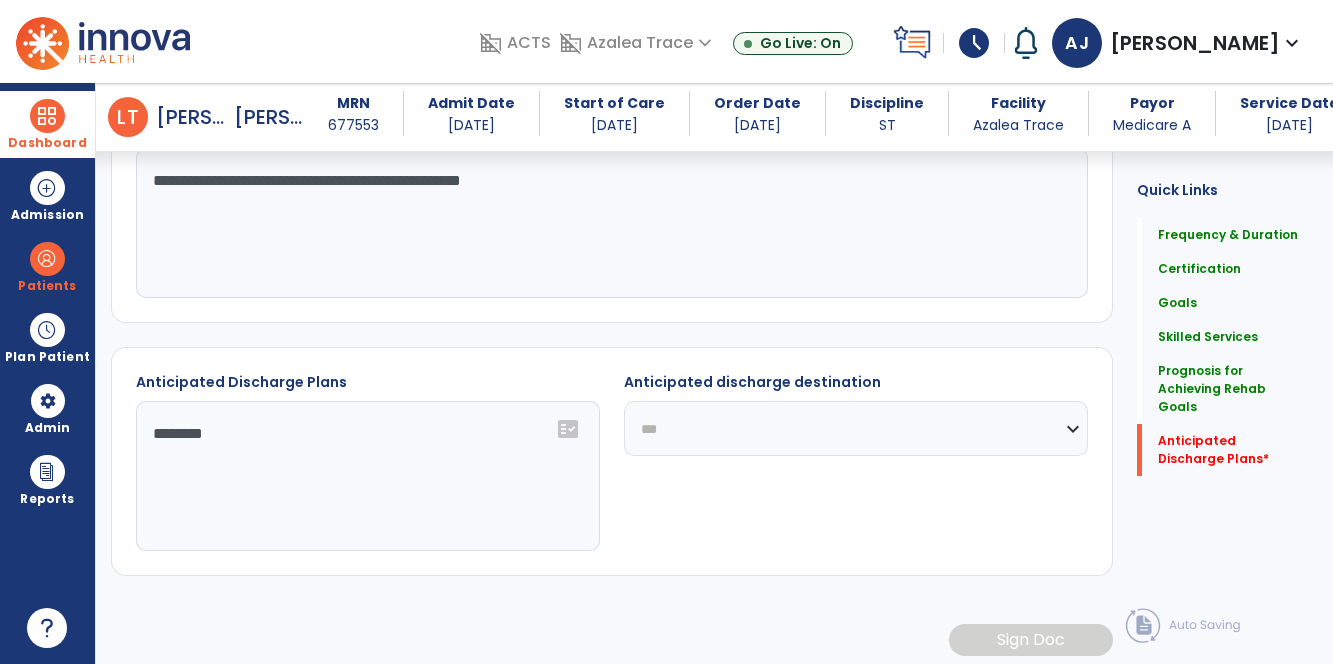 click on "**********" 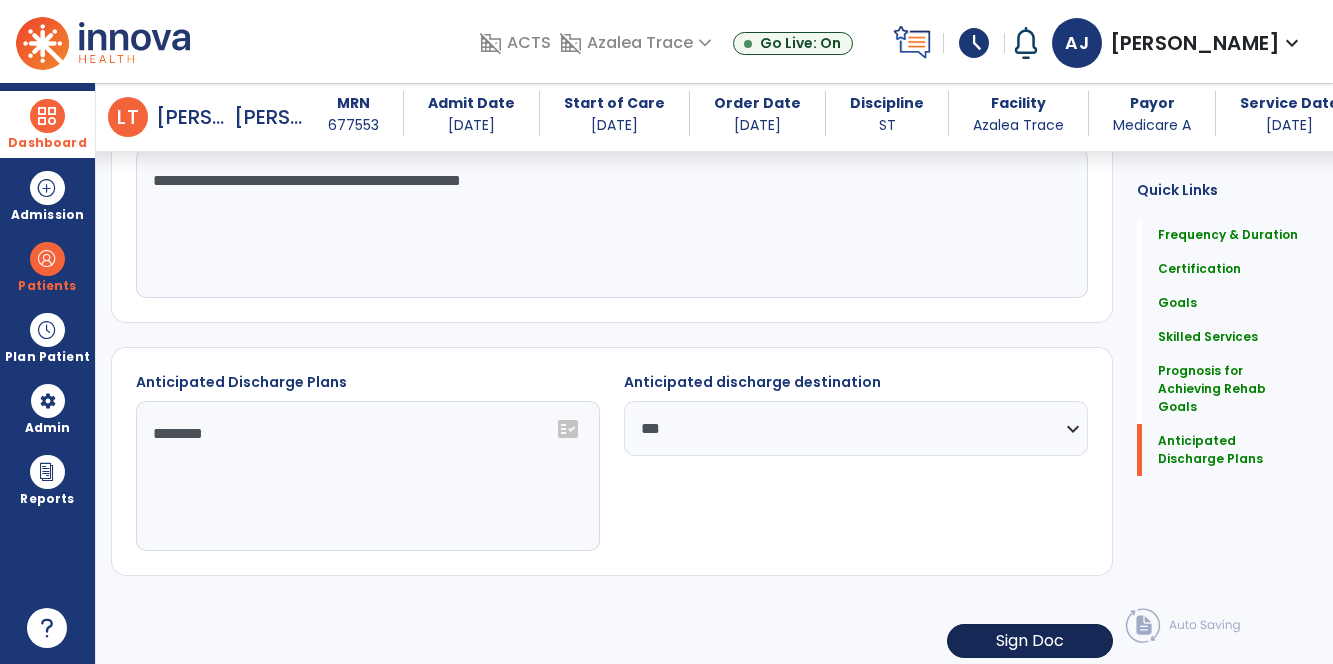 click on "Sign Doc" 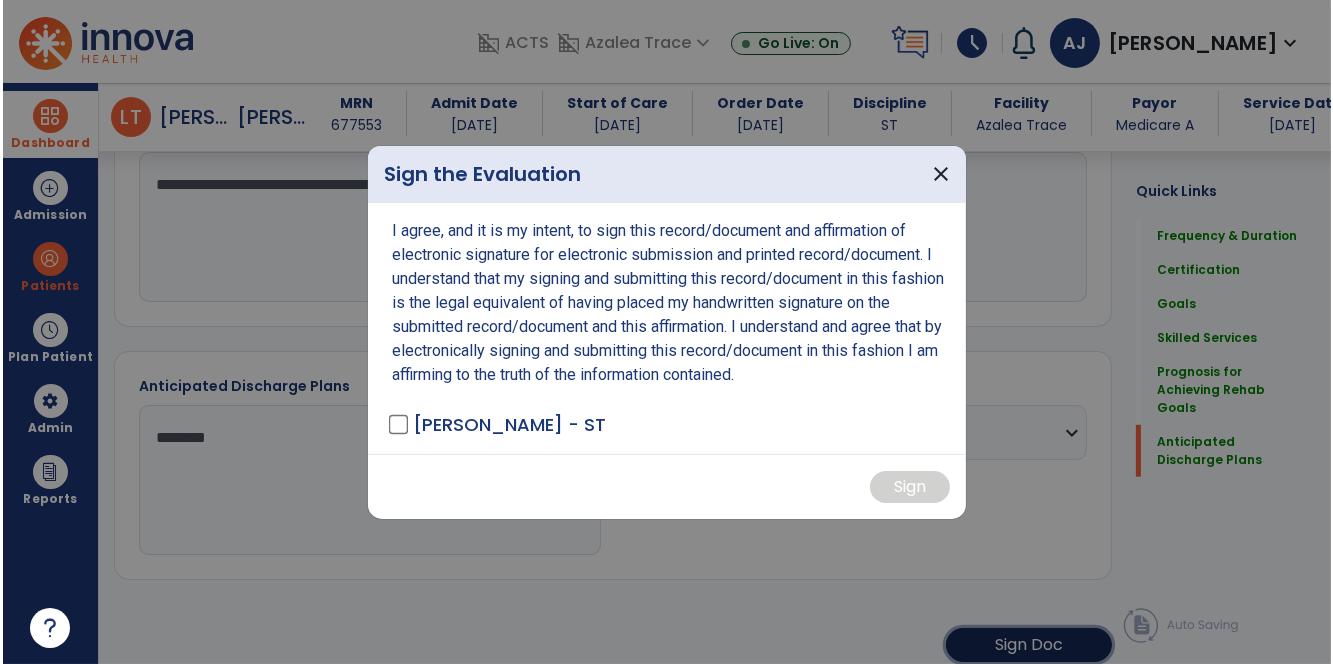scroll, scrollTop: 1710, scrollLeft: 0, axis: vertical 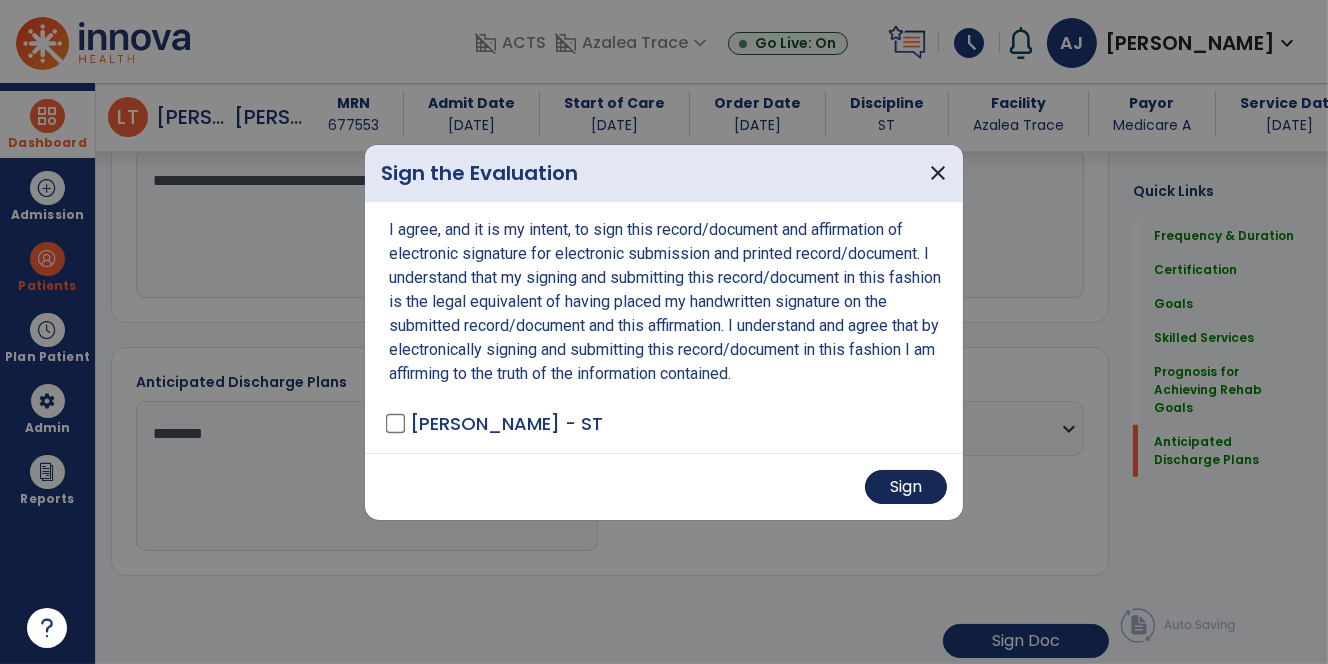 click on "Sign" at bounding box center [906, 487] 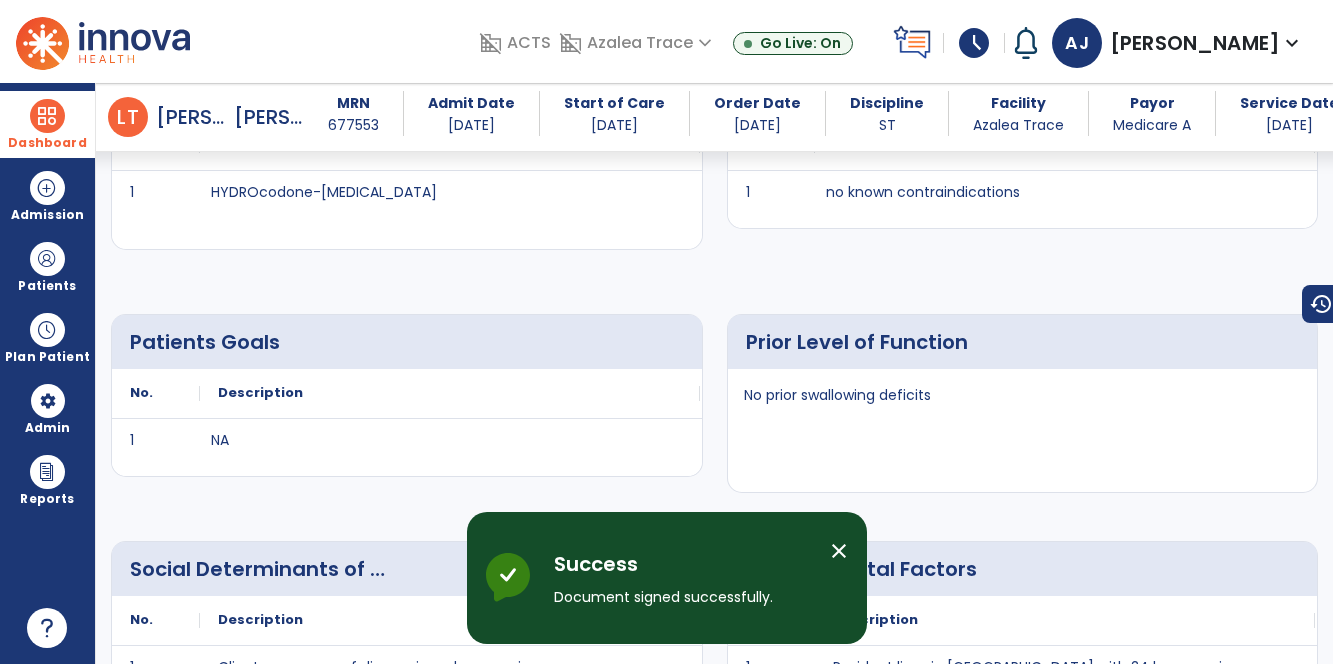 scroll, scrollTop: 1367, scrollLeft: 0, axis: vertical 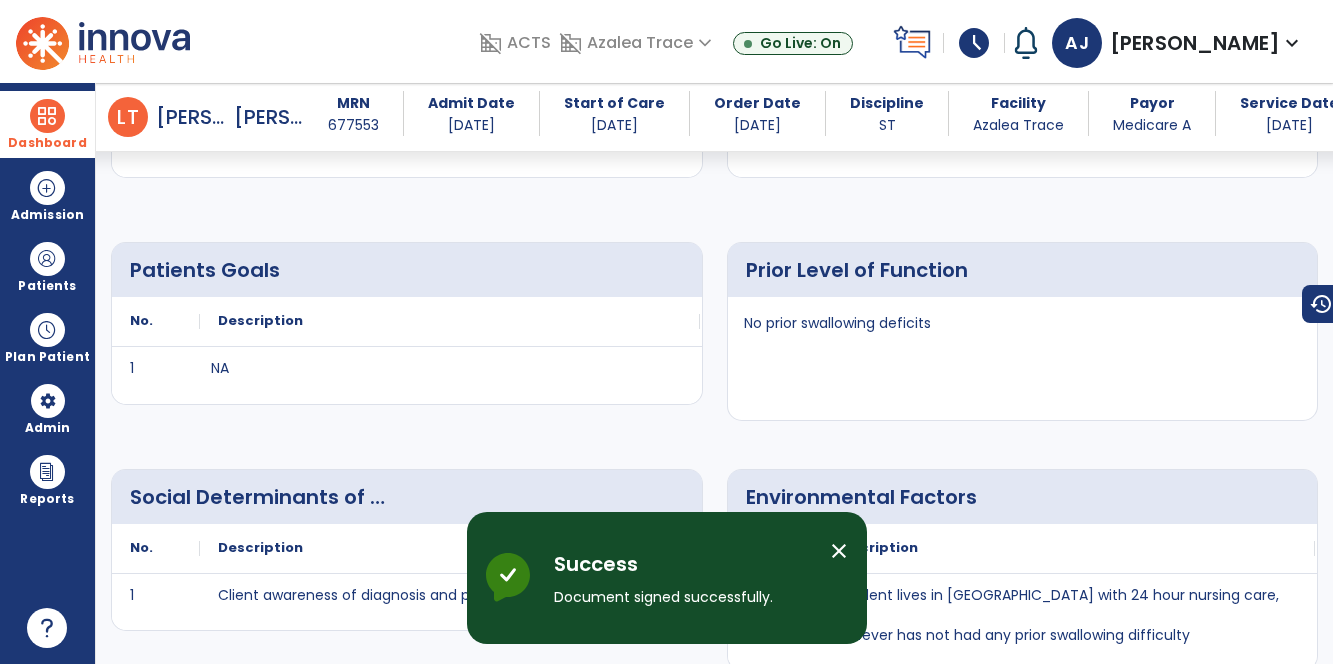 click at bounding box center [47, 116] 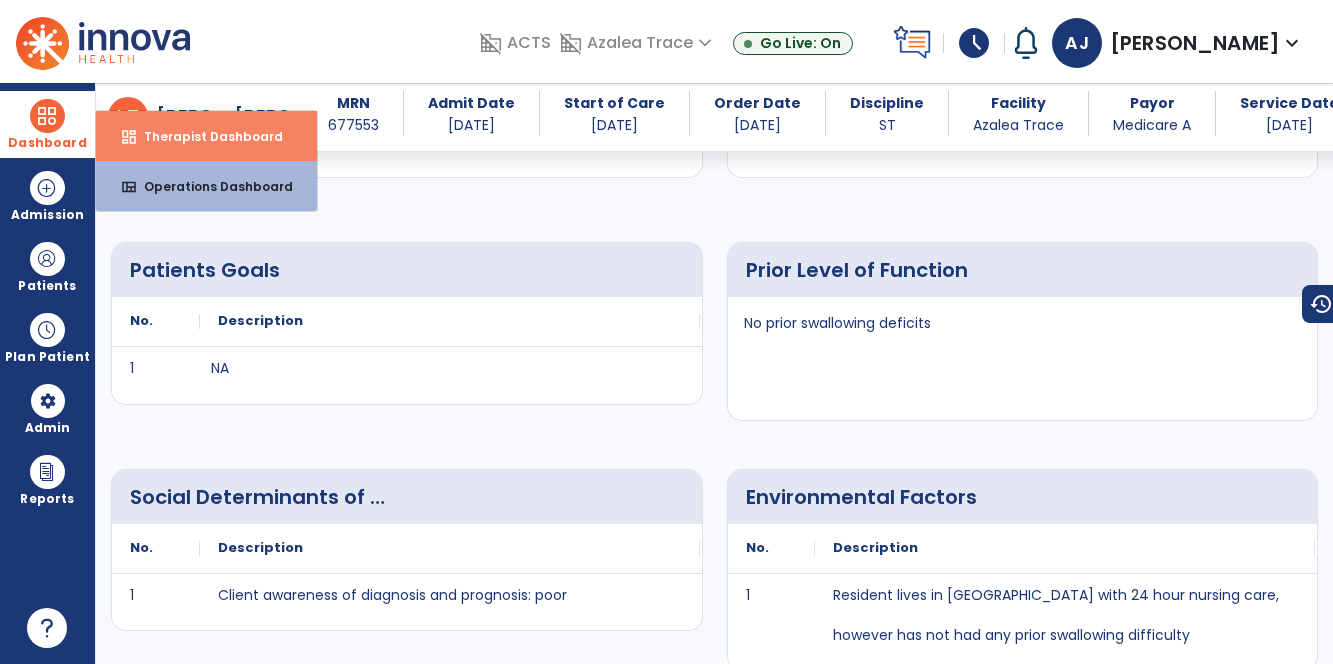 click on "Therapist Dashboard" at bounding box center [205, 136] 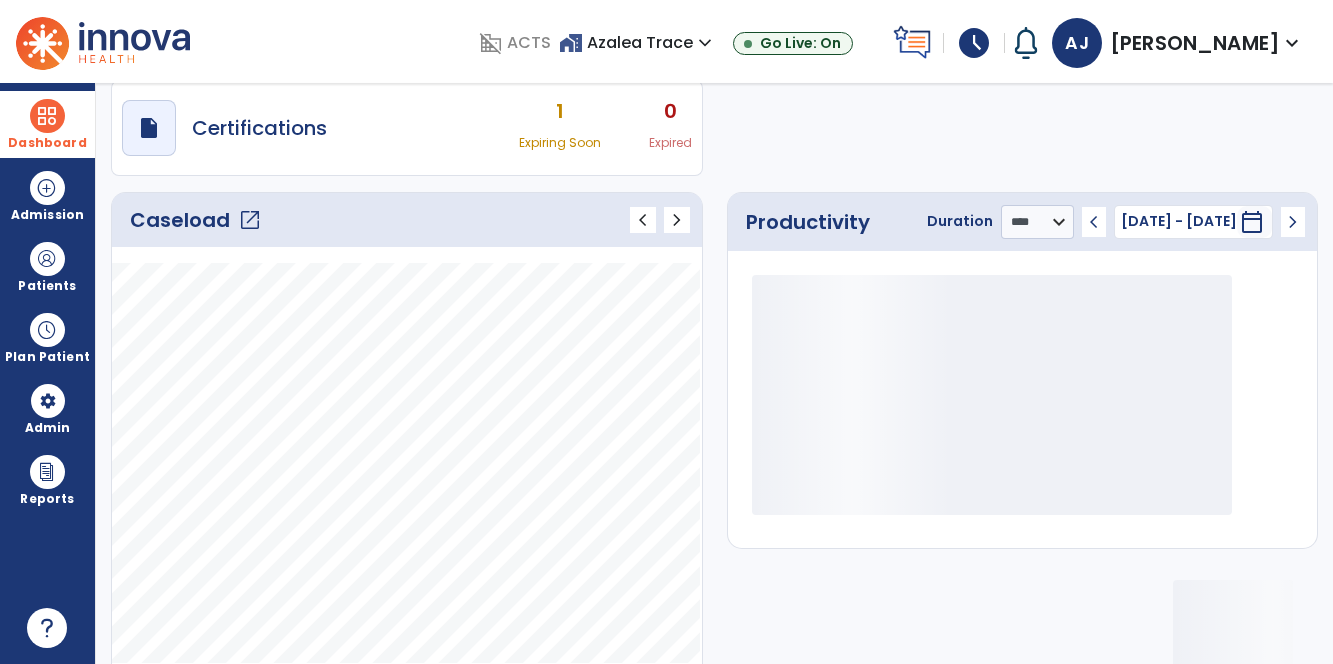 scroll, scrollTop: 0, scrollLeft: 0, axis: both 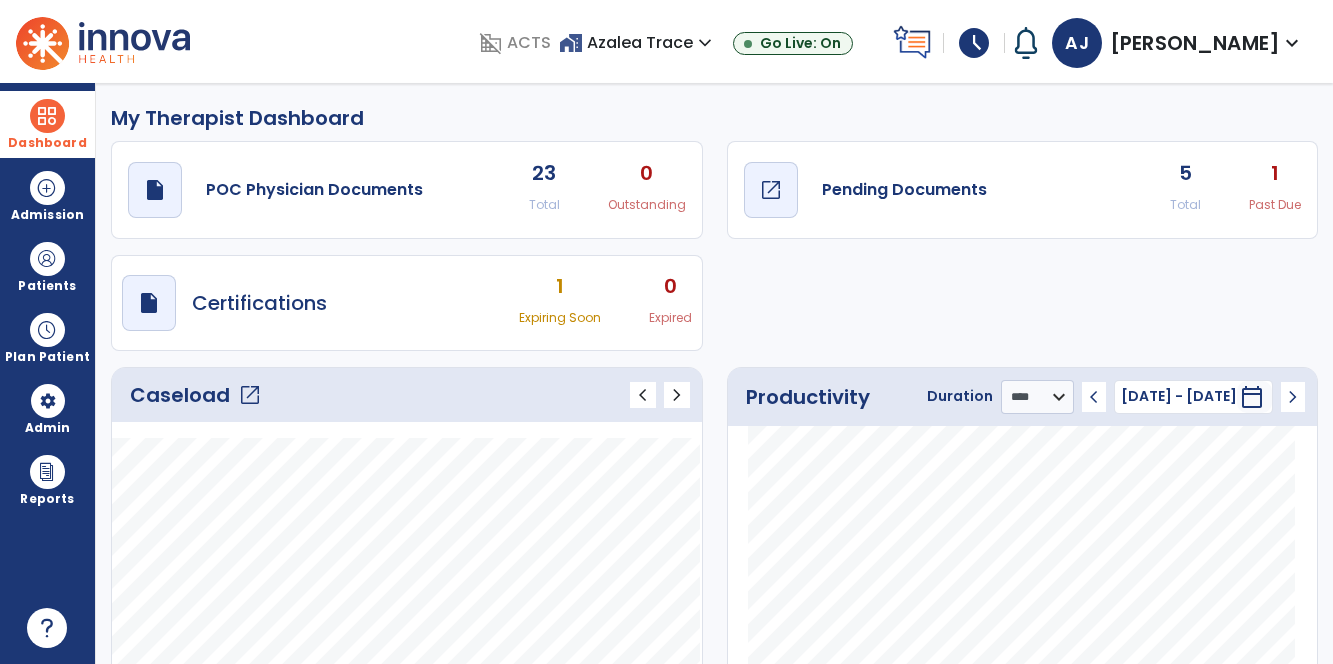 click on "Pending Documents" 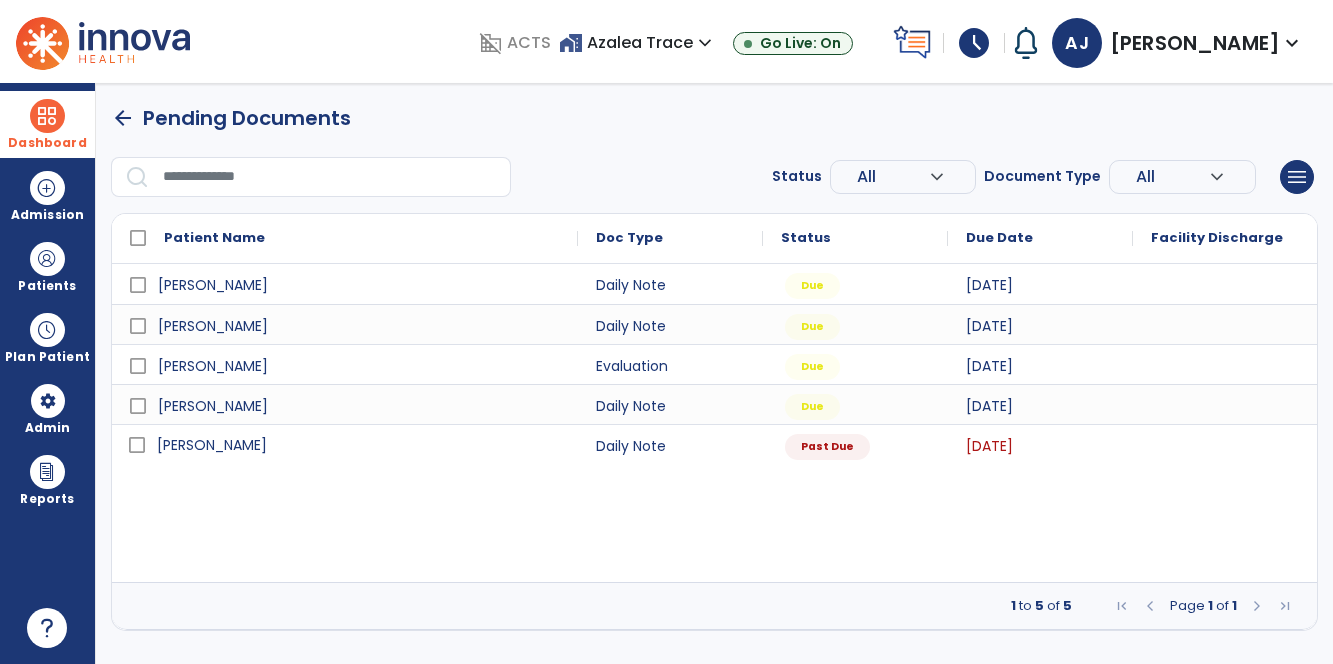 click on "[PERSON_NAME]" at bounding box center [212, 445] 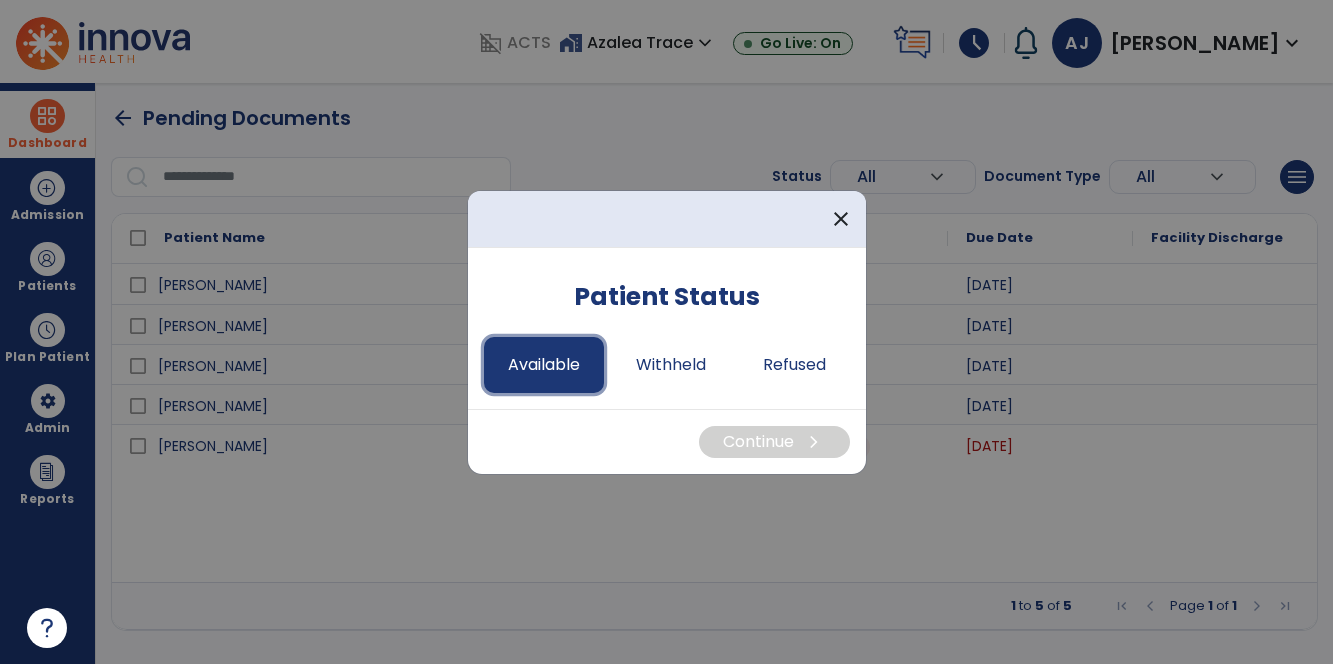 click on "Available" at bounding box center [544, 365] 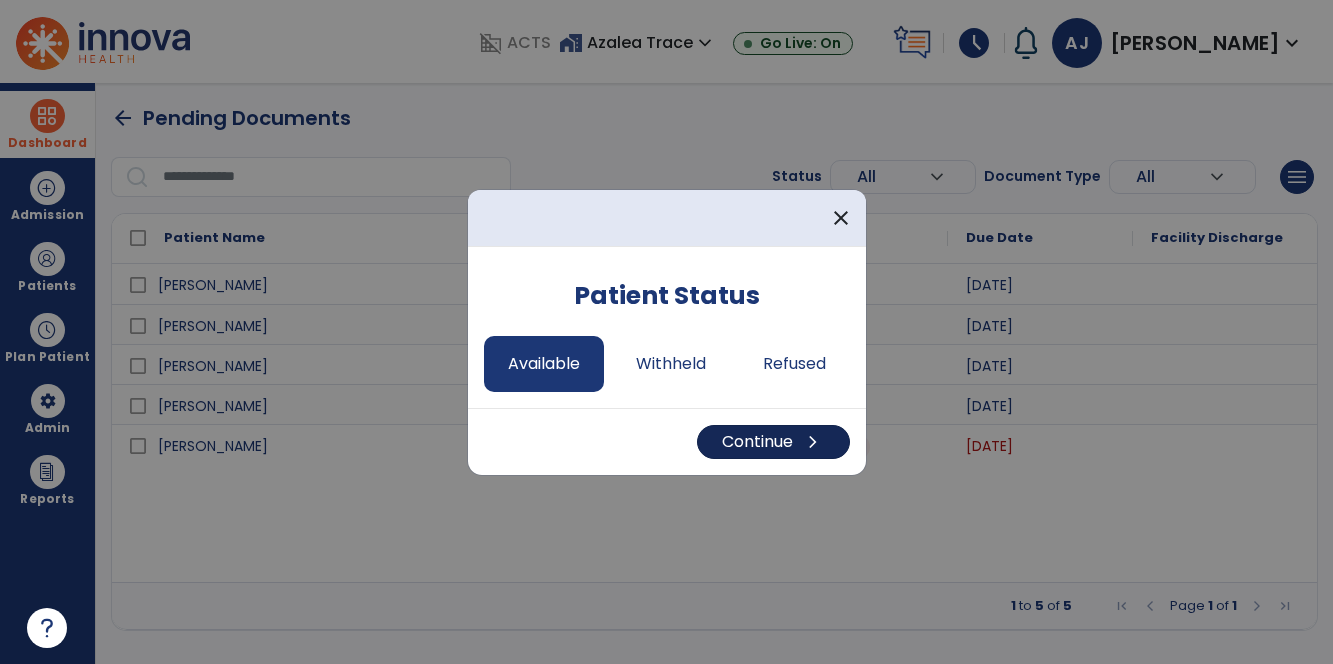 click on "Continue   chevron_right" at bounding box center [773, 442] 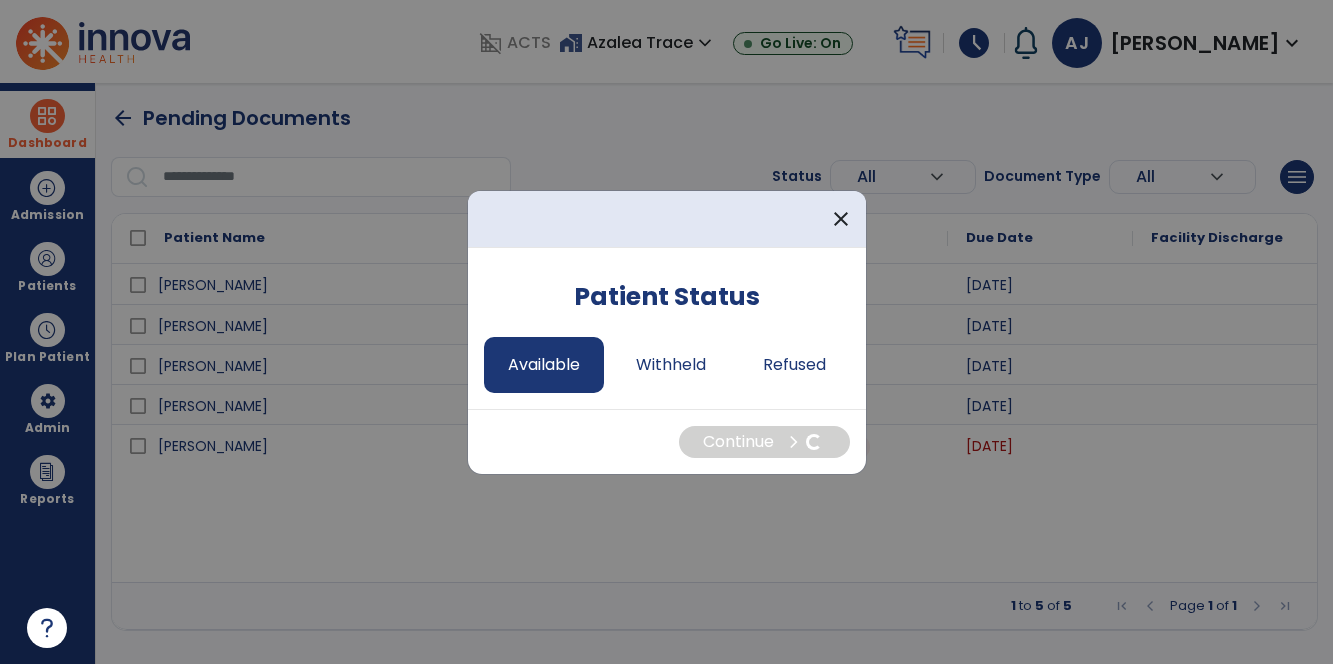 select on "*" 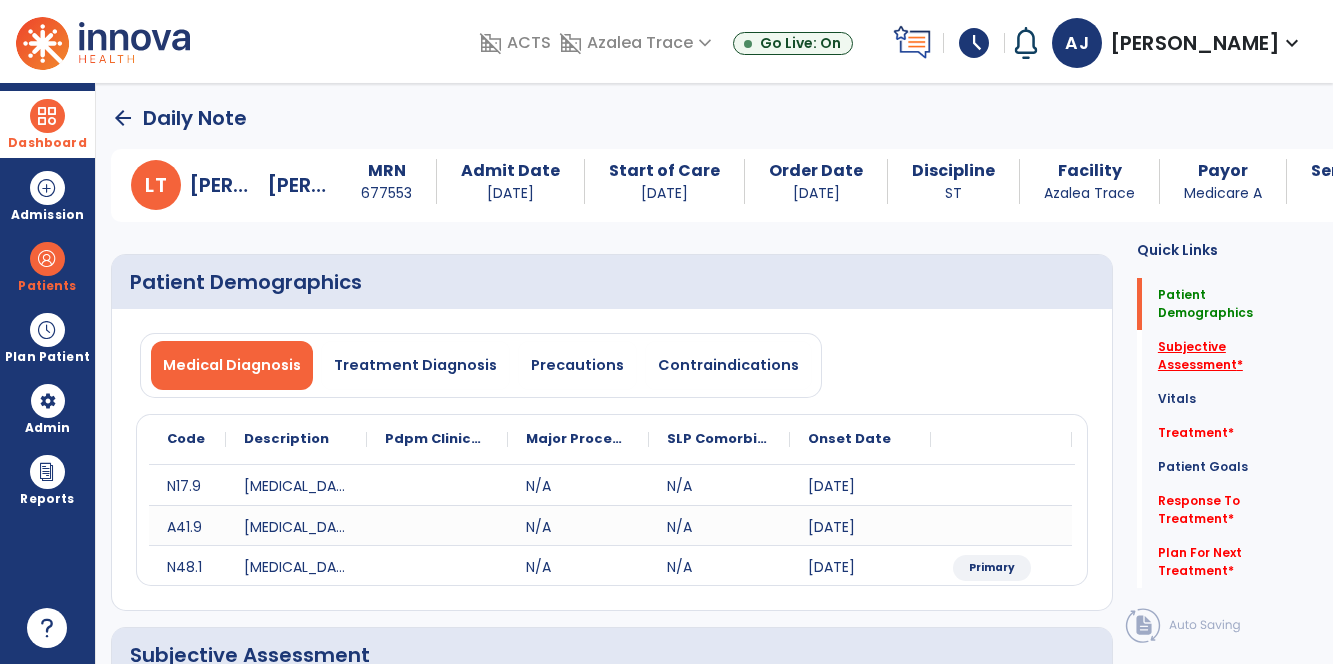 click on "Subjective Assessment   *" 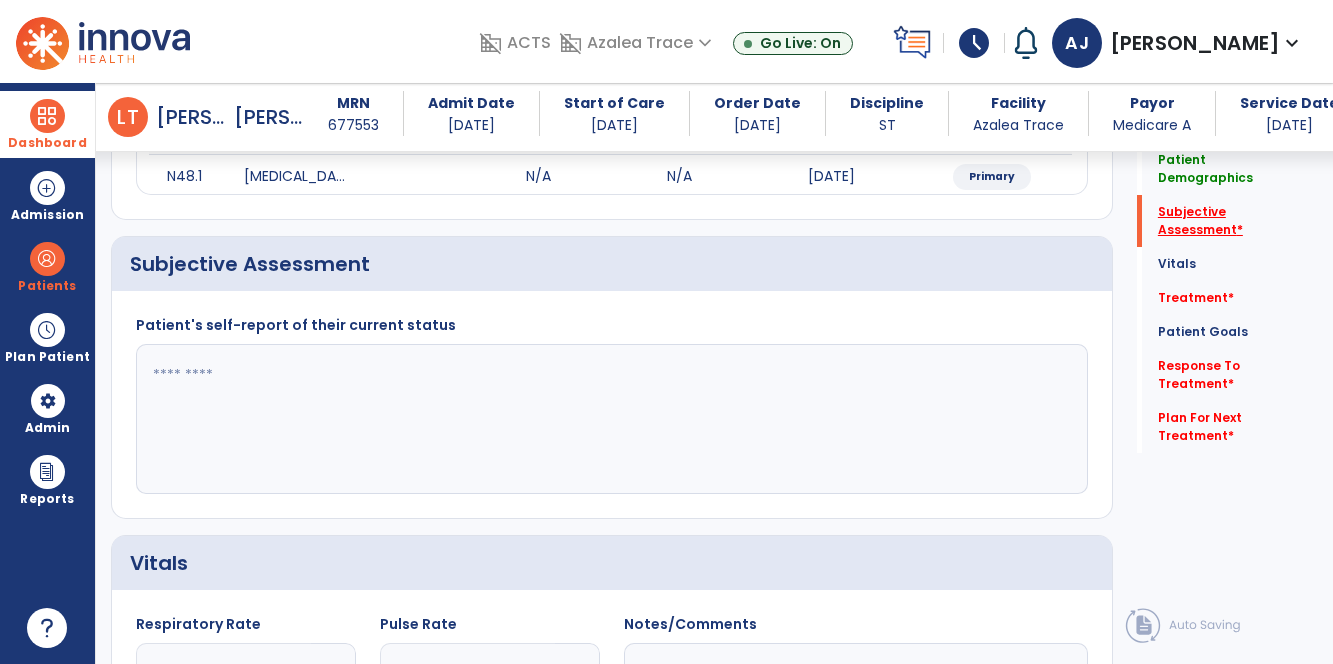 scroll, scrollTop: 392, scrollLeft: 0, axis: vertical 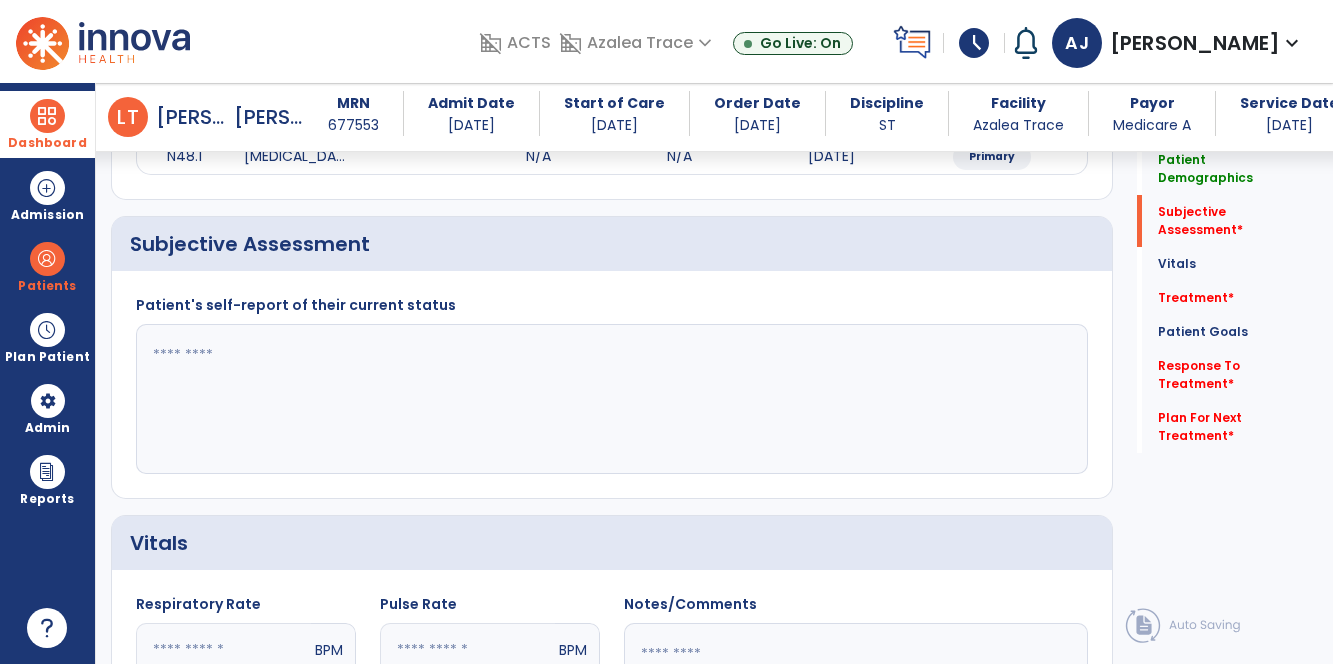 click 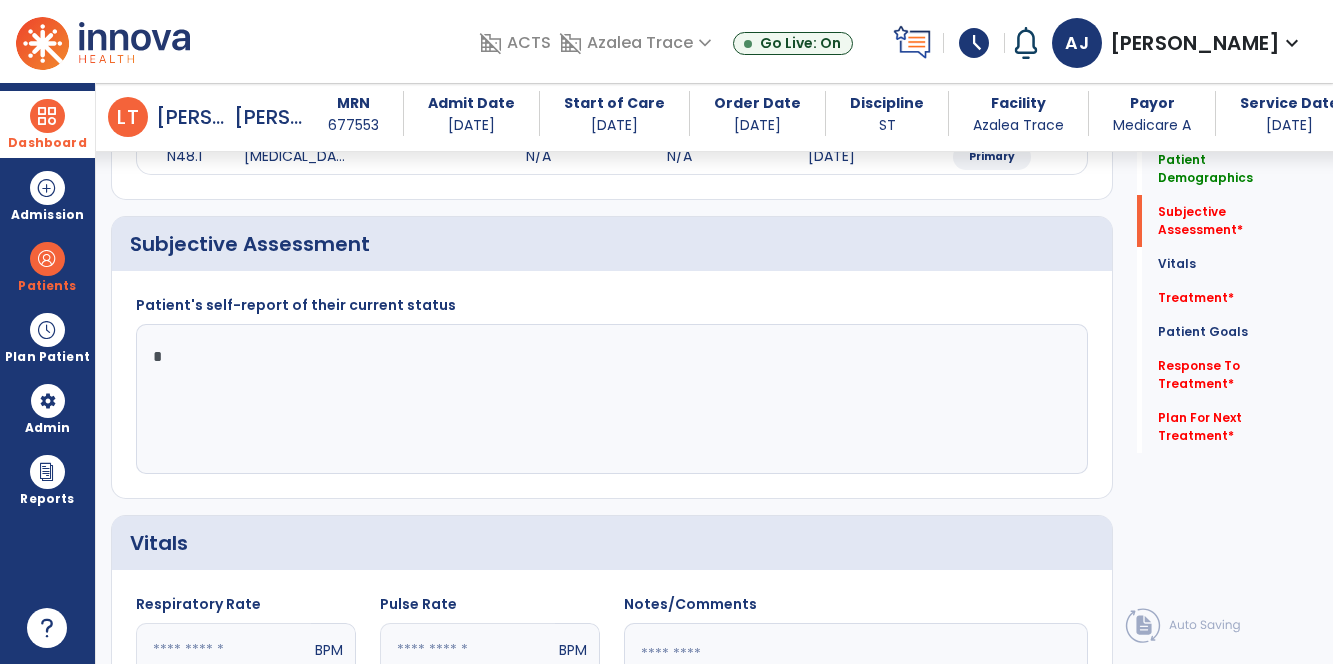 type on "**" 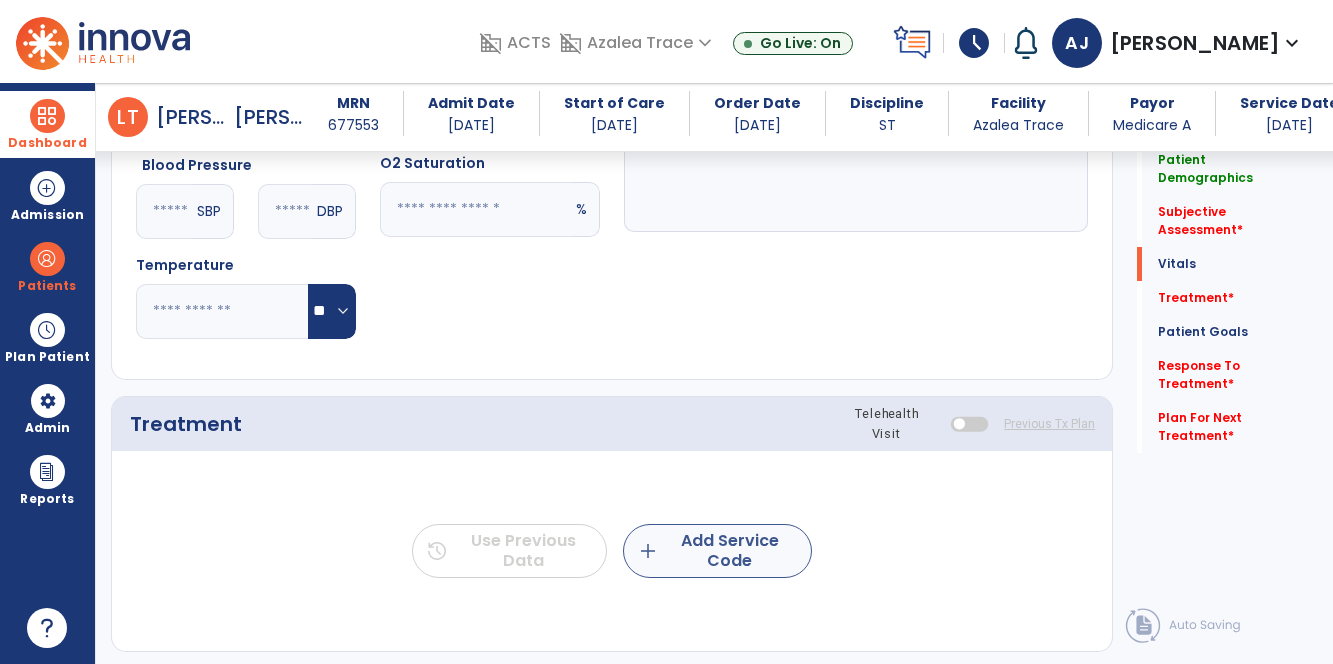 type on "**" 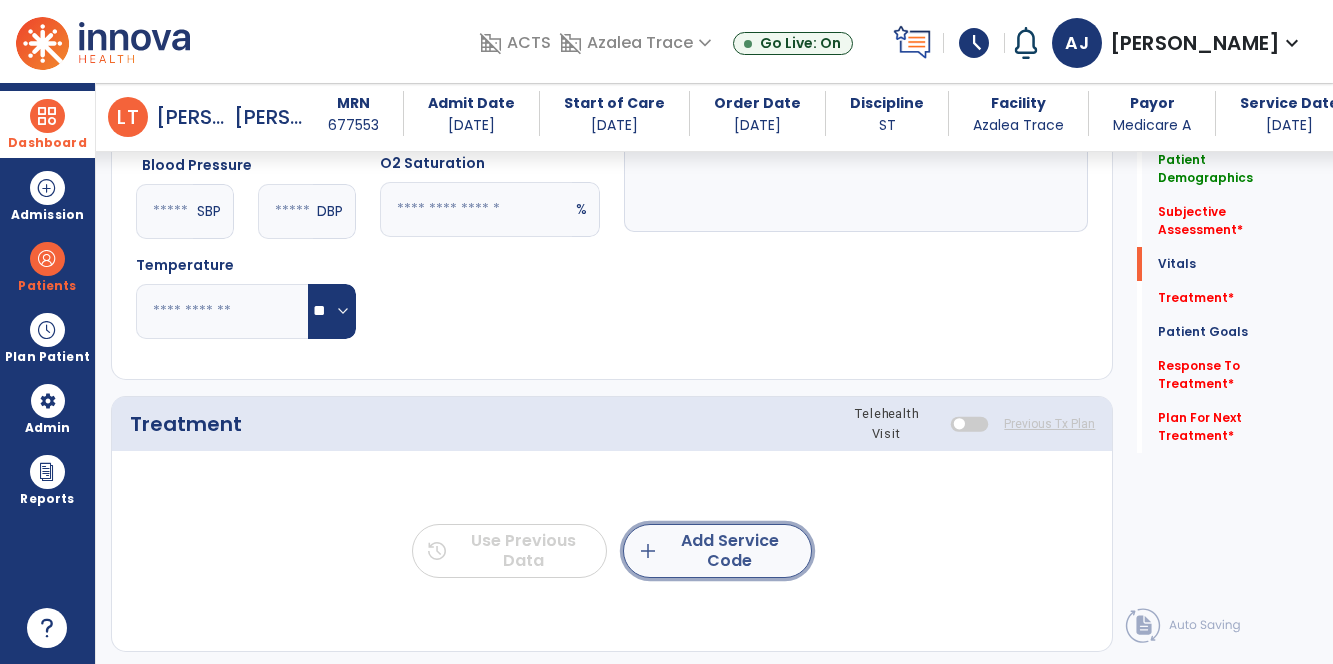 click on "add  Add Service Code" 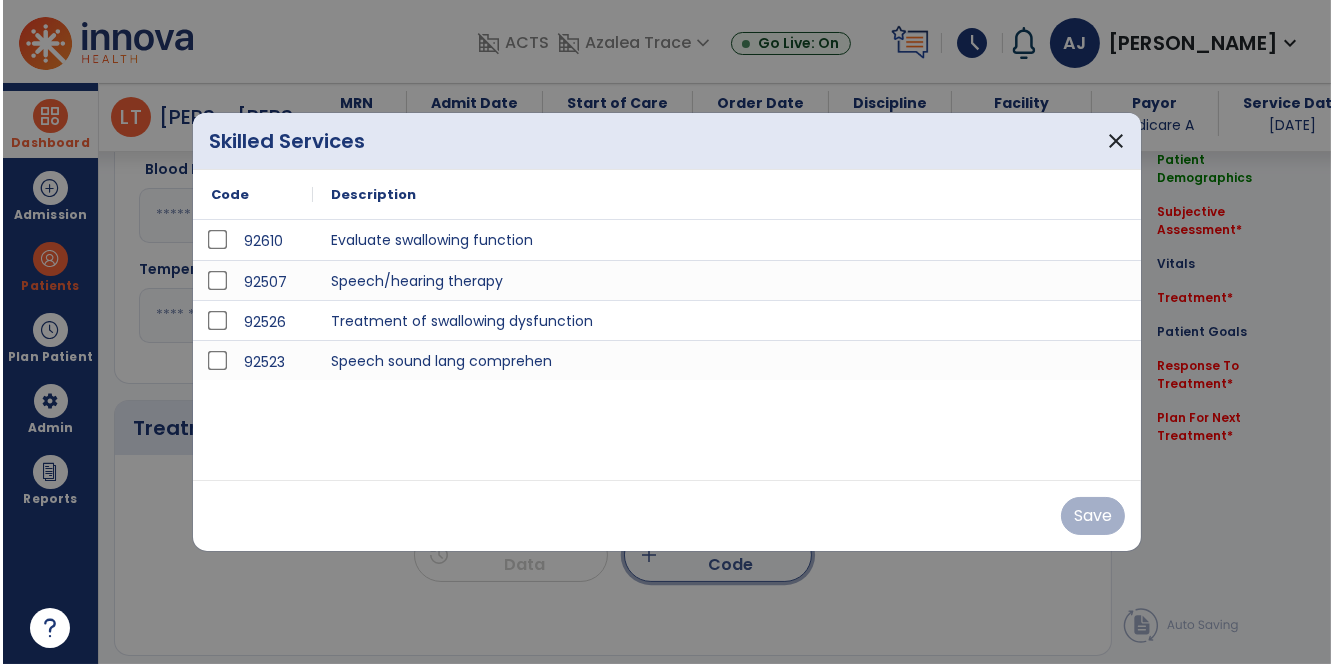 scroll, scrollTop: 933, scrollLeft: 0, axis: vertical 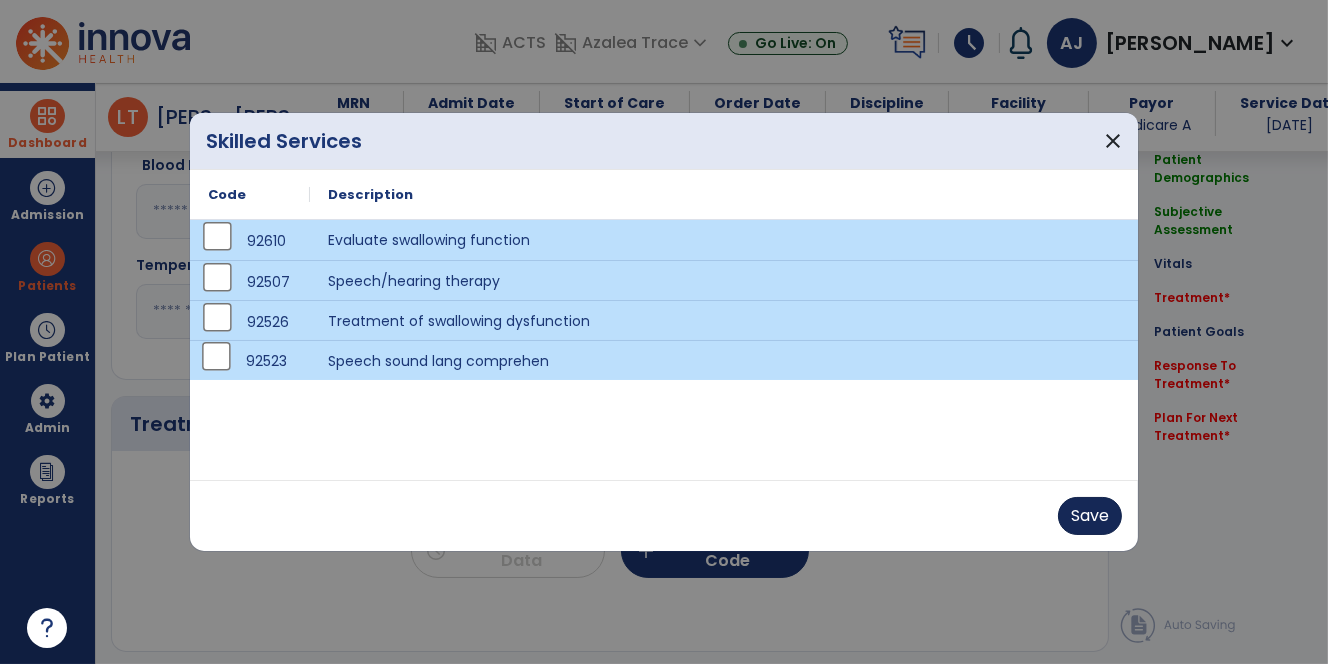 click on "Save" at bounding box center (1090, 516) 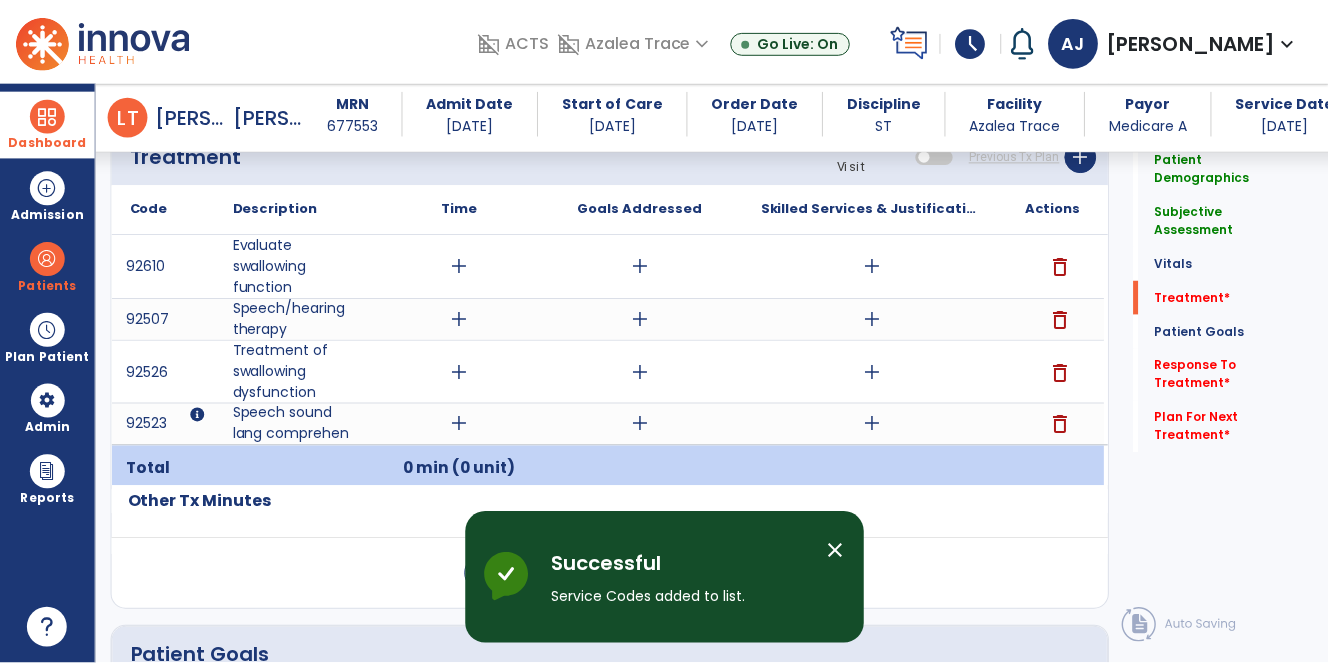 scroll, scrollTop: 1196, scrollLeft: 0, axis: vertical 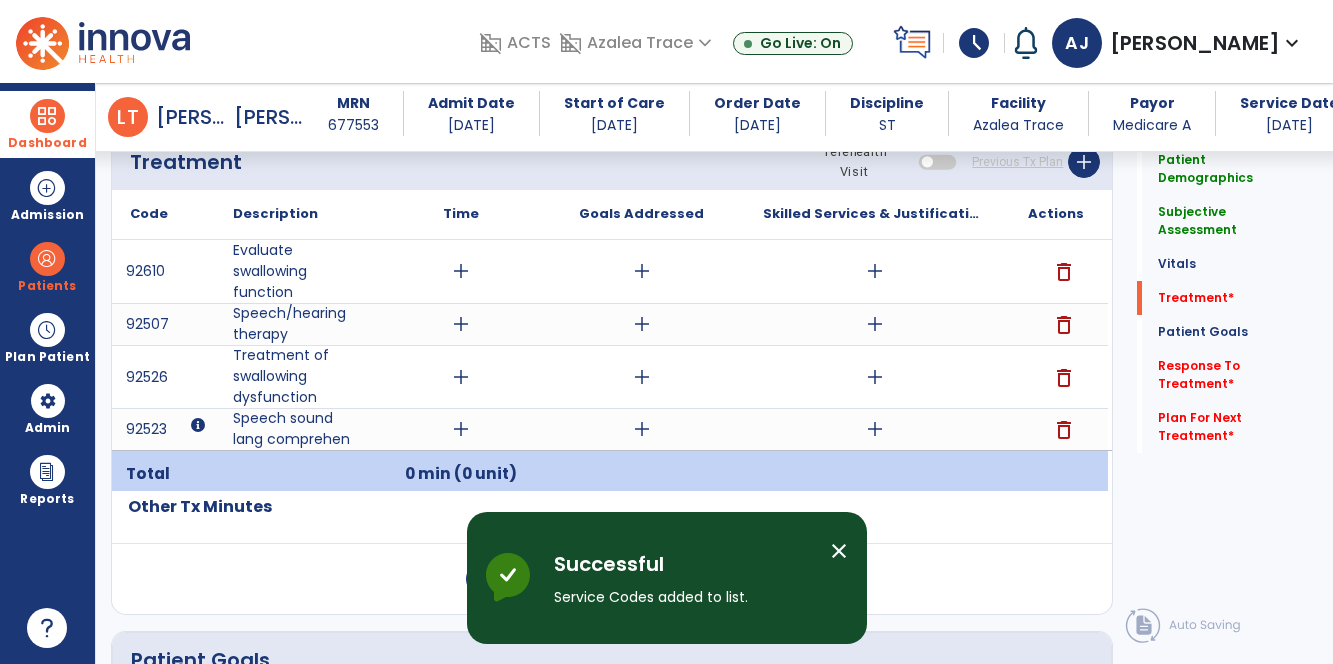 click on "add" at bounding box center [461, 271] 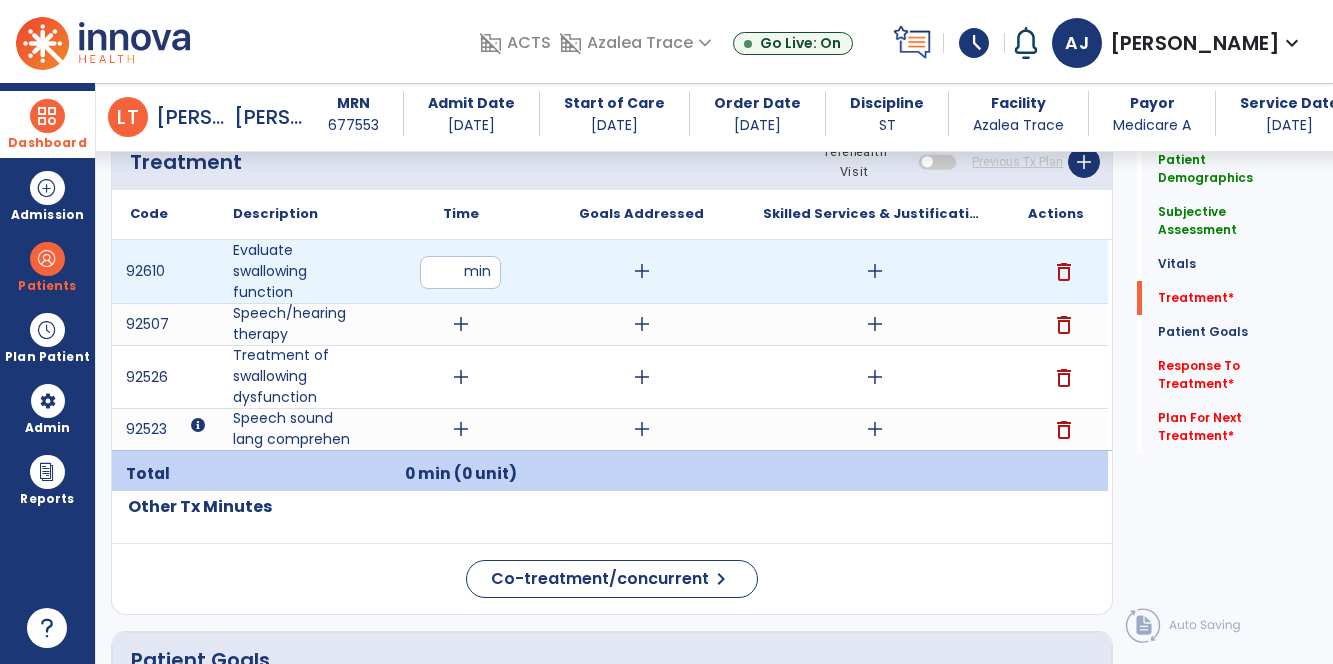 type on "**" 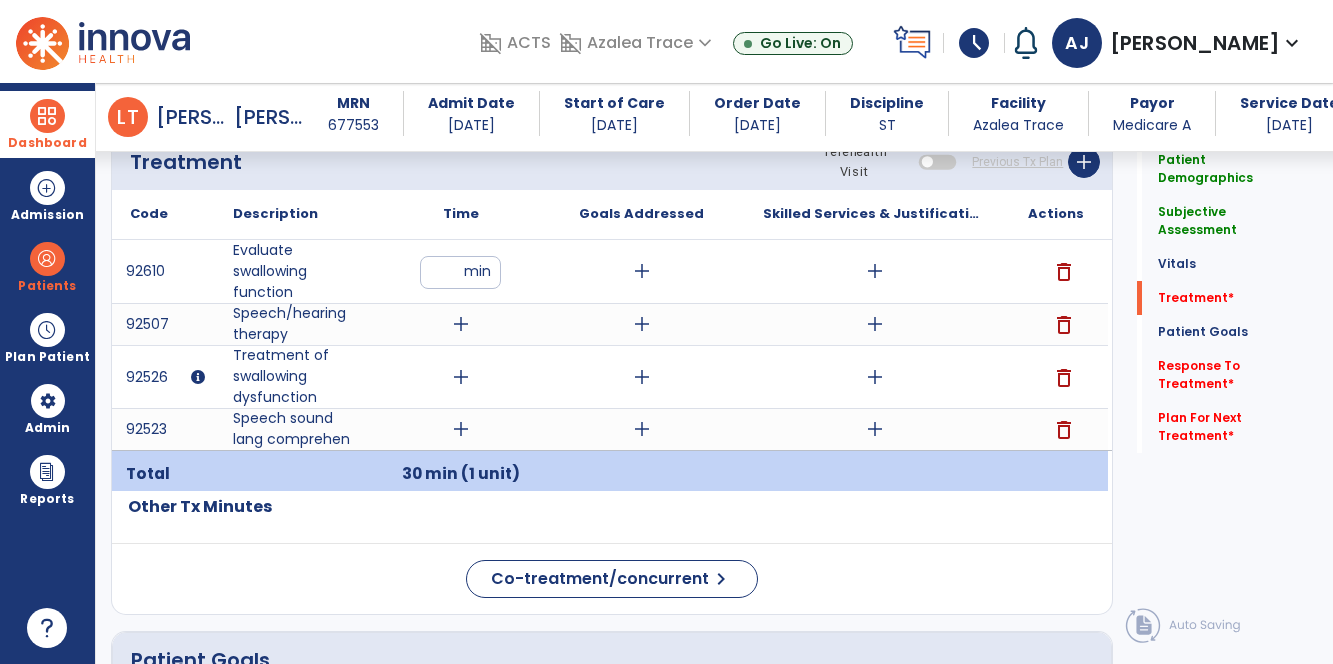 click on "add" at bounding box center (461, 324) 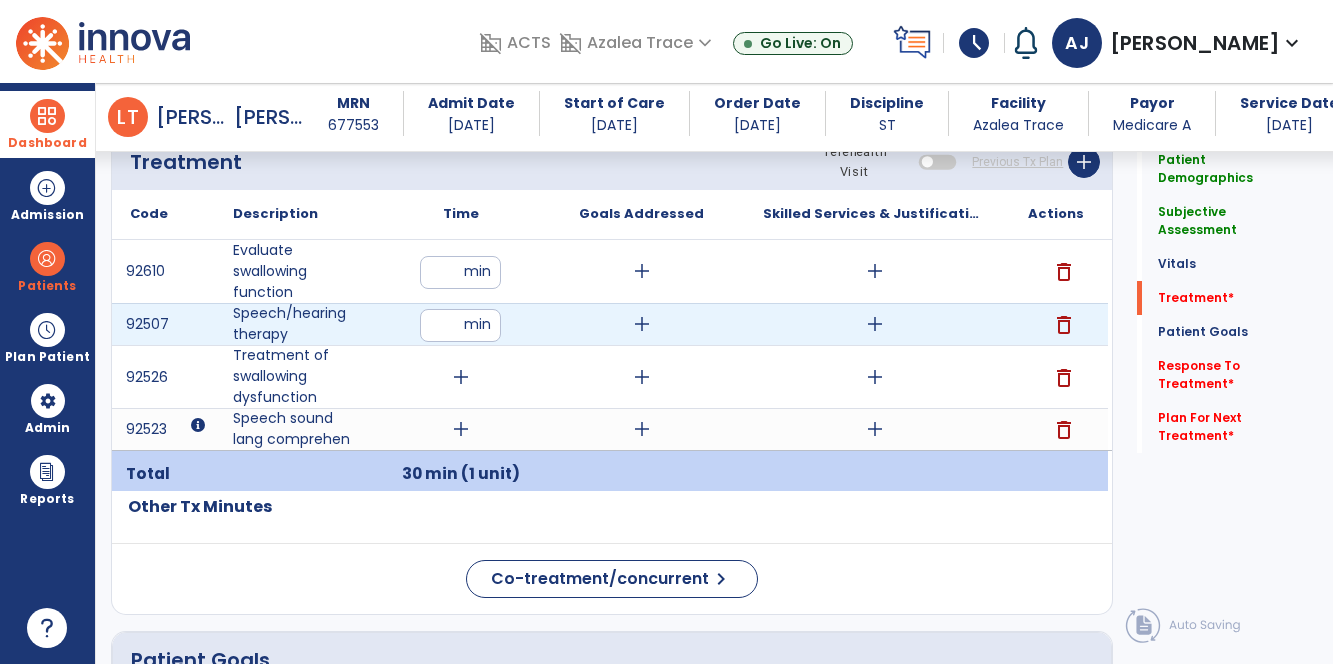type on "**" 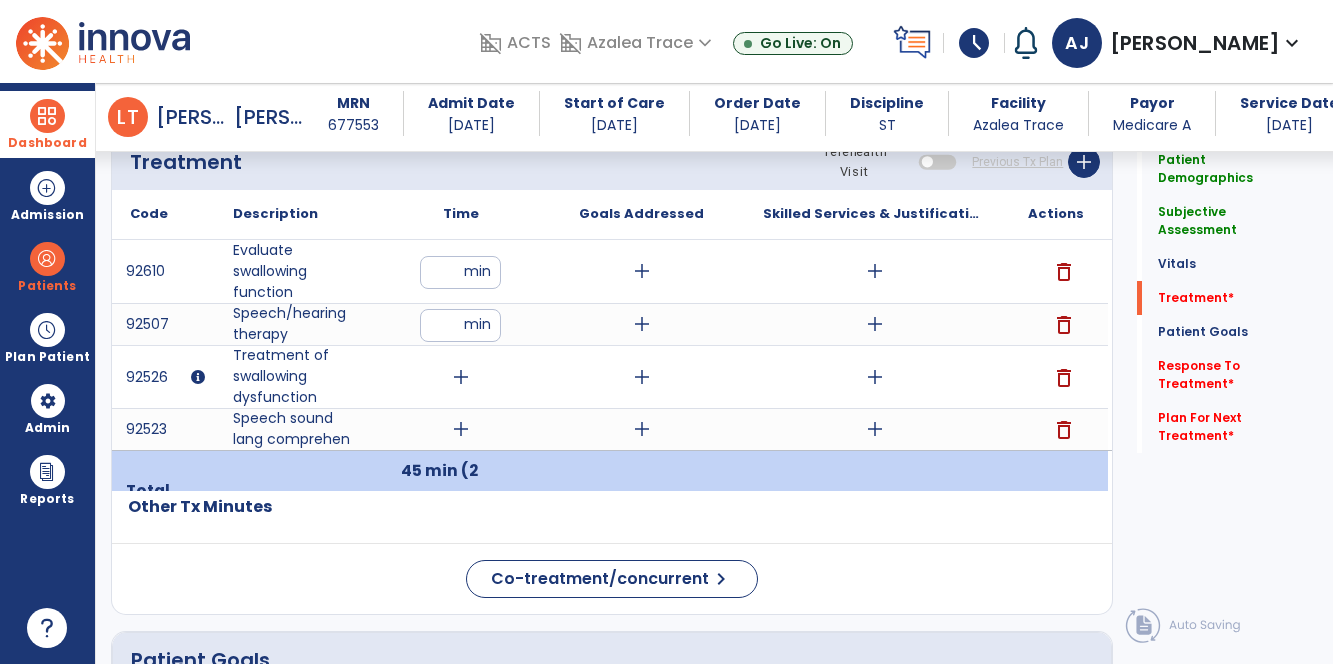 click on "add" at bounding box center [461, 377] 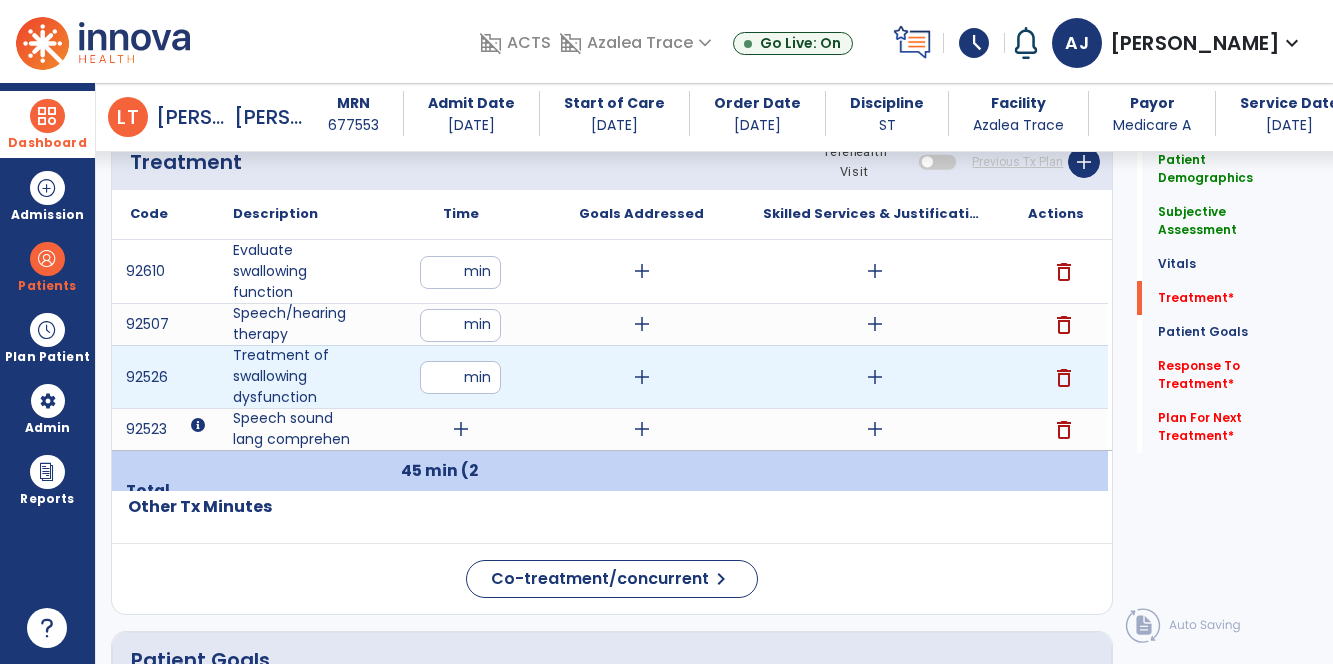 type on "**" 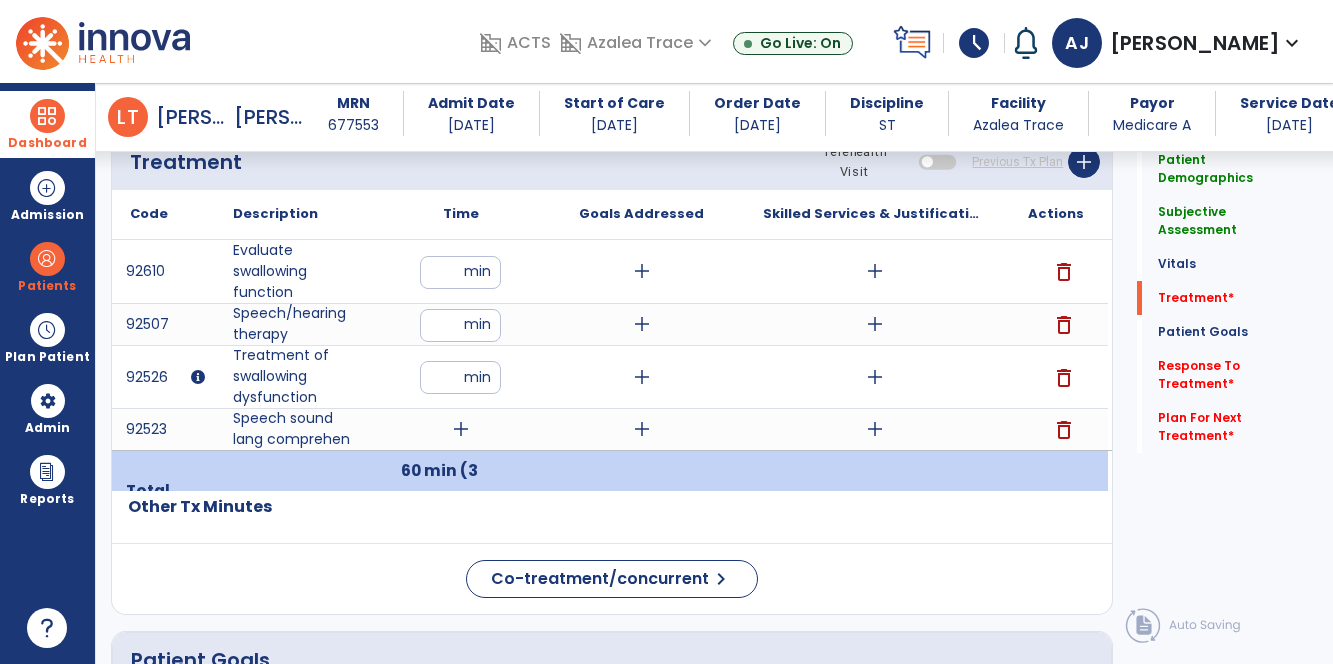click on "add" at bounding box center (461, 429) 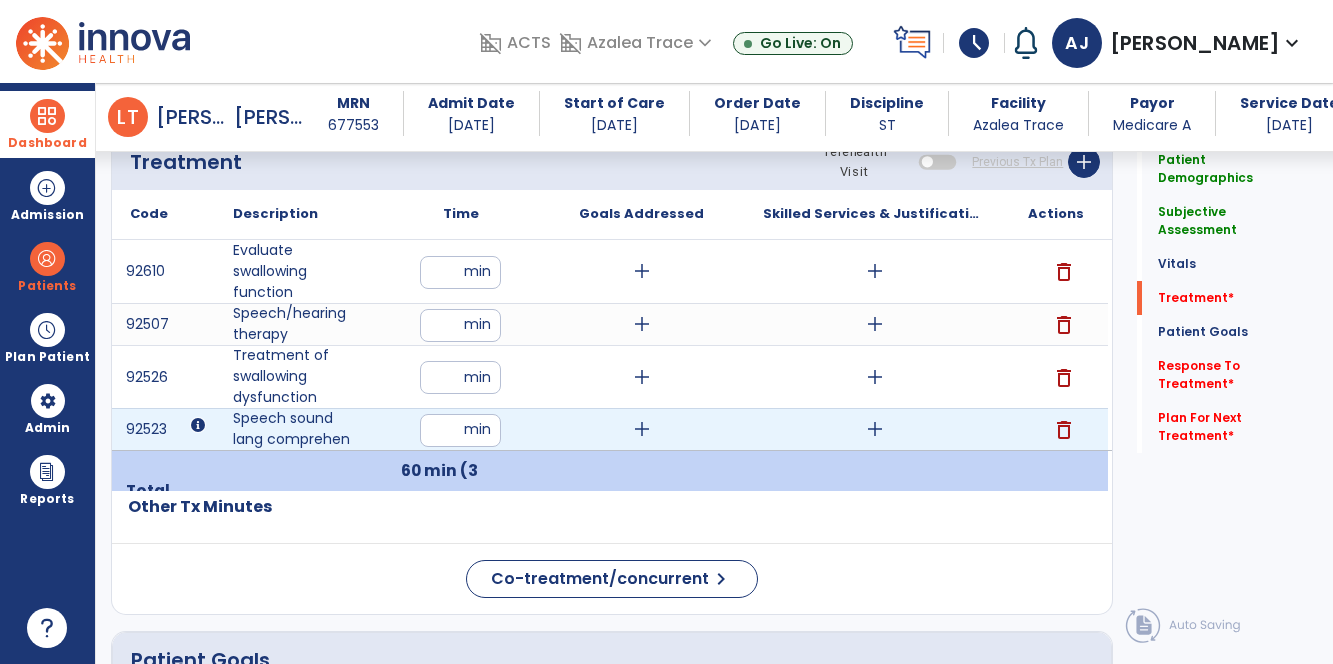 type on "**" 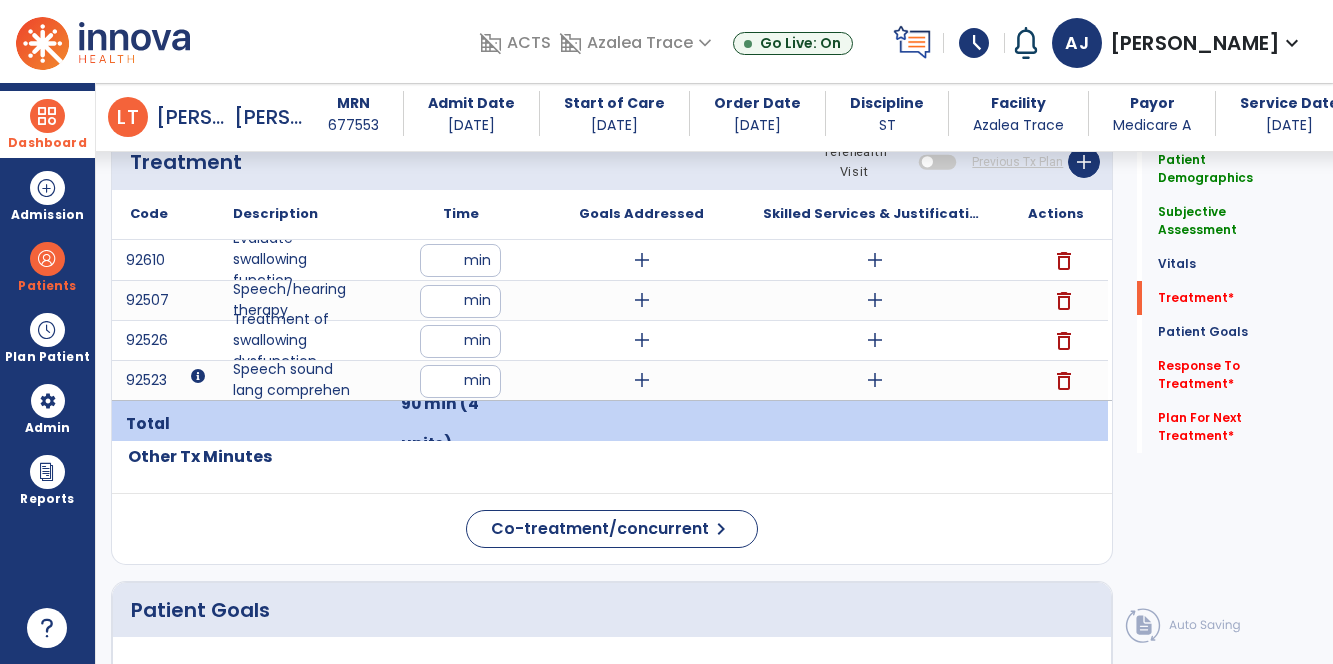 click on "add" at bounding box center [875, 260] 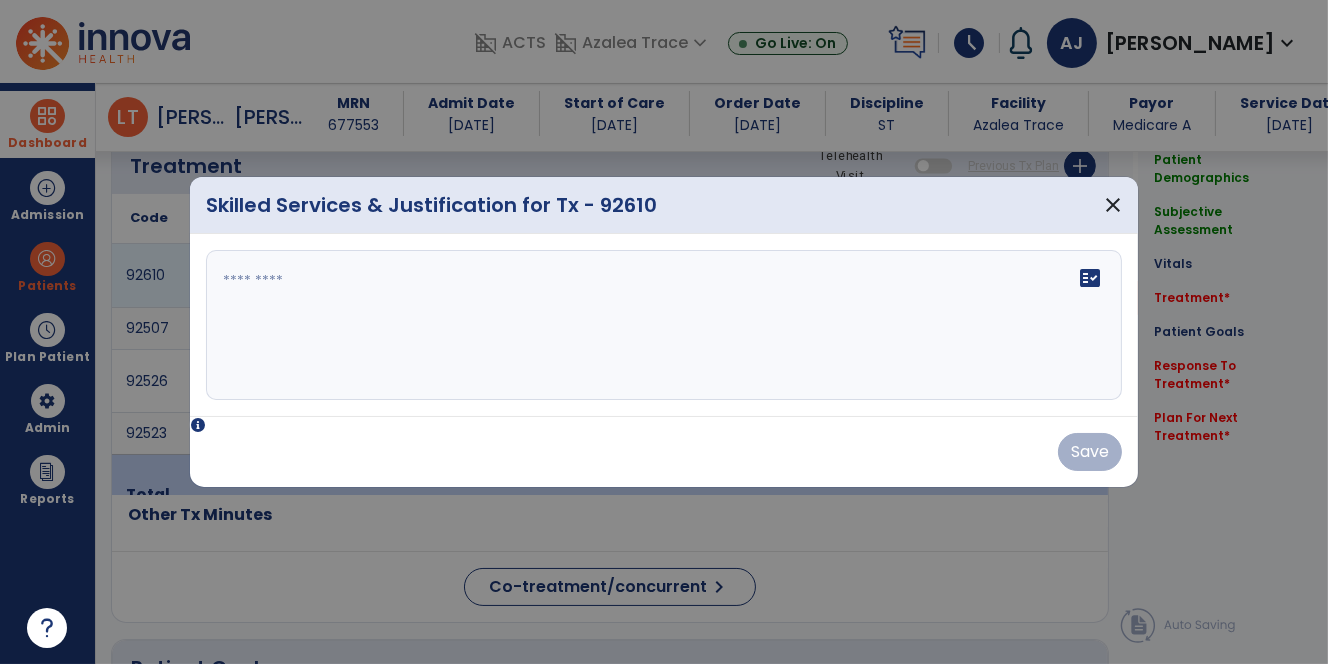 scroll, scrollTop: 1196, scrollLeft: 0, axis: vertical 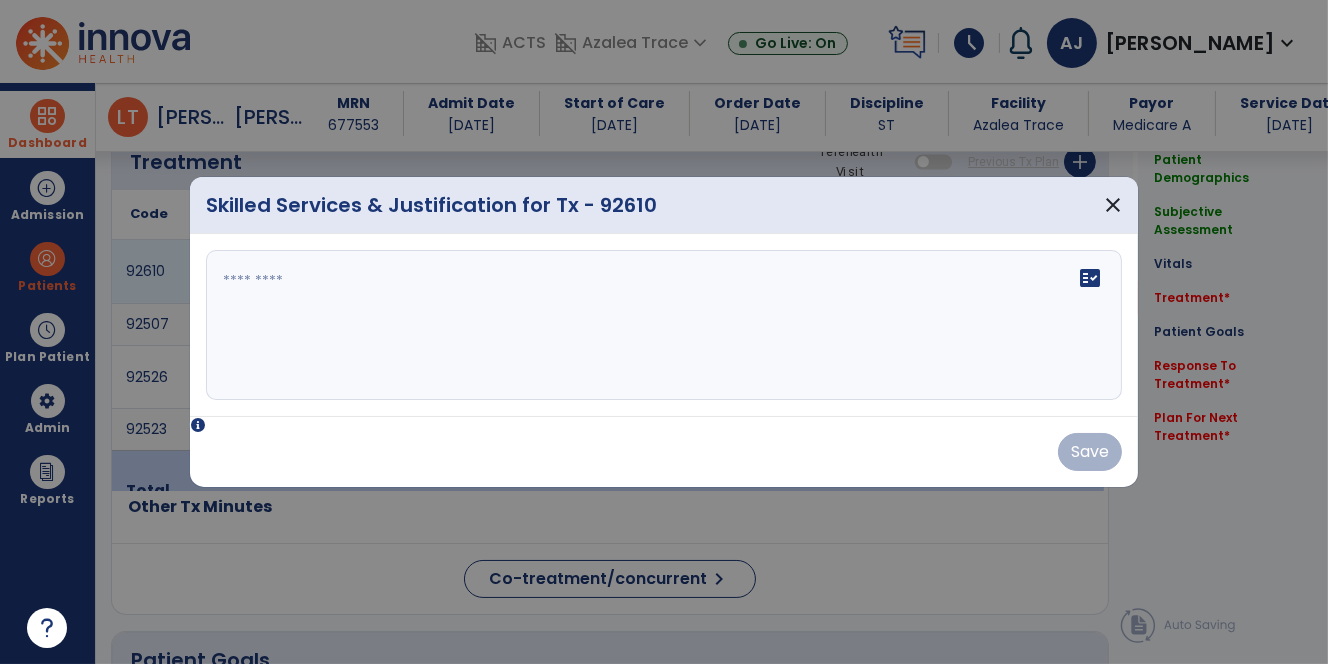 click on "fact_check" at bounding box center [664, 325] 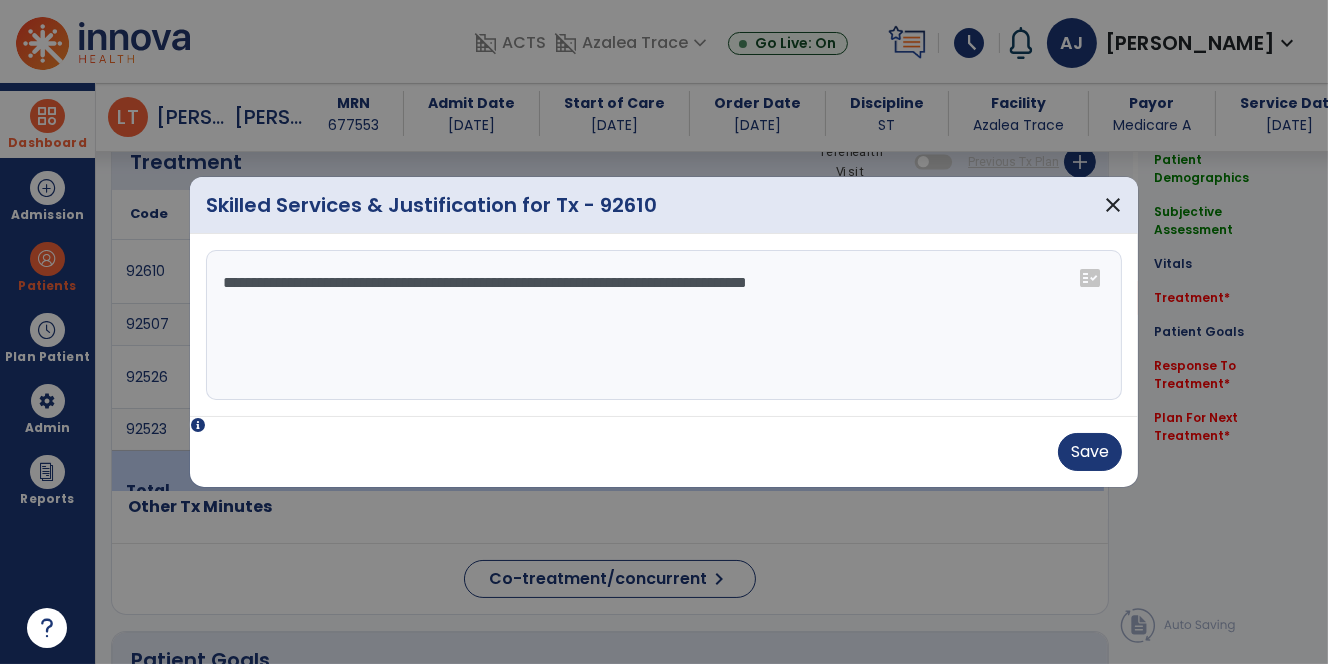 type on "**********" 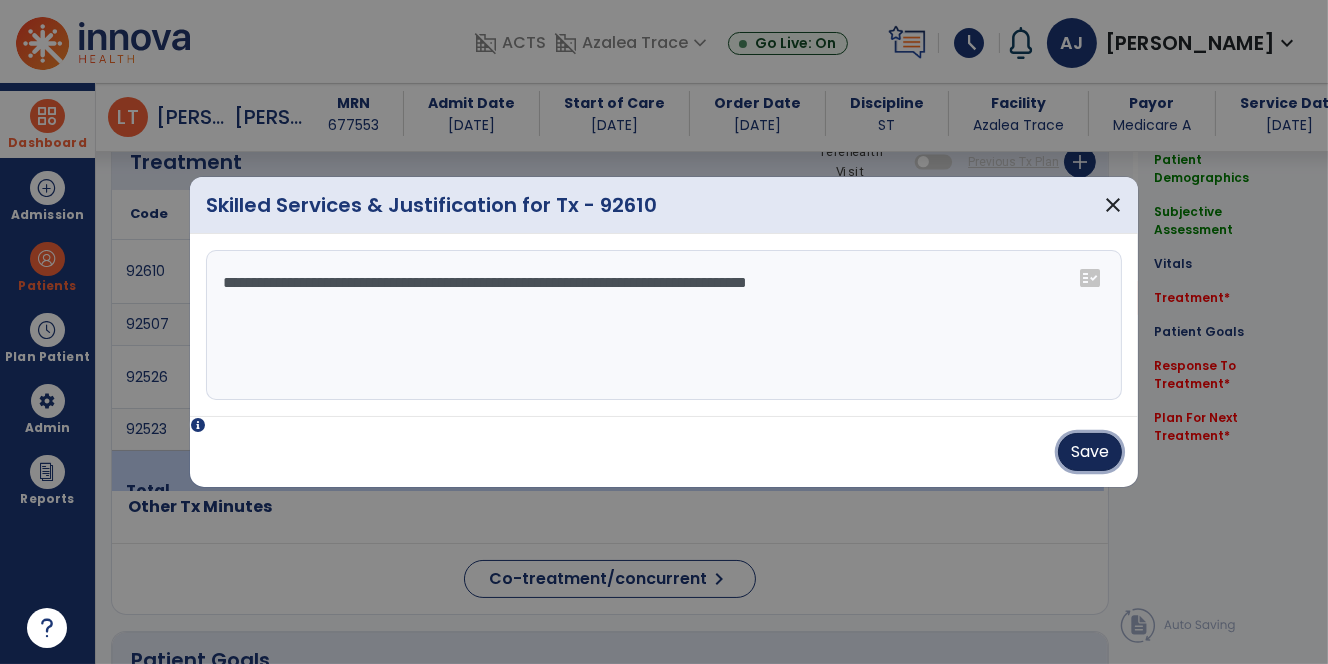 click on "Save" at bounding box center [1090, 452] 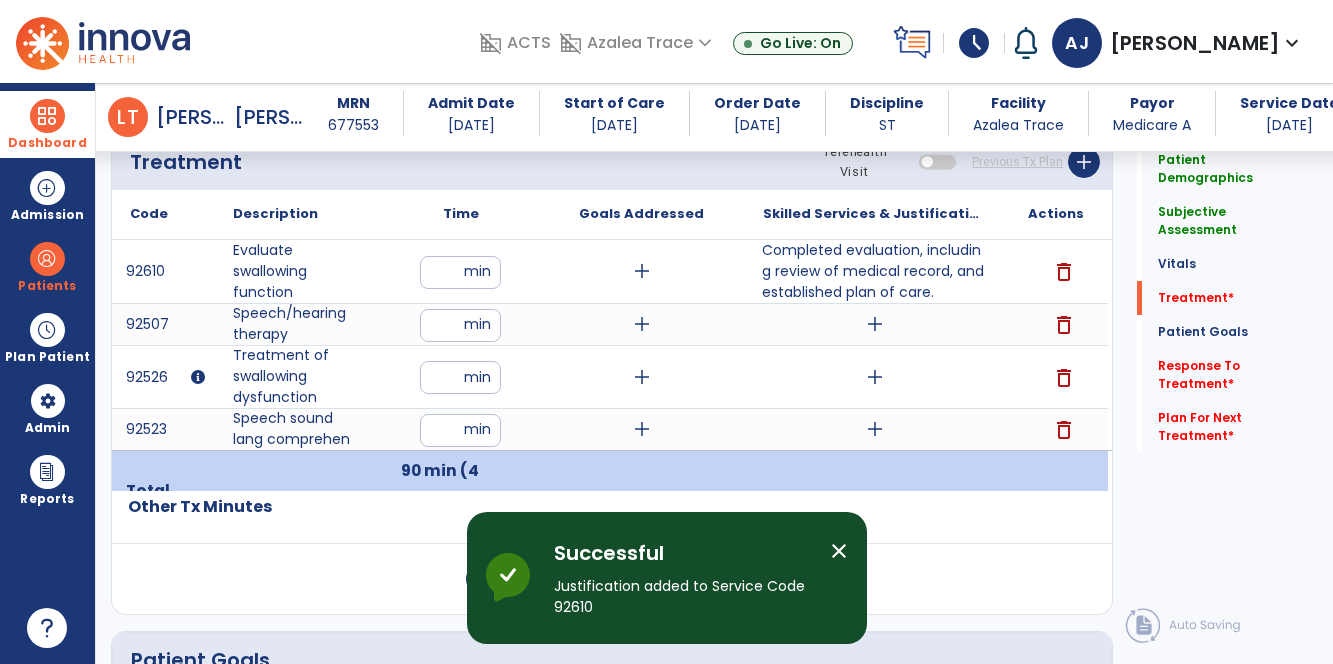 click on "add" at bounding box center [875, 429] 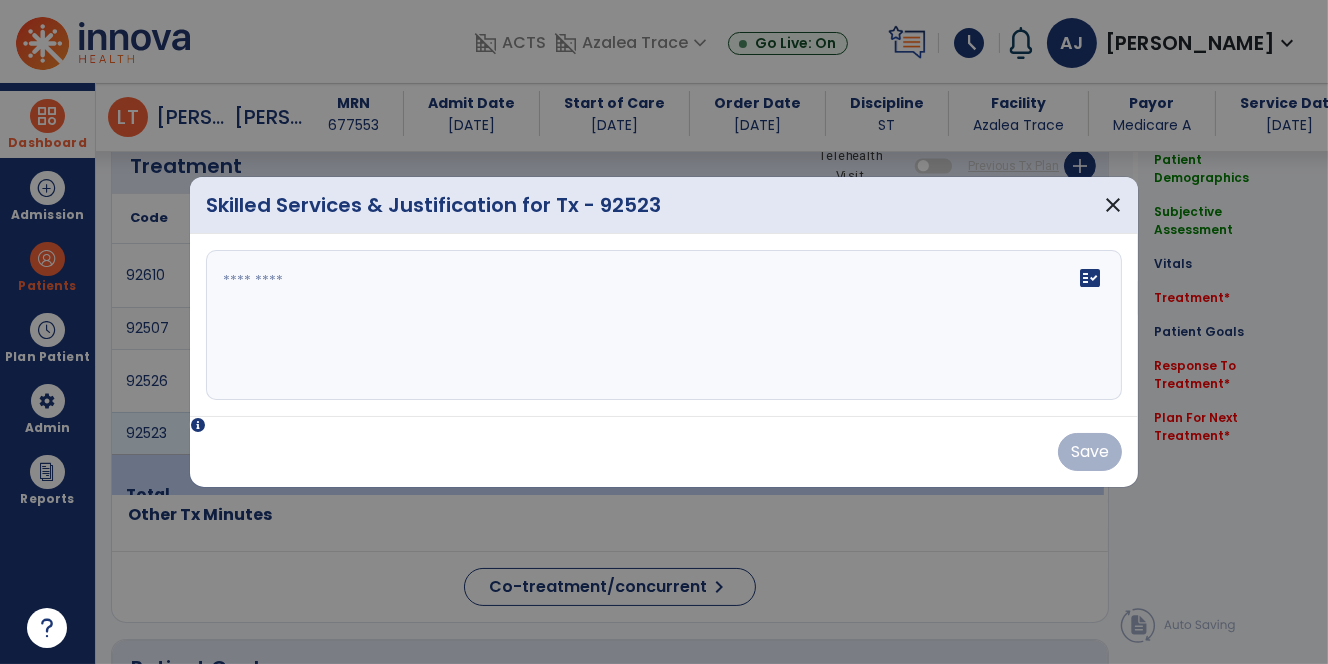 scroll, scrollTop: 1196, scrollLeft: 0, axis: vertical 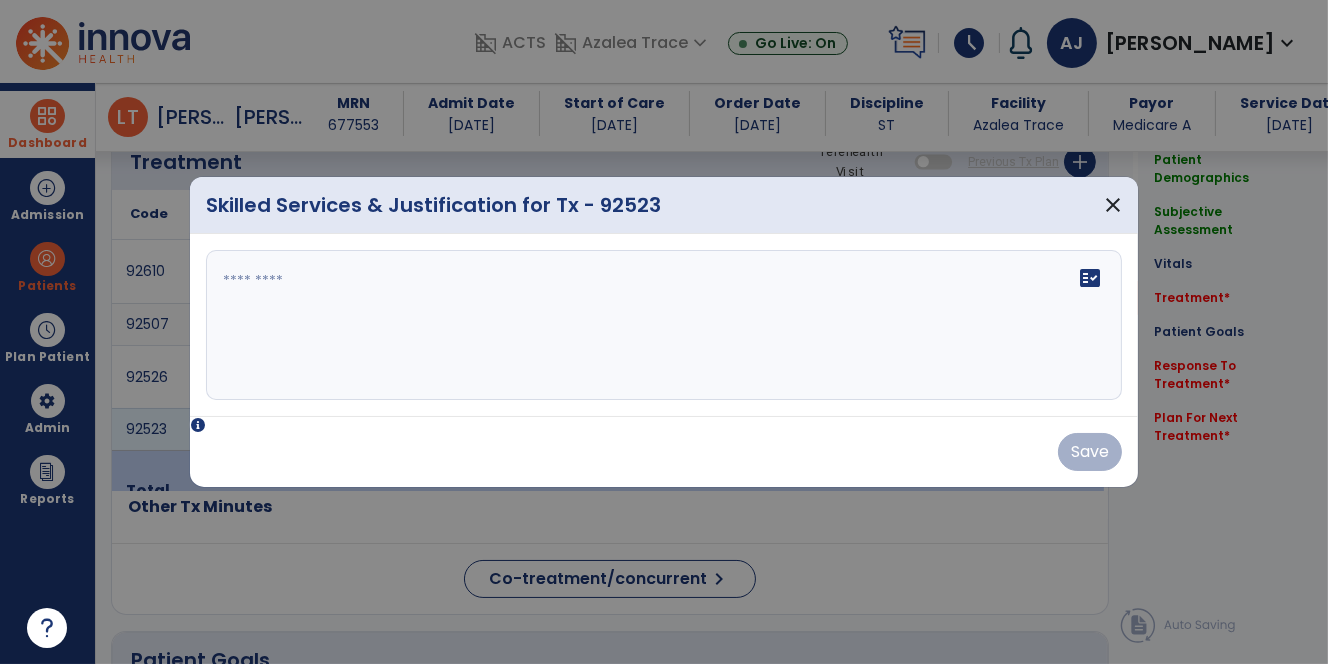 click on "fact_check" at bounding box center (664, 325) 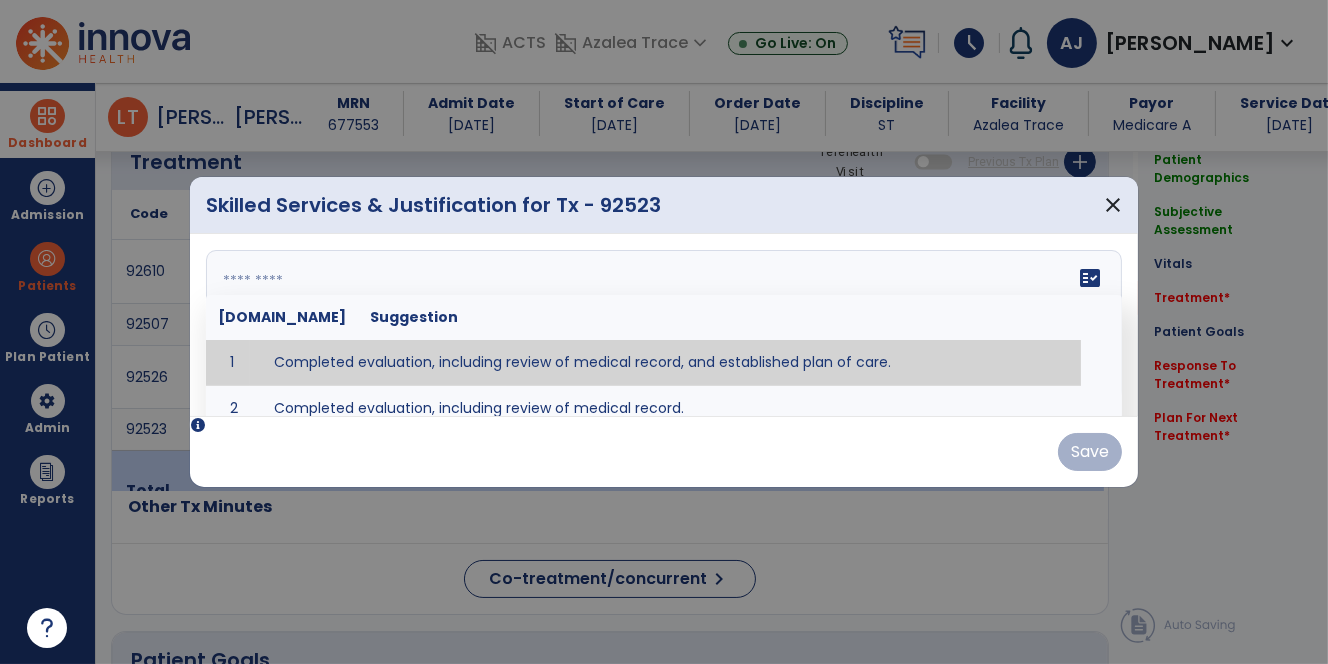 type on "**********" 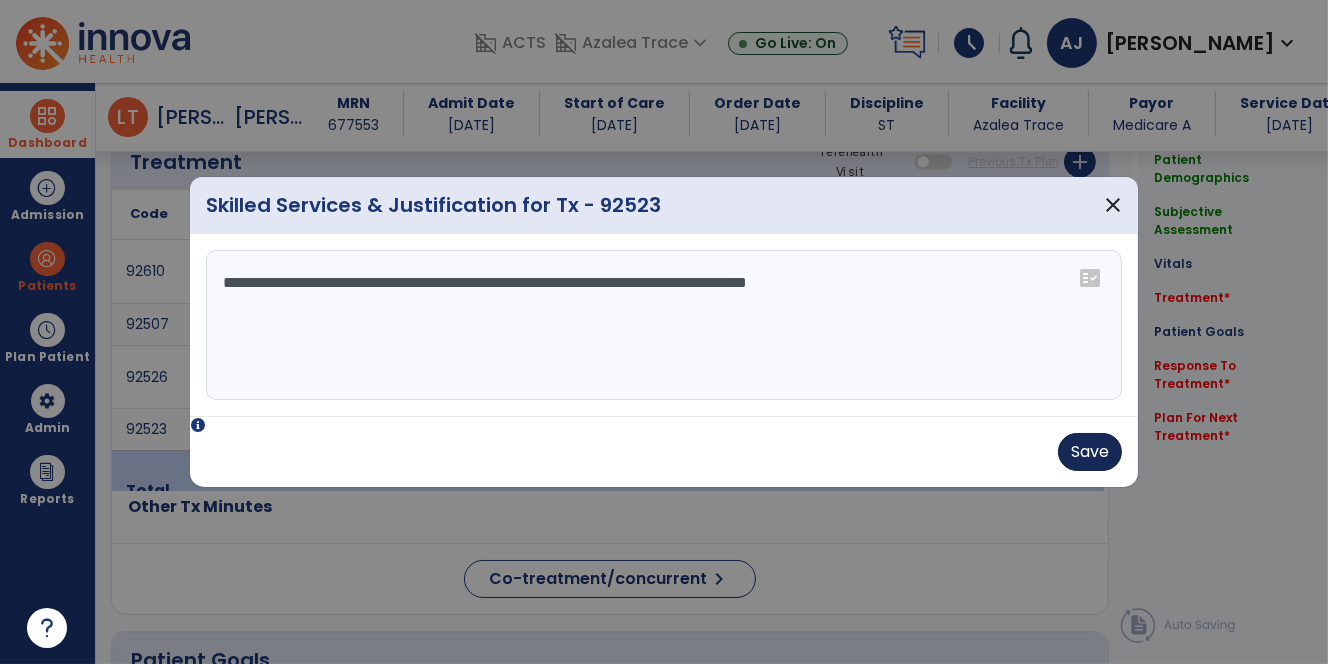 click on "Save" at bounding box center [1090, 452] 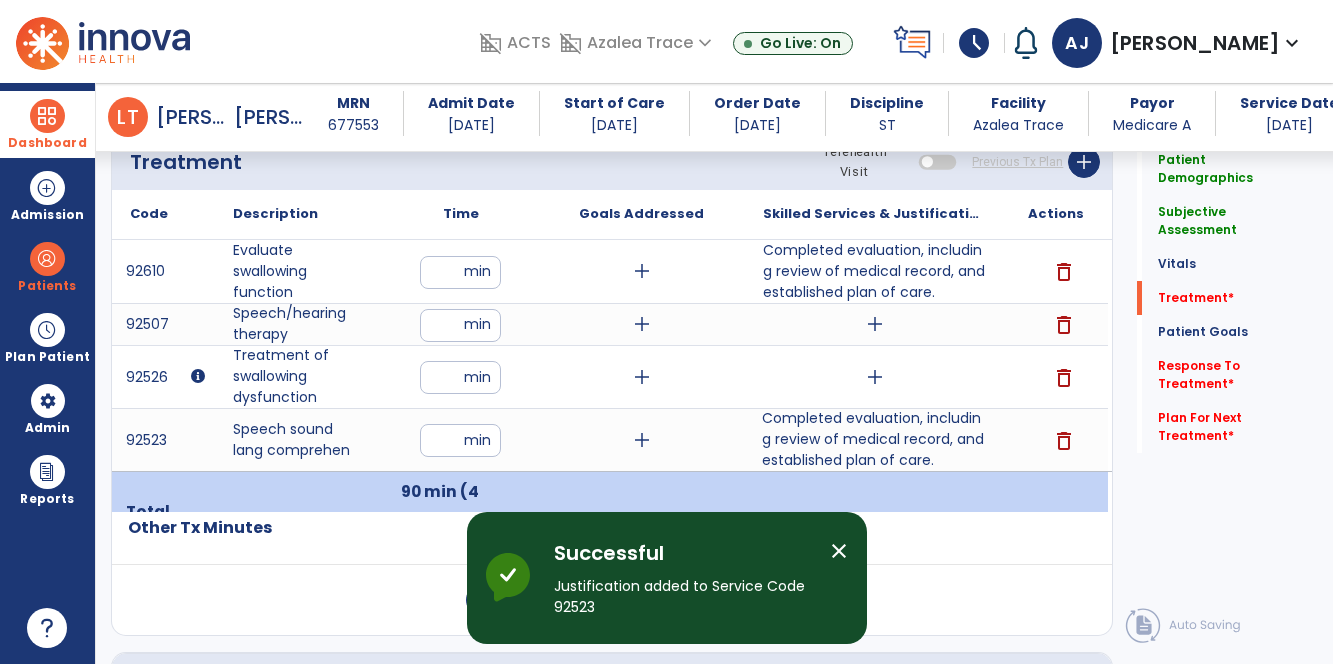 click on "add" at bounding box center (875, 324) 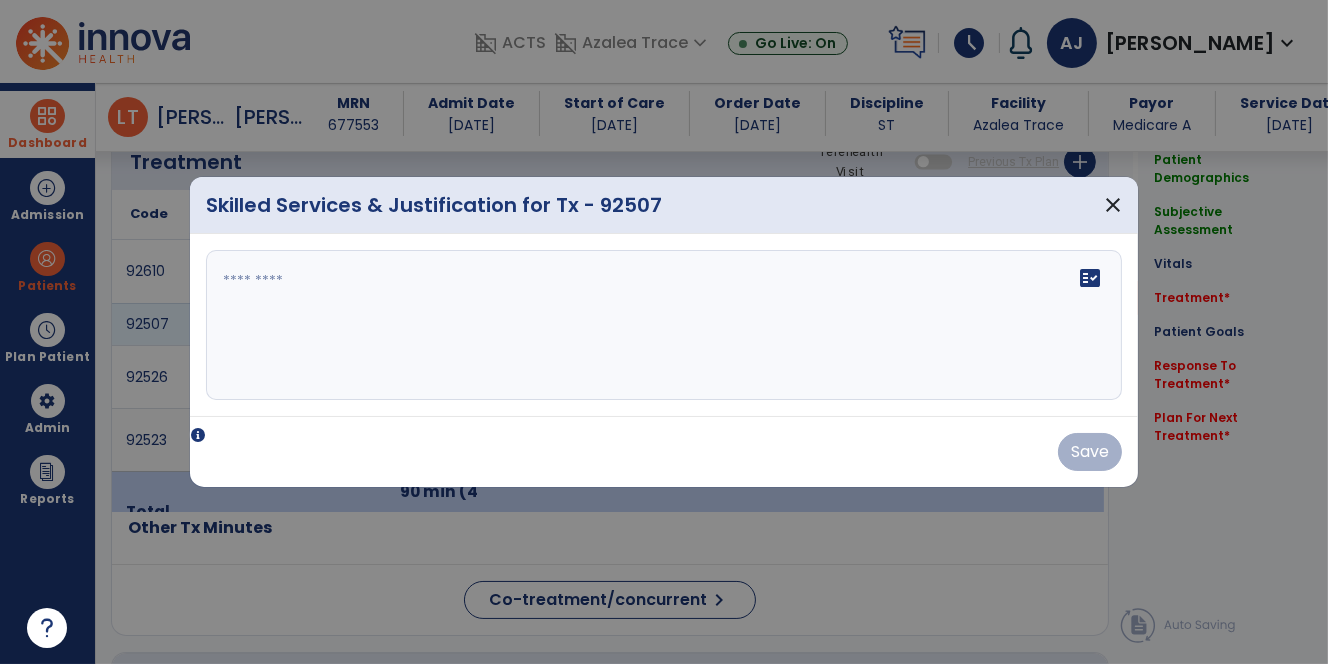 scroll, scrollTop: 1196, scrollLeft: 0, axis: vertical 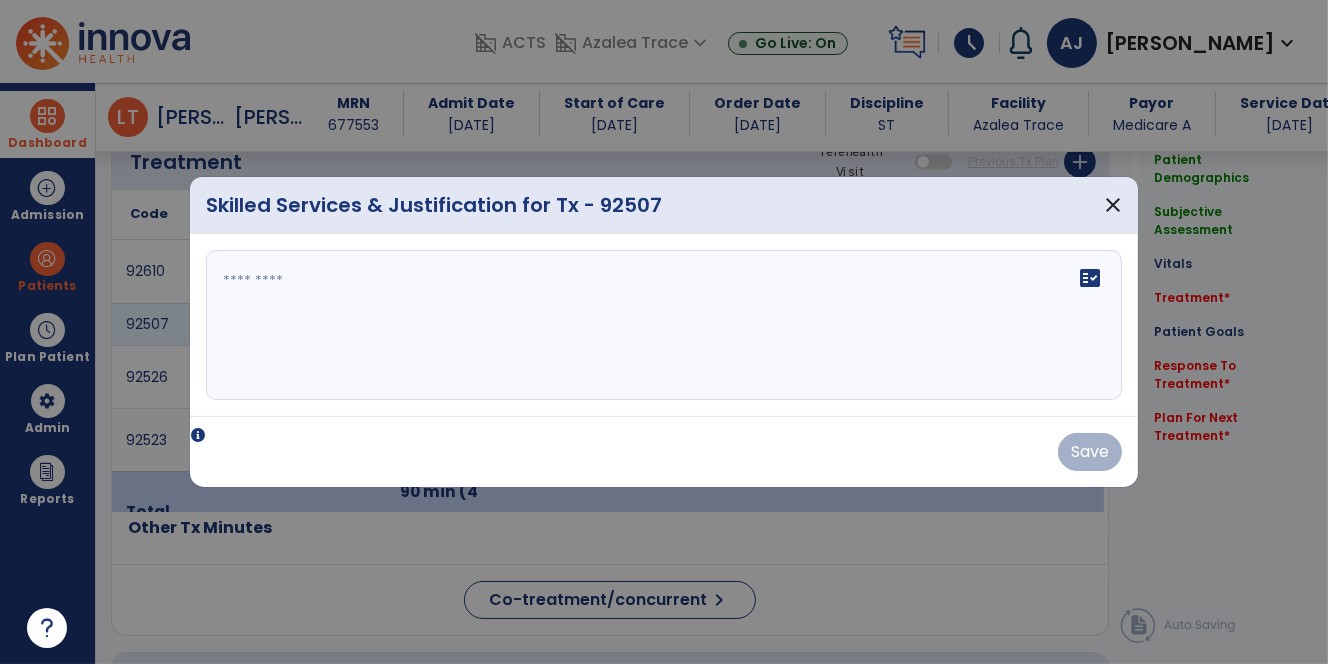 click on "fact_check" at bounding box center (664, 325) 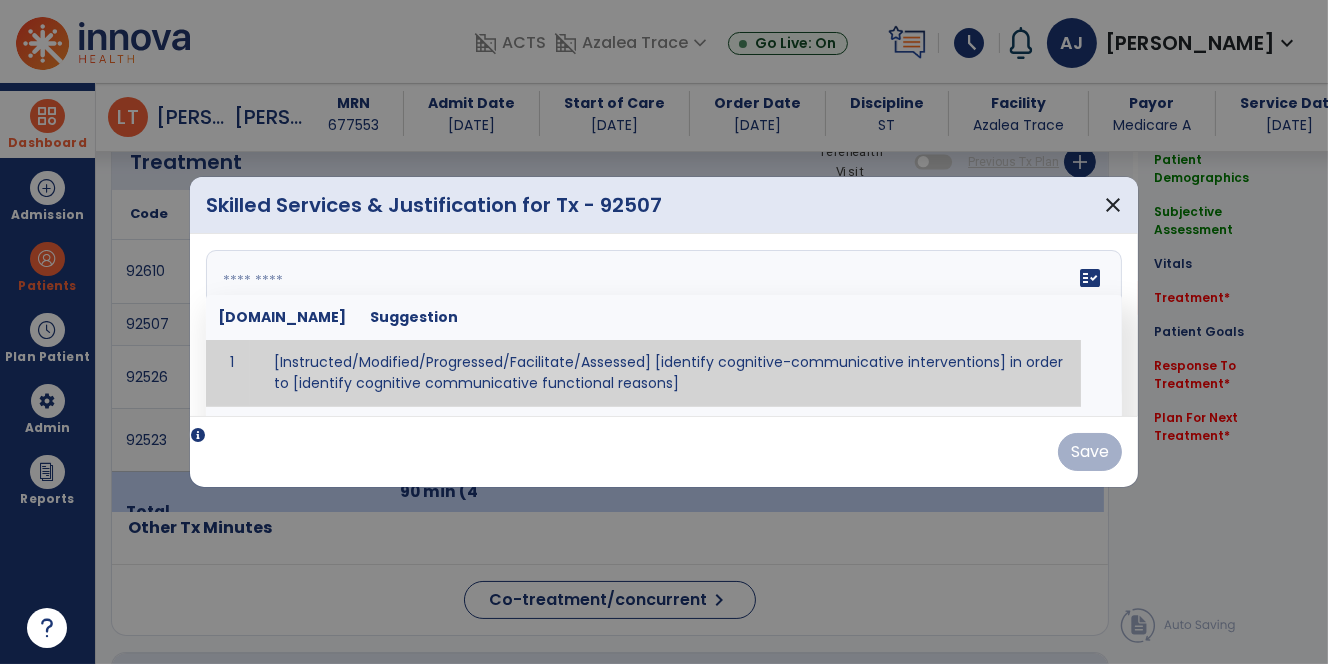 paste on "**********" 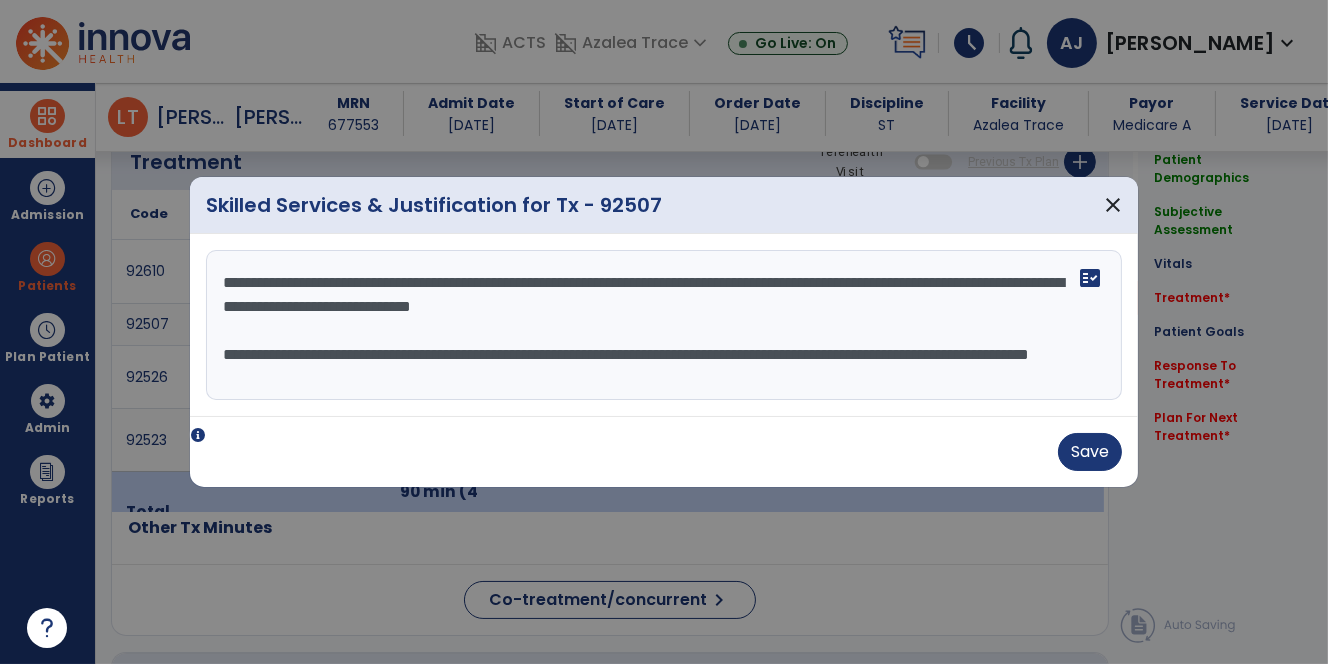 click on "**********" at bounding box center [664, 325] 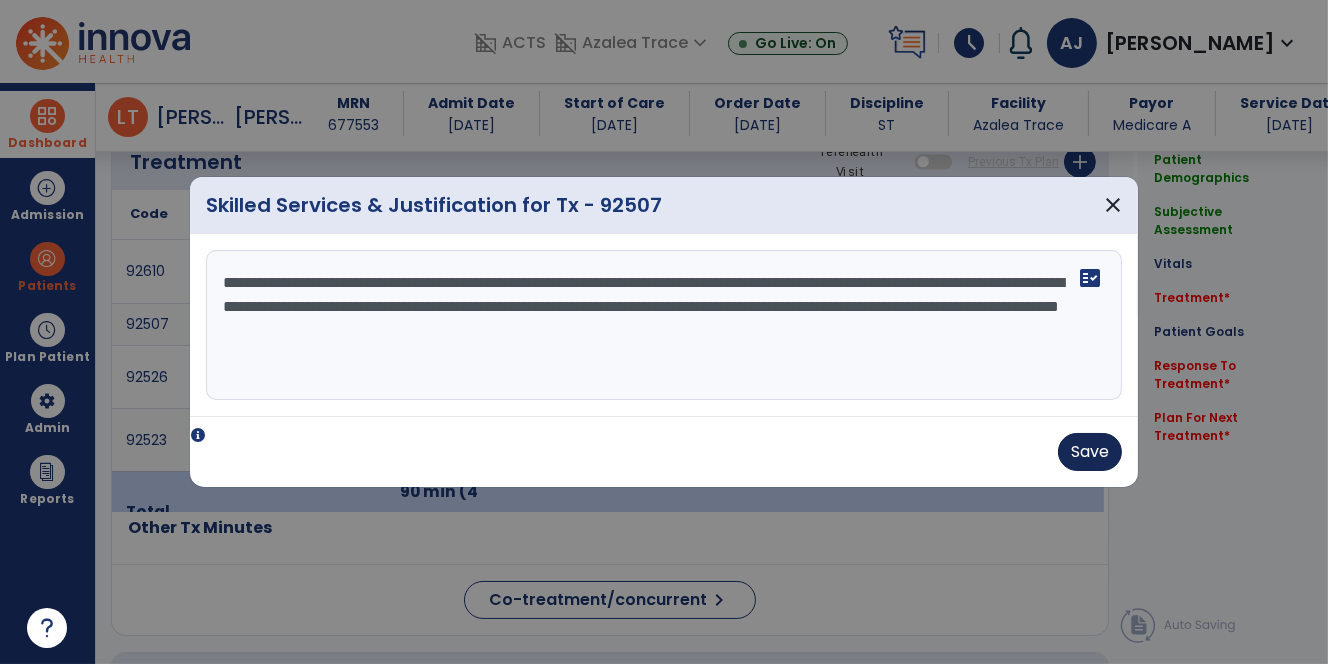 type on "**********" 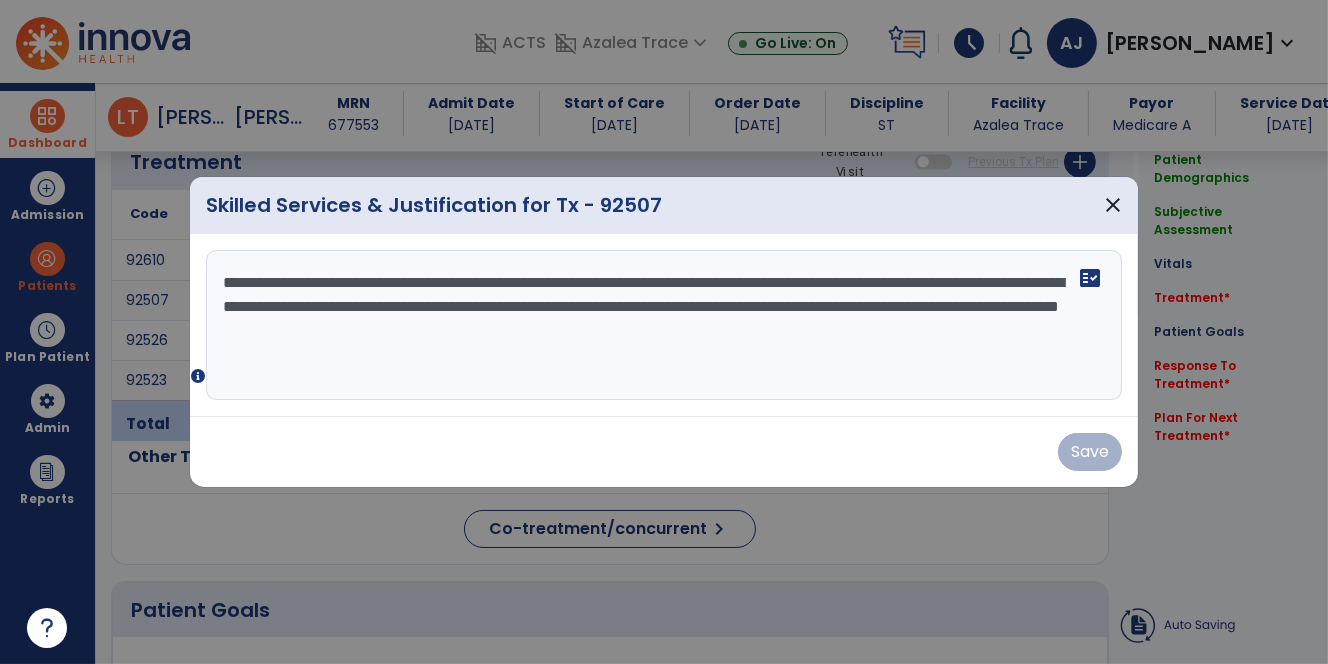 click on "Other Tx Minutes" 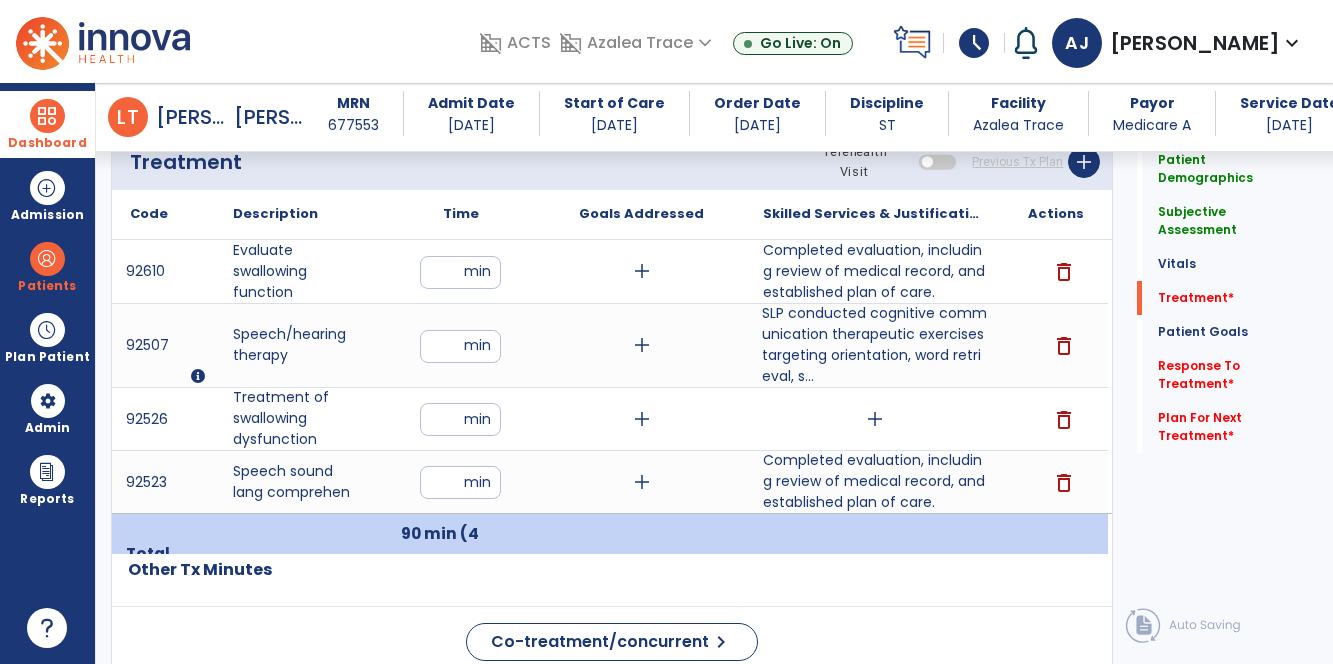 click on "add" at bounding box center [875, 419] 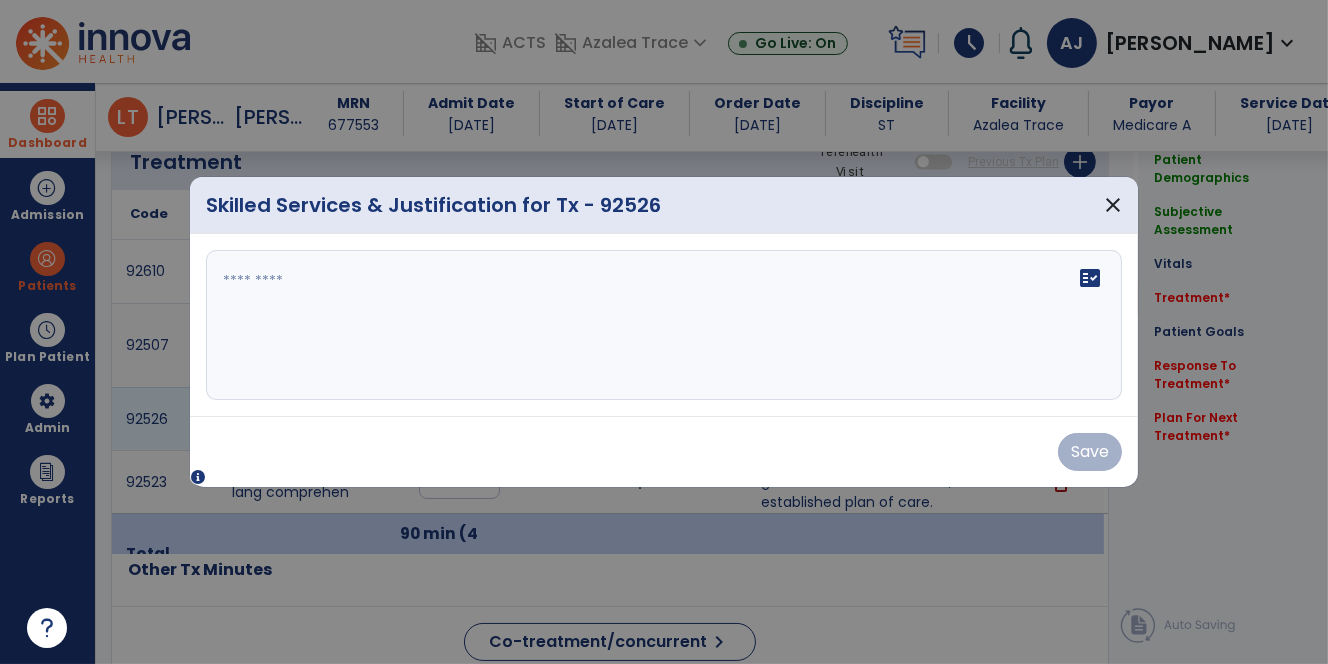 scroll, scrollTop: 1196, scrollLeft: 0, axis: vertical 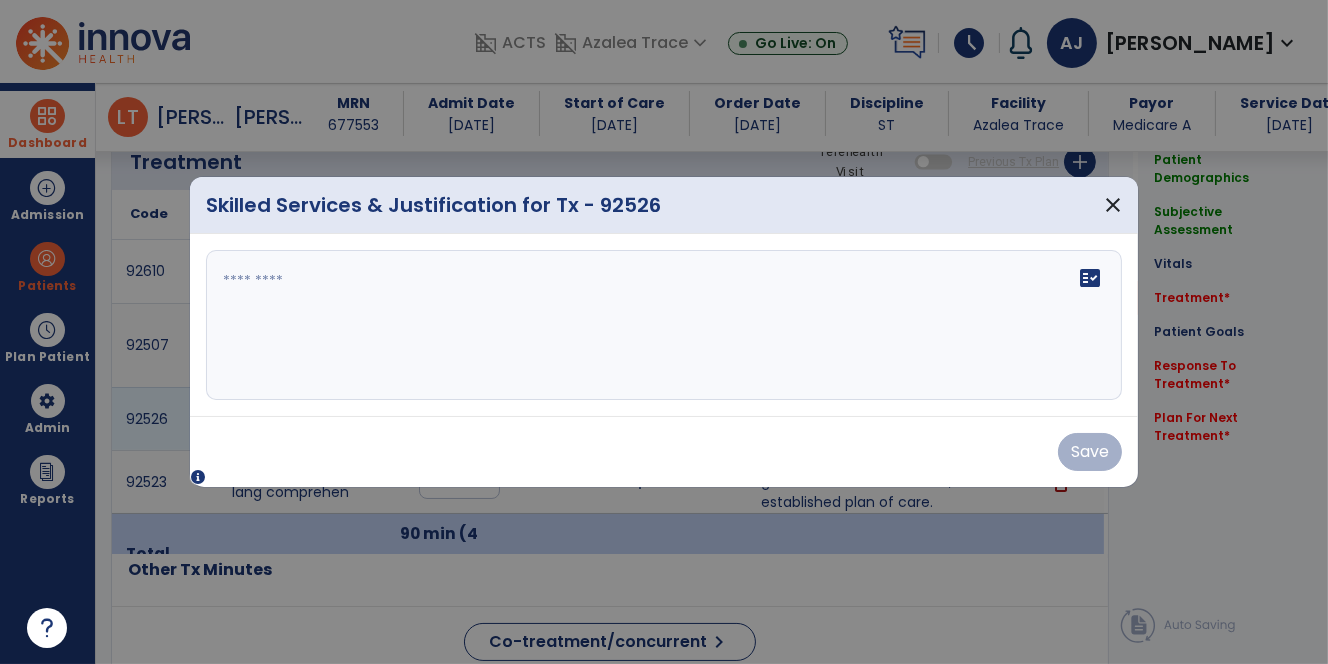 click on "fact_check" at bounding box center [664, 325] 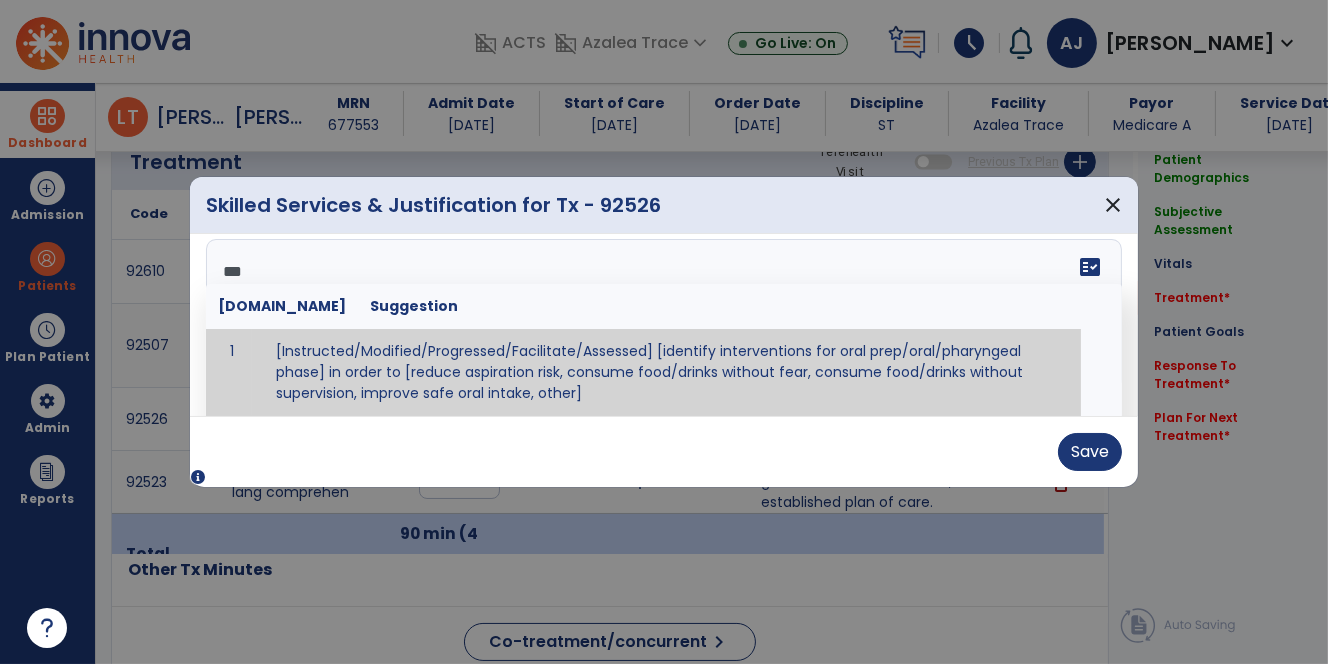 scroll, scrollTop: 0, scrollLeft: 0, axis: both 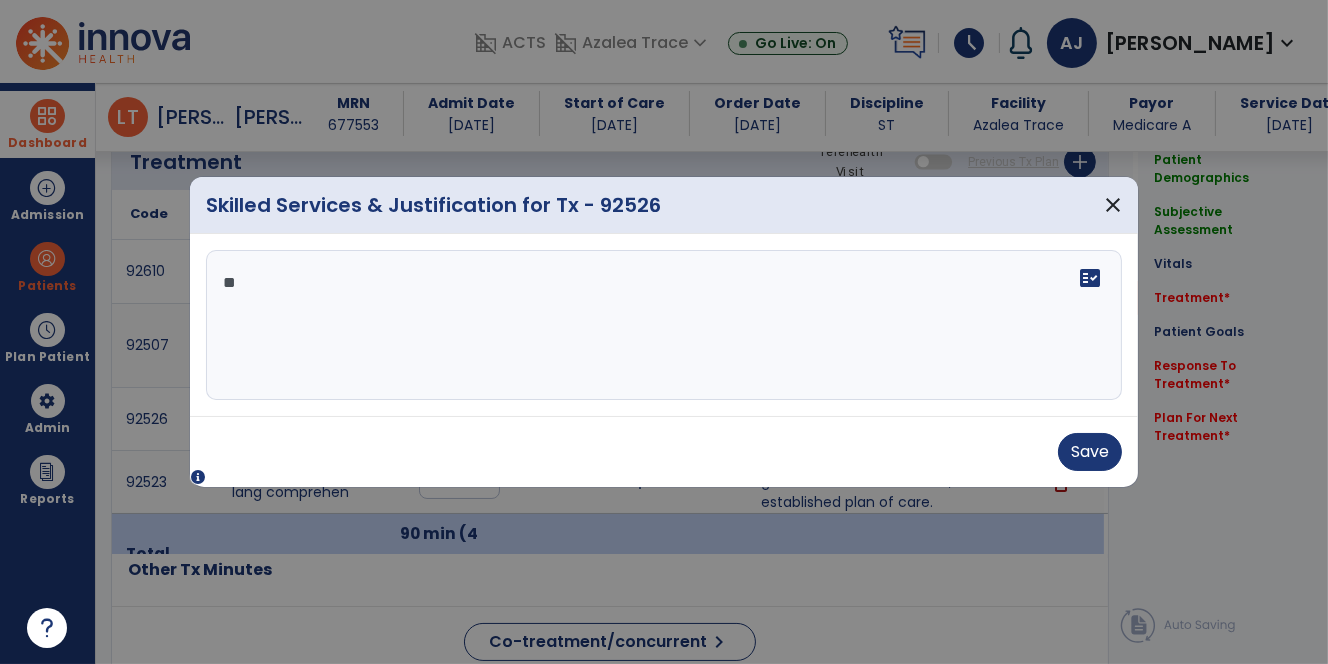 type on "*" 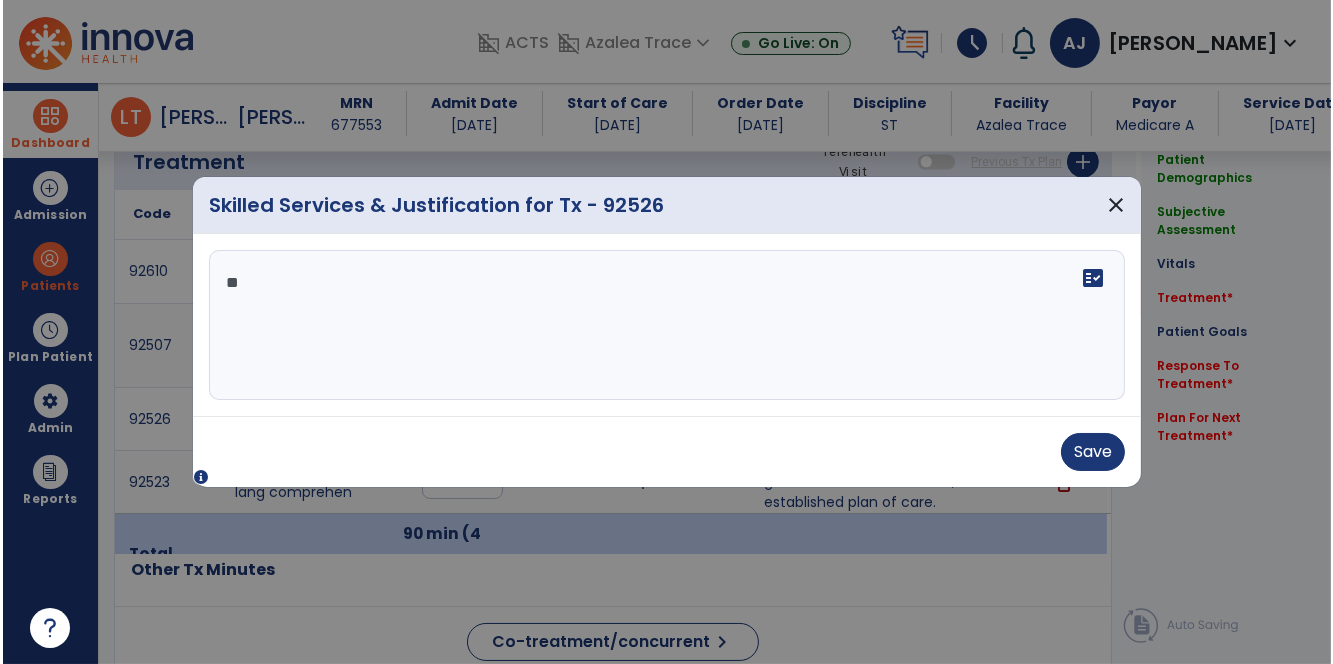 scroll, scrollTop: 0, scrollLeft: 0, axis: both 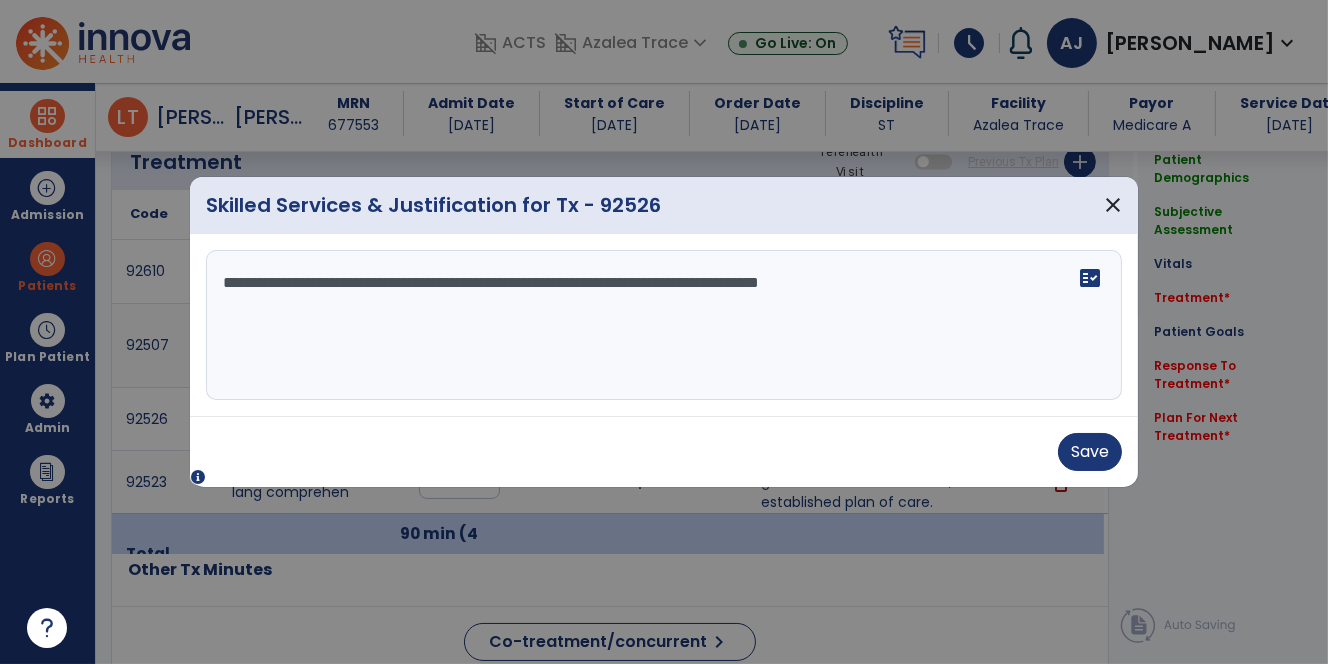 type on "**********" 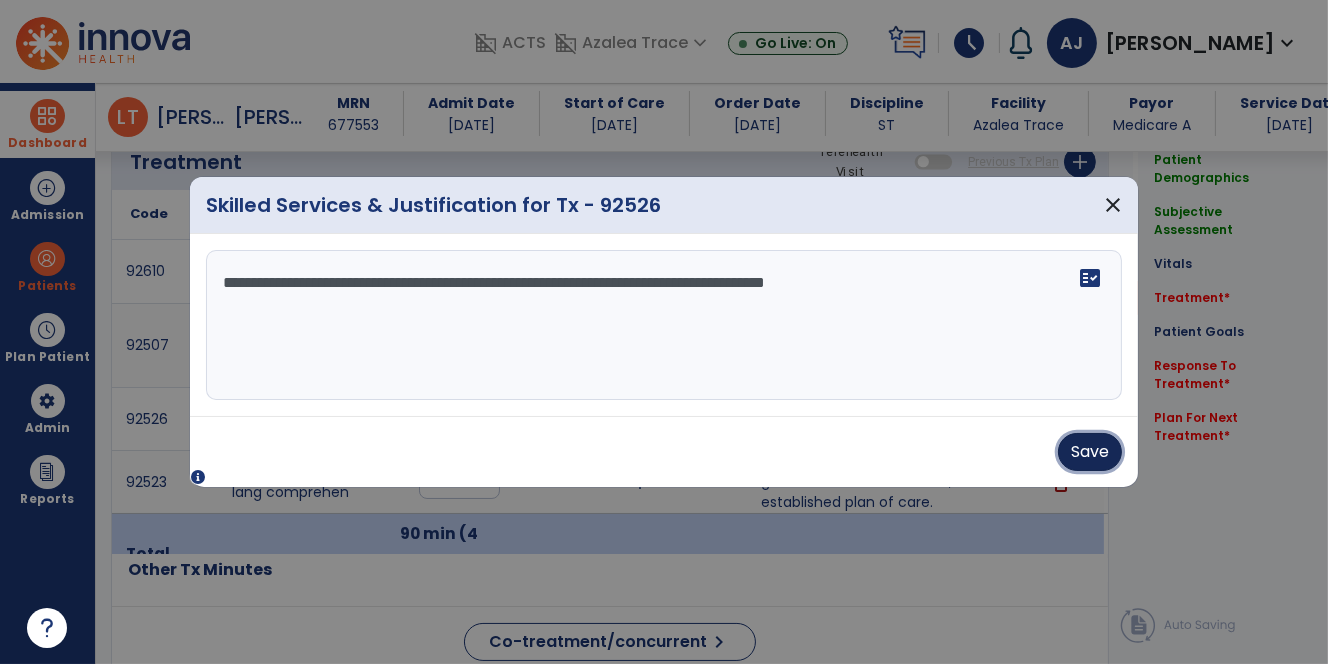 click on "Save" at bounding box center [1090, 452] 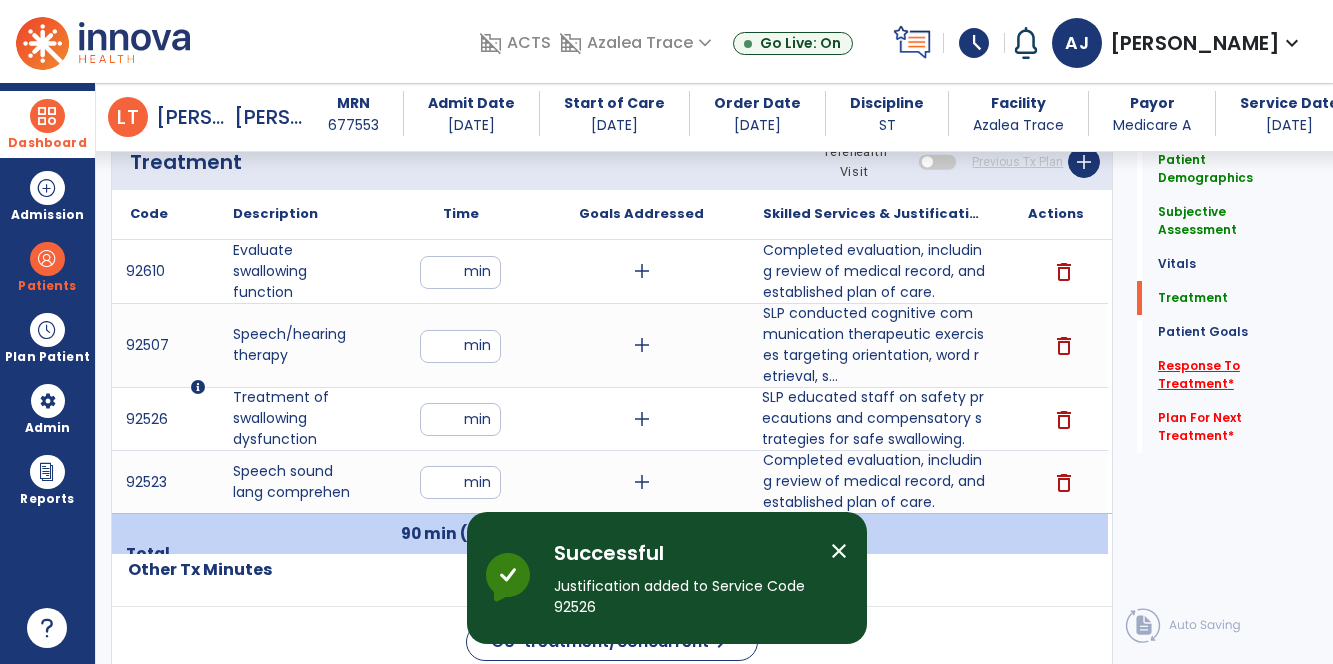 click on "Response To Treatment   *" 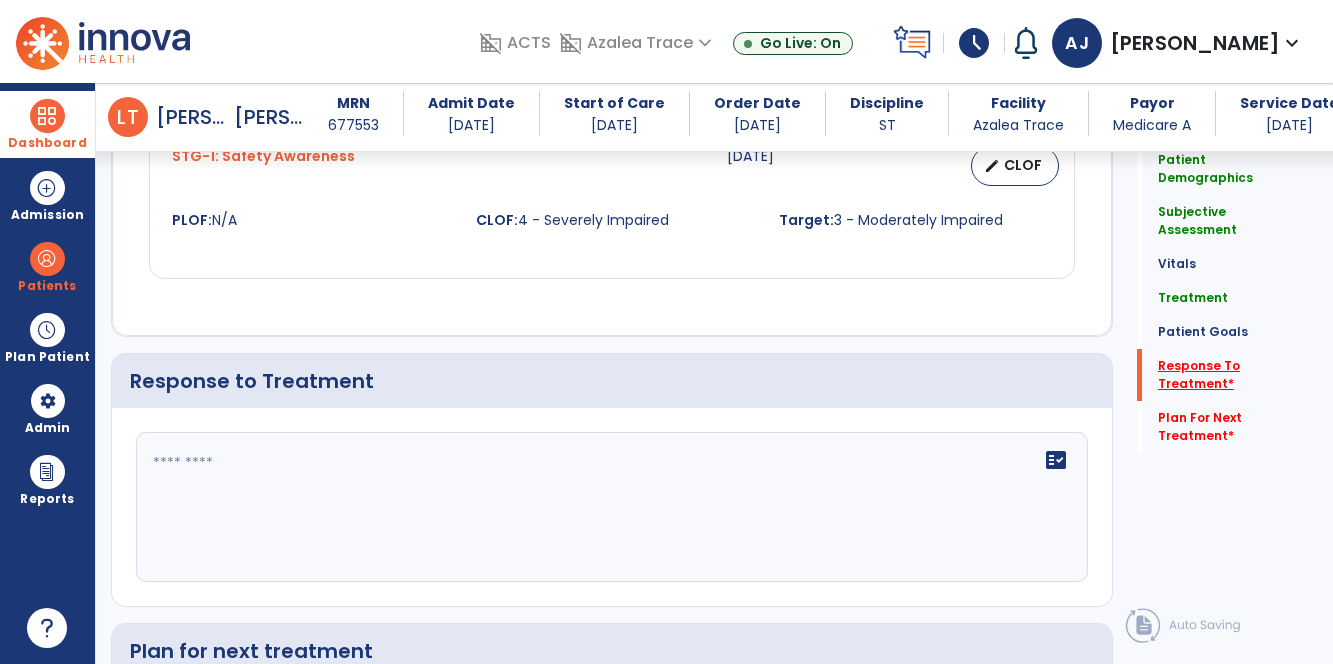 scroll, scrollTop: 2559, scrollLeft: 0, axis: vertical 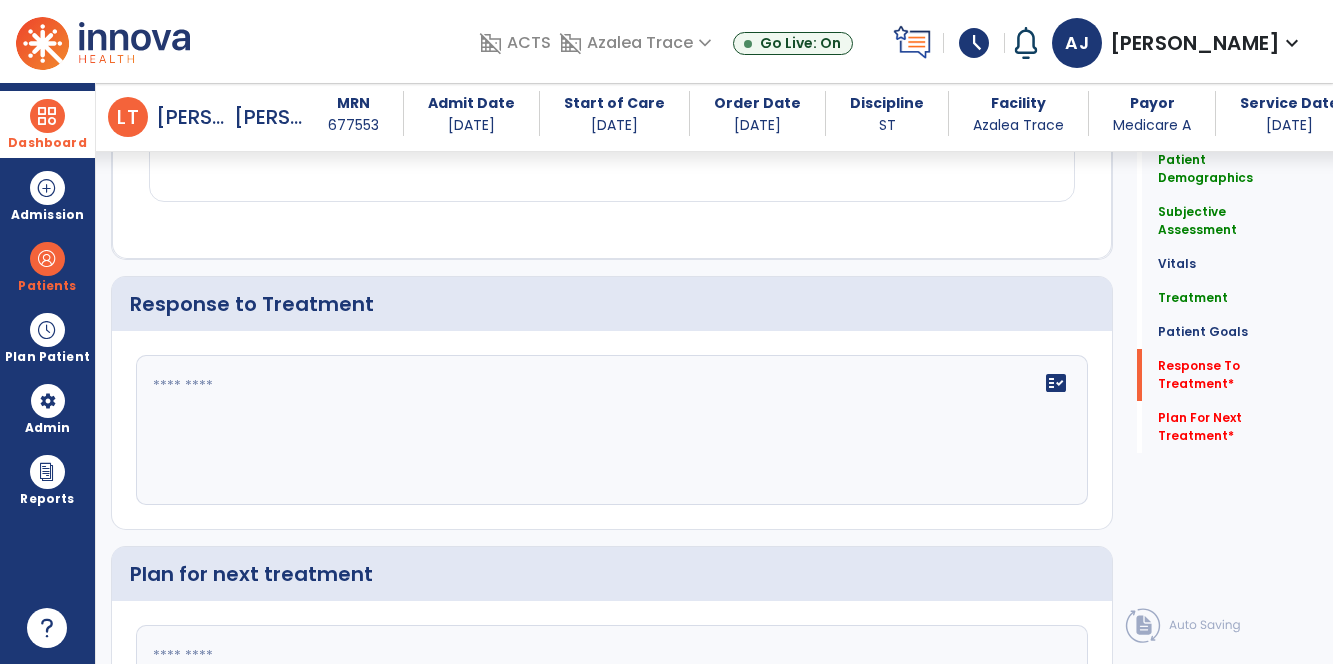 click on "fact_check" 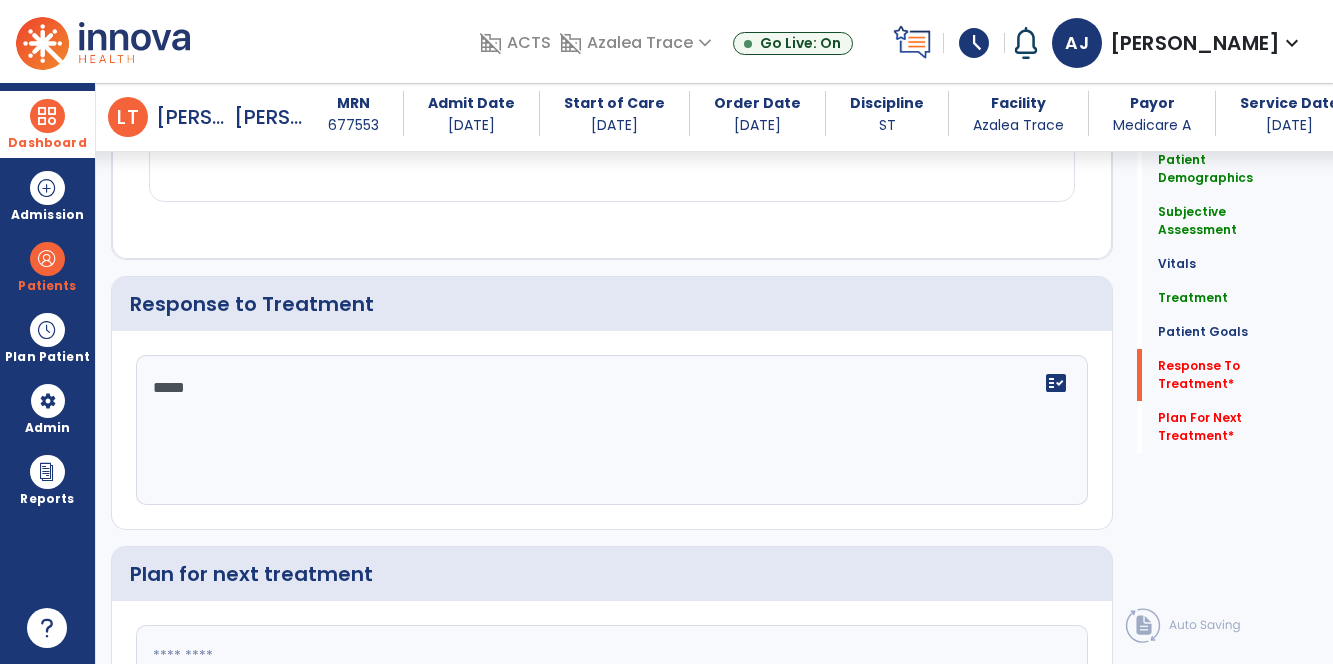 type on "****" 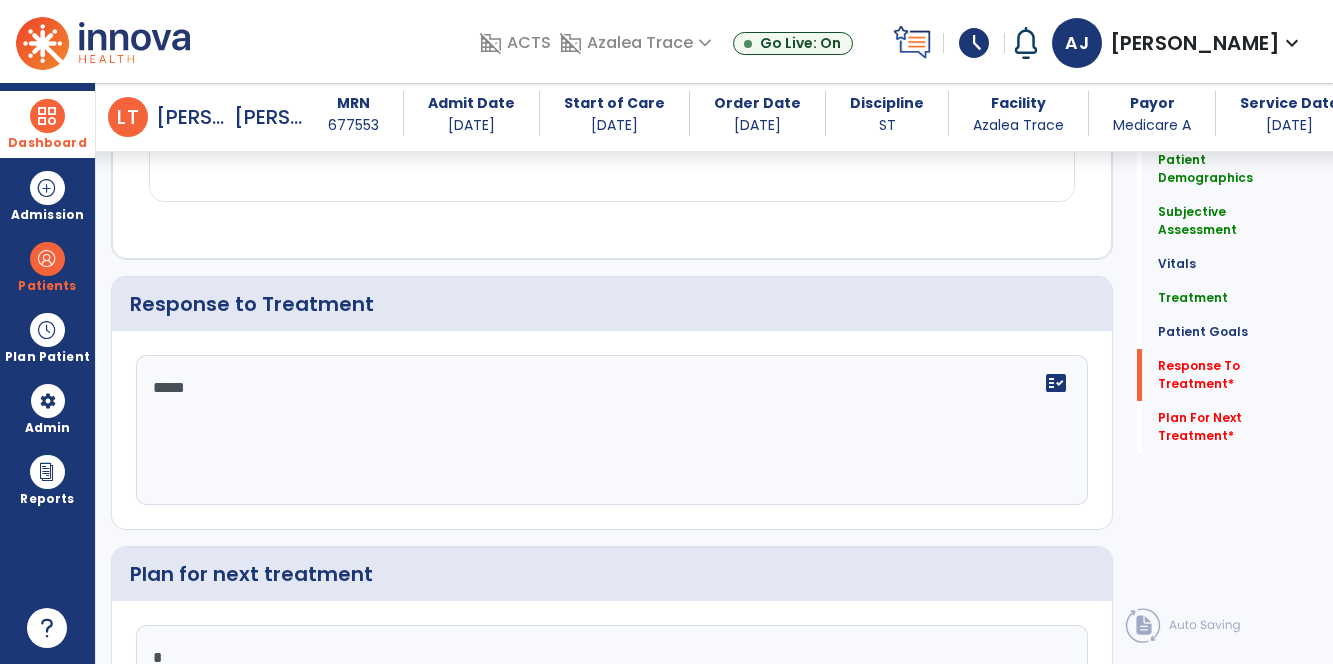 type on "**" 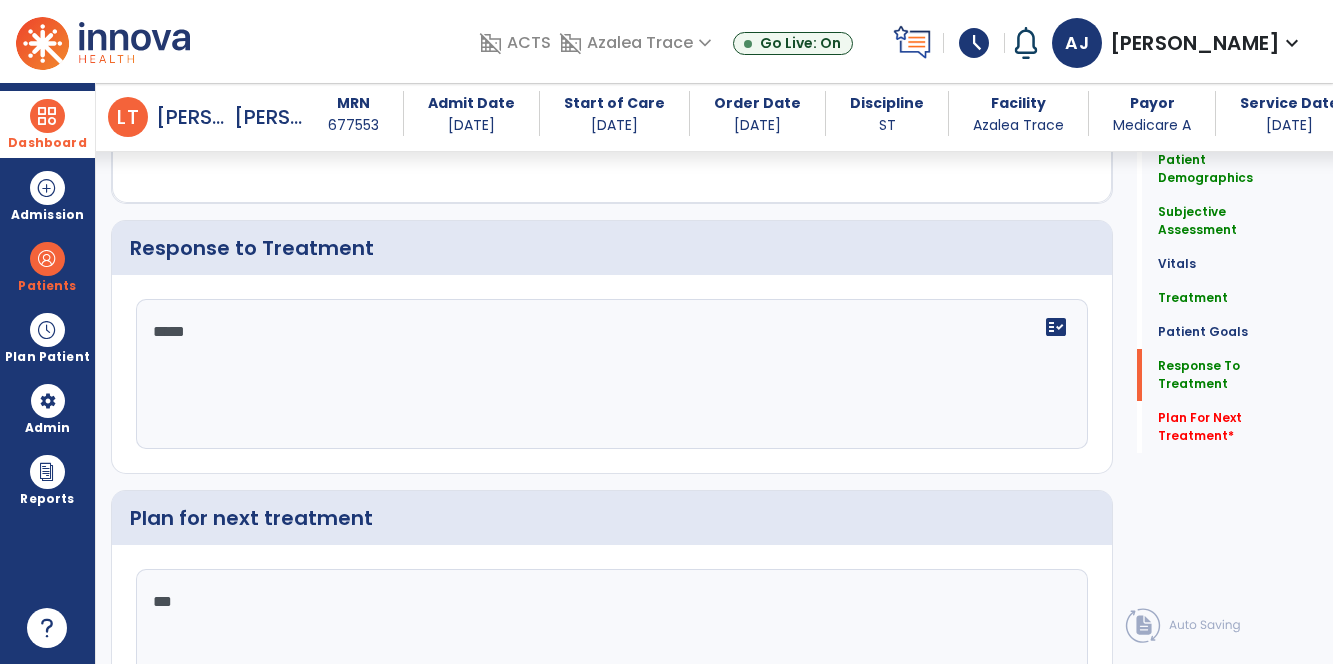 scroll, scrollTop: 2728, scrollLeft: 0, axis: vertical 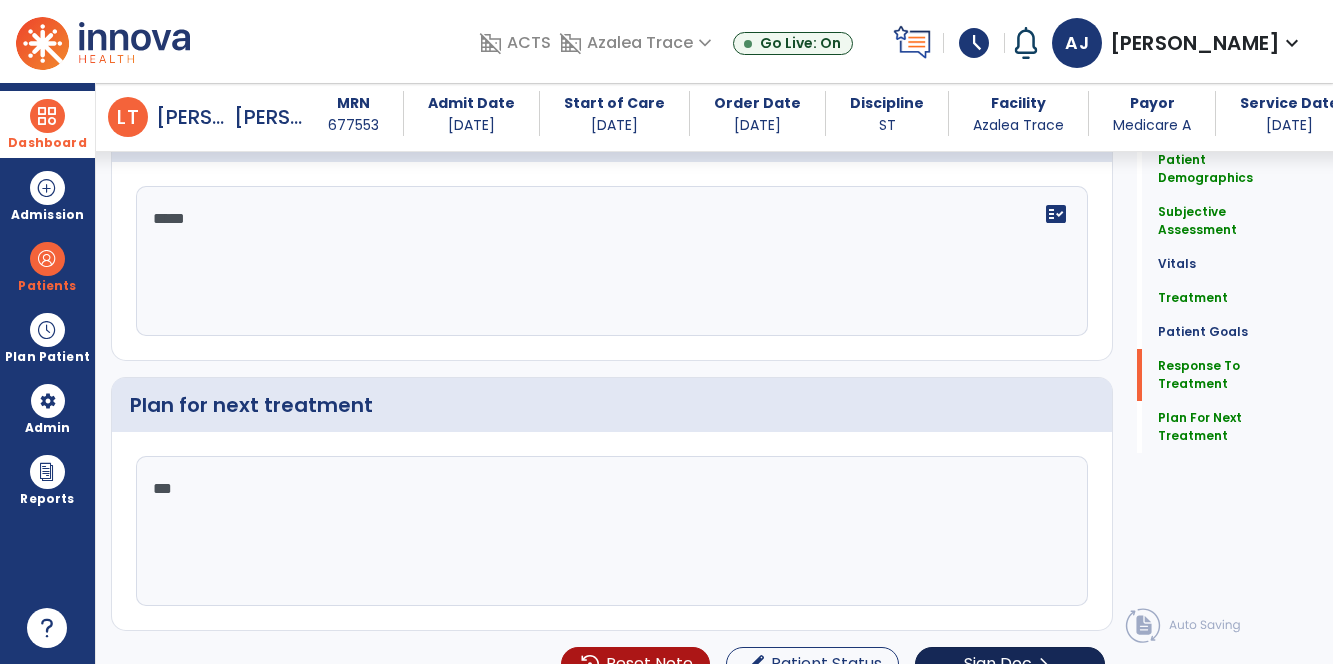 type on "**" 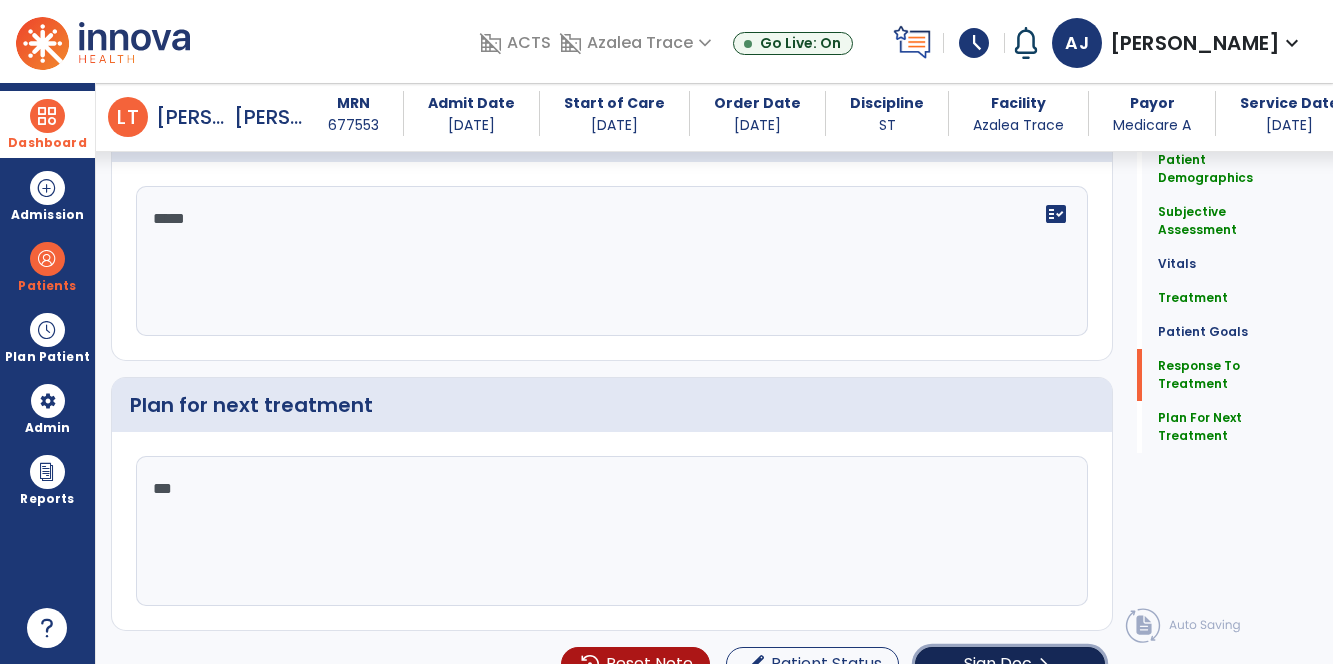 click on "Sign Doc" 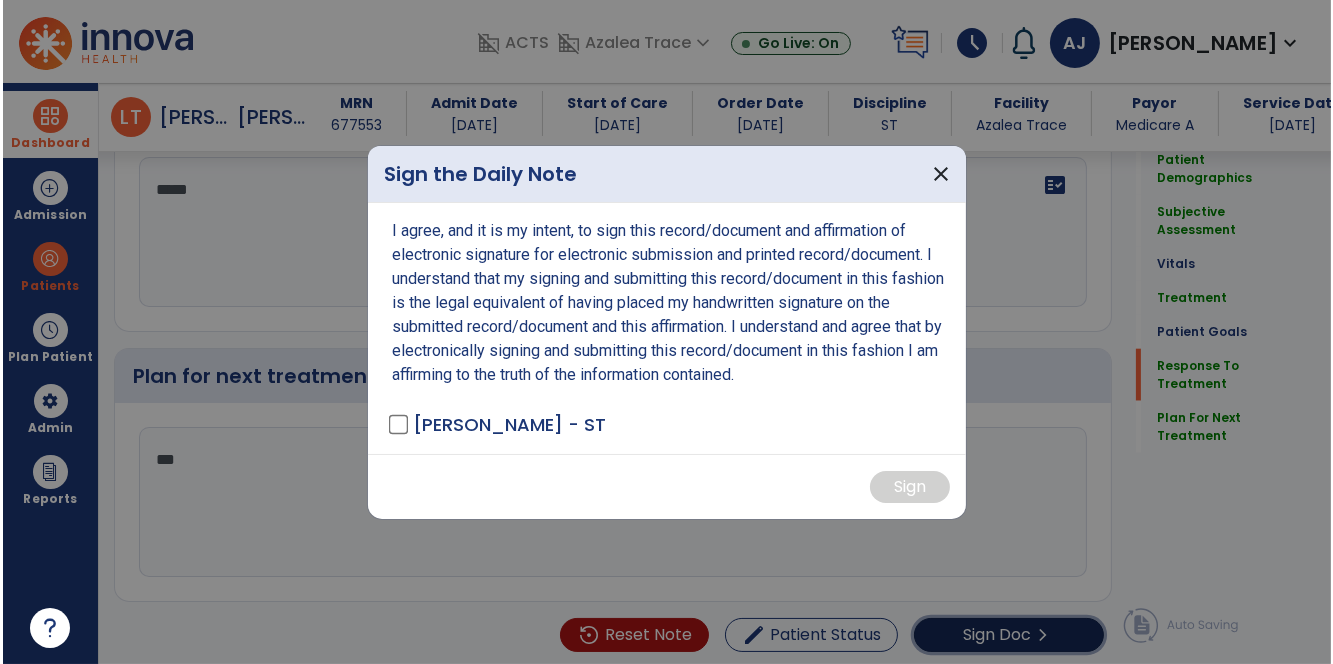 scroll, scrollTop: 2749, scrollLeft: 0, axis: vertical 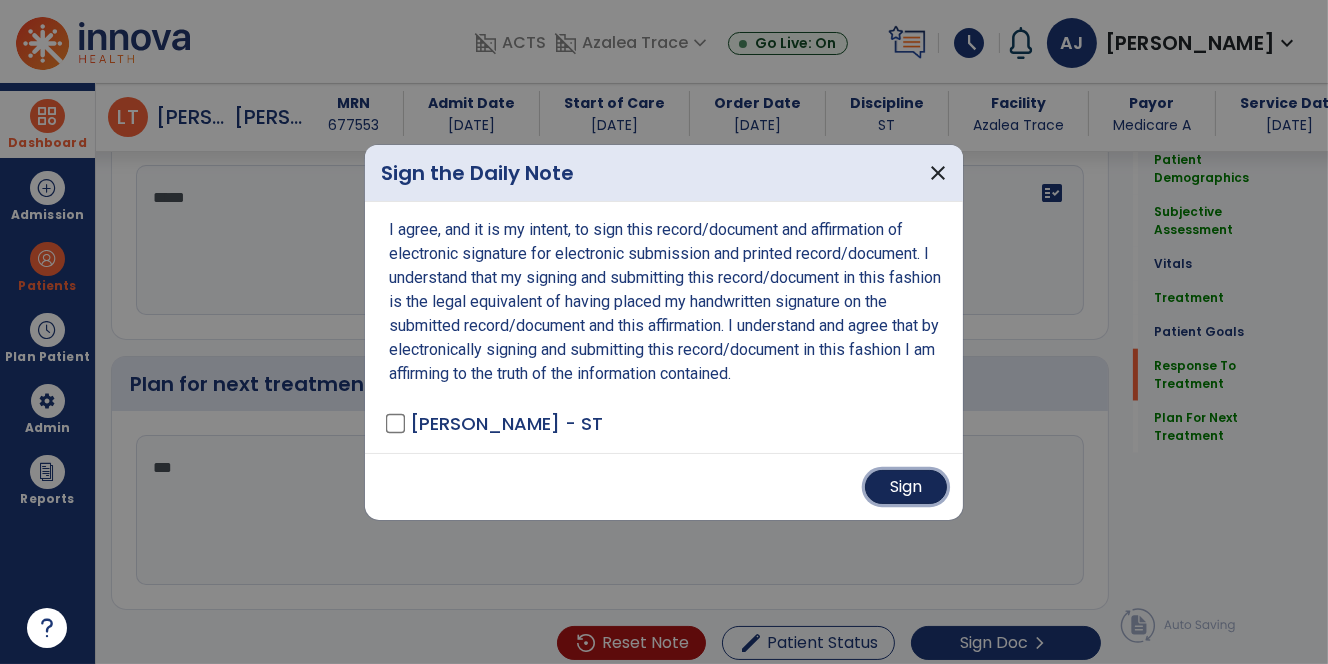 click on "Sign" at bounding box center (906, 487) 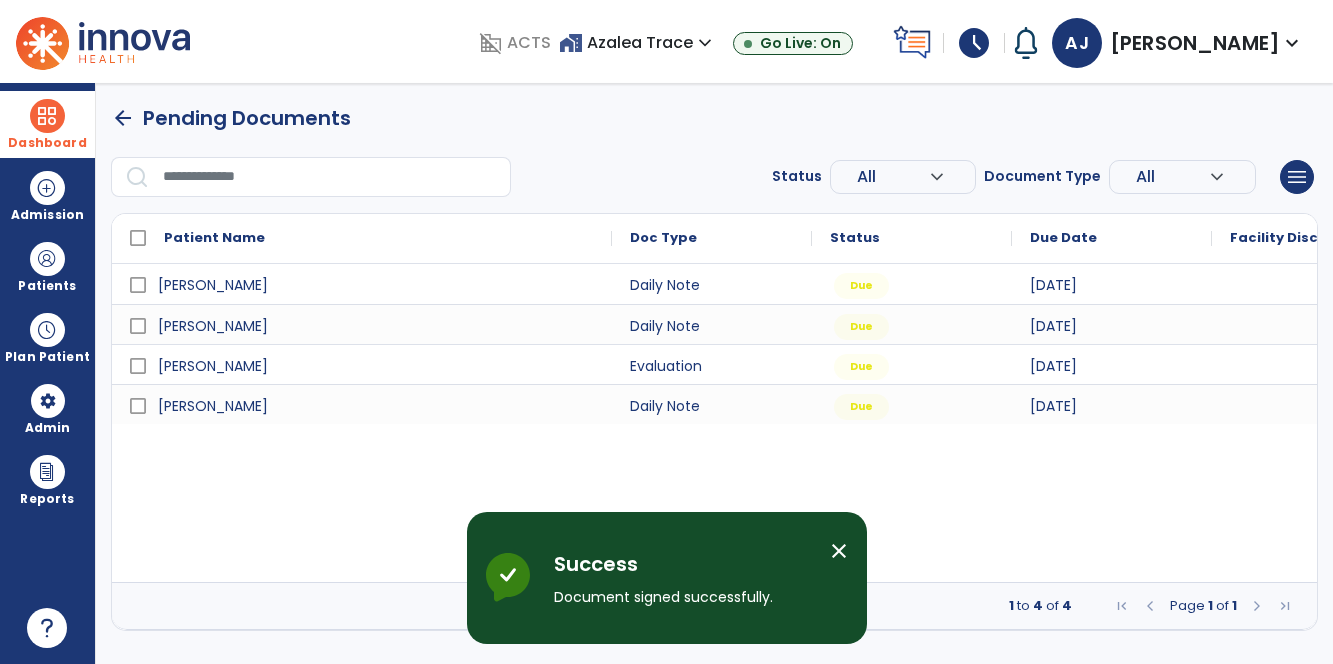 scroll, scrollTop: 0, scrollLeft: 0, axis: both 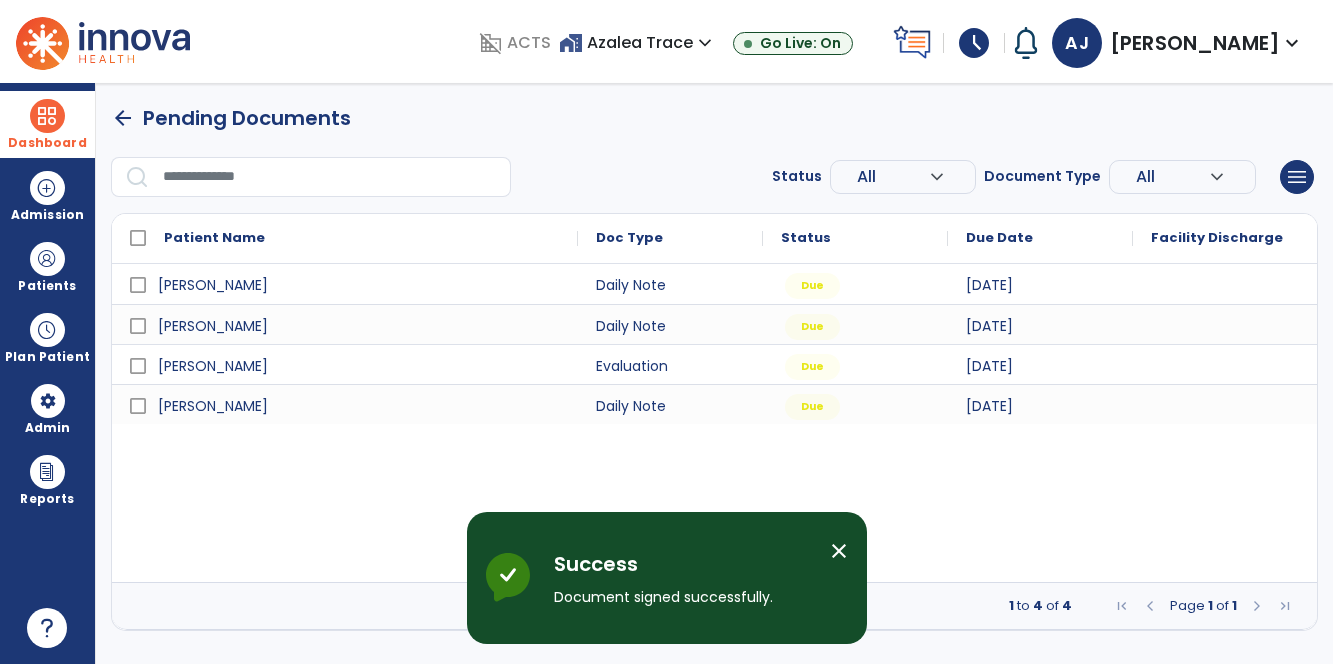 click at bounding box center (47, 116) 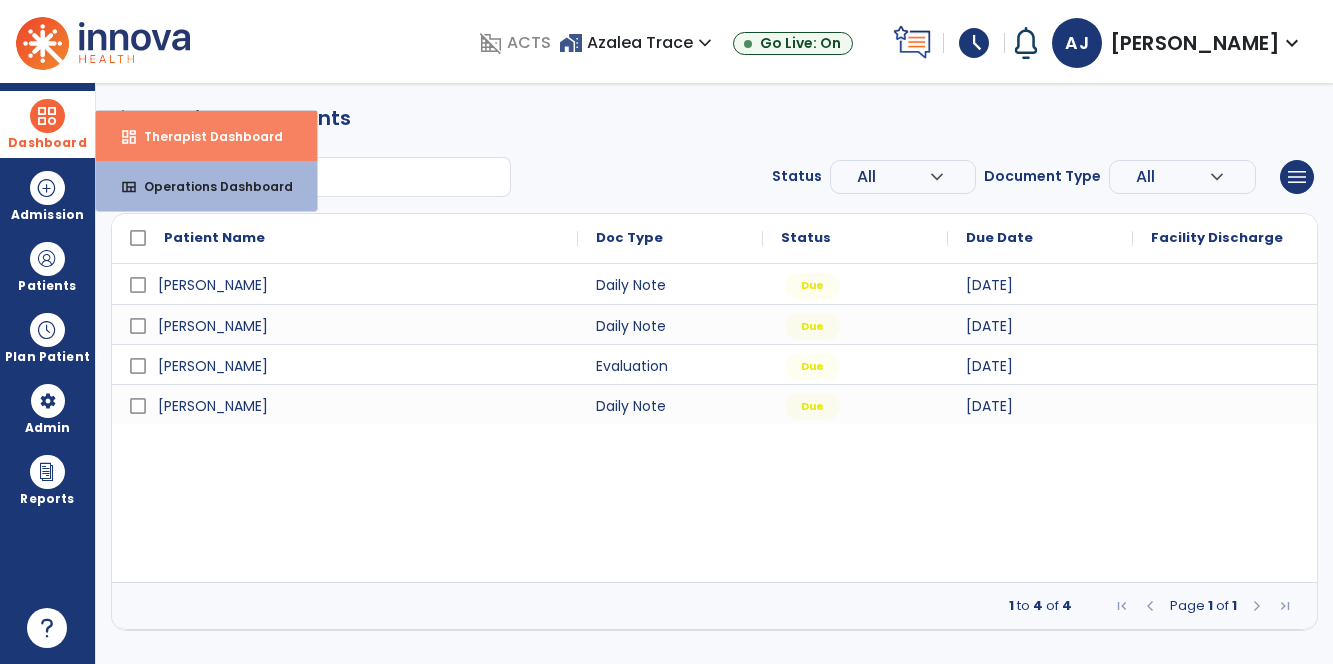 click on "Therapist Dashboard" at bounding box center [205, 136] 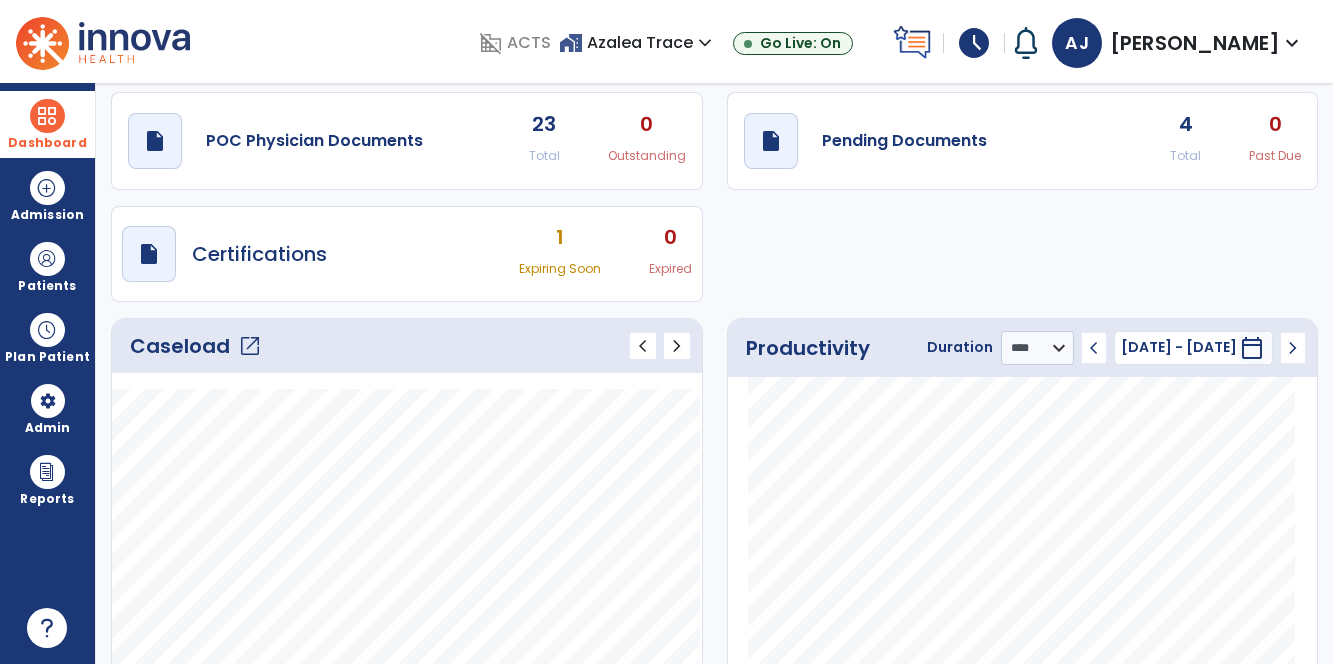 scroll, scrollTop: 0, scrollLeft: 0, axis: both 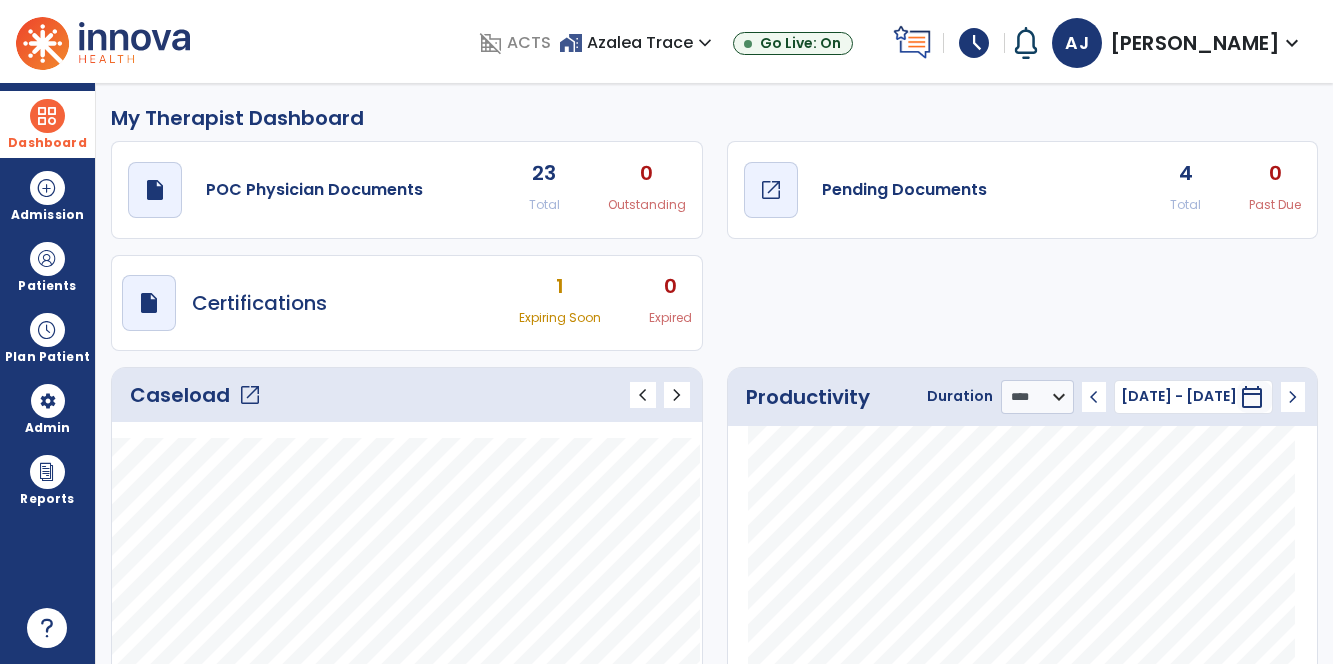 click on "draft   open_in_new  Pending Documents" 